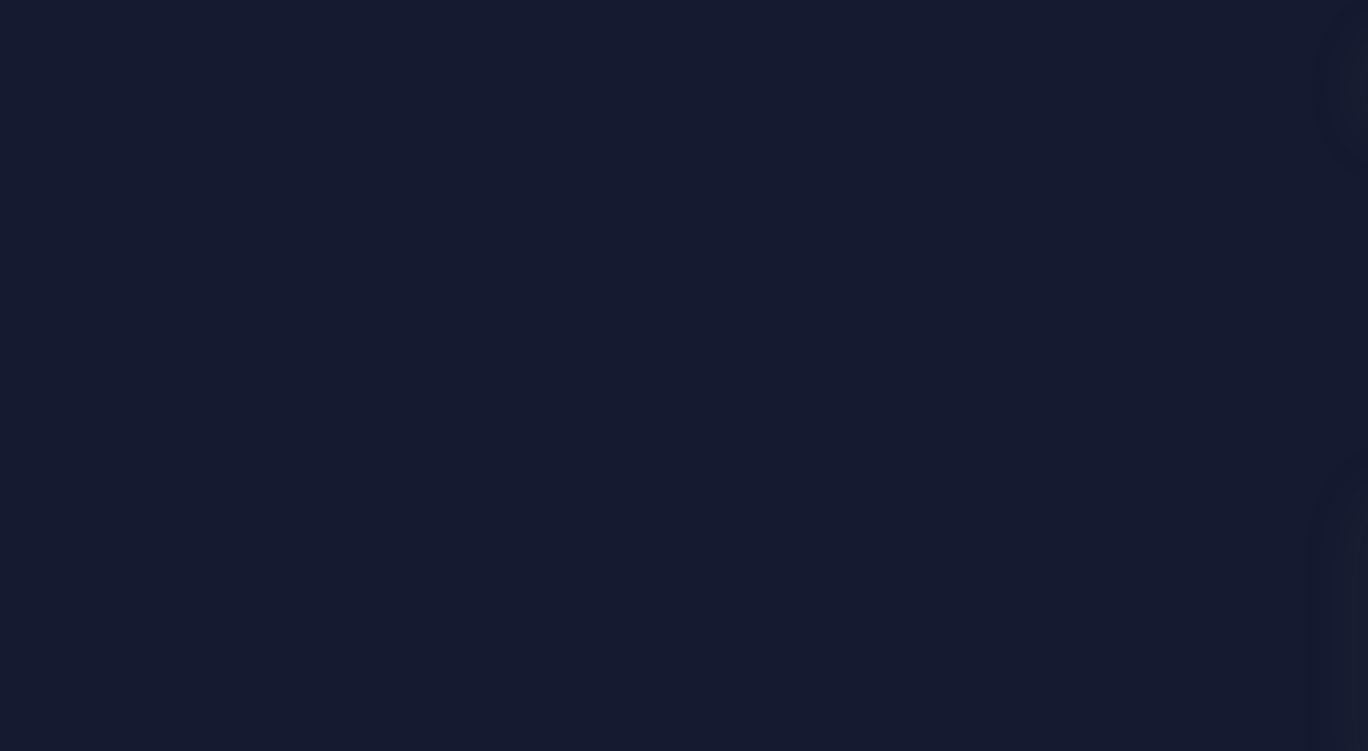 scroll, scrollTop: 0, scrollLeft: 0, axis: both 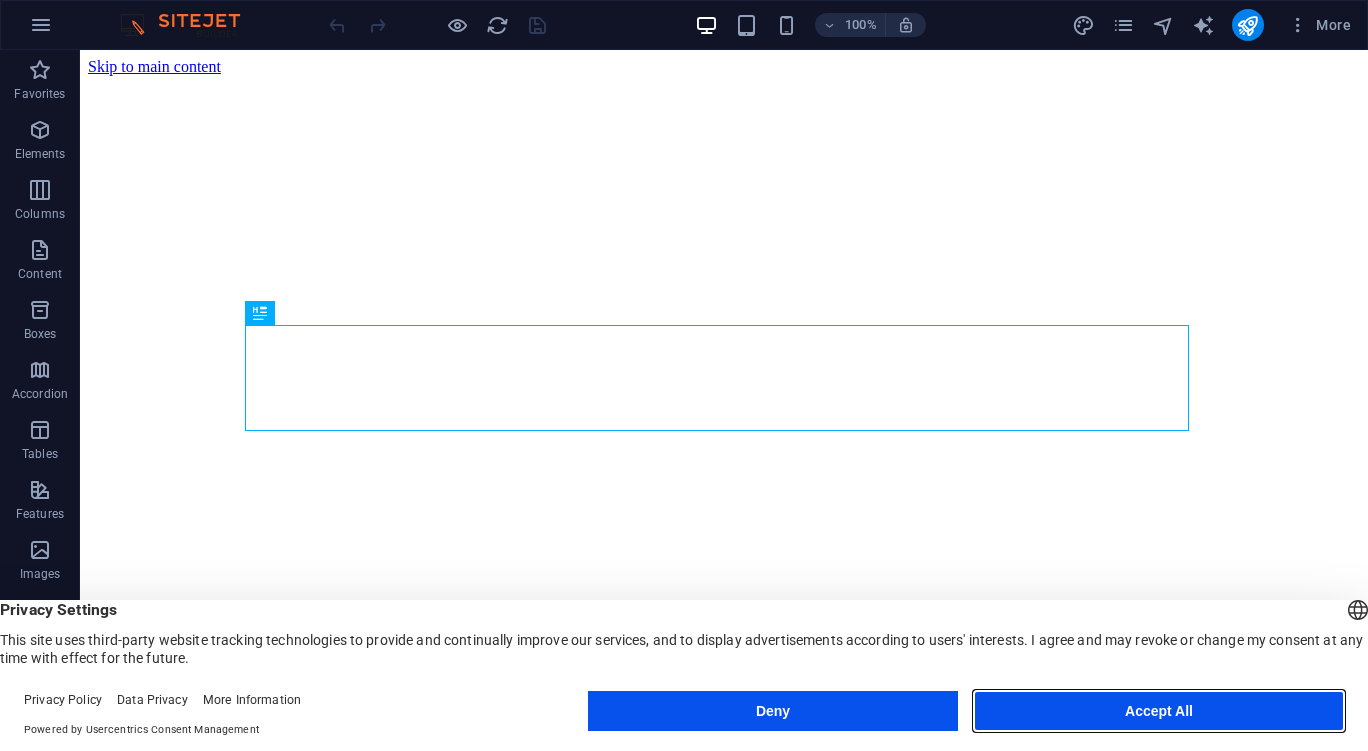 drag, startPoint x: 1069, startPoint y: 700, endPoint x: 989, endPoint y: 650, distance: 94.33981 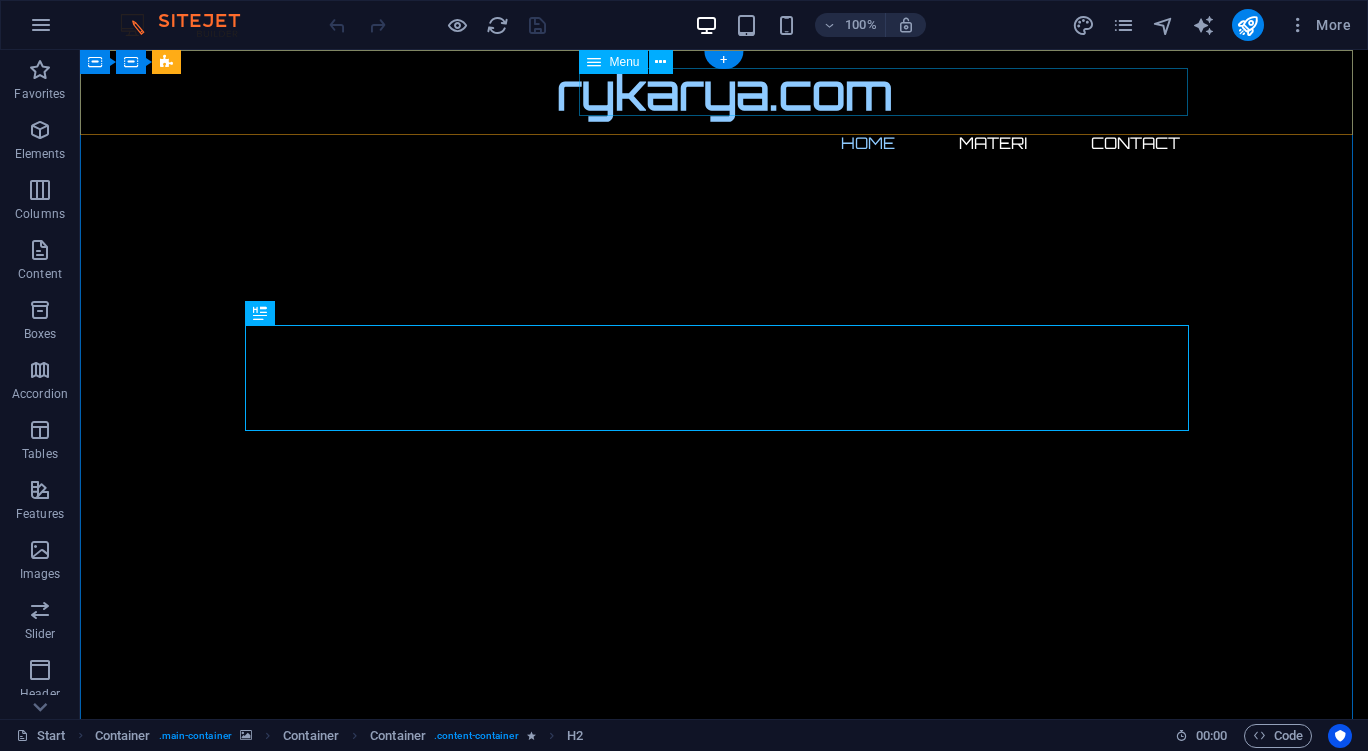 click on "Home Materi Contact" at bounding box center [724, 143] 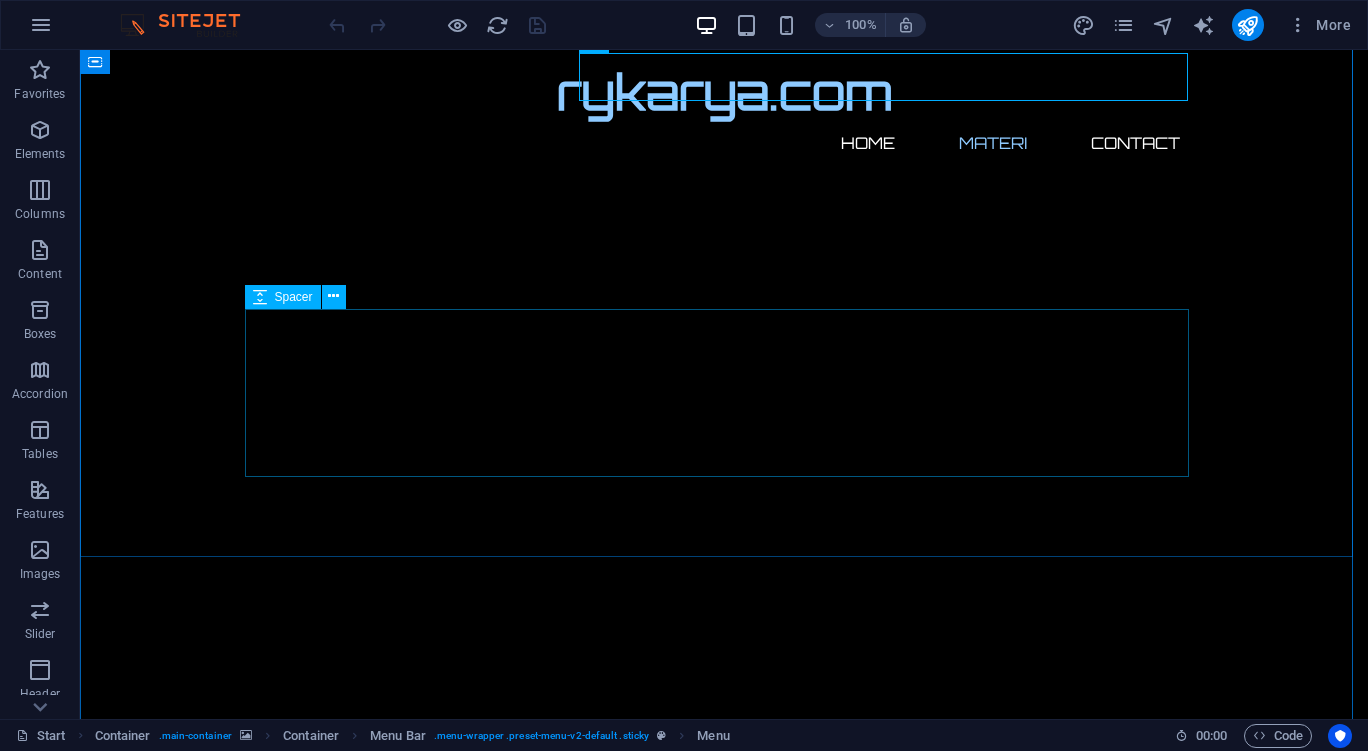 scroll, scrollTop: 905, scrollLeft: 0, axis: vertical 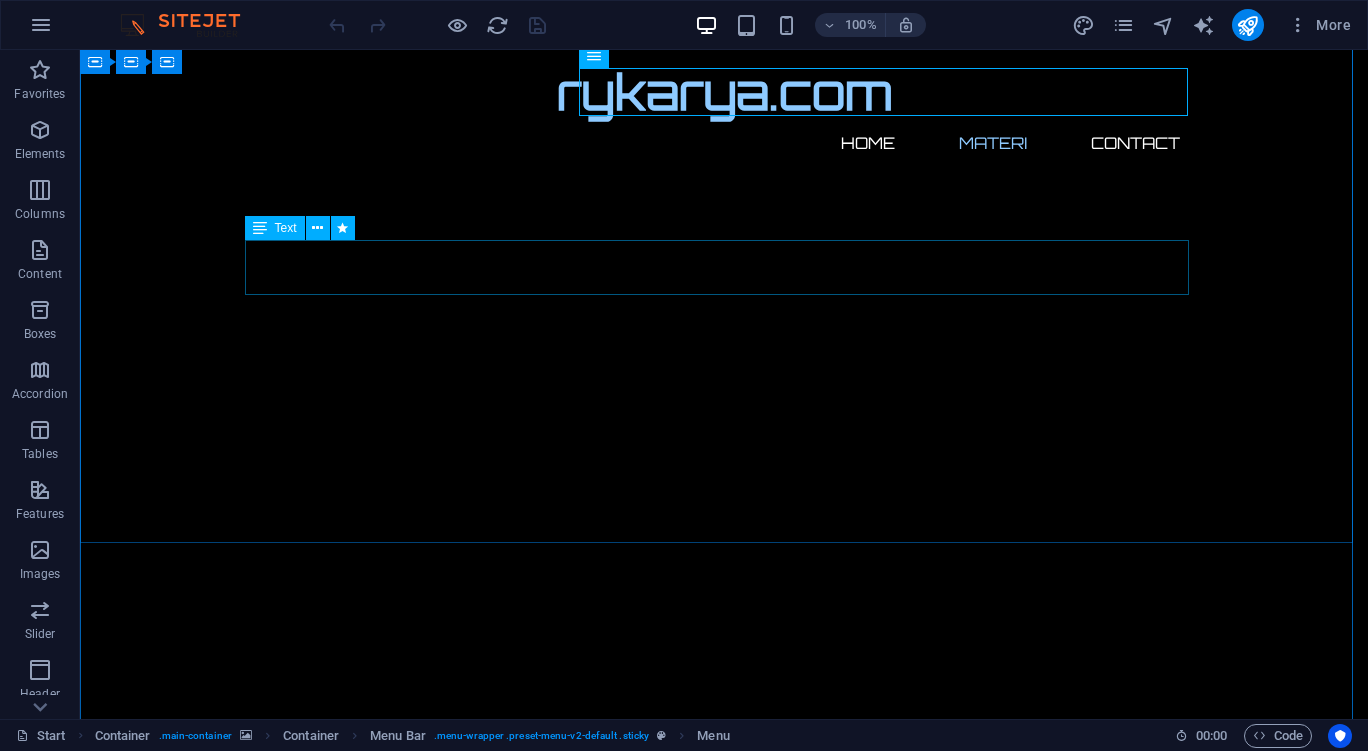 click on "Modul Pembelajaran Informatika Kelas X Pengenalan Informatika" at bounding box center [724, 2518] 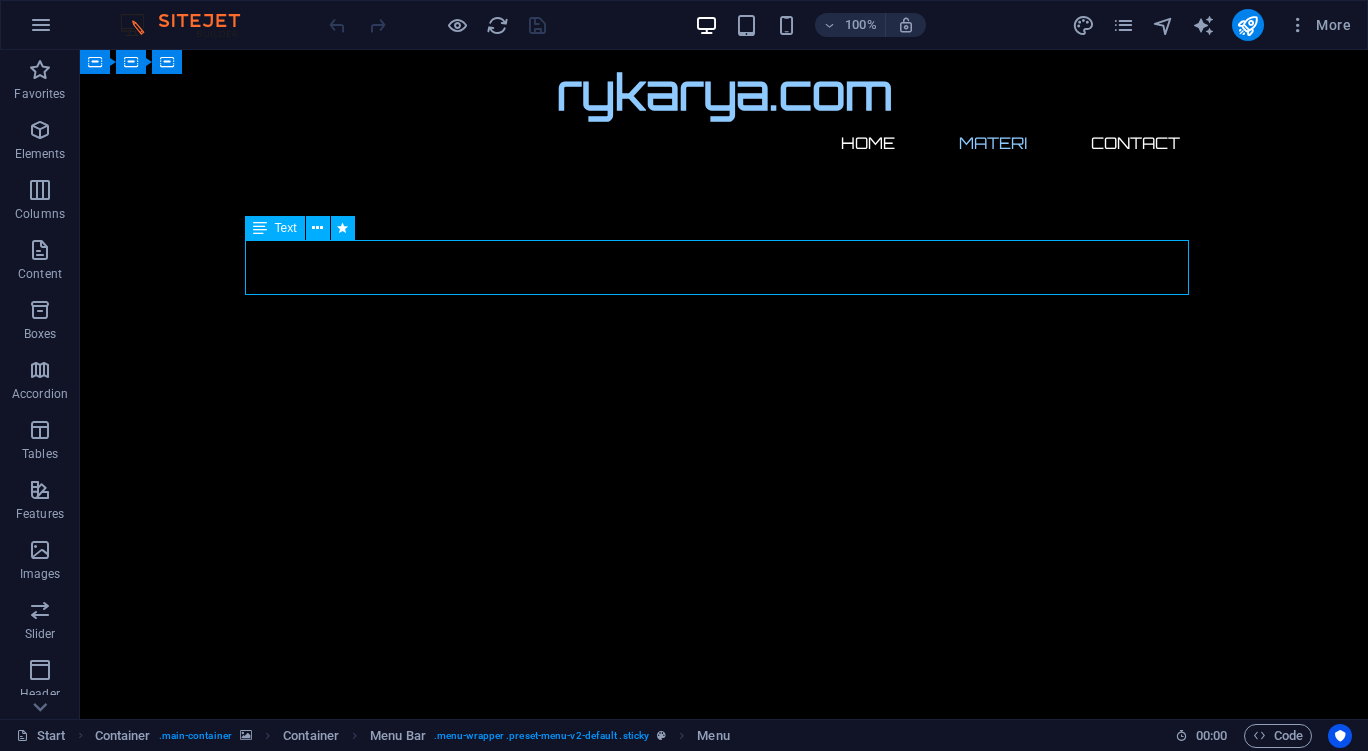 click on "Modul Pembelajaran Informatika Kelas X Pengenalan Informatika" at bounding box center [724, 2518] 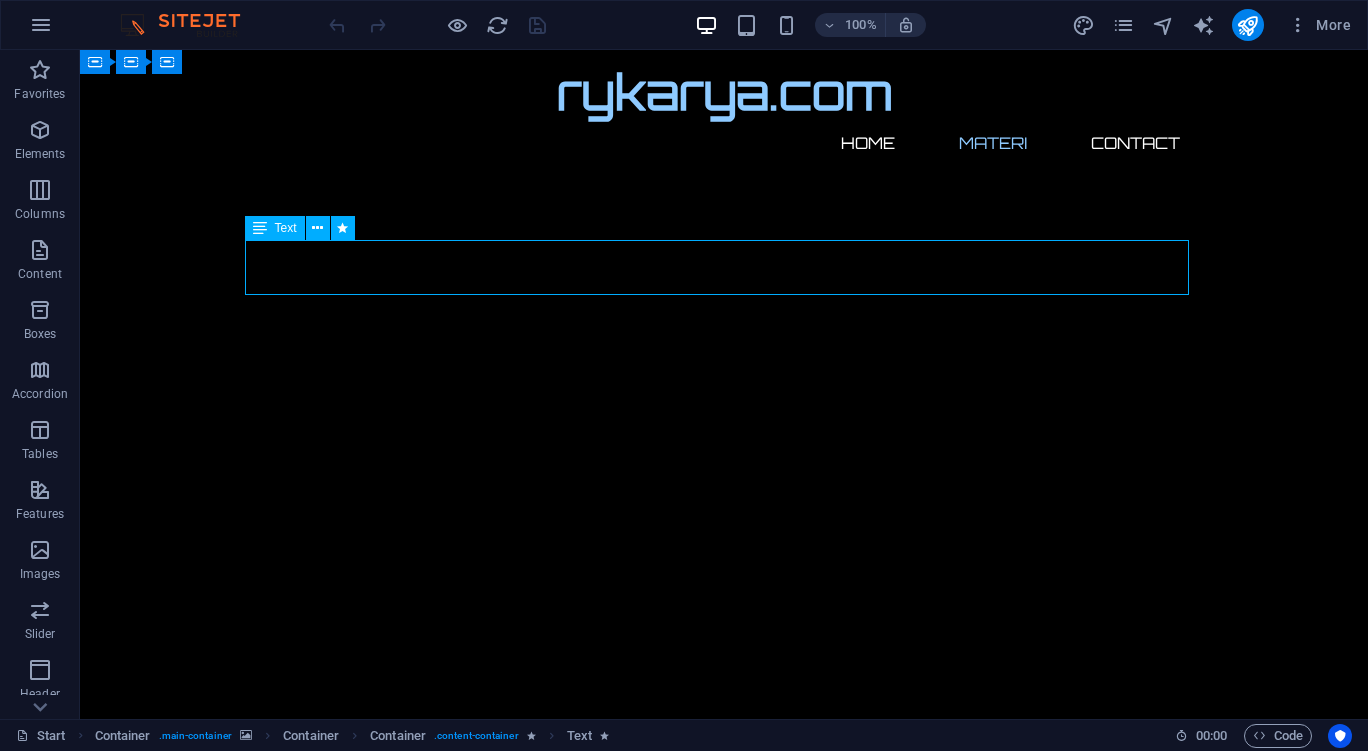 click on "Modul Pembelajaran Informatika Kelas X Pengenalan Informatika" at bounding box center [724, 2518] 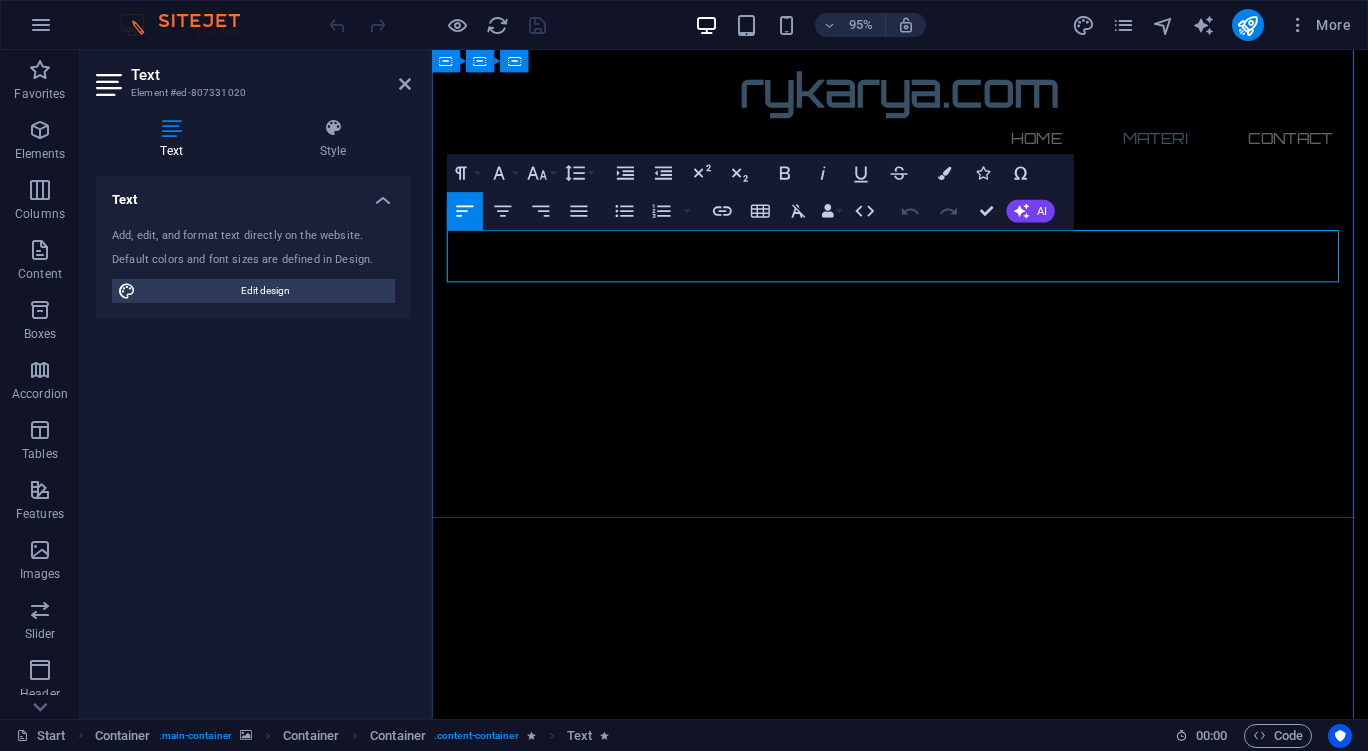 click on "Modul Pembelajaran Informatika Kelas X Pengenalan Informatika" at bounding box center [925, 2518] 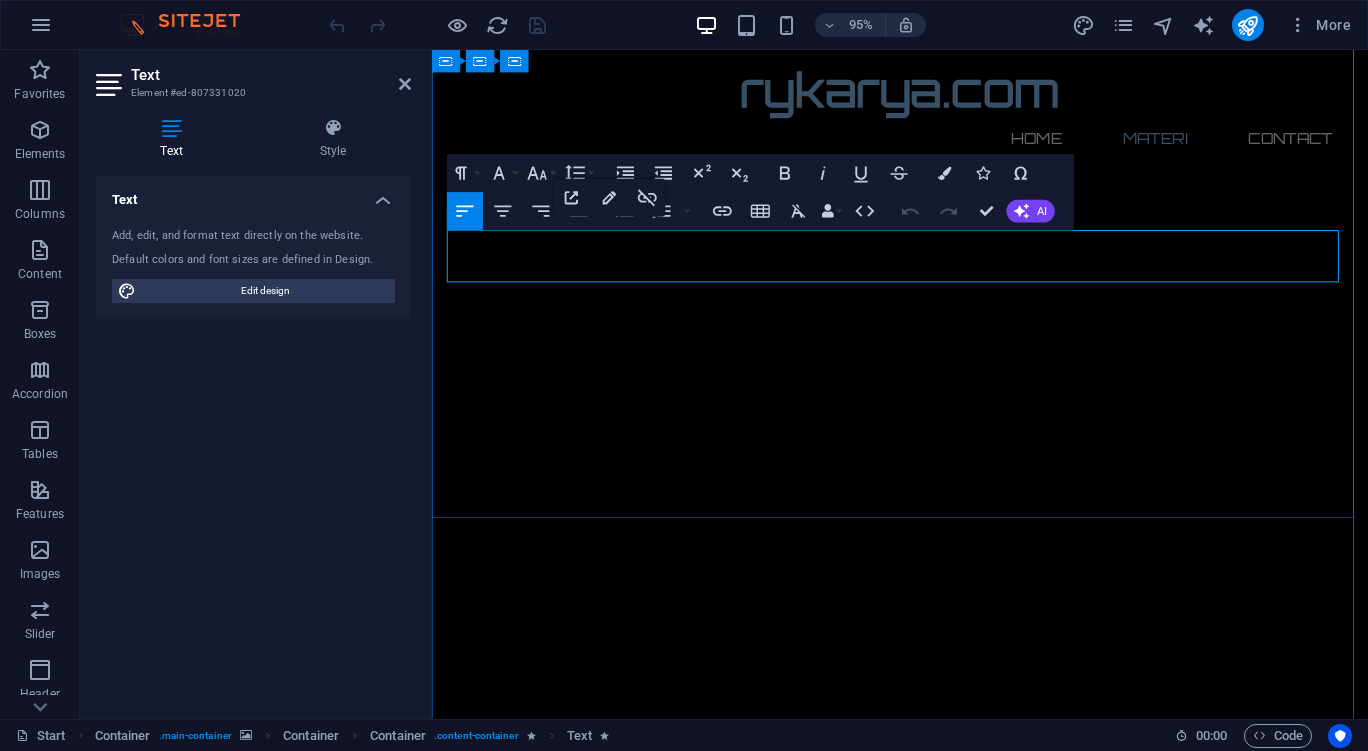 click on "Modul Pembelajaran Informatika Kelas X Pengenalan Informatika" at bounding box center (925, 2518) 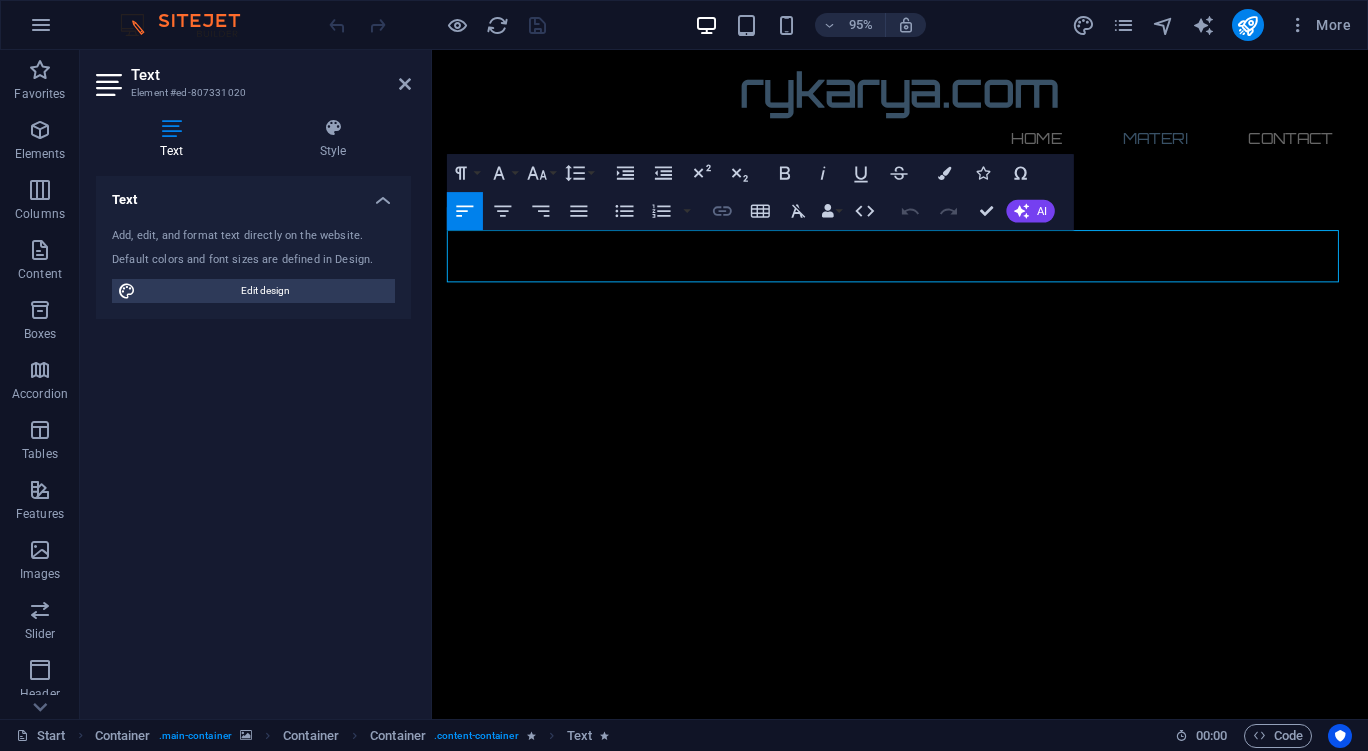 click 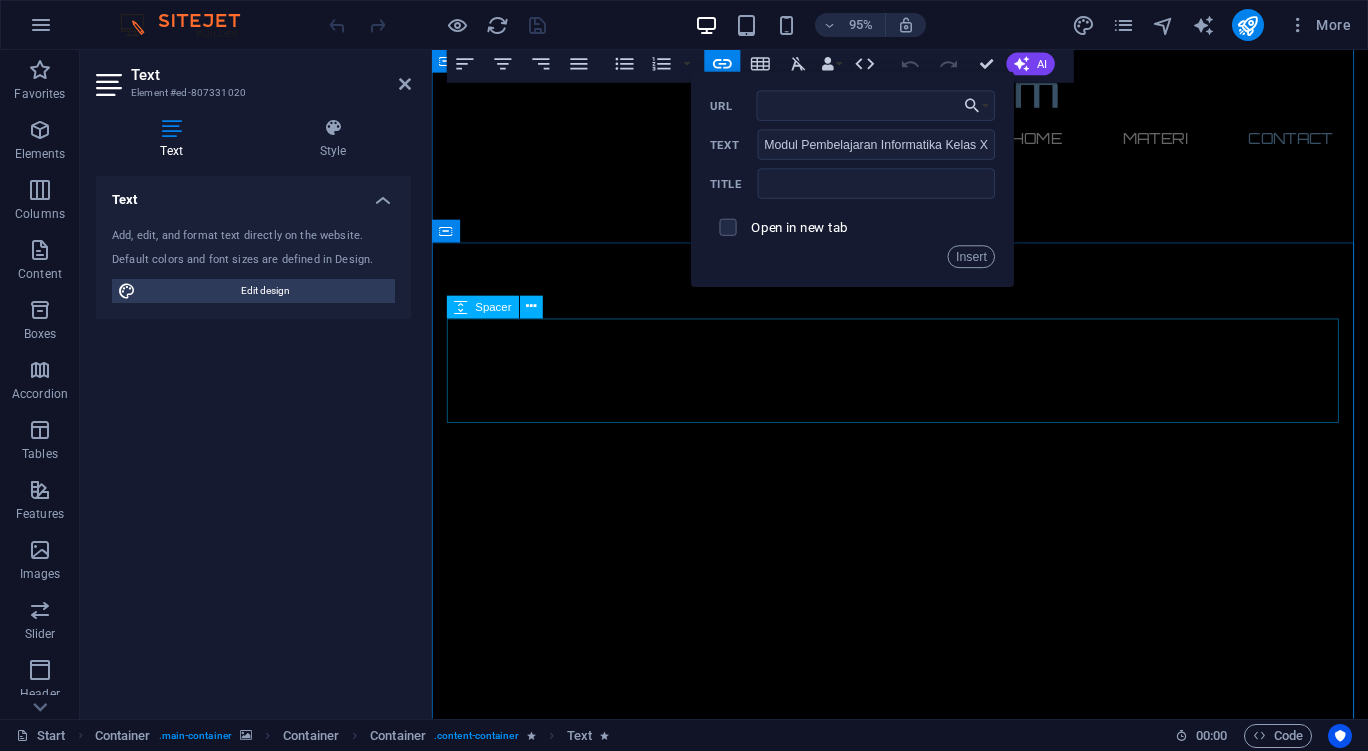 scroll, scrollTop: 1155, scrollLeft: 0, axis: vertical 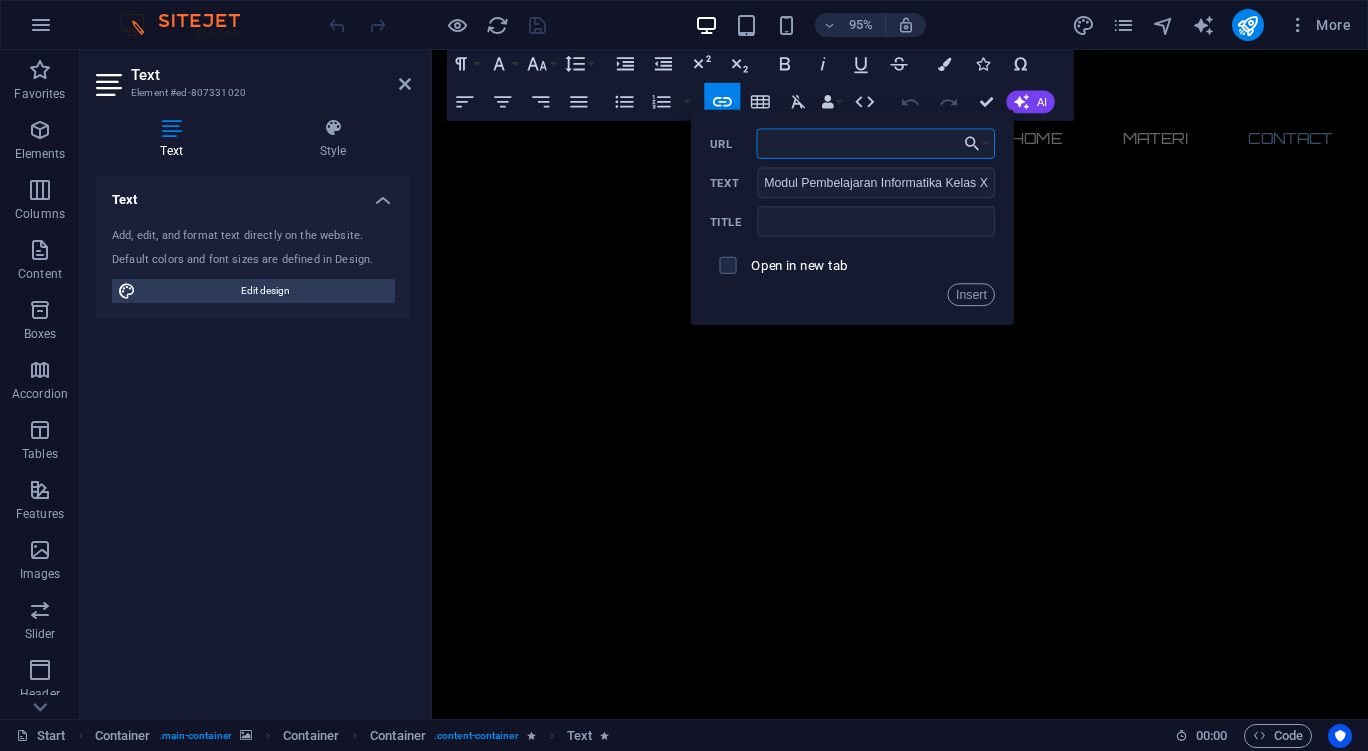 click on "URL" at bounding box center (876, 144) 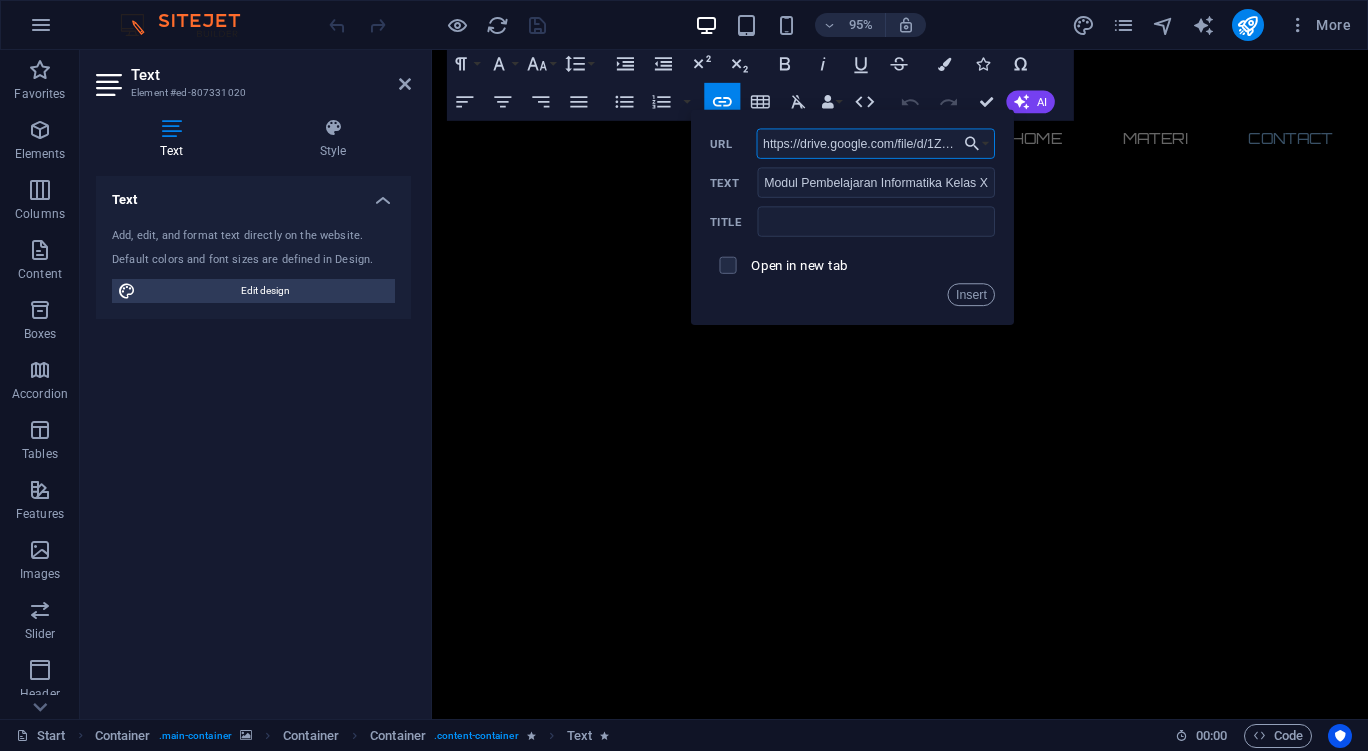 scroll, scrollTop: 0, scrollLeft: 239, axis: horizontal 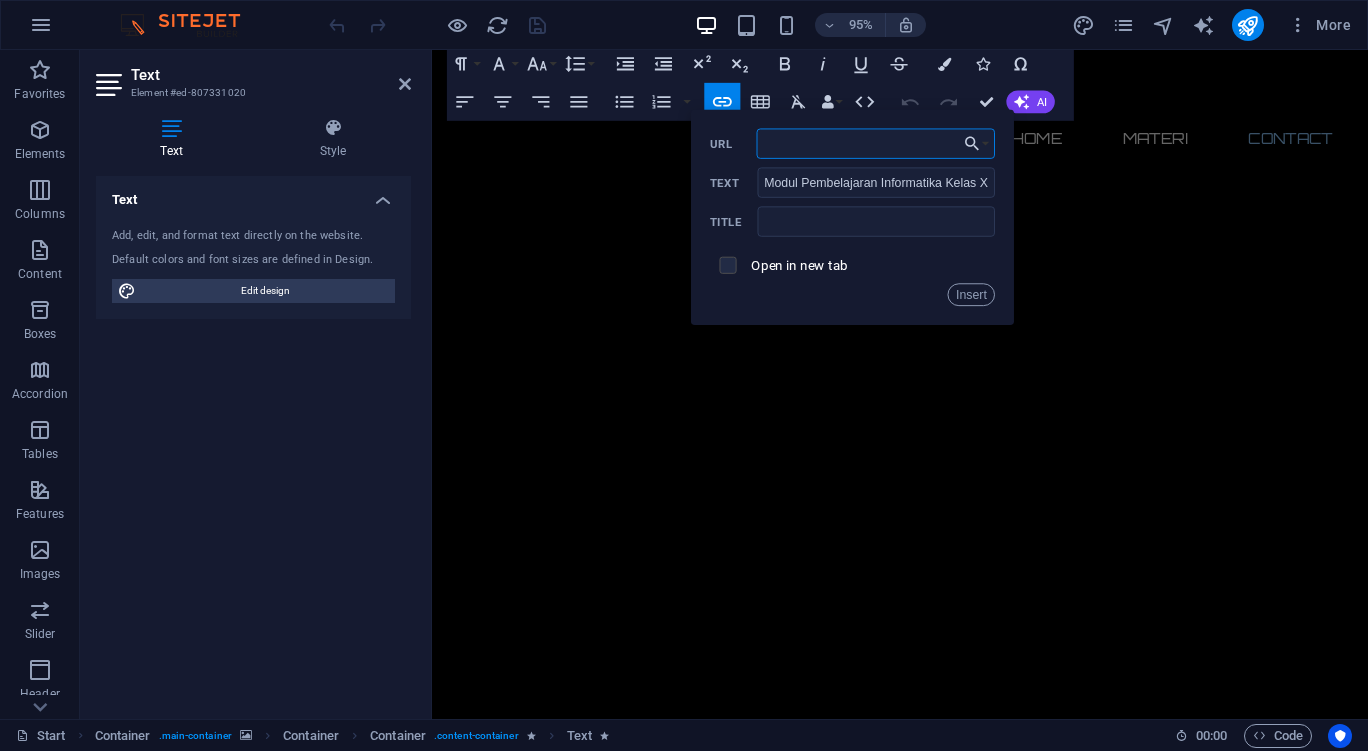 type on "https://drive.google.com/file/d/[ID]/view" 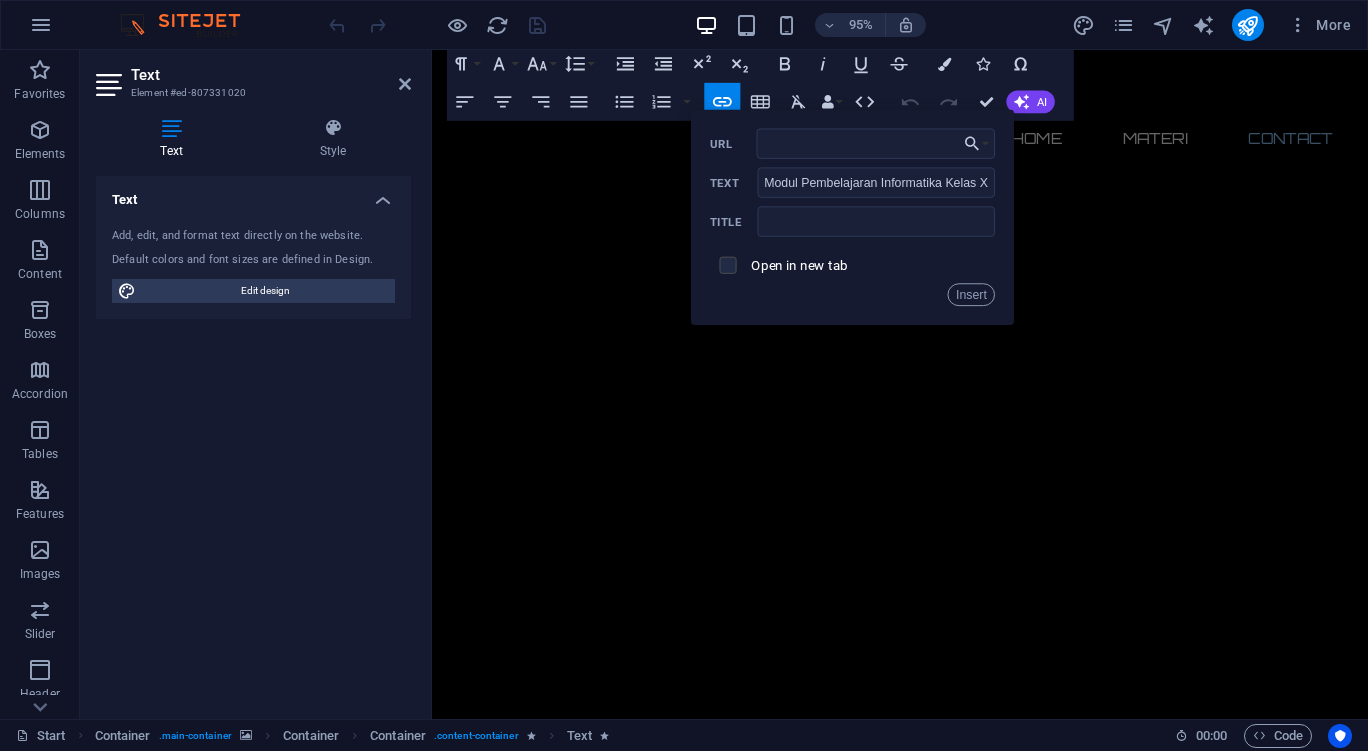 click at bounding box center [725, 263] 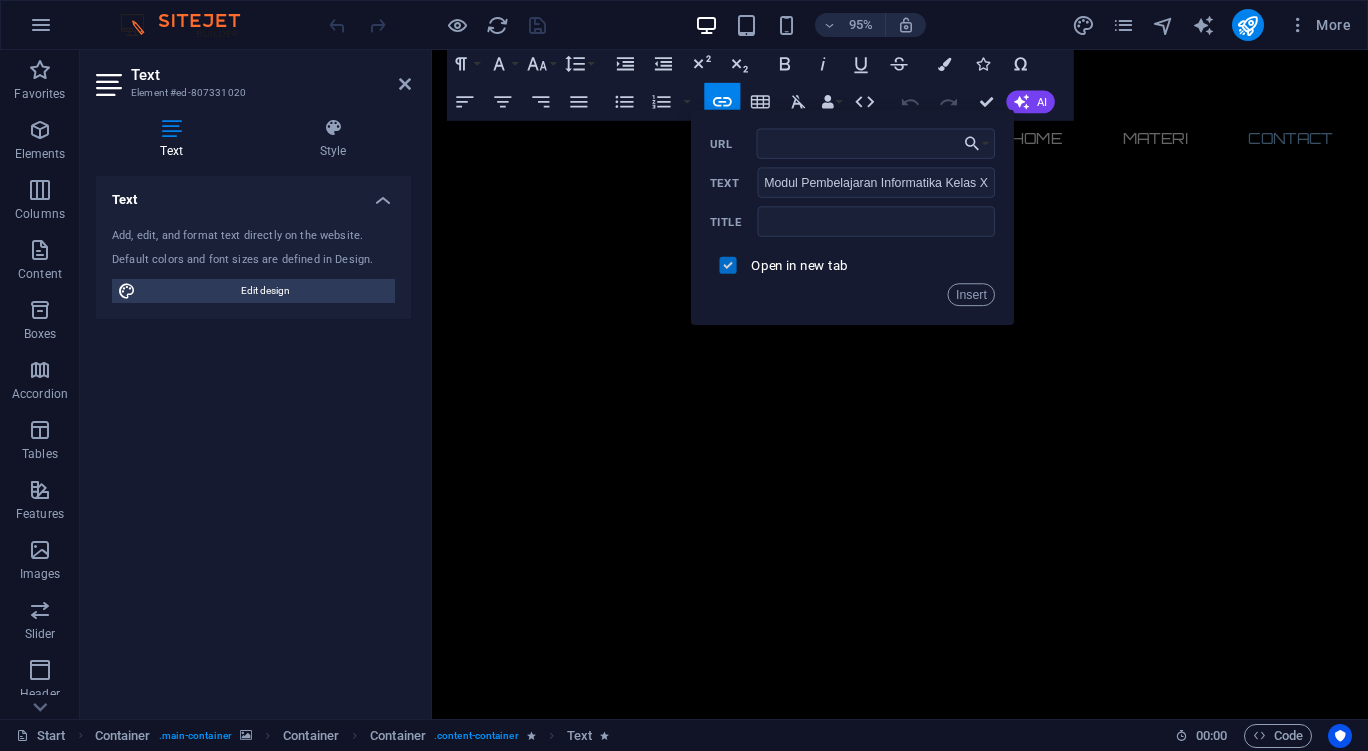 scroll, scrollTop: 0, scrollLeft: 0, axis: both 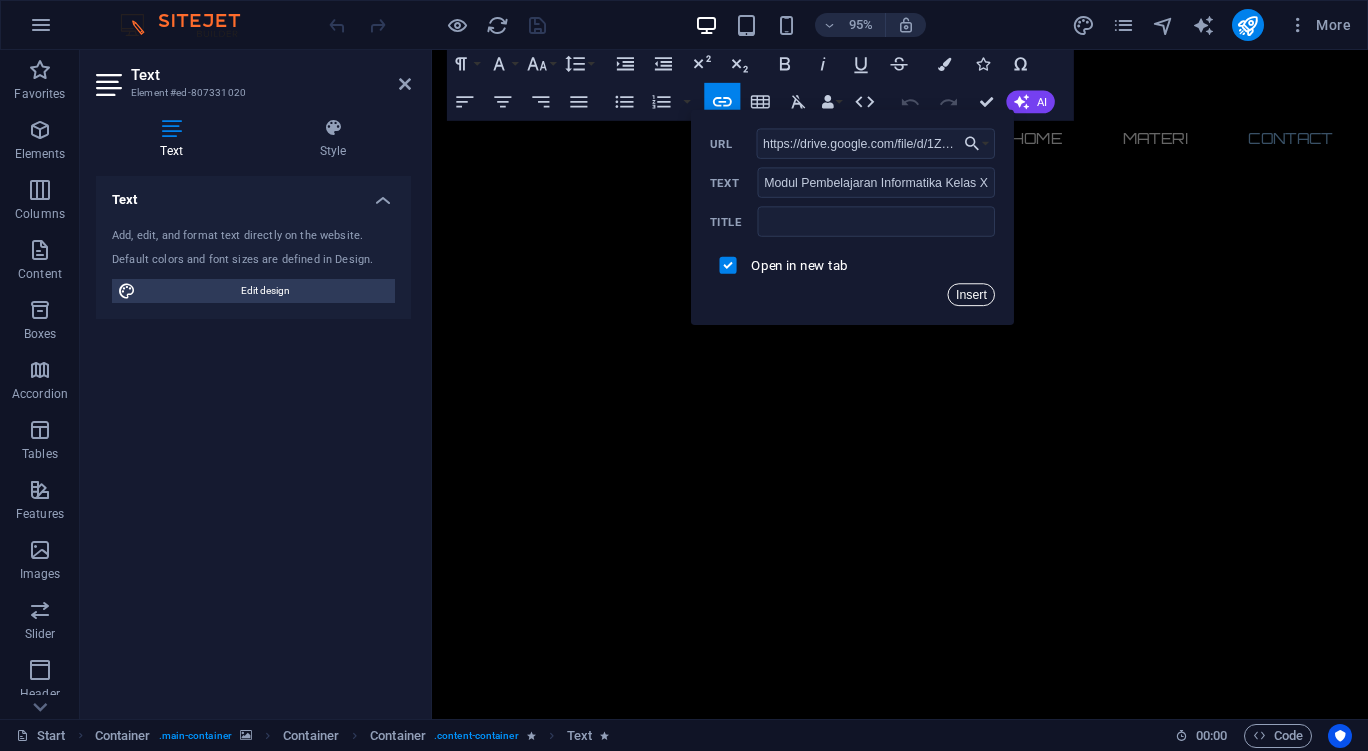 click on "Insert" at bounding box center [972, 295] 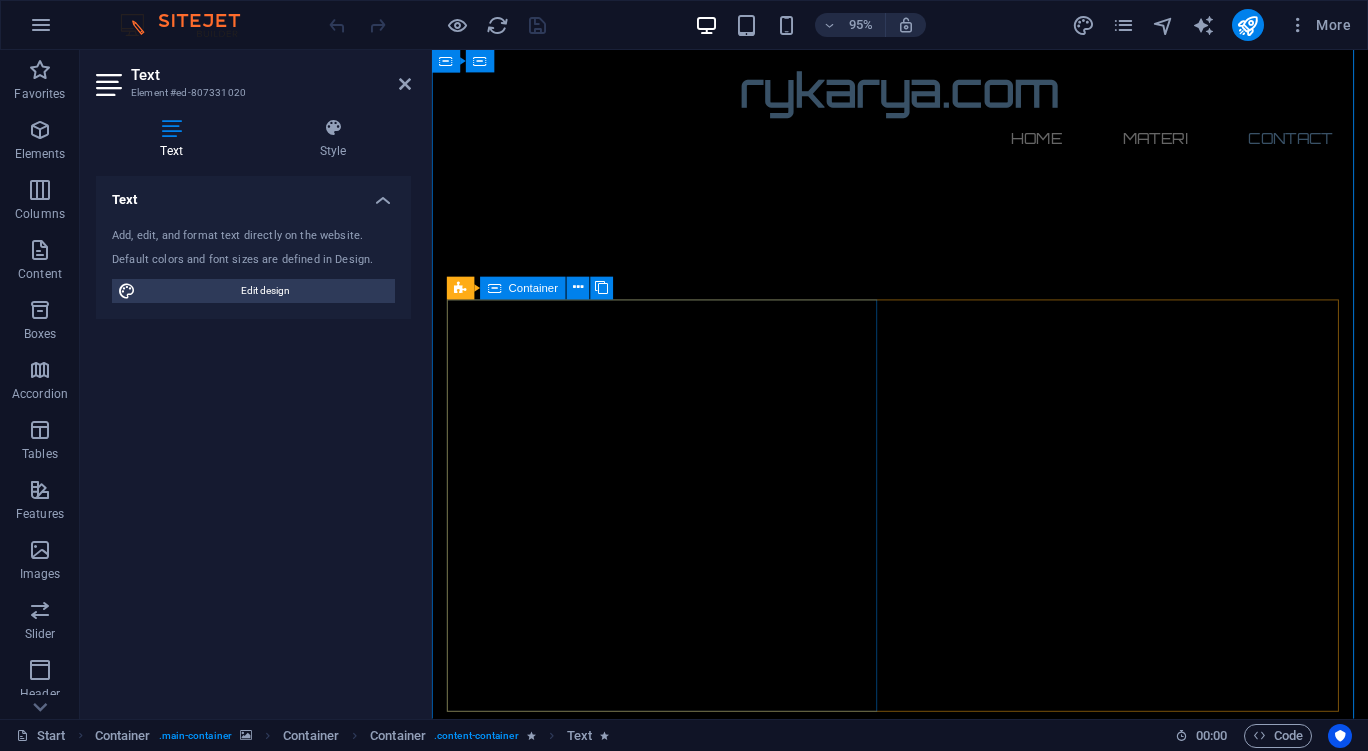 scroll, scrollTop: 1412, scrollLeft: 0, axis: vertical 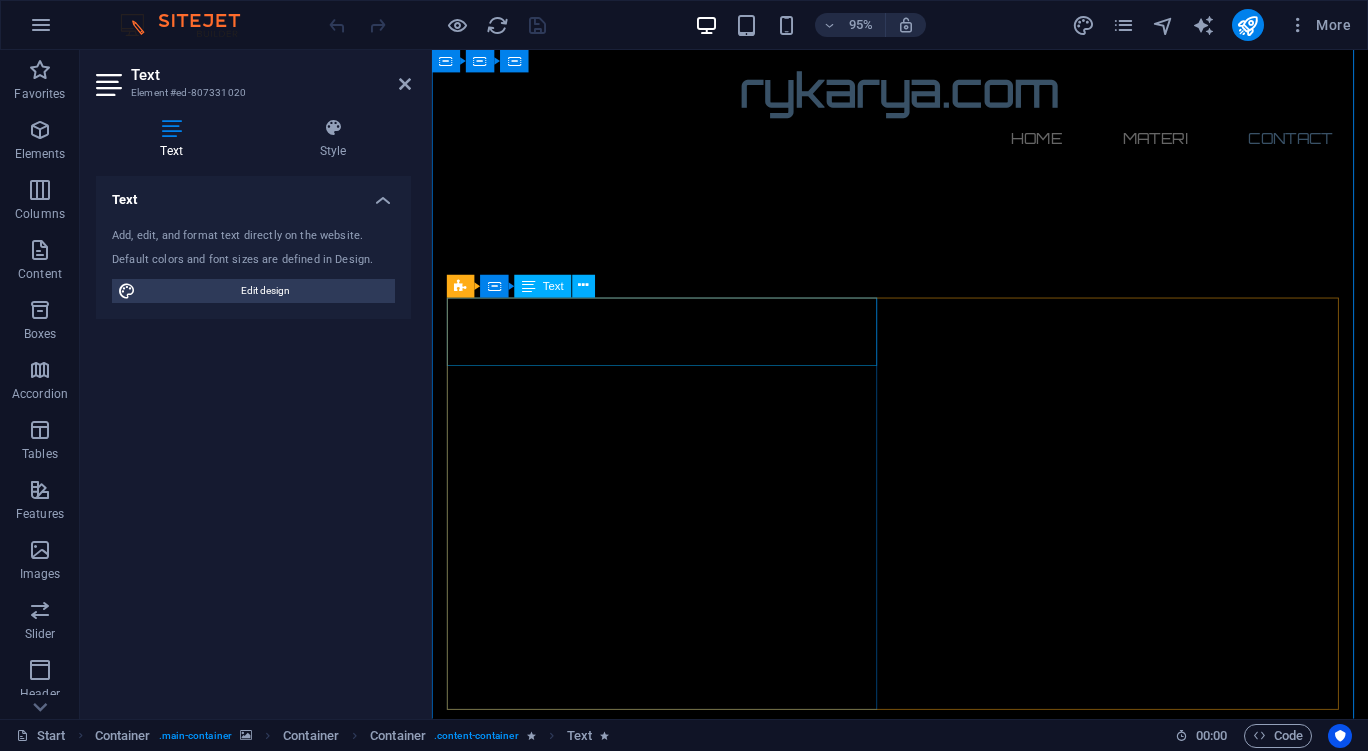 click on "Address : Bukit Duri Jakarta 12840
Phone :  082213808616
Email : hellorykarya@gmail.com" at bounding box center (925, 2598) 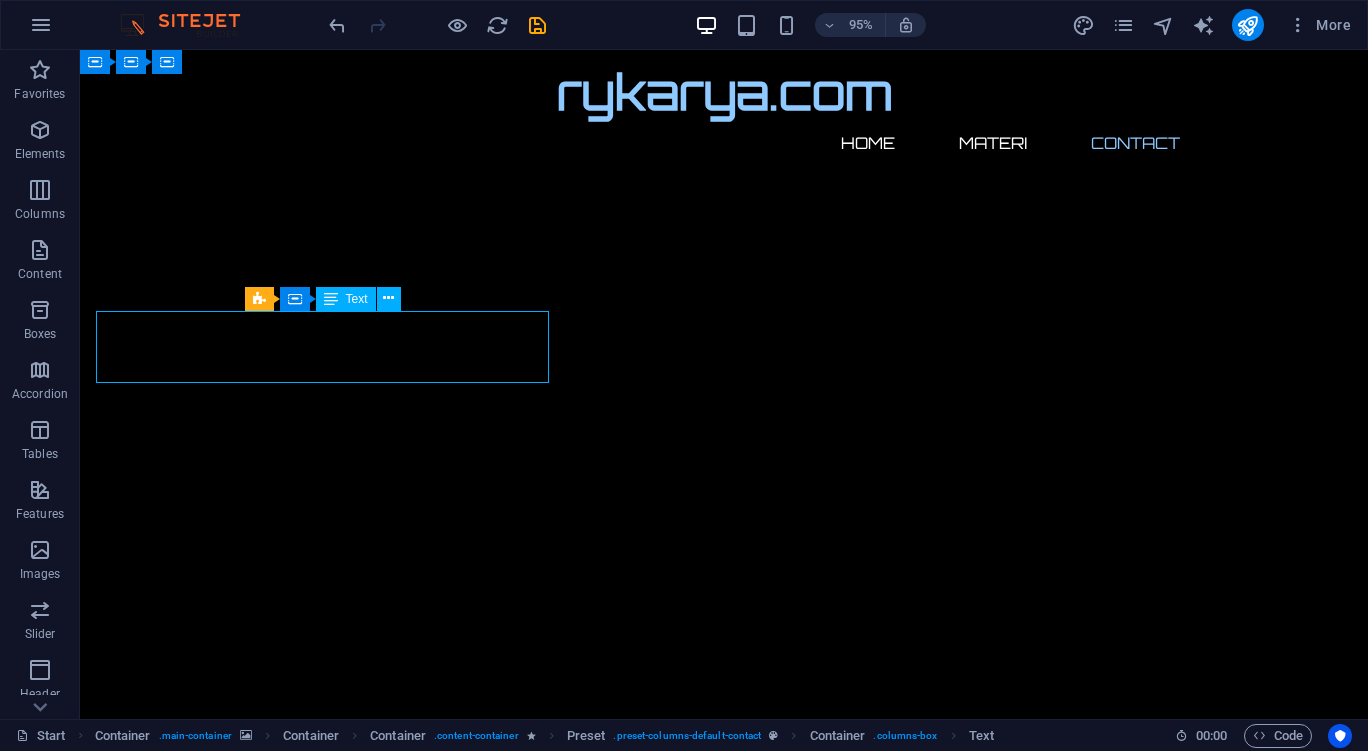 scroll, scrollTop: 1374, scrollLeft: 0, axis: vertical 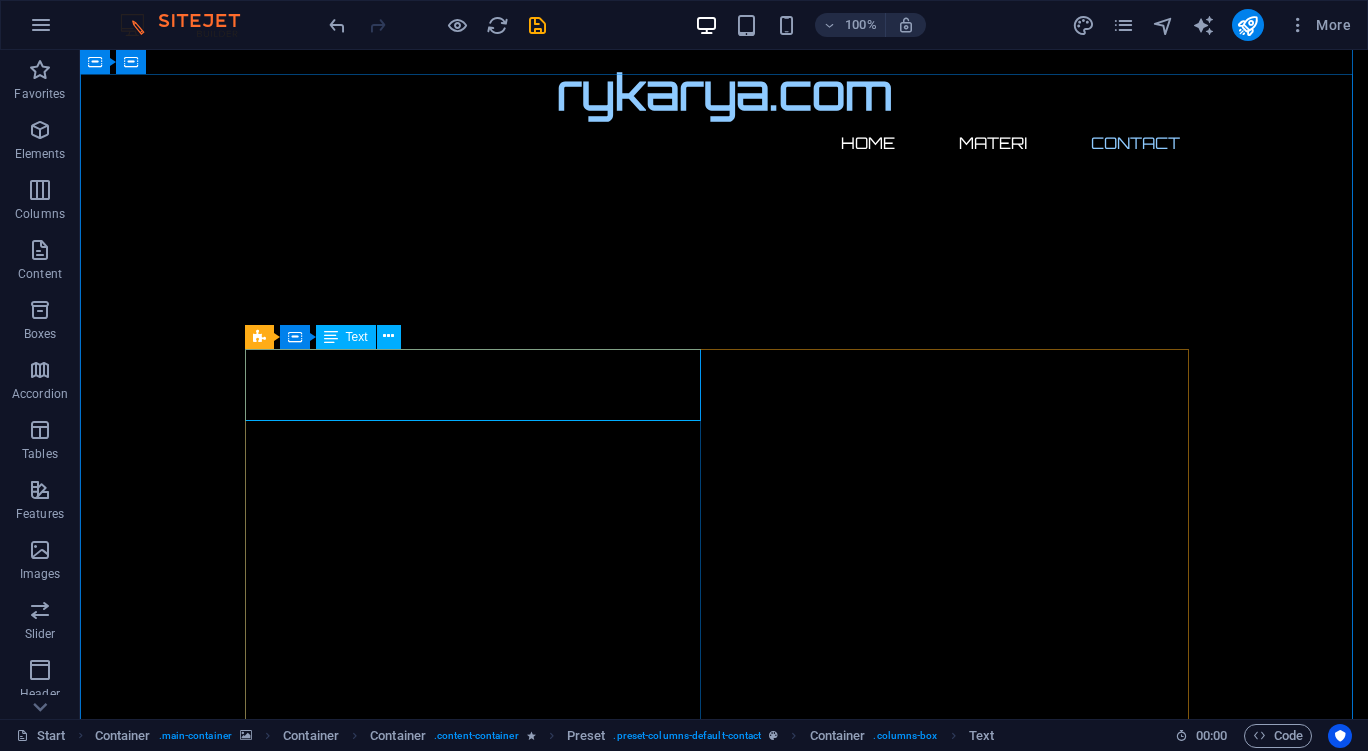 click on "Address : Bukit Duri Jakarta 12840
Phone :  082213808616
Email : hellorykarya@gmail.com" at bounding box center (724, 2636) 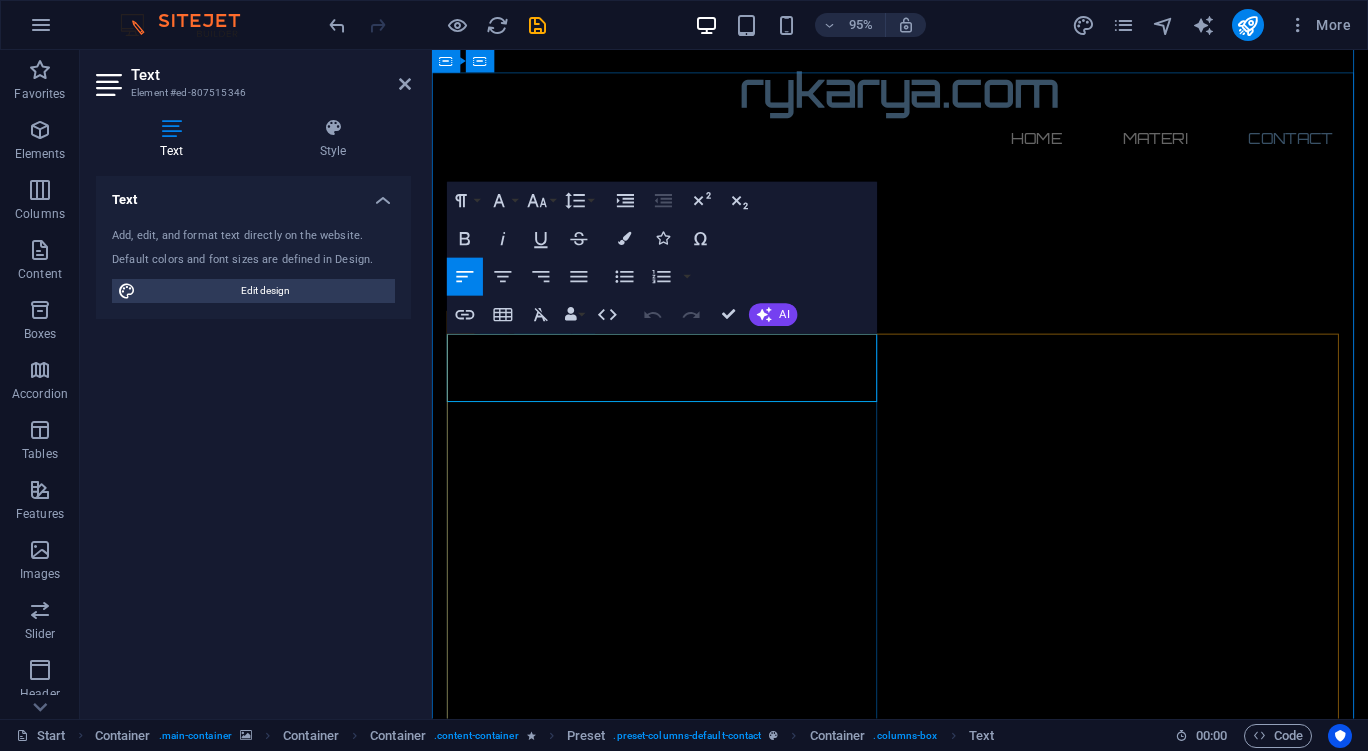 click on "[PHONE]" at bounding box center [538, 2636] 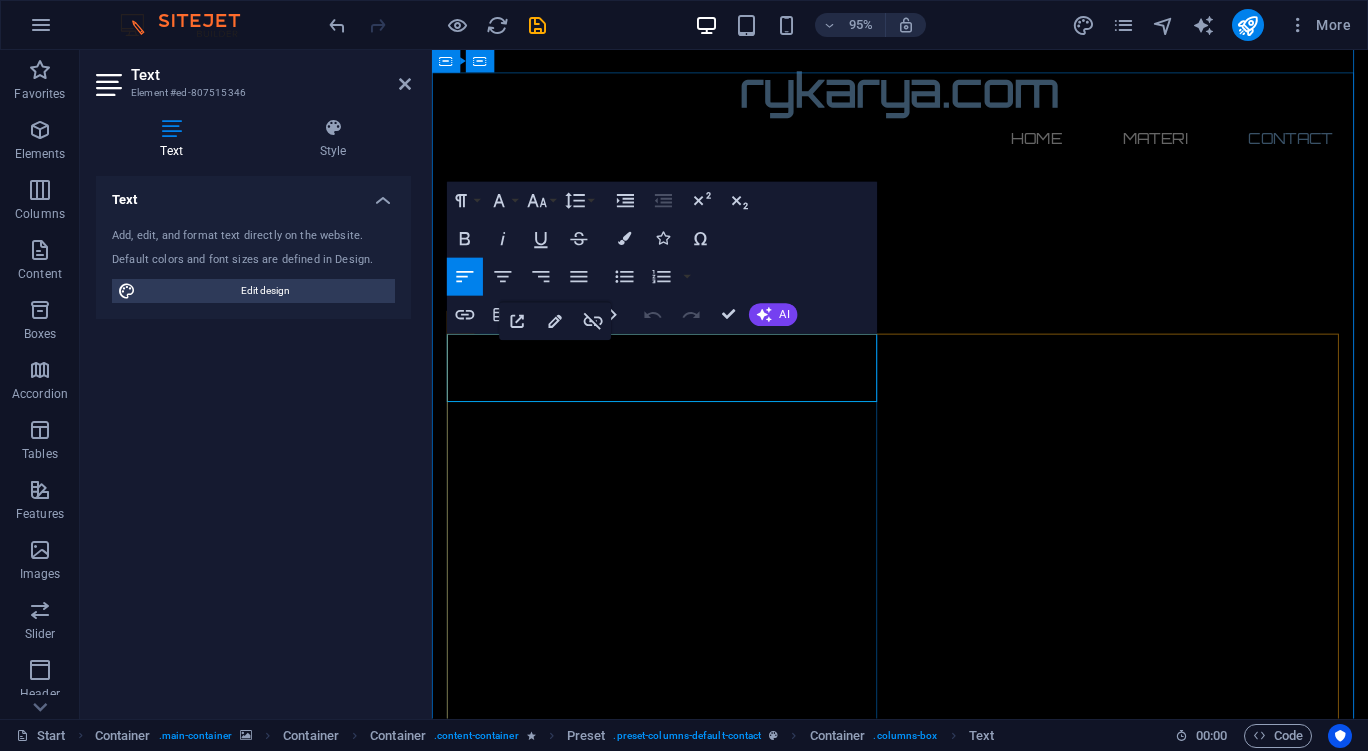 click on "[PHONE]" at bounding box center [538, 2636] 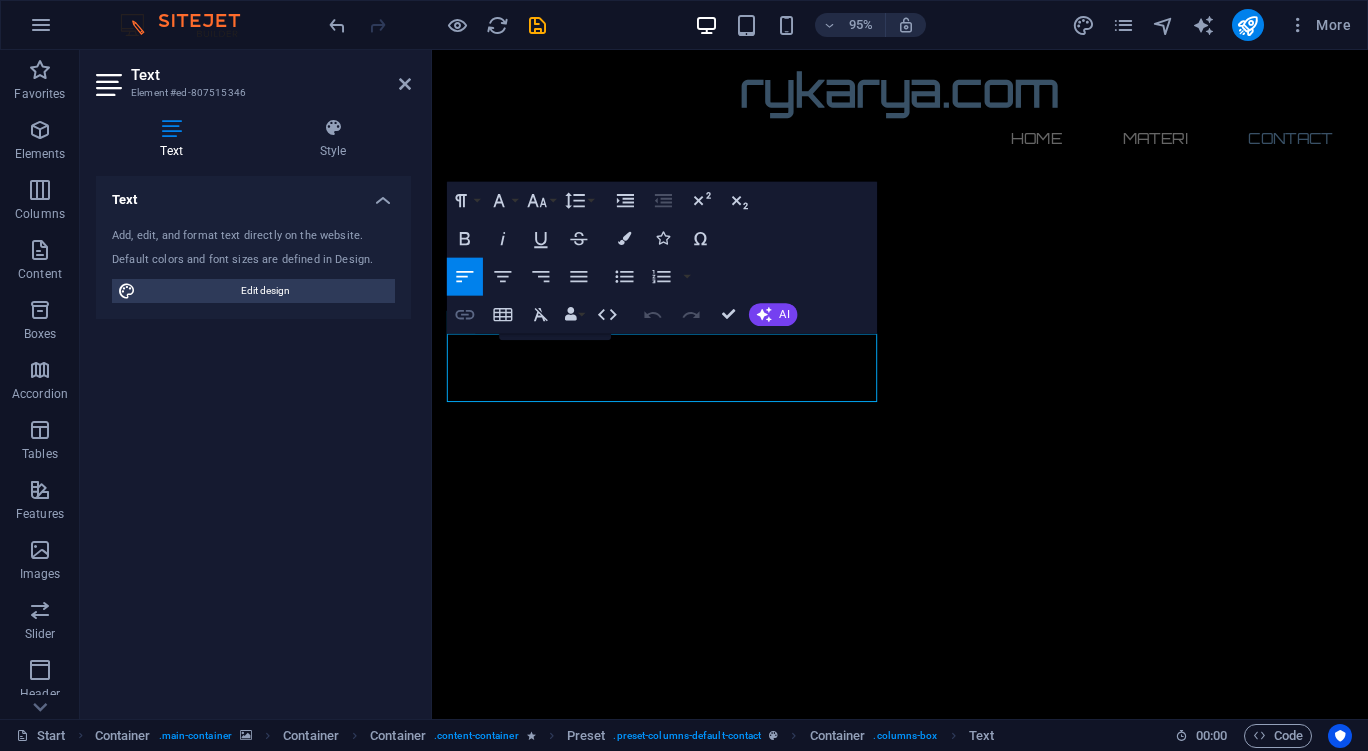 click 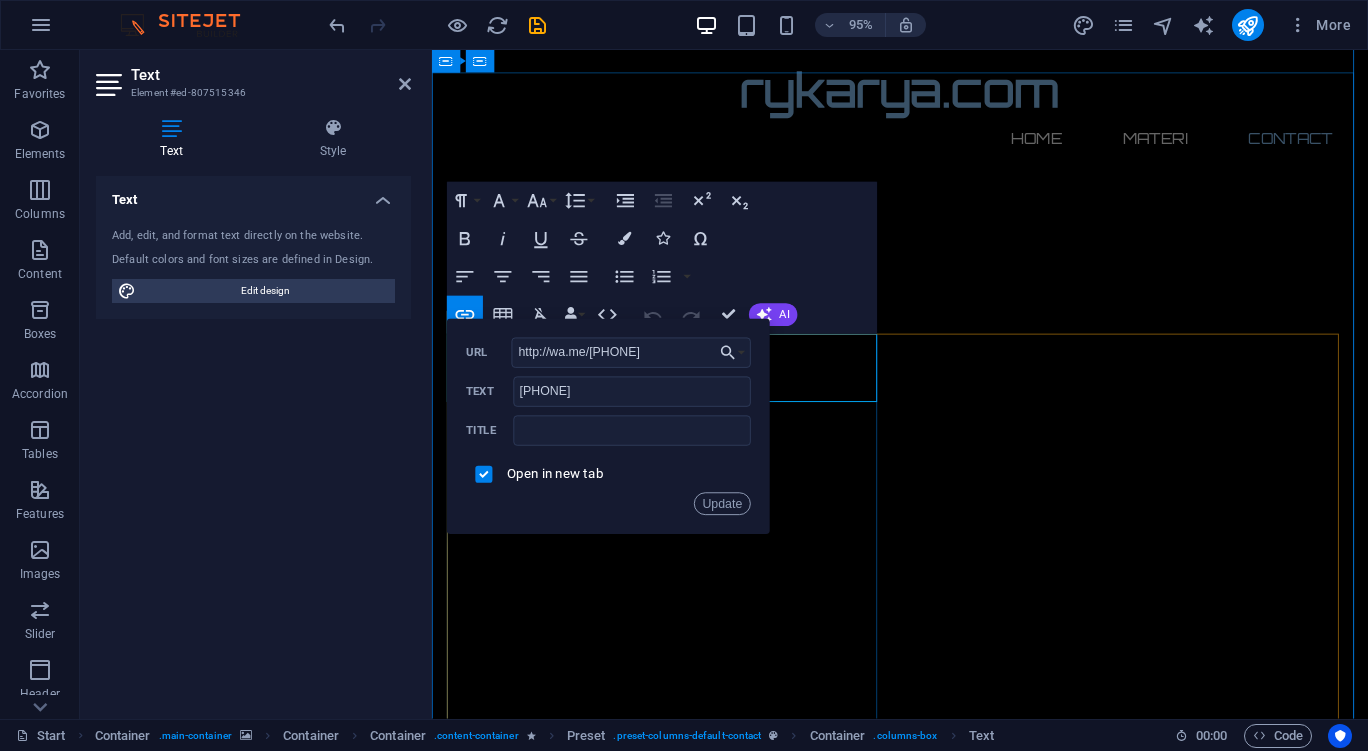 click on "Address : Bukit Duri Jakarta 12840
Phone :   ​ 082213808616 ​
Email : hellorykarya@gmail.com" at bounding box center (925, 2645) 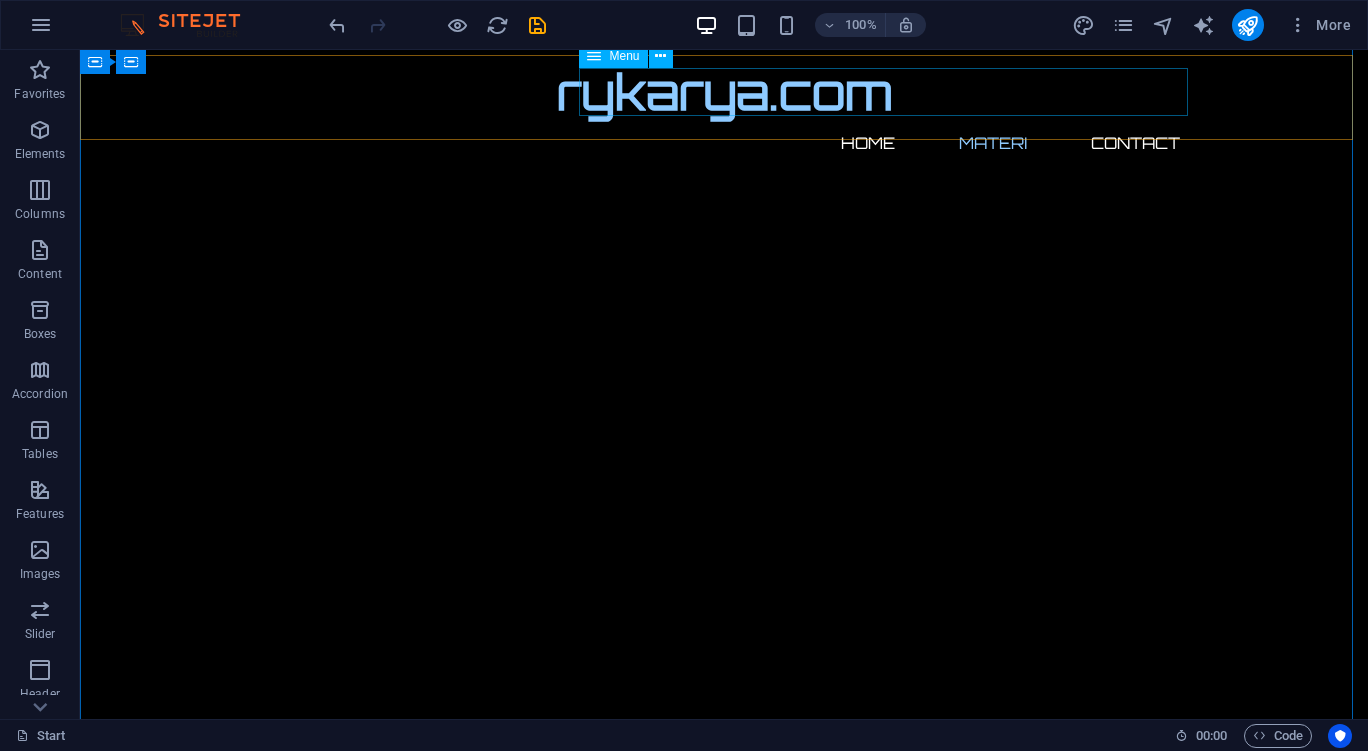 scroll, scrollTop: 619, scrollLeft: 0, axis: vertical 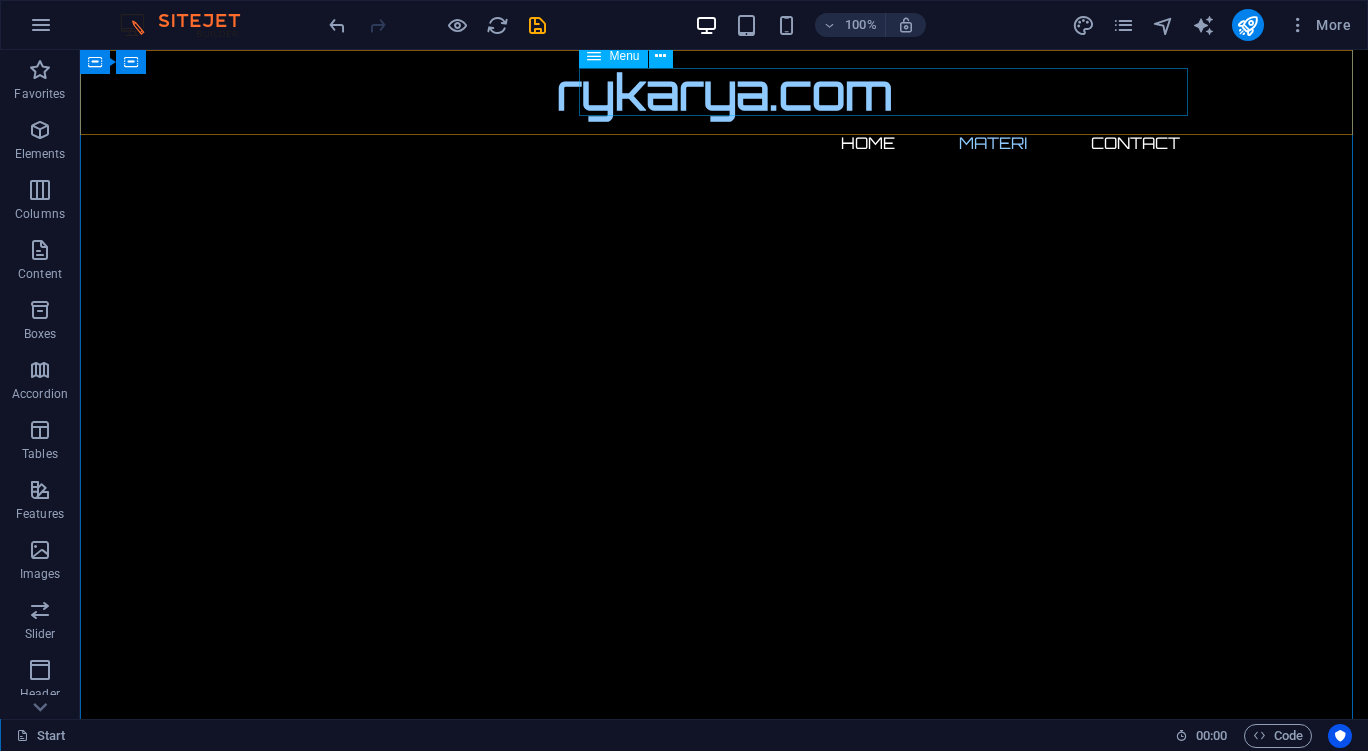 click on "Home Materi Contact" at bounding box center [724, 143] 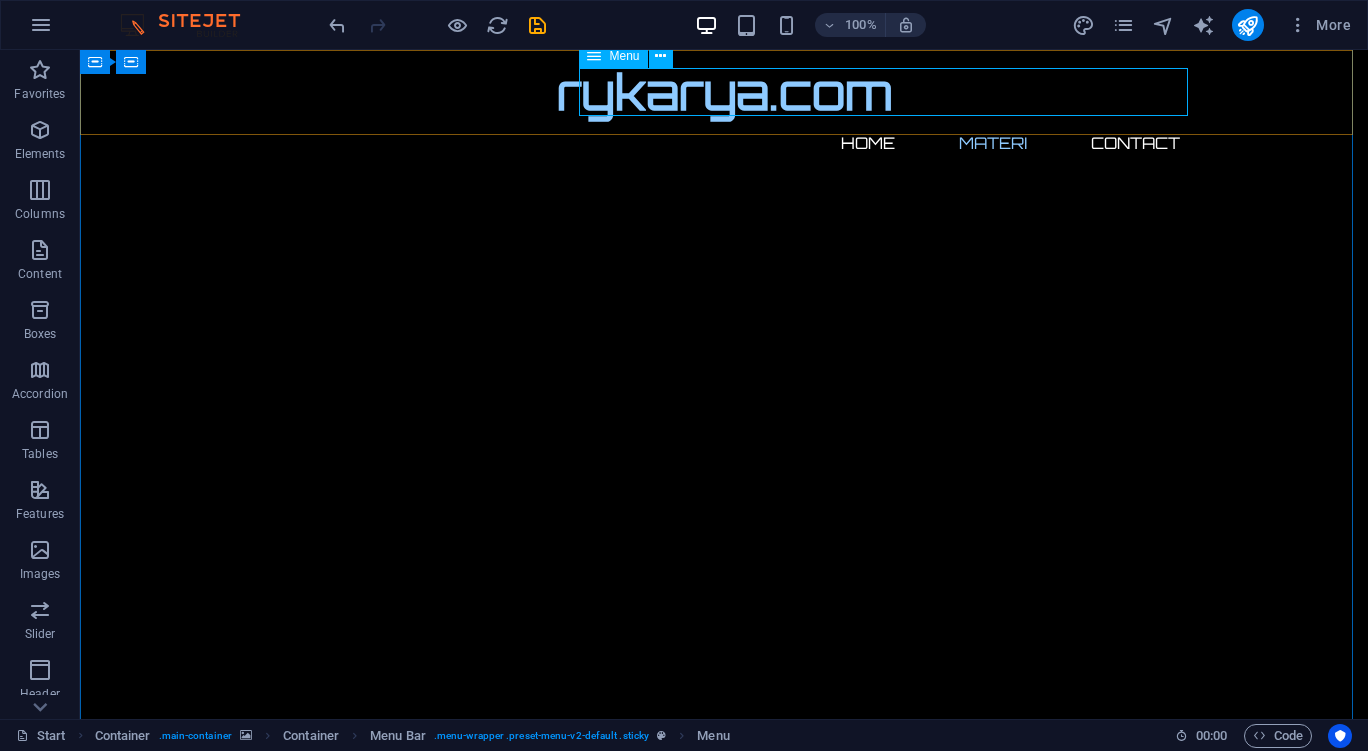 click at bounding box center (594, 56) 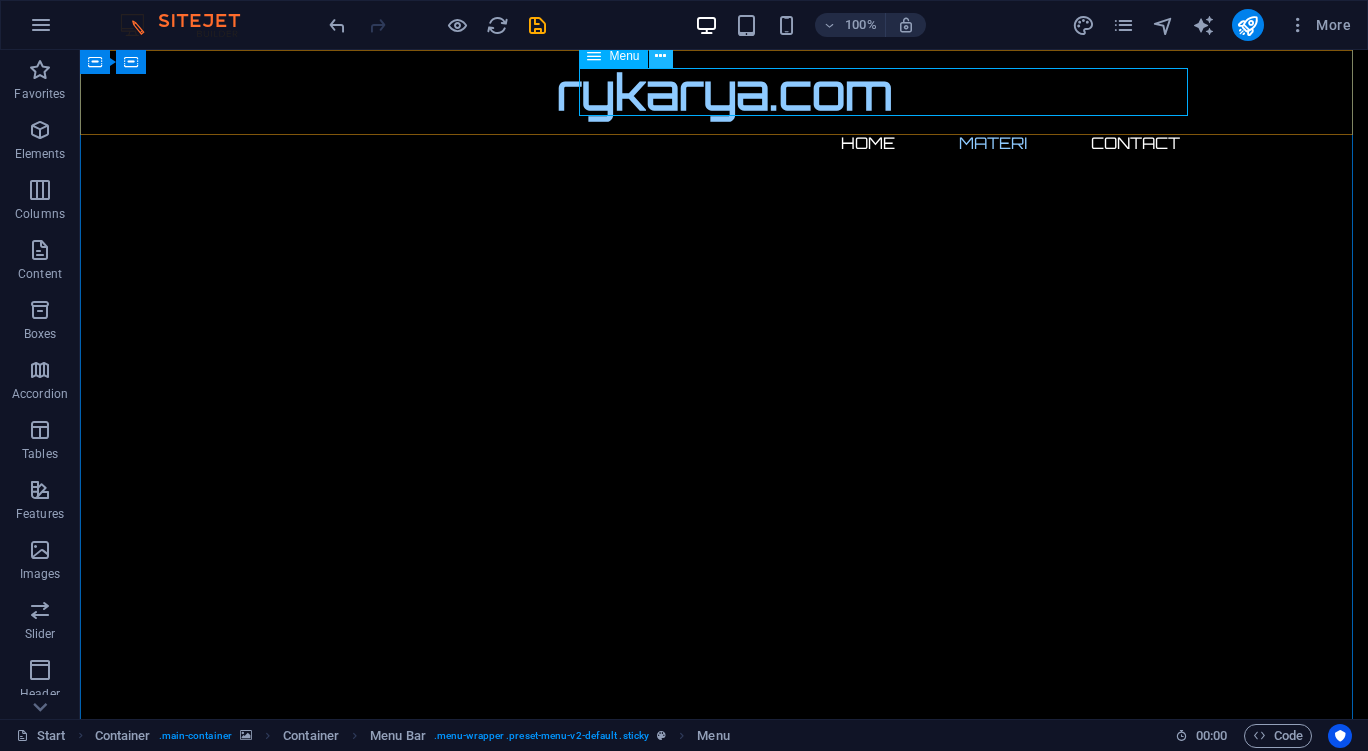 click at bounding box center [660, 56] 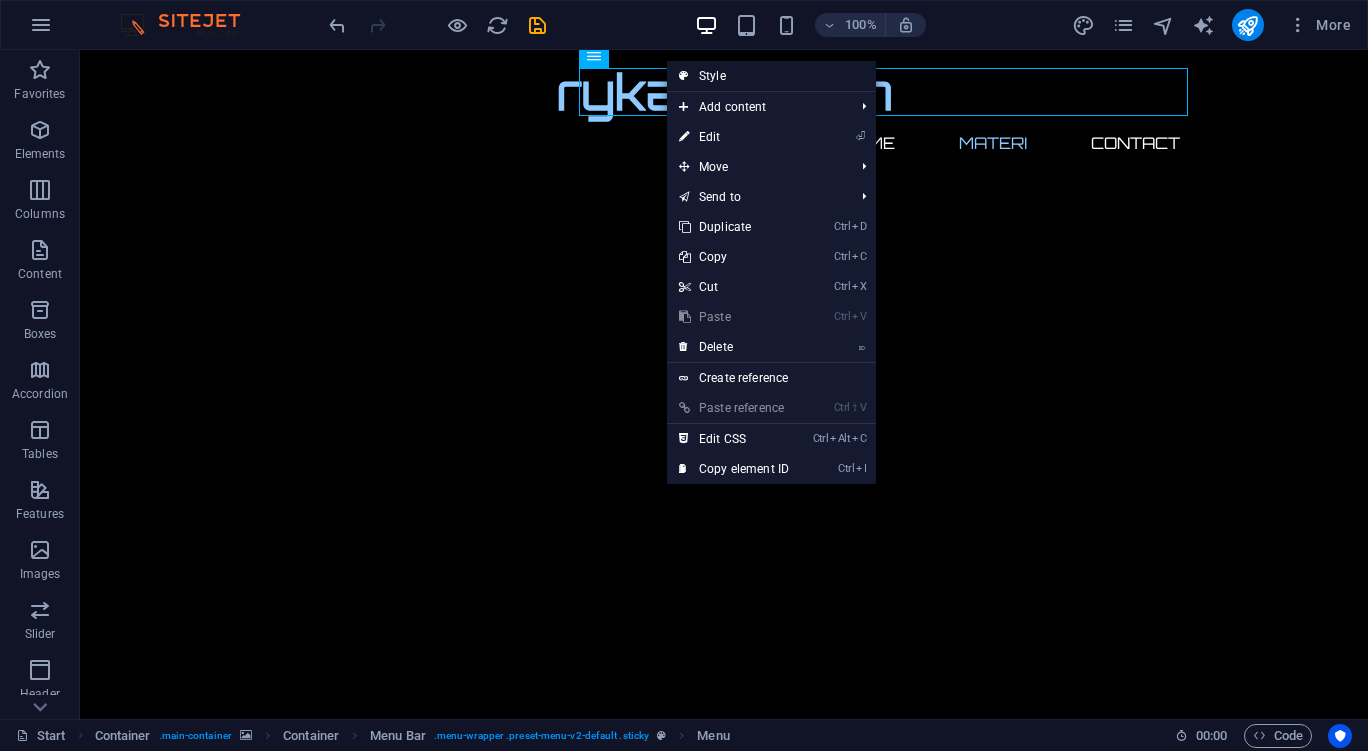 click on "Style" at bounding box center [771, 76] 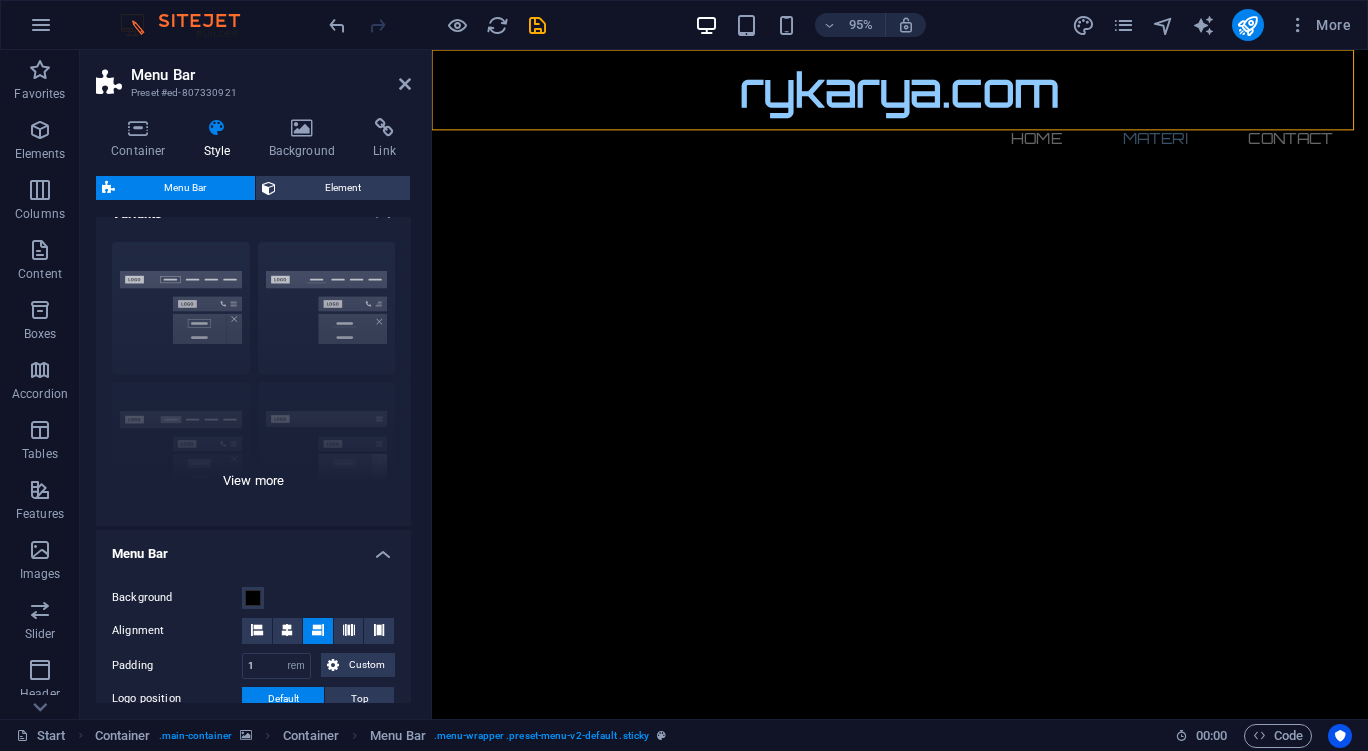 scroll, scrollTop: 29, scrollLeft: 0, axis: vertical 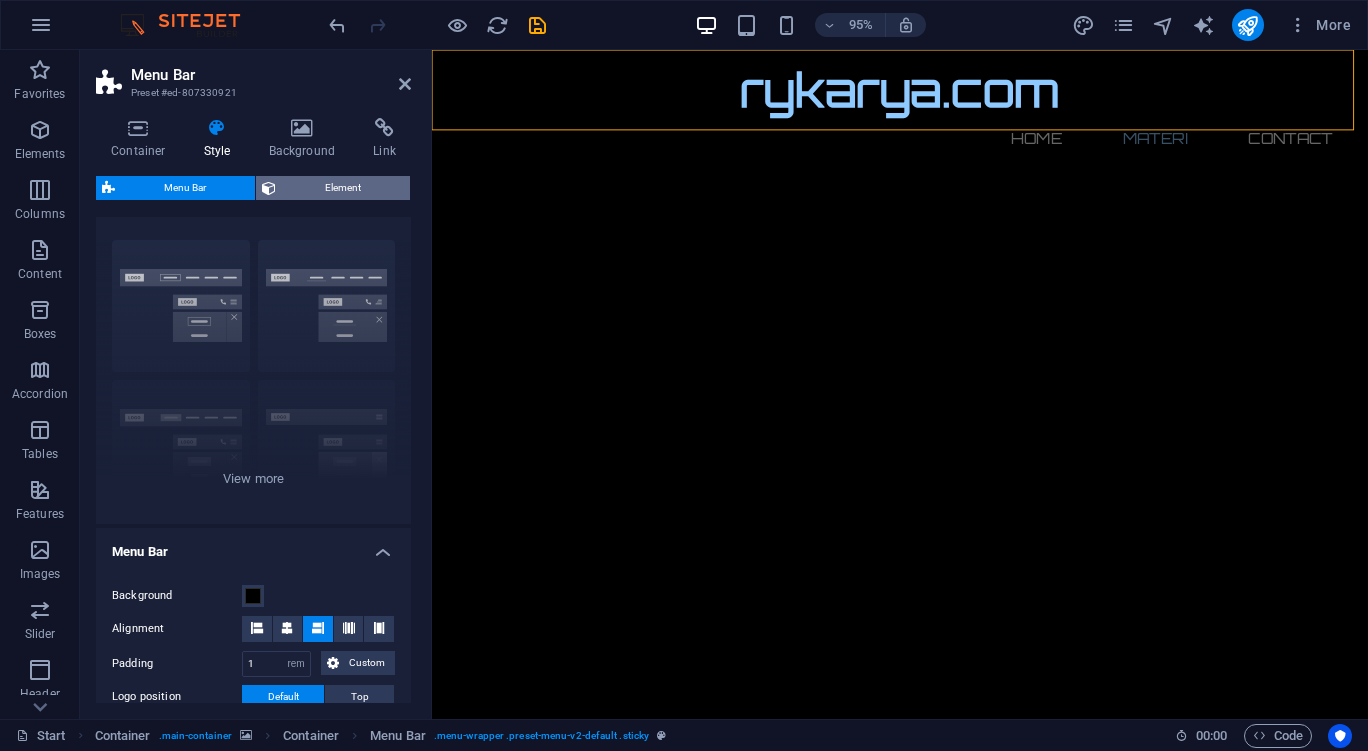 click on "Element" at bounding box center [343, 188] 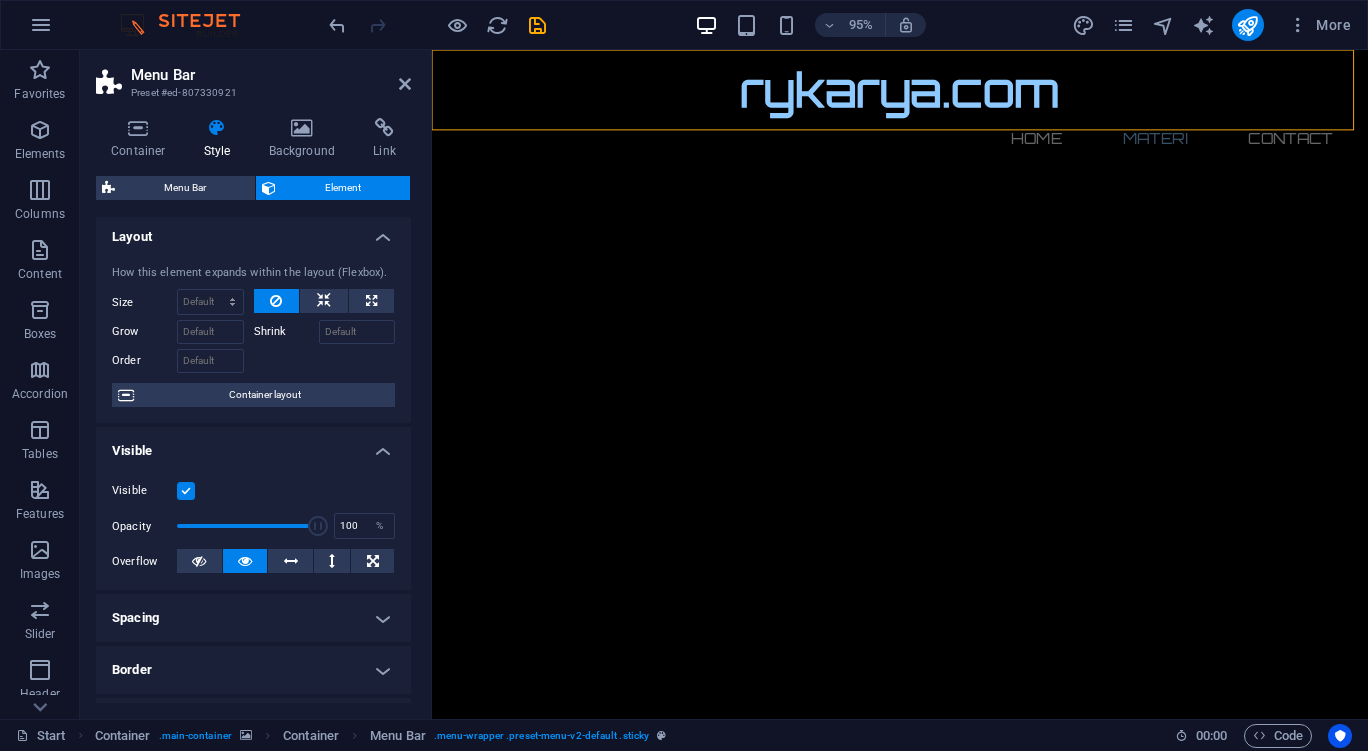 scroll, scrollTop: 0, scrollLeft: 0, axis: both 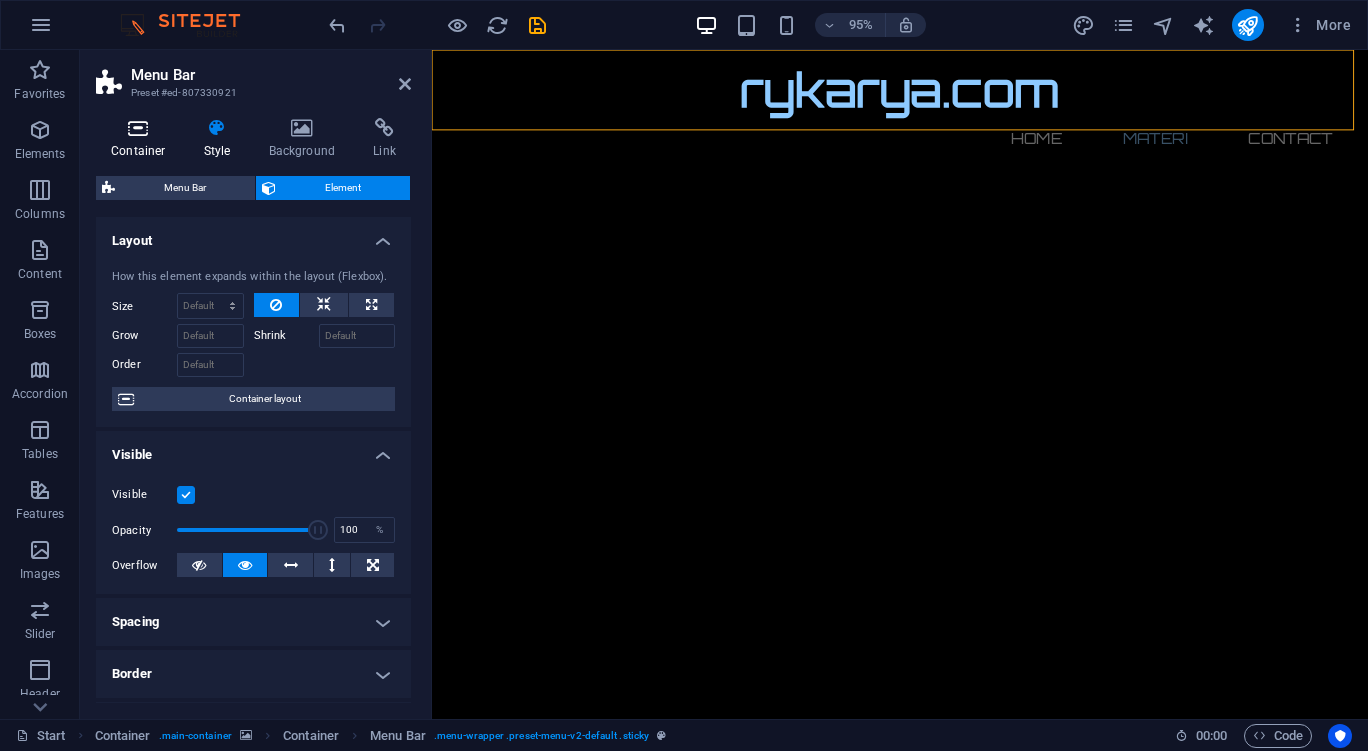 click at bounding box center (138, 128) 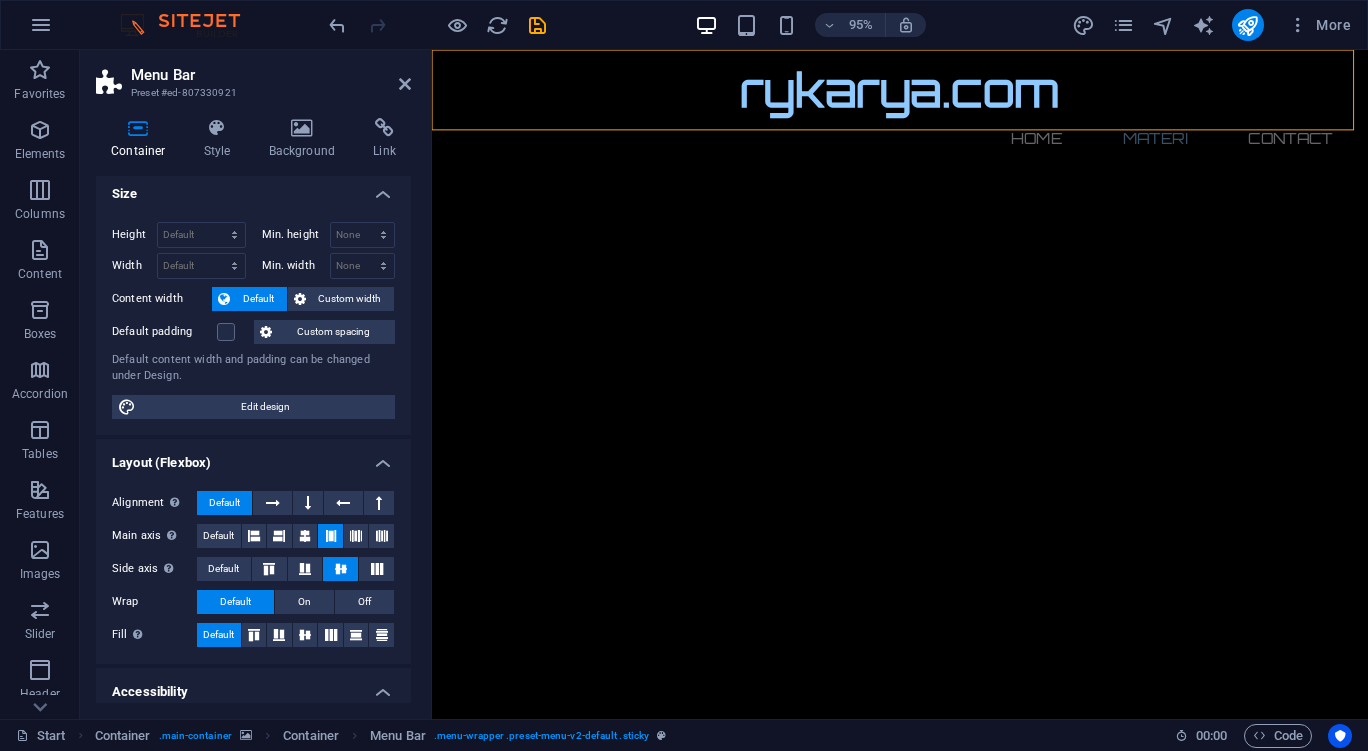 scroll, scrollTop: 0, scrollLeft: 0, axis: both 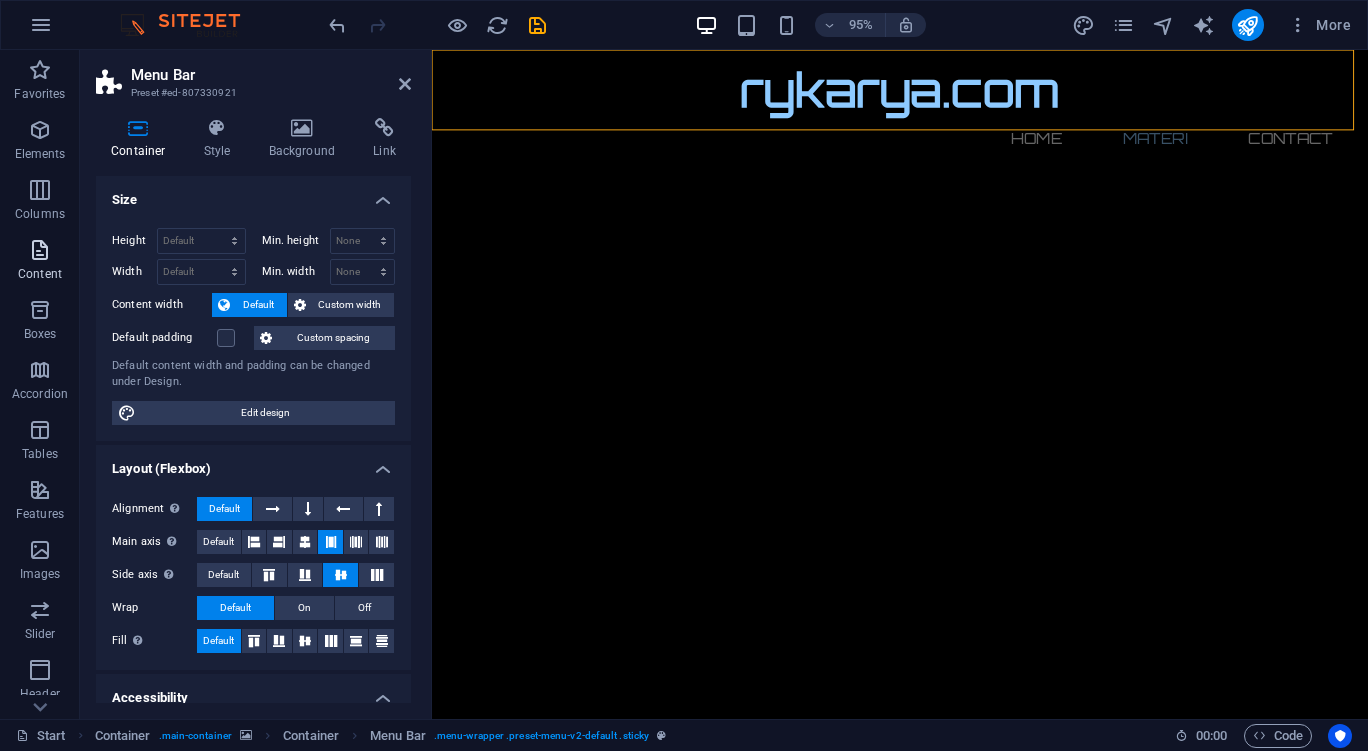 click on "Content" at bounding box center (40, 274) 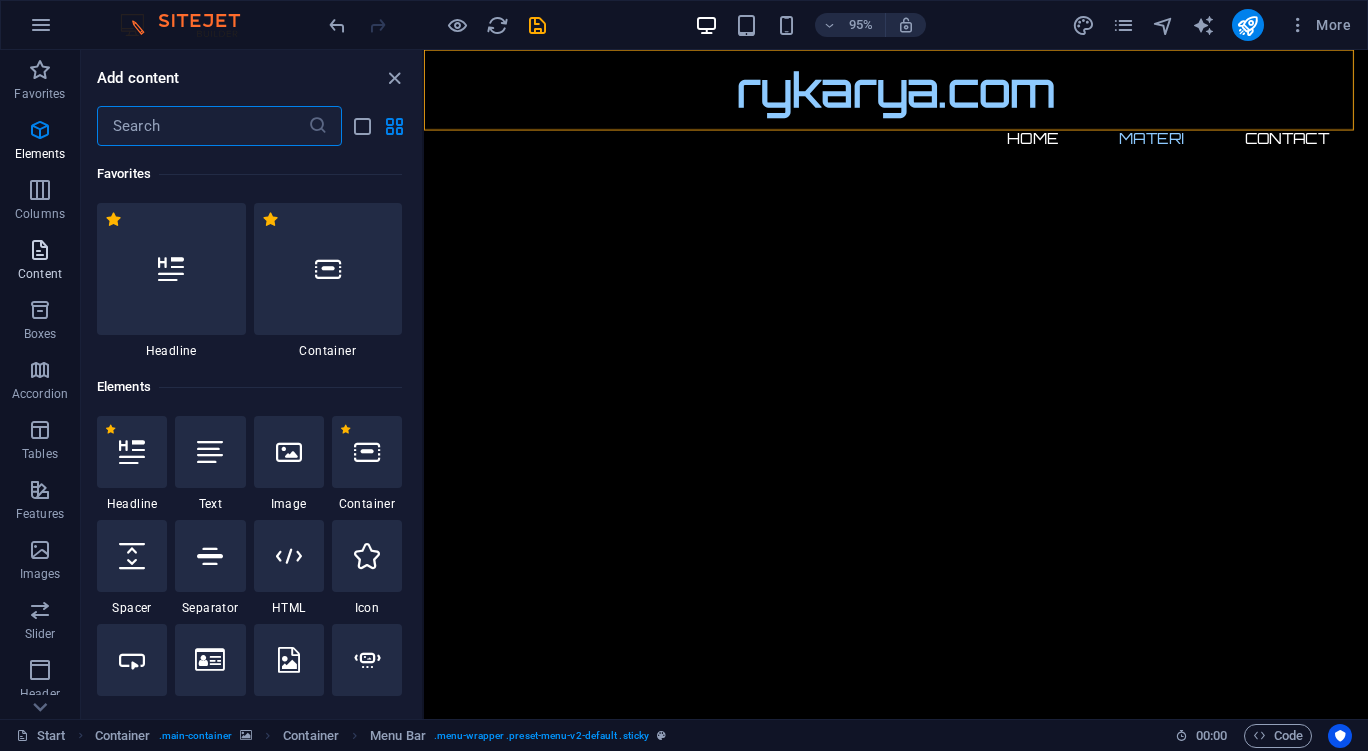 scroll, scrollTop: 3499, scrollLeft: 0, axis: vertical 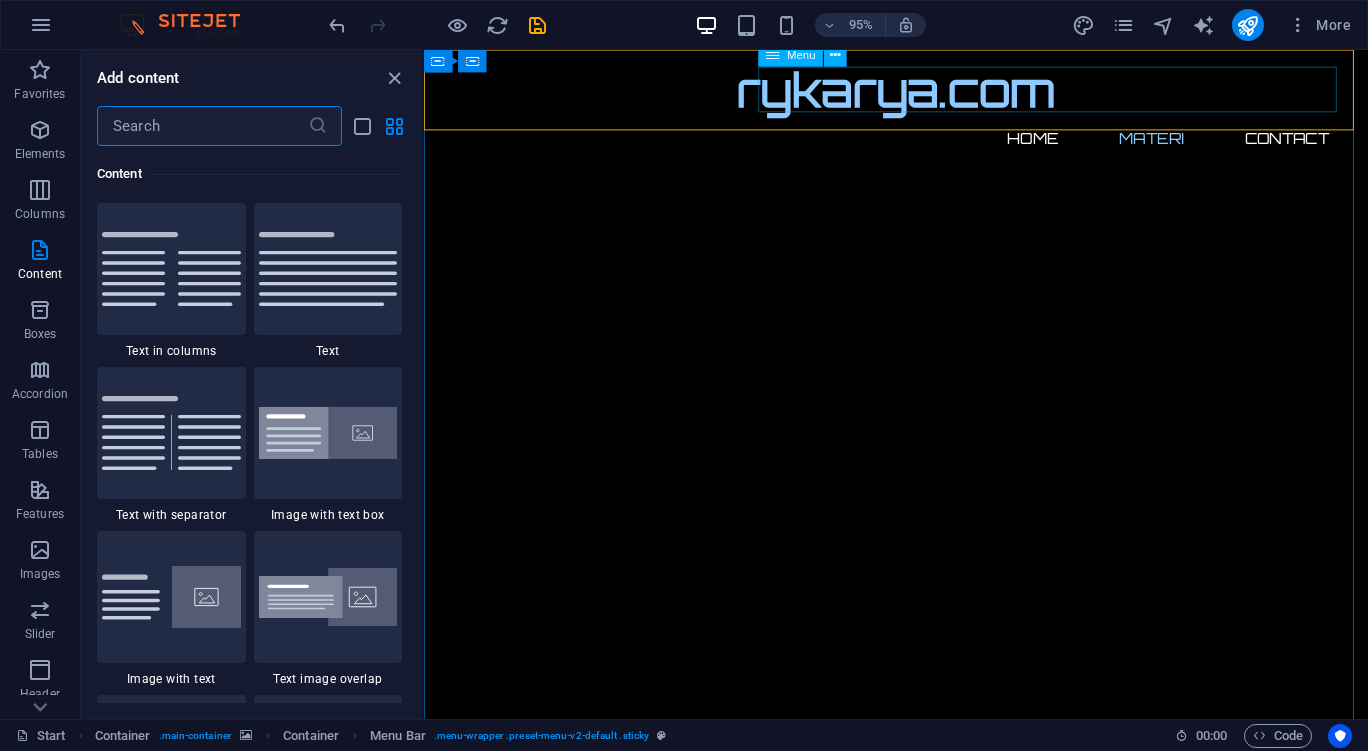 click on "Menu" at bounding box center [801, 55] 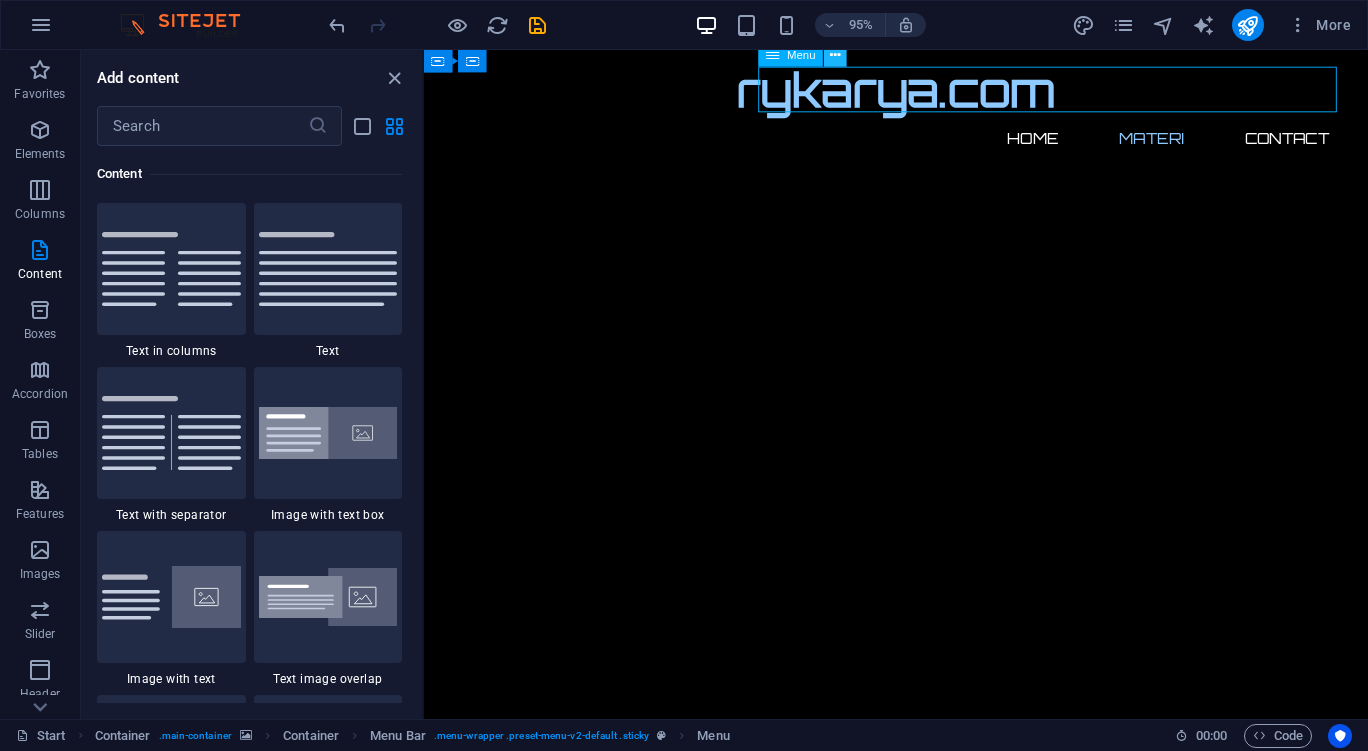 click at bounding box center (835, 56) 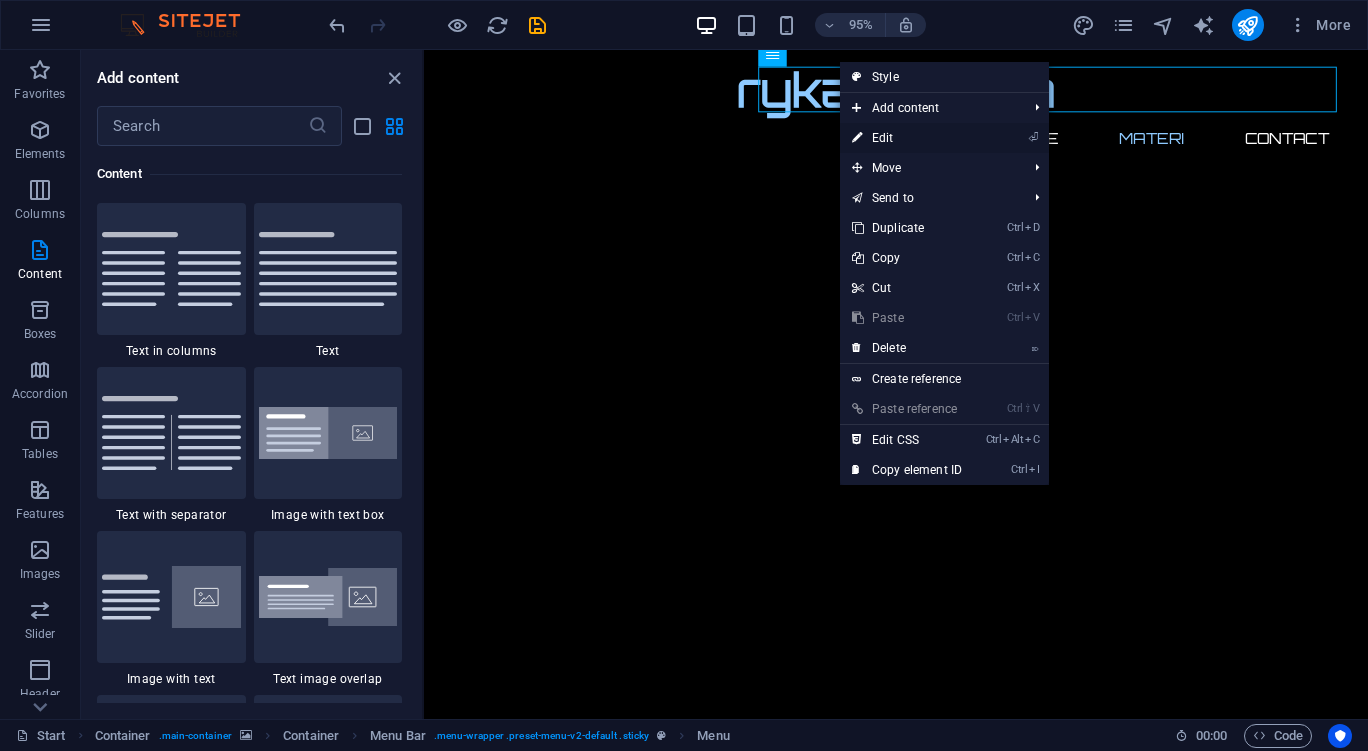 click on "⏎  Edit" at bounding box center (907, 138) 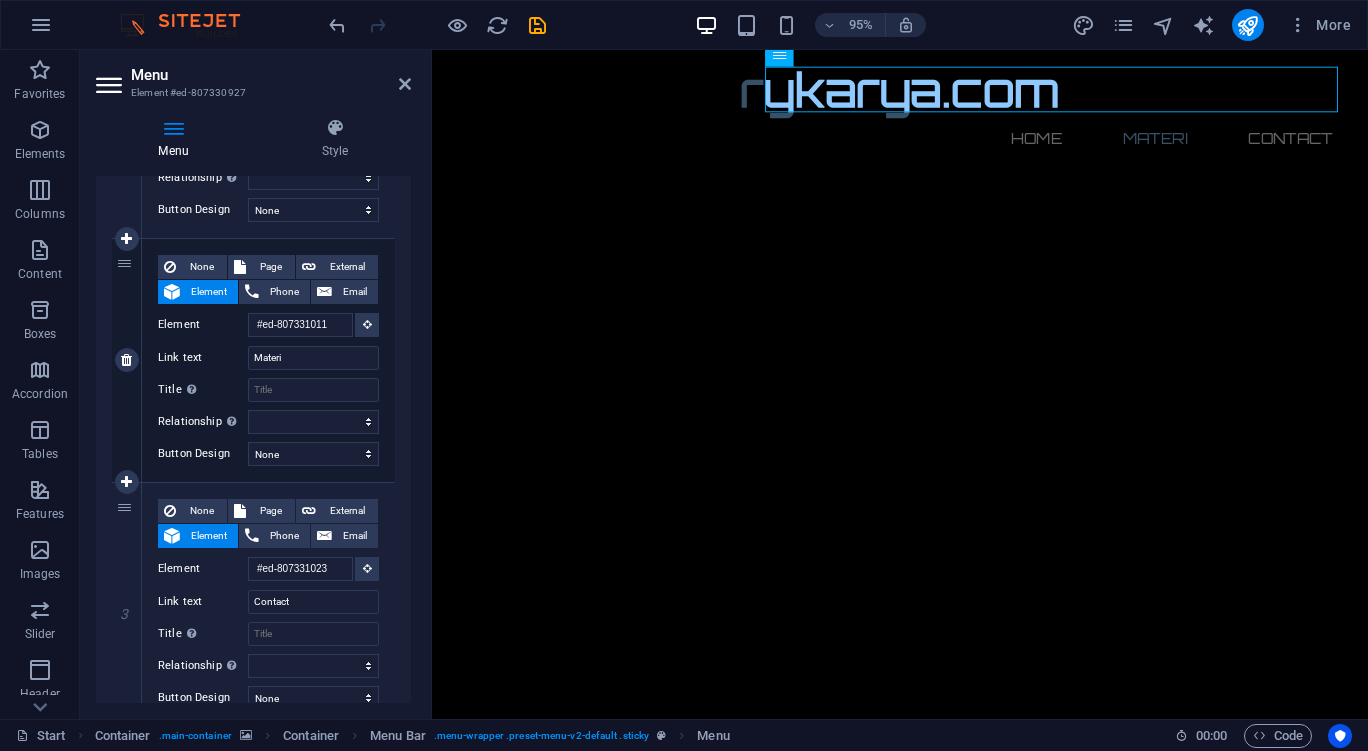 scroll, scrollTop: 365, scrollLeft: 0, axis: vertical 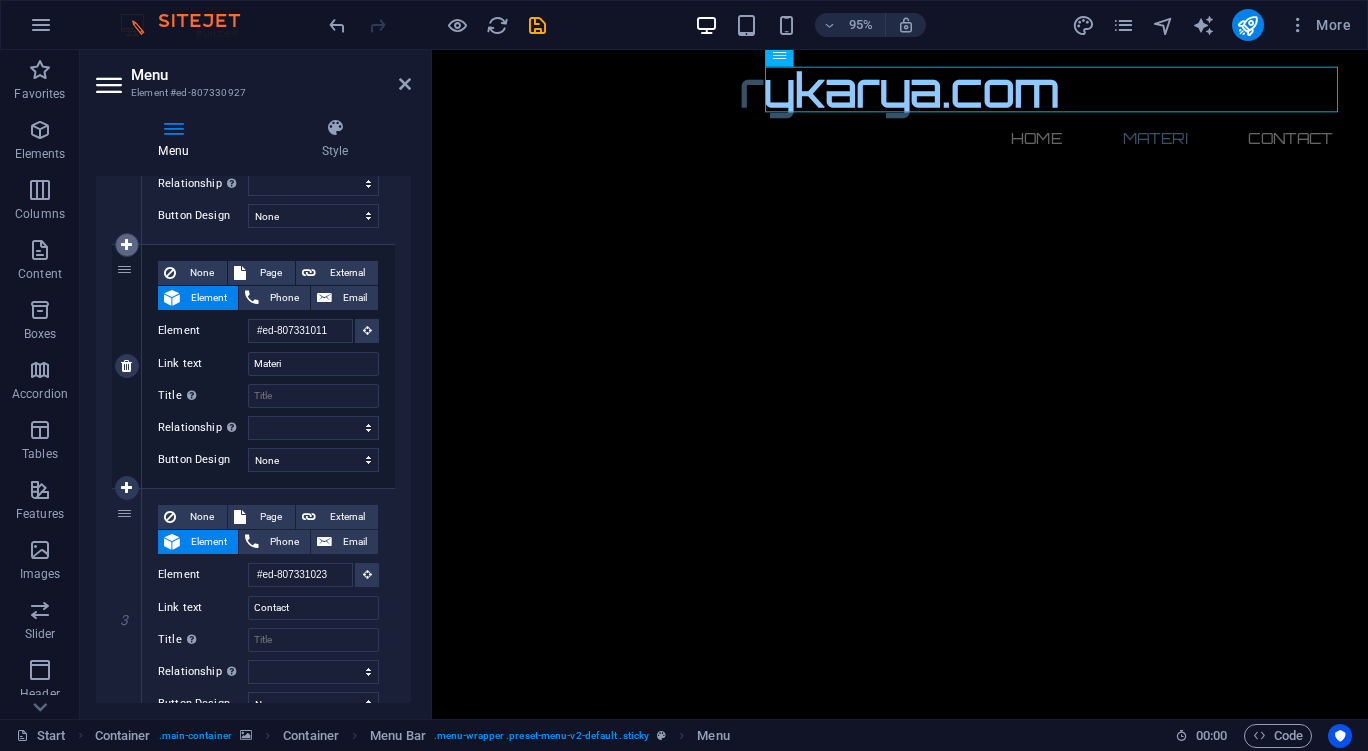 click at bounding box center (126, 245) 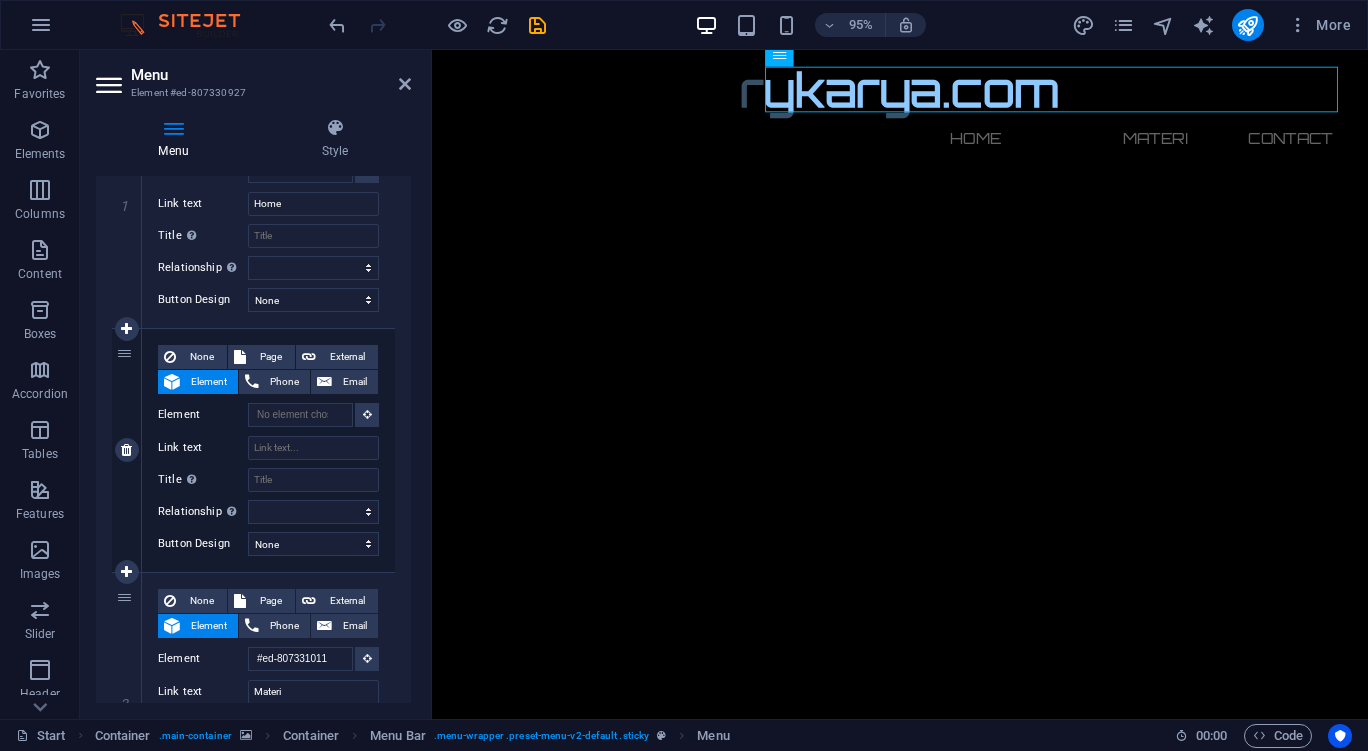scroll, scrollTop: 286, scrollLeft: 0, axis: vertical 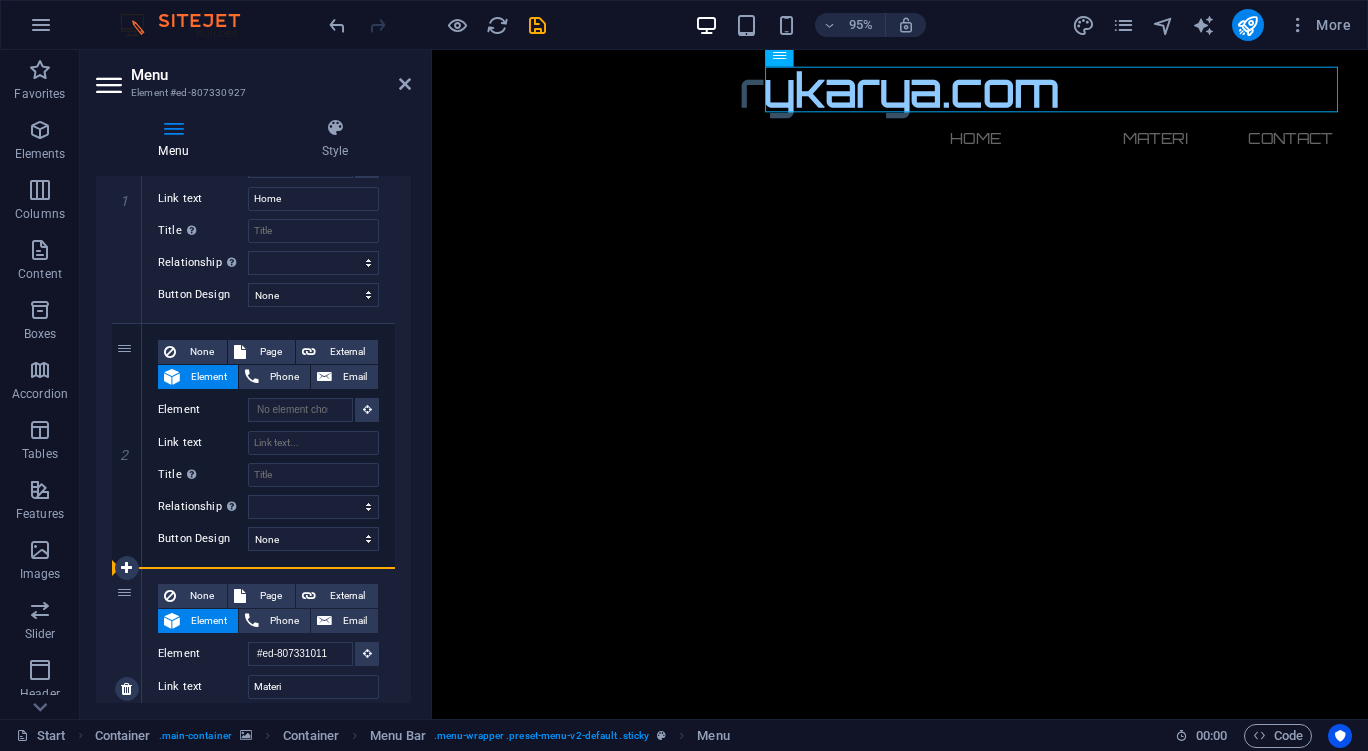 drag, startPoint x: 135, startPoint y: 351, endPoint x: 137, endPoint y: 587, distance: 236.00847 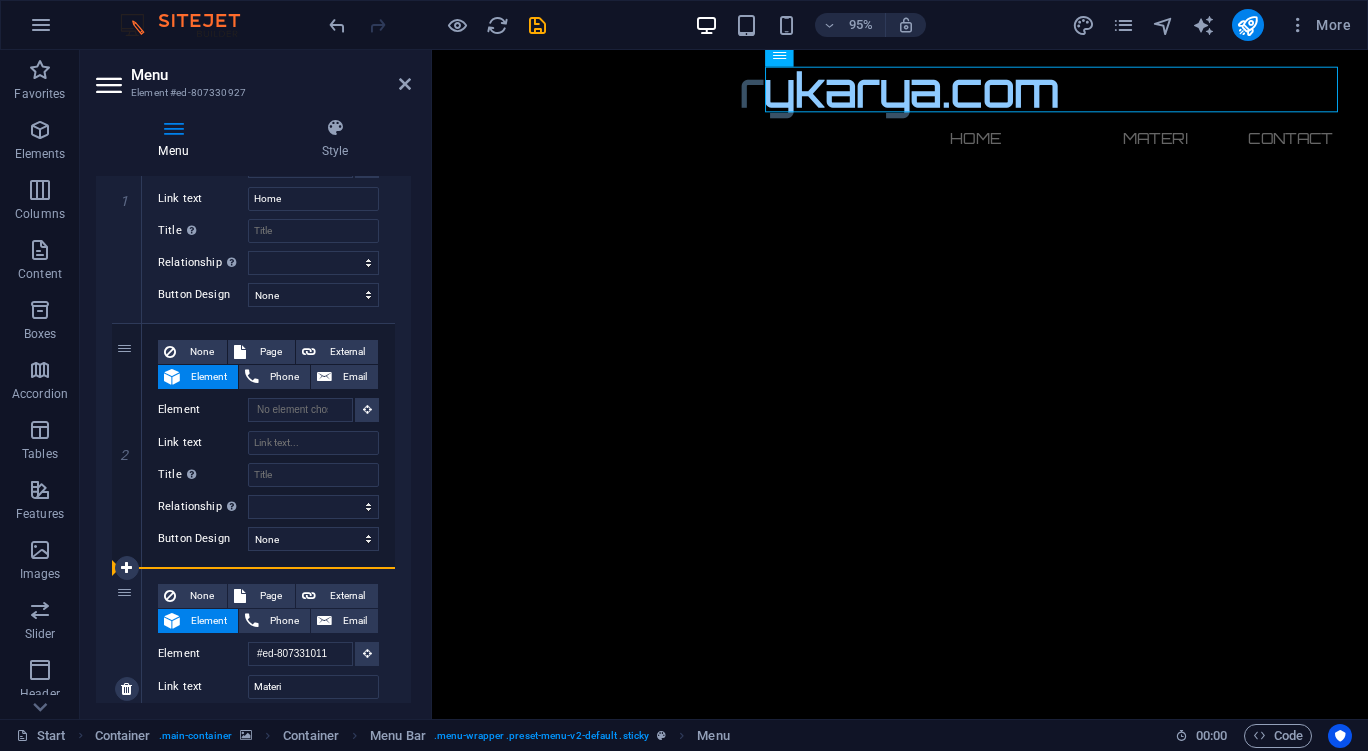 select 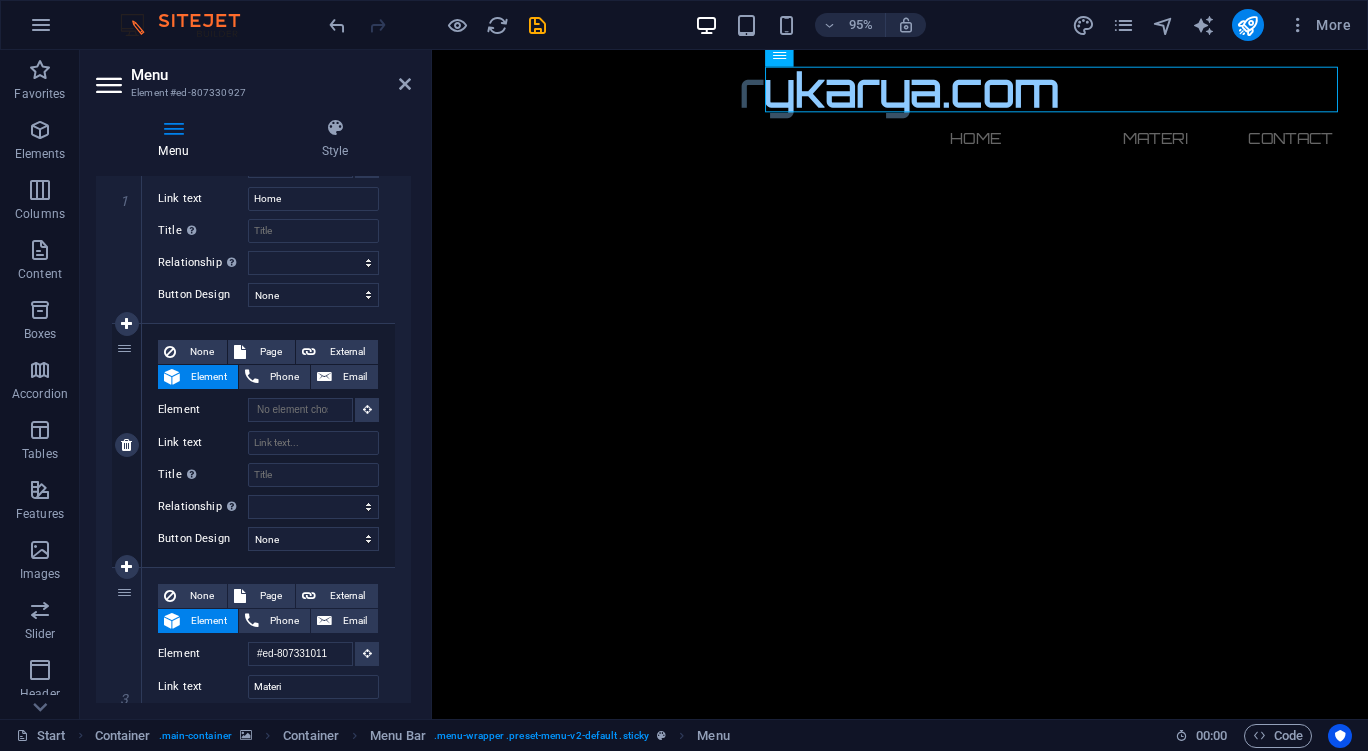 scroll, scrollTop: 350, scrollLeft: 0, axis: vertical 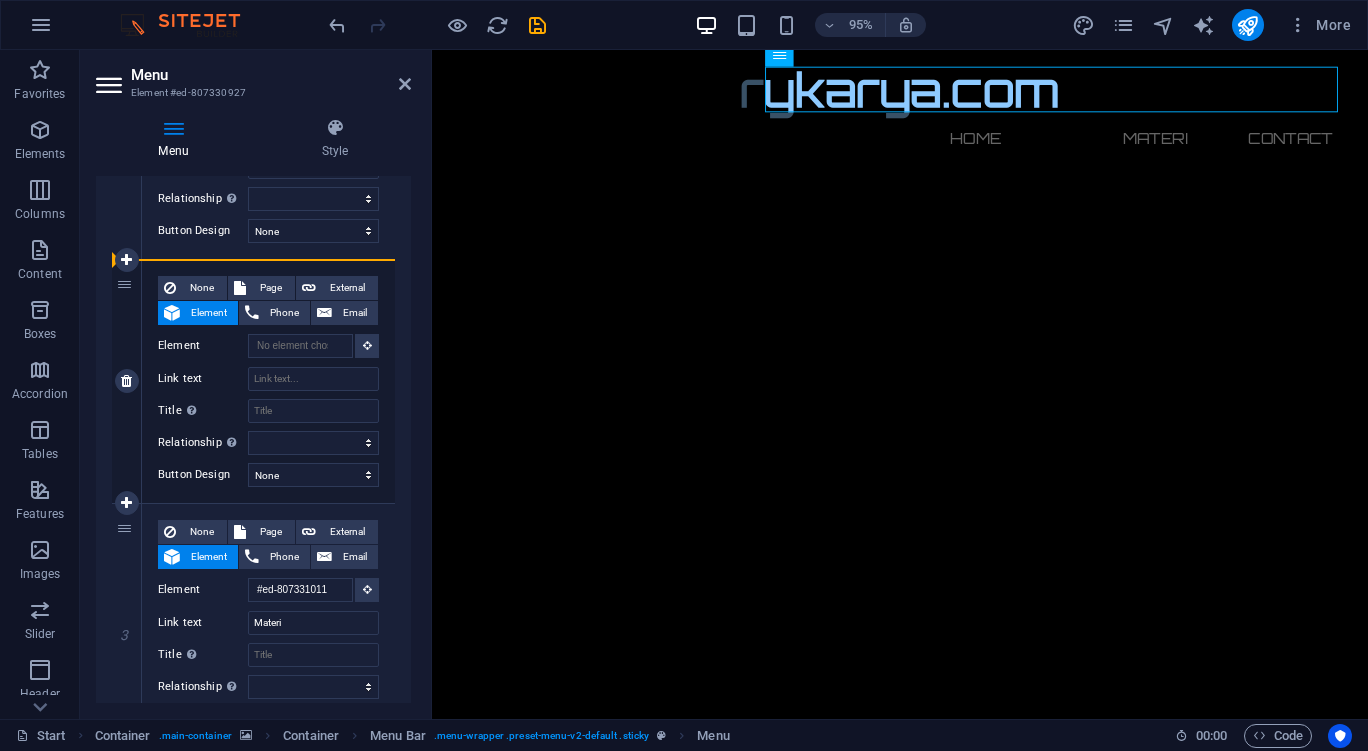 drag, startPoint x: 133, startPoint y: 525, endPoint x: 141, endPoint y: 336, distance: 189.16924 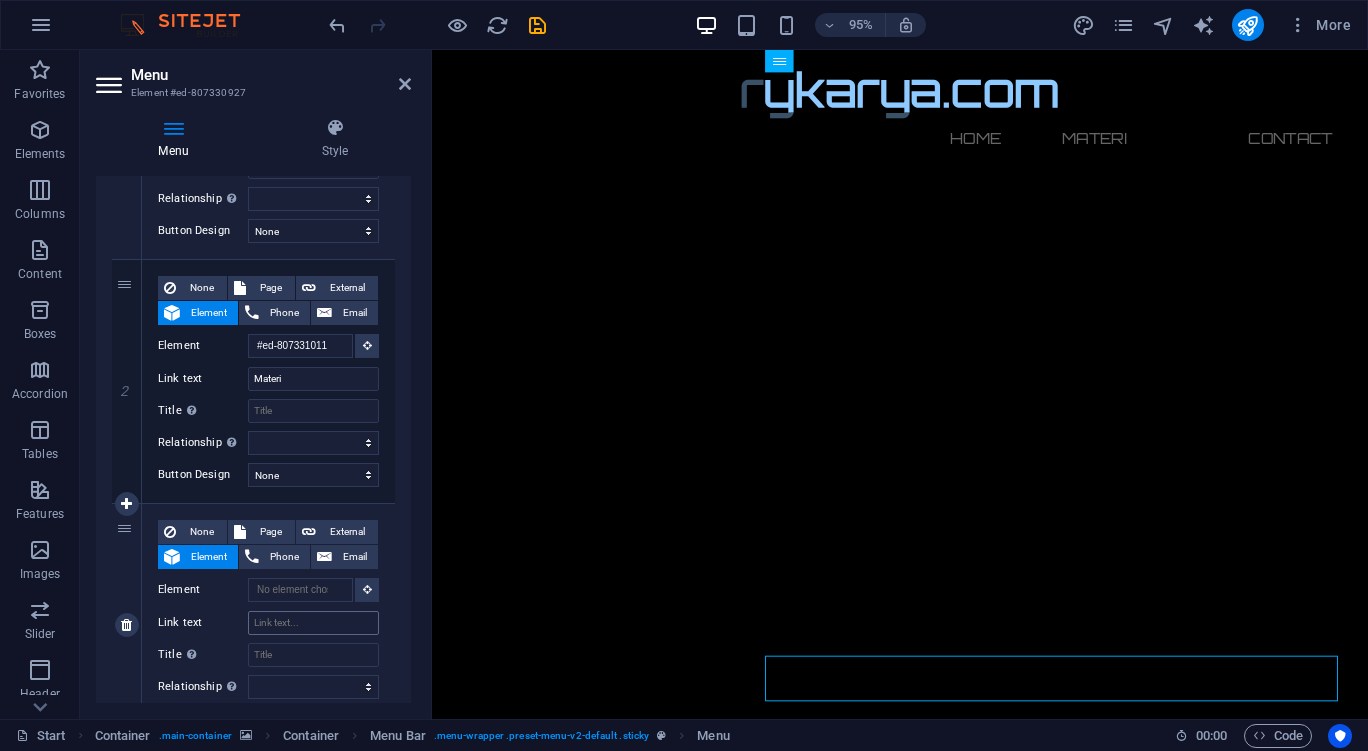 scroll, scrollTop: 449, scrollLeft: 0, axis: vertical 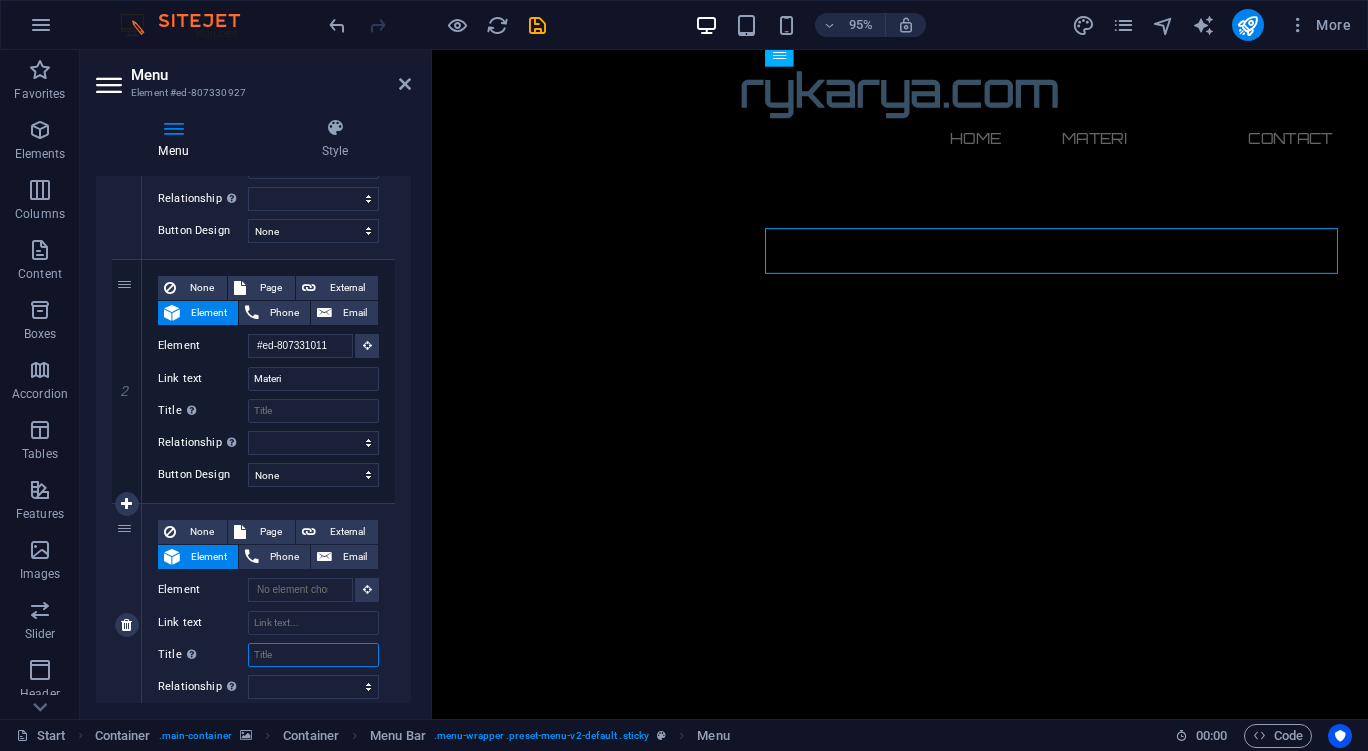 click on "Title Additional link description, should not be the same as the link text. The title is most often shown as a tooltip text when the mouse moves over the element. Leave empty if uncertain." at bounding box center [313, 655] 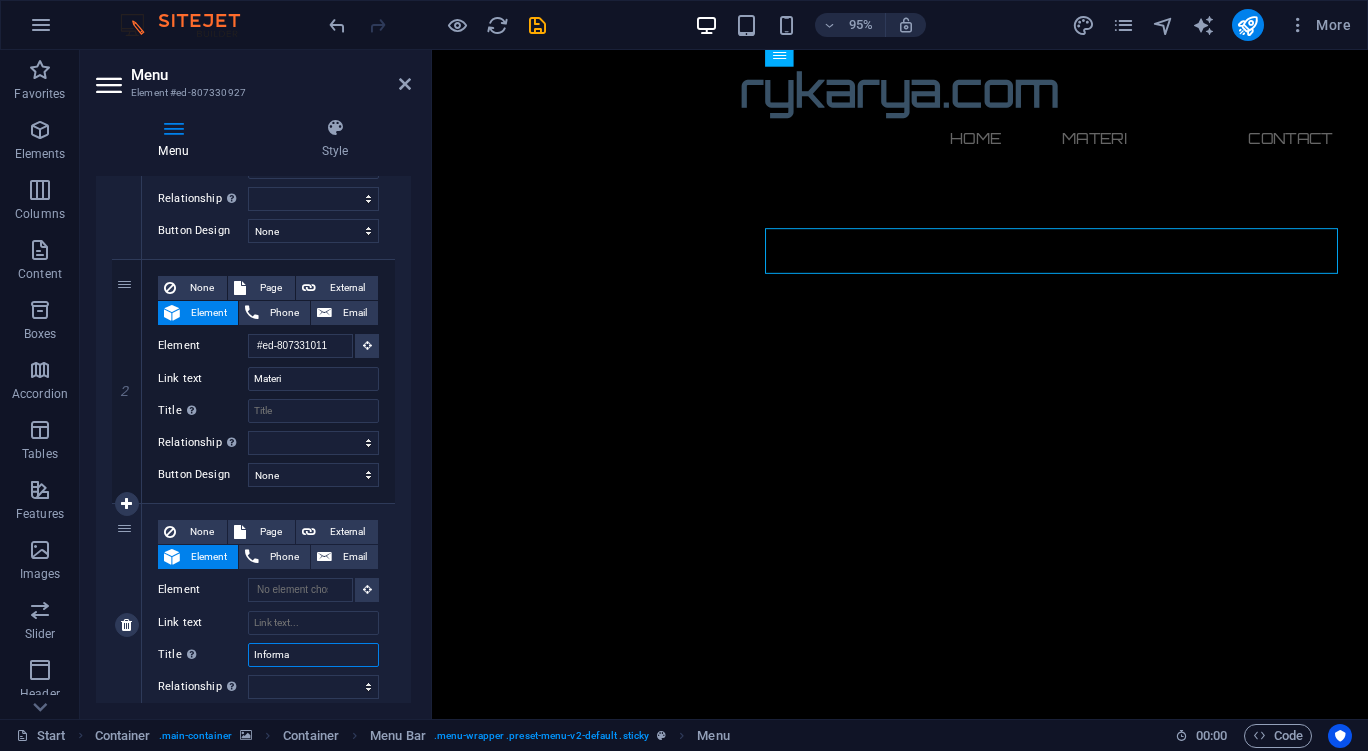 type on "Informas" 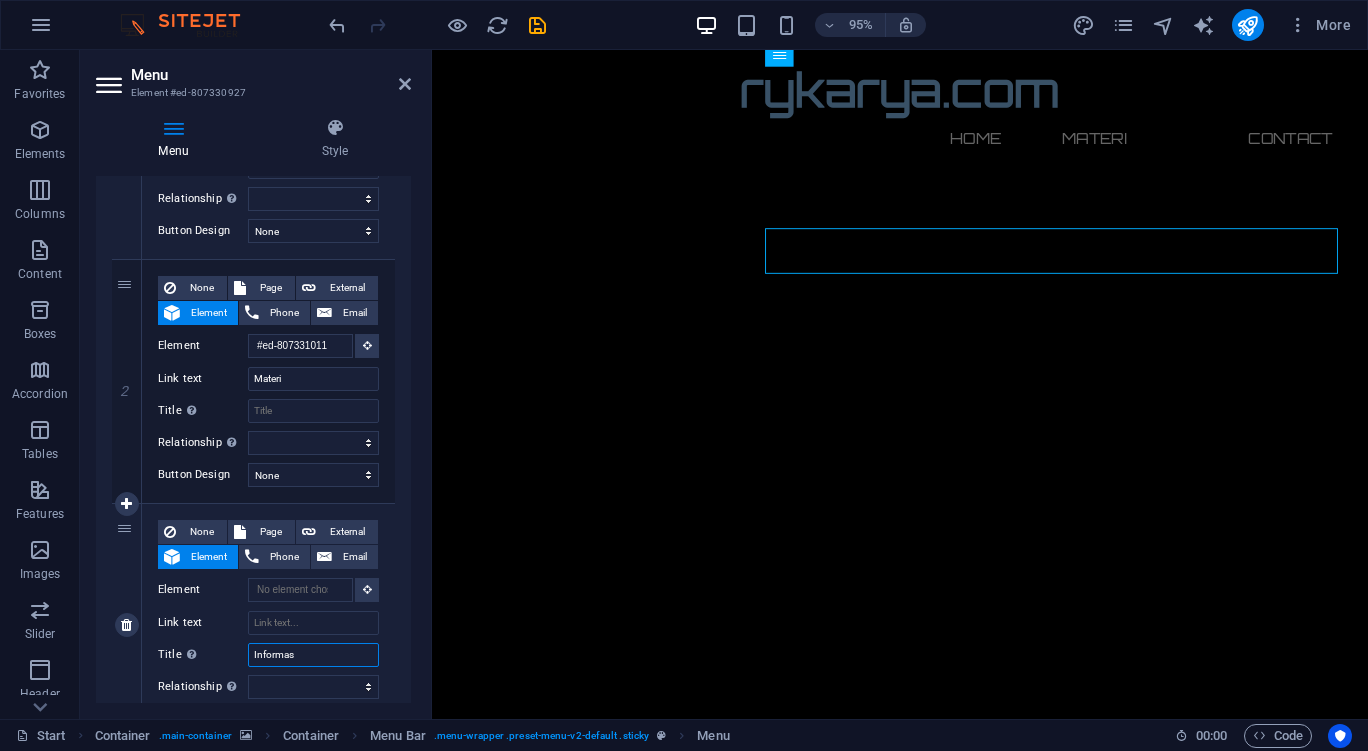 select 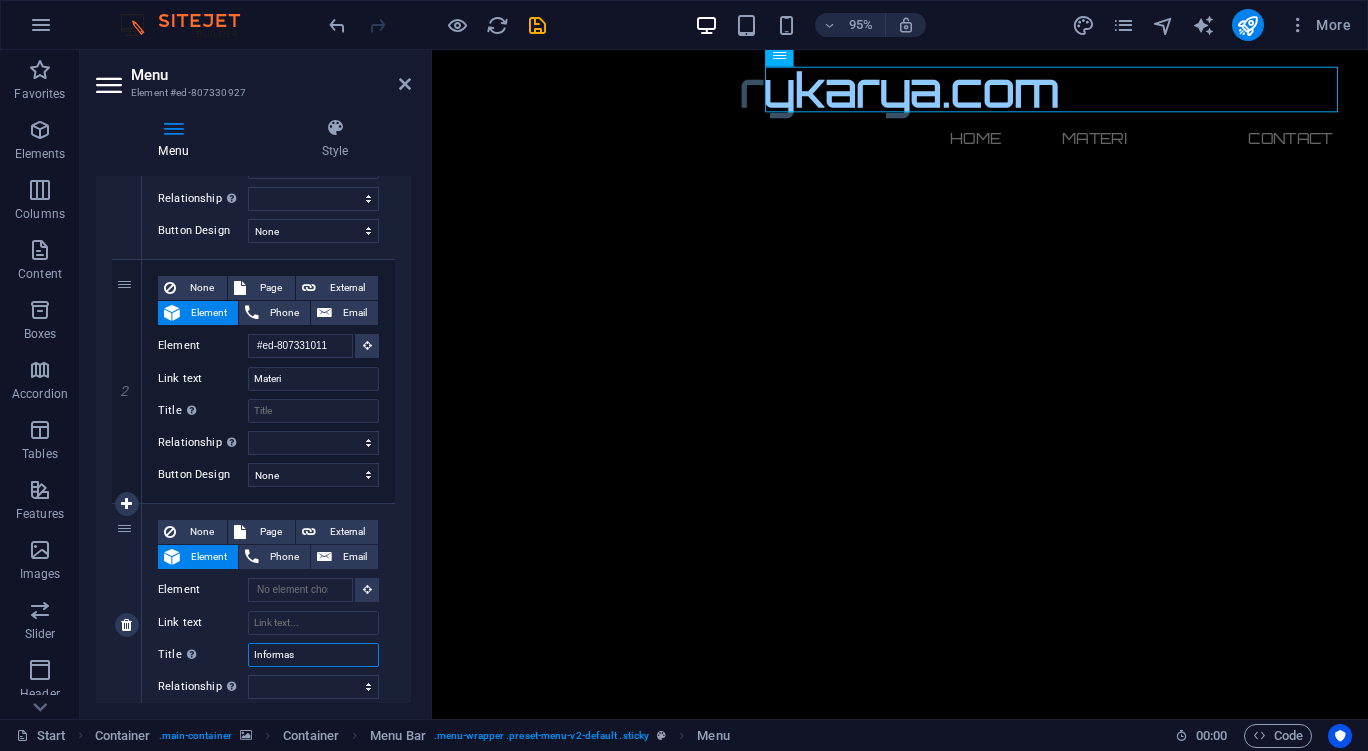 type on "Informasi" 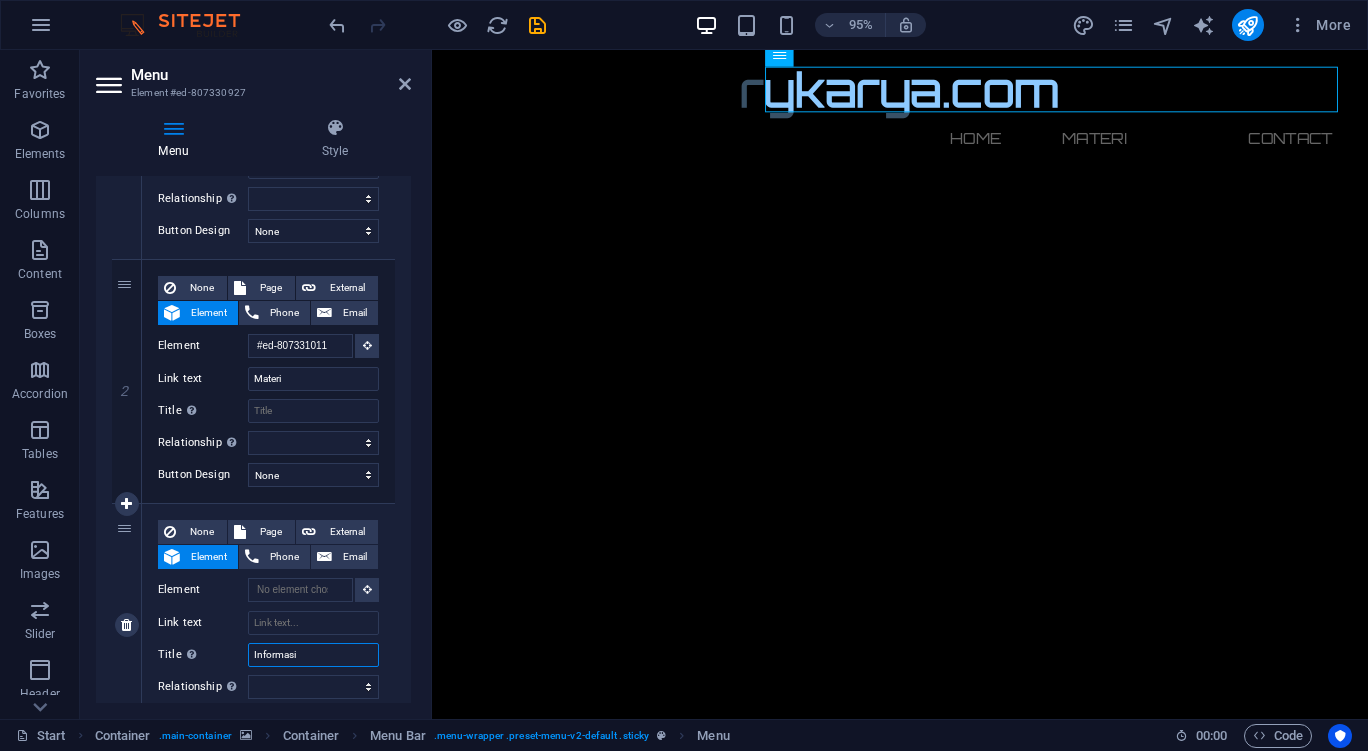select 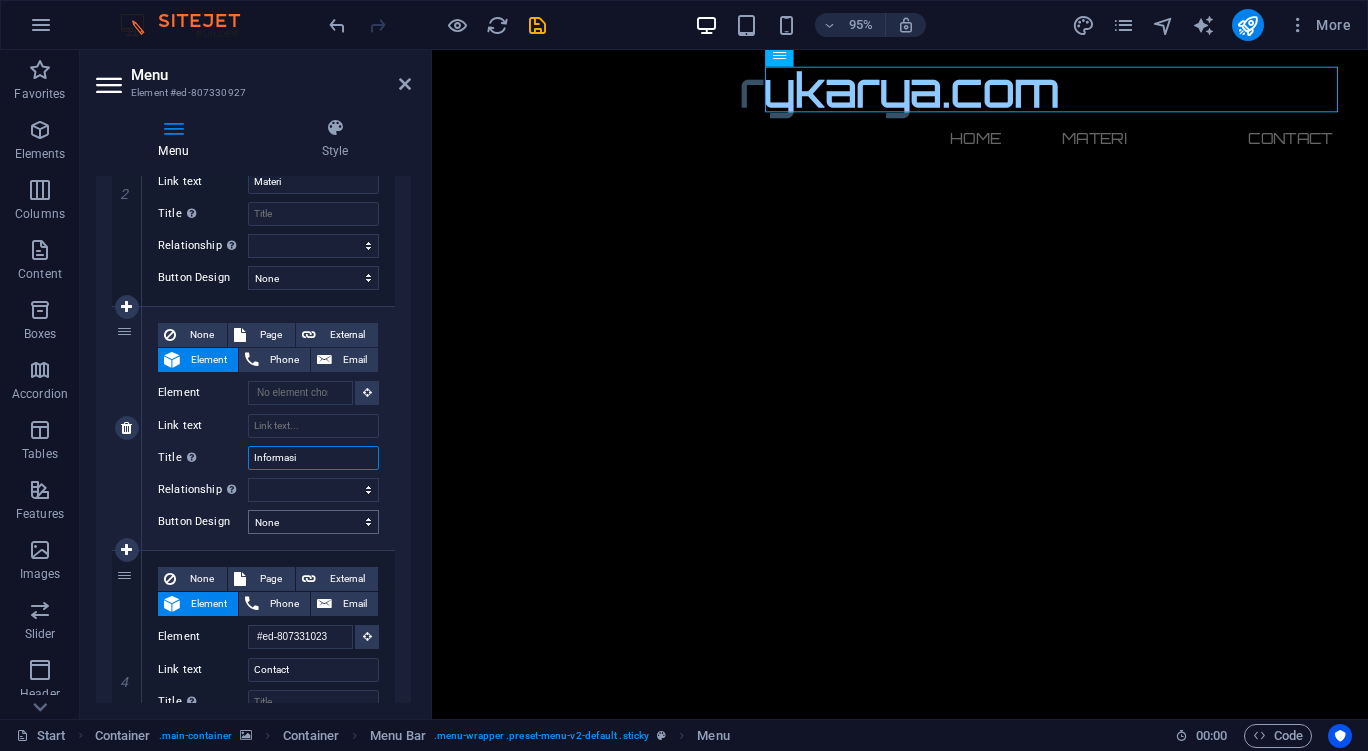 scroll, scrollTop: 510, scrollLeft: 0, axis: vertical 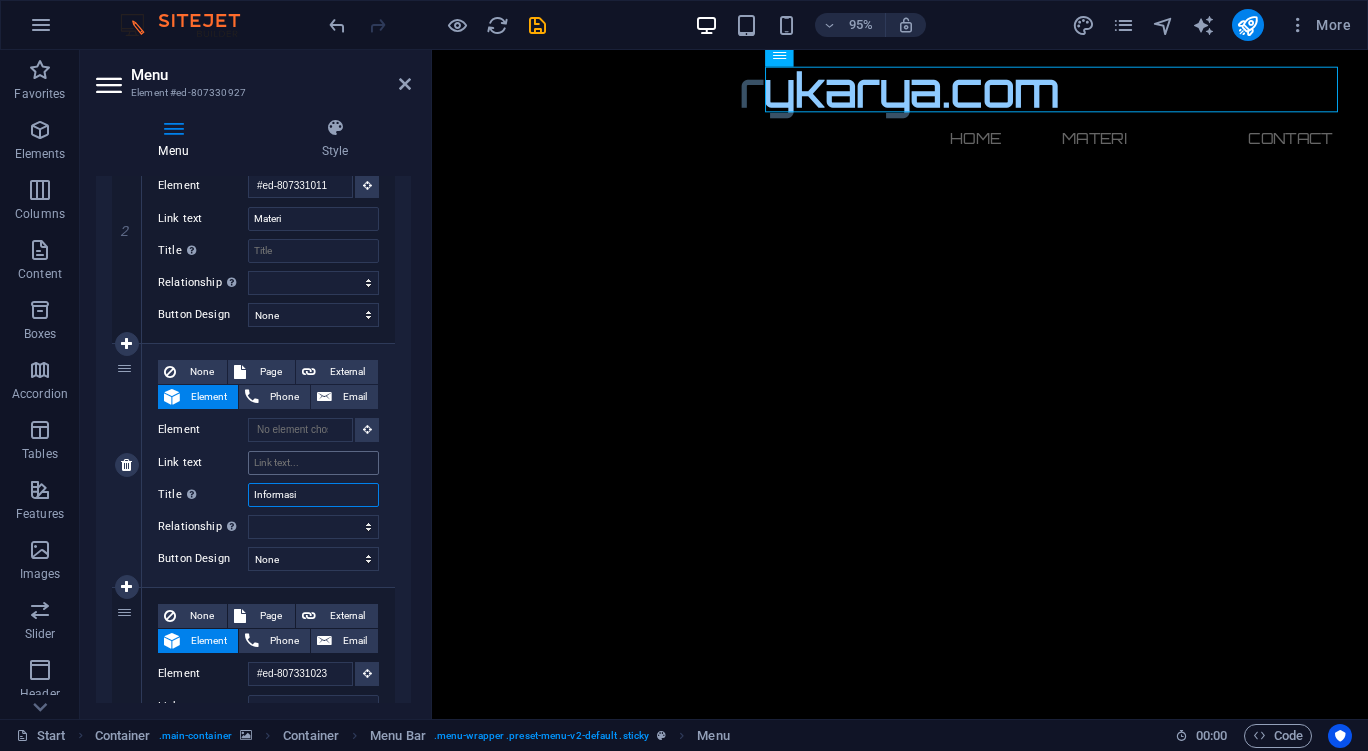type on "Informasi" 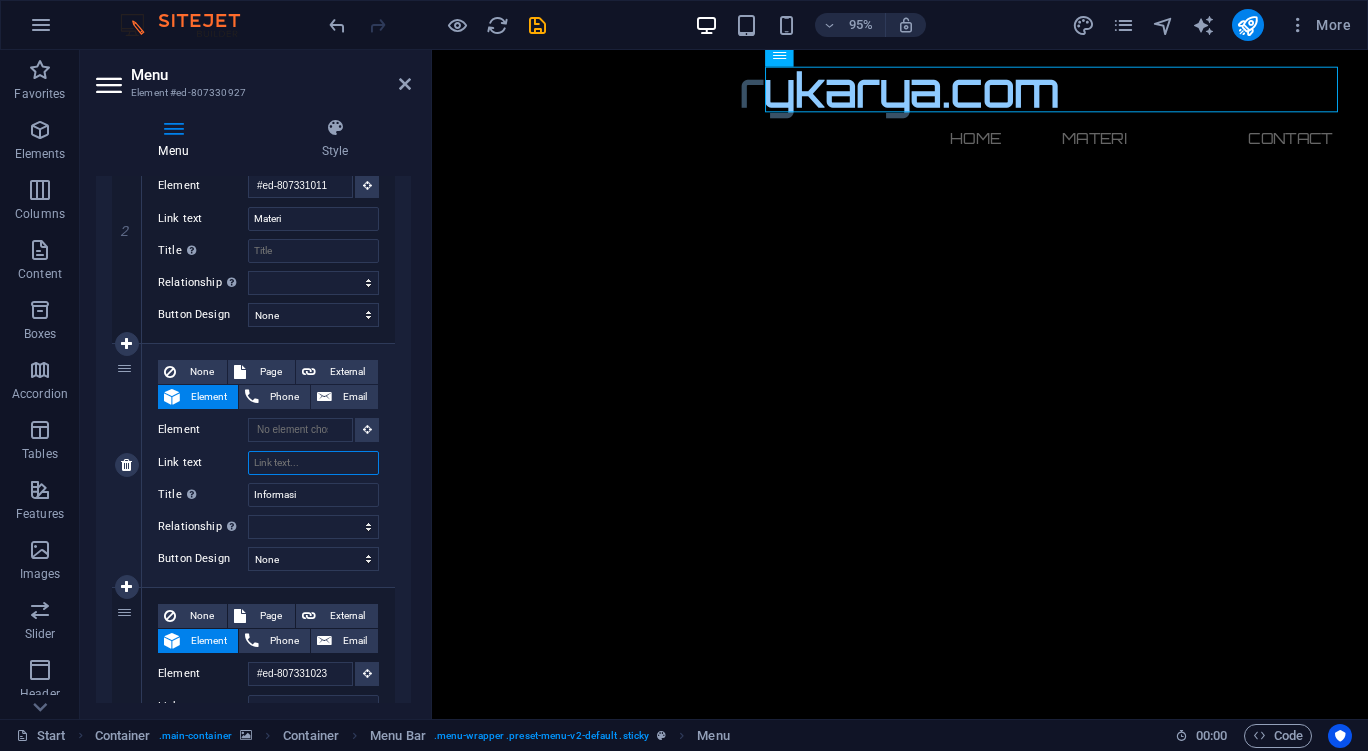 click on "Link text" at bounding box center [313, 463] 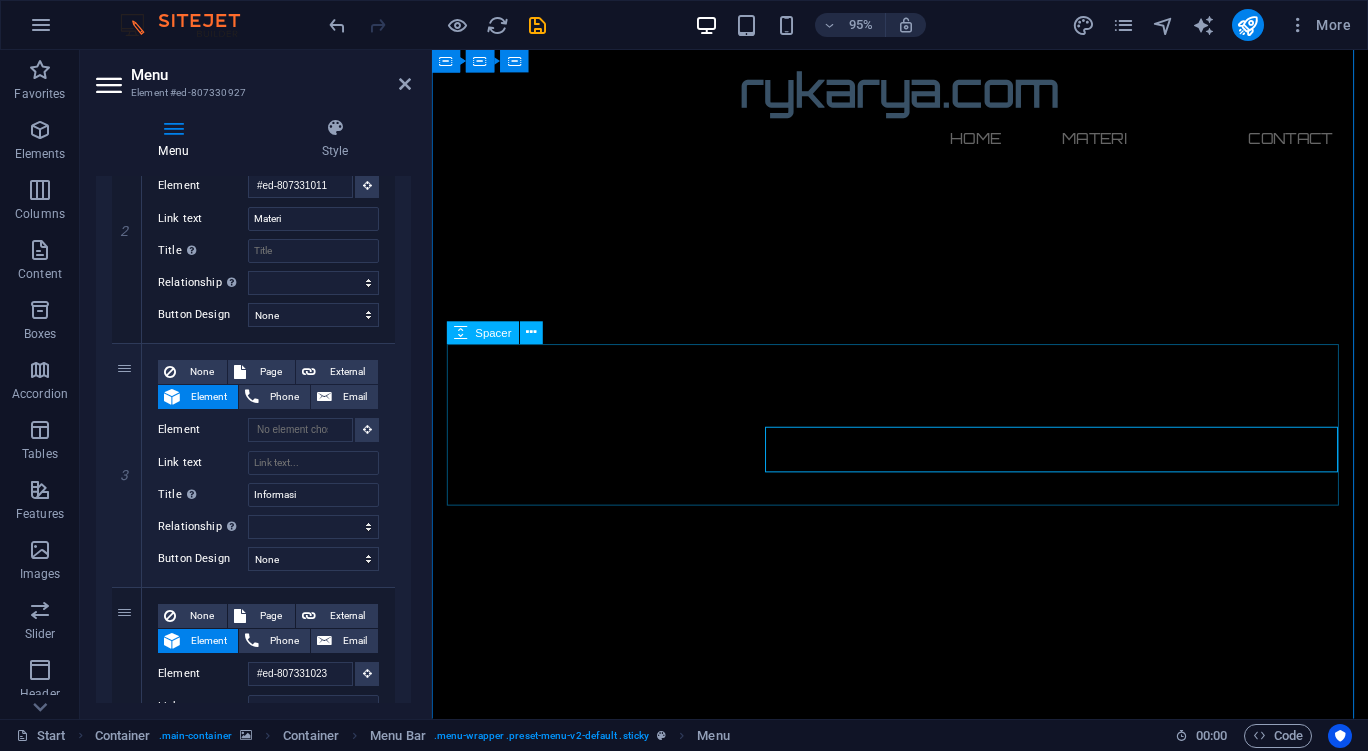 scroll, scrollTop: 0, scrollLeft: 0, axis: both 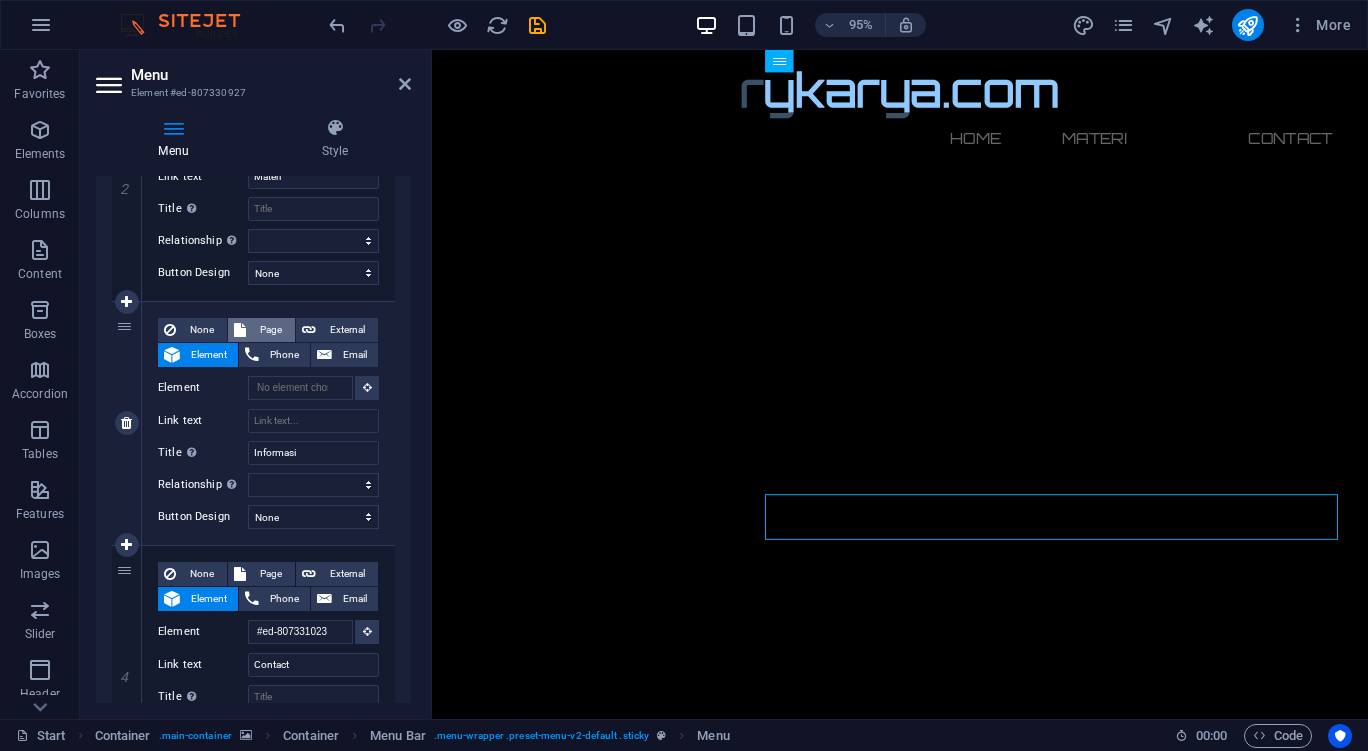 click on "Page" at bounding box center (270, 330) 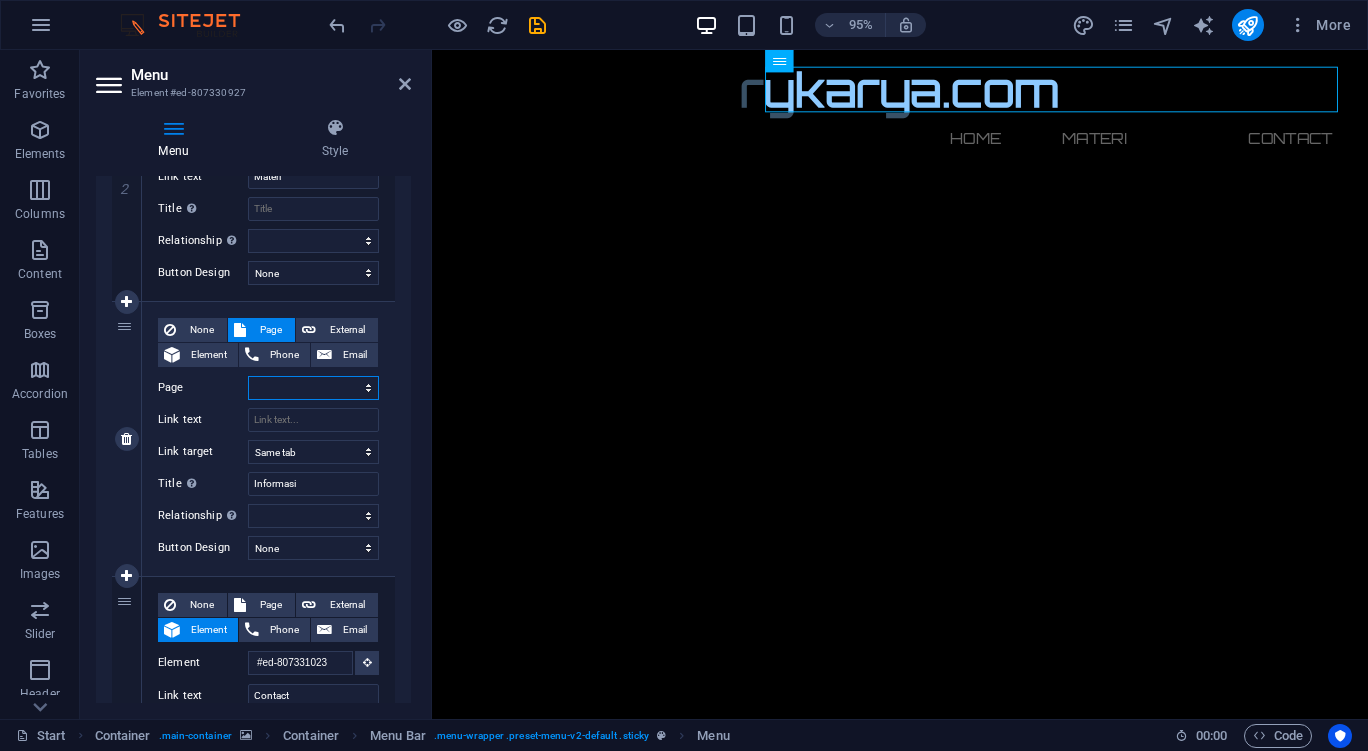 click on "Start Legal Notice Privacy" at bounding box center (313, 388) 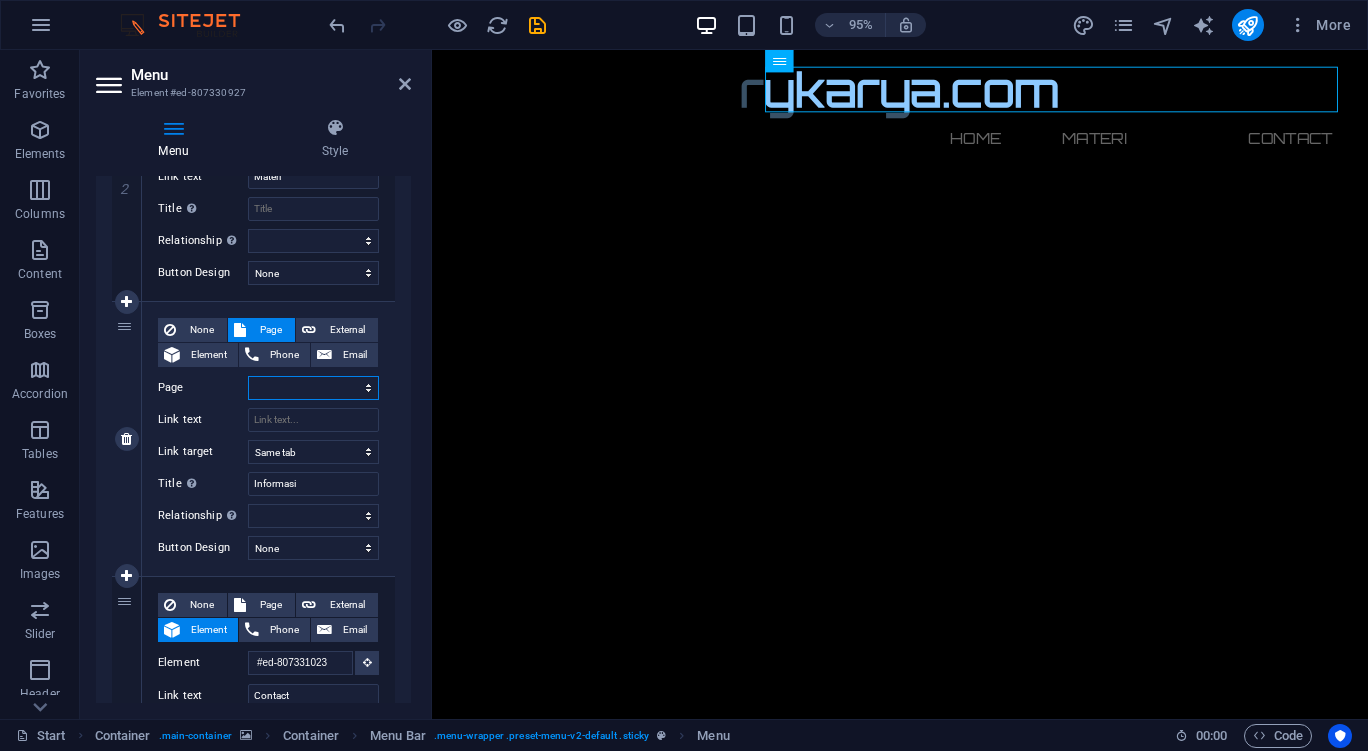 click on "Start Legal Notice Privacy" at bounding box center (313, 388) 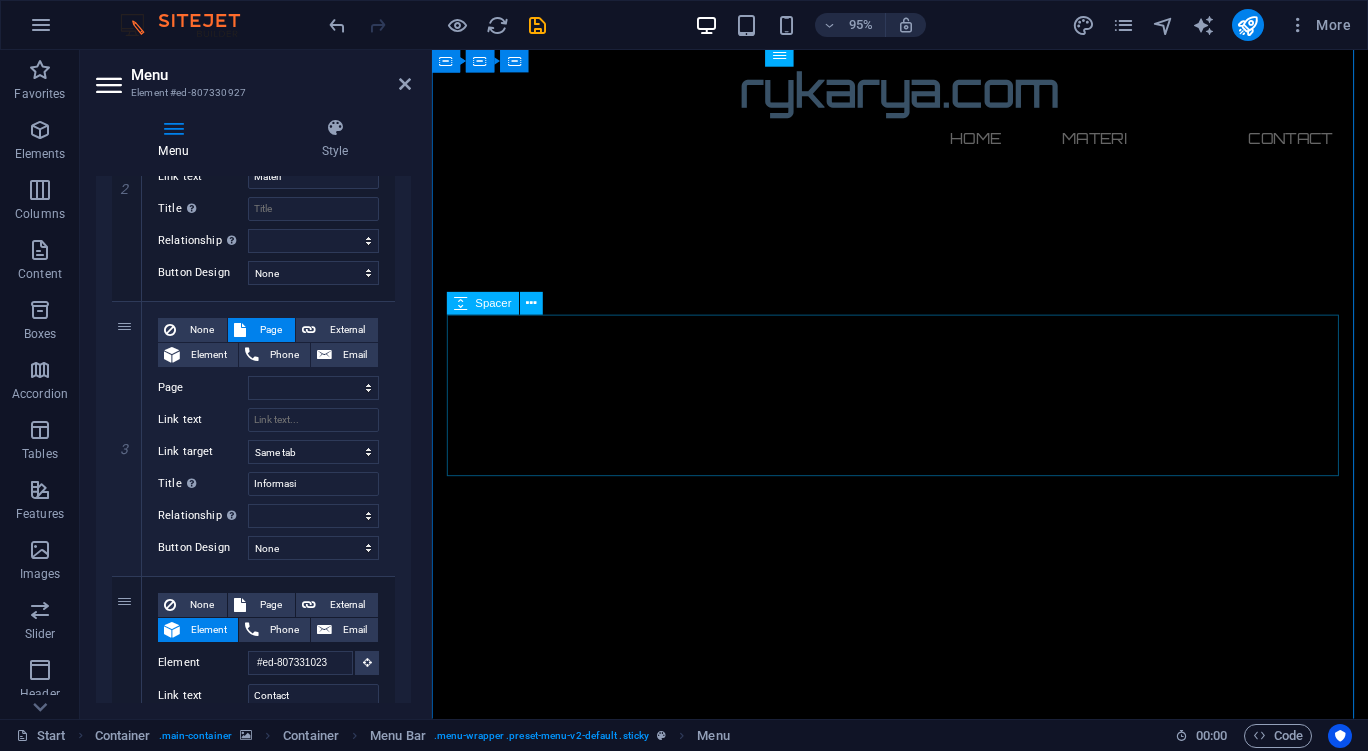 scroll, scrollTop: 99, scrollLeft: 0, axis: vertical 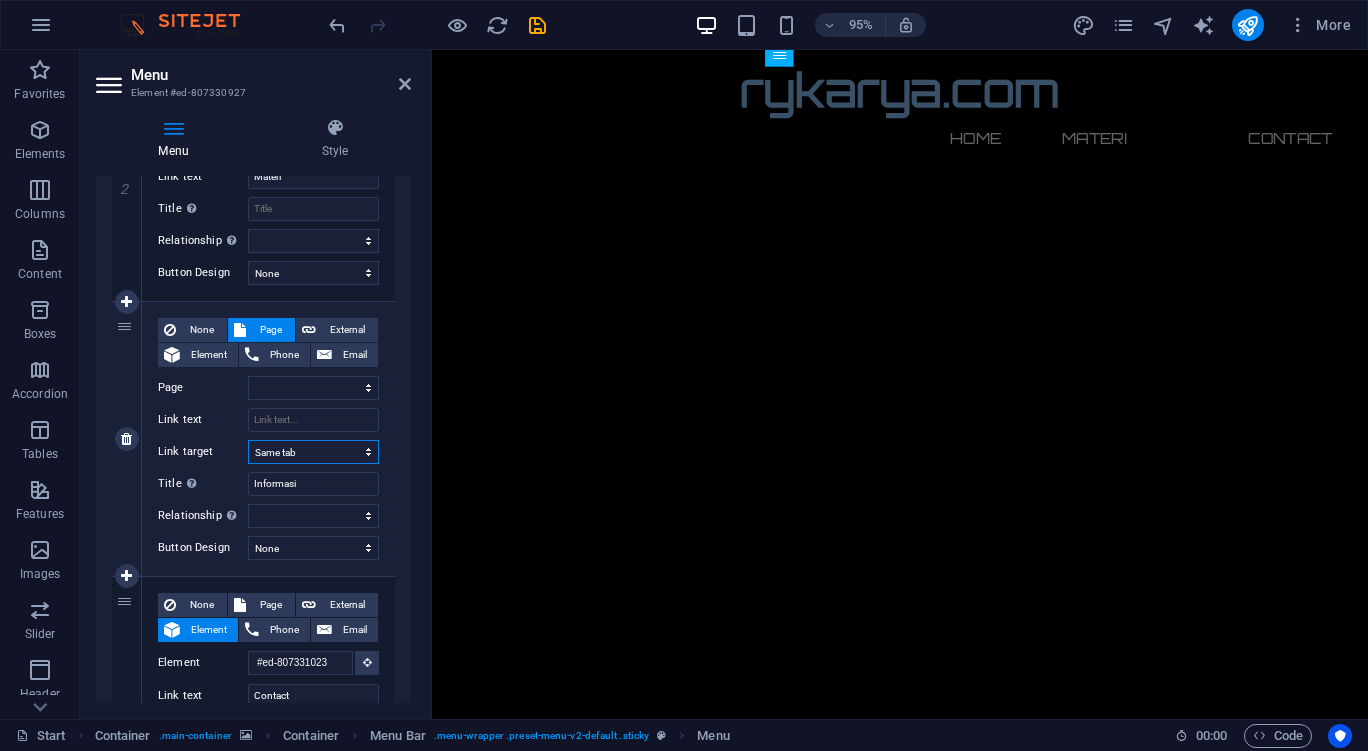 click on "New tab Same tab Overlay" at bounding box center (313, 452) 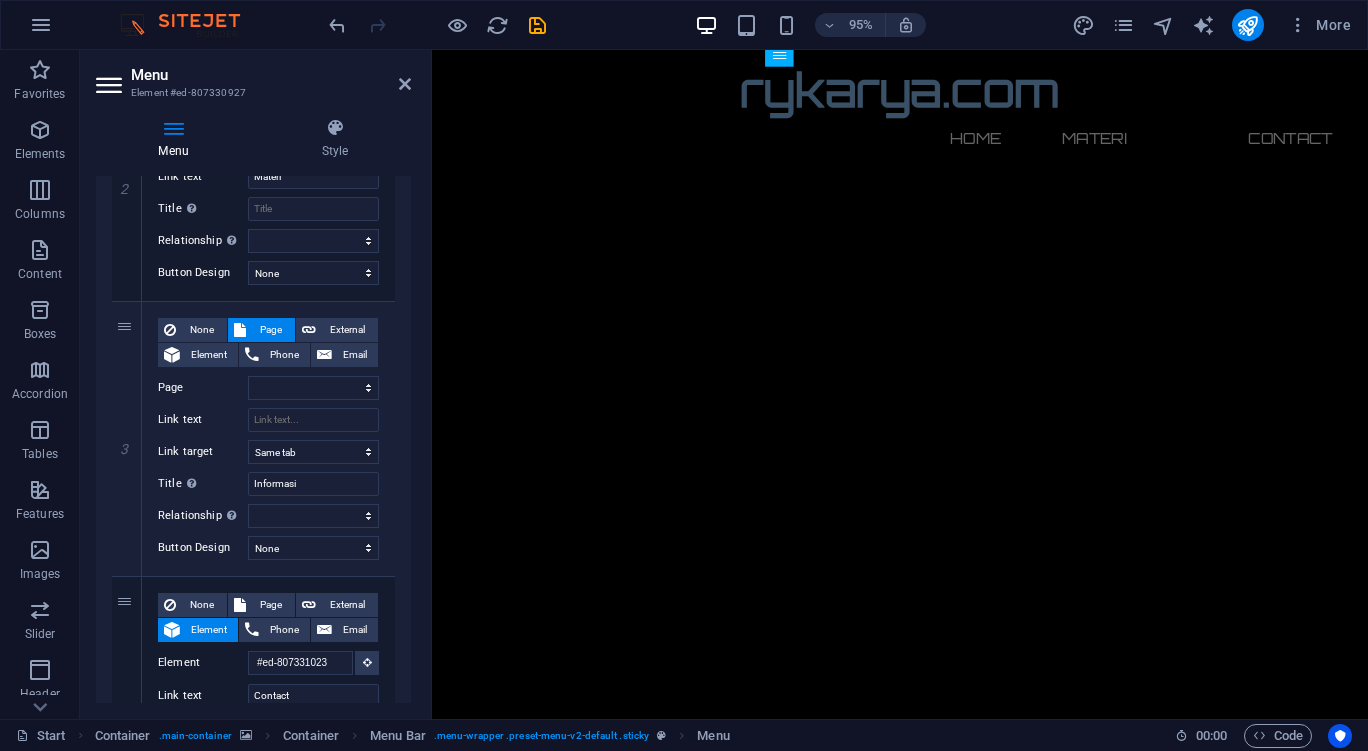 click on "1 None Page External Element Phone Email Page Start Legal Notice Privacy Element #ed-807330936
URL Phone Email Link text Home Link target New tab Same tab Overlay Title Additional link description, should not be the same as the link text. The title is most often shown as a tooltip text when the mouse moves over the element. Leave empty if uncertain. Relationship Sets the  relationship of this link to the link target . For example, the value "nofollow" instructs search engines not to follow the link. Can be left empty. alternate author bookmark external help license next nofollow noreferrer noopener prev search tag Button Design None Default Primary Secondary 2 None Page External Element Phone Email Page Start Legal Notice Privacy Element #ed-807331011
URL Phone Email Link text Materi Link target New tab Same tab Overlay Title Relationship Sets the  relationship of this link to the link target alternate author bookmark external help license next nofollow noopener" at bounding box center (253, 317) 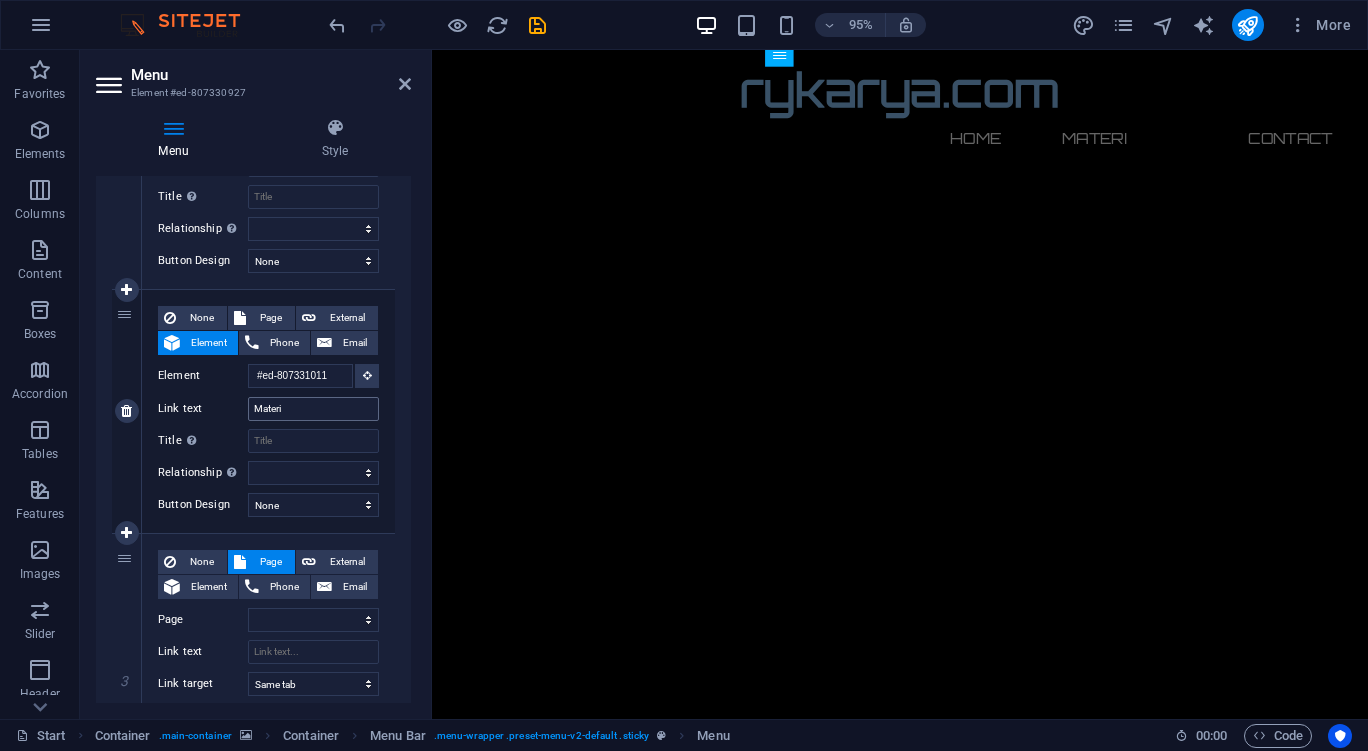 scroll, scrollTop: 314, scrollLeft: 0, axis: vertical 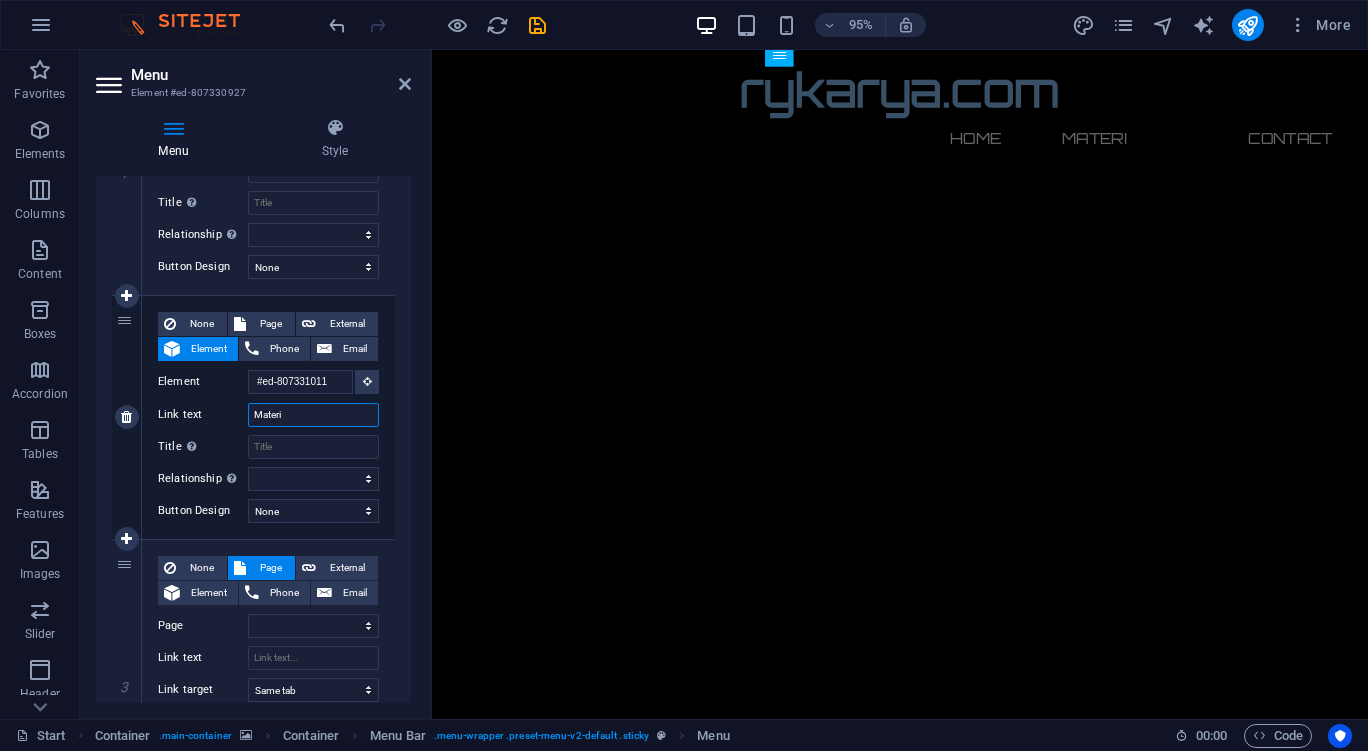 click on "Materi" at bounding box center (313, 415) 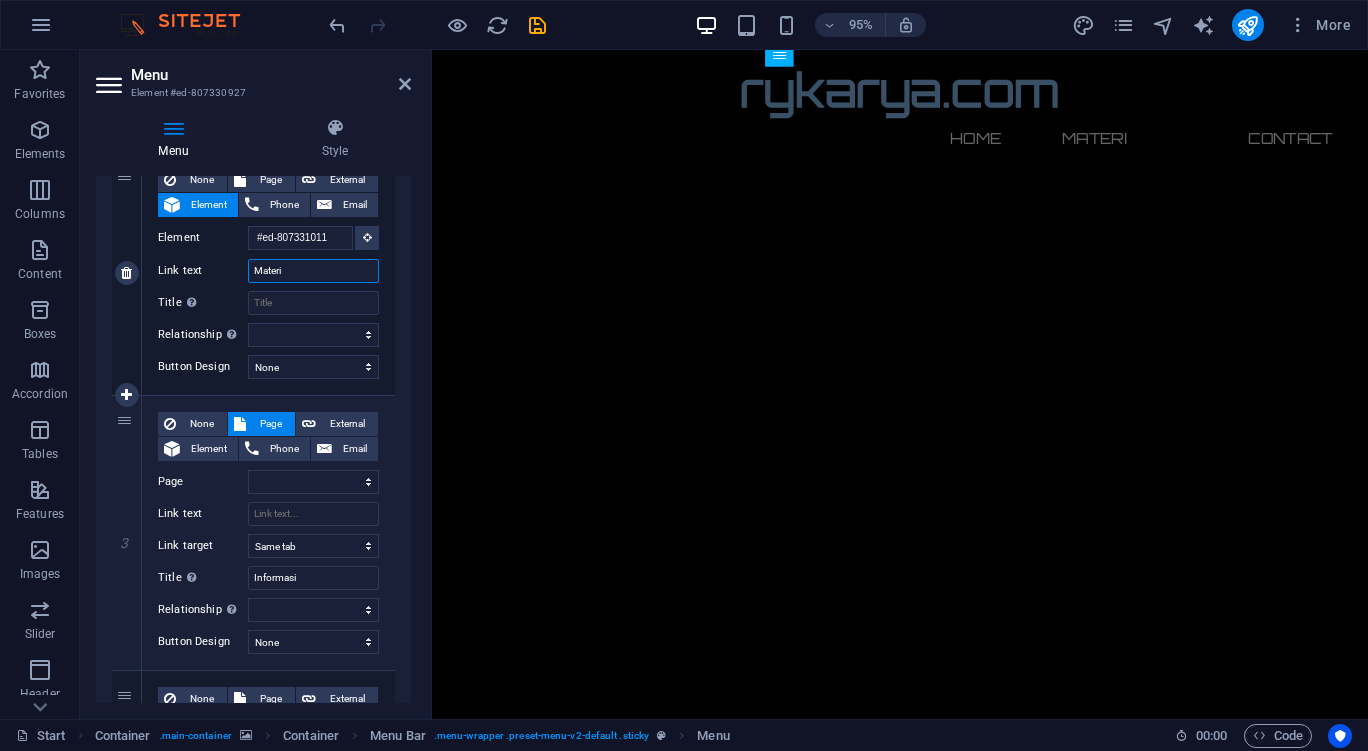 scroll, scrollTop: 478, scrollLeft: 0, axis: vertical 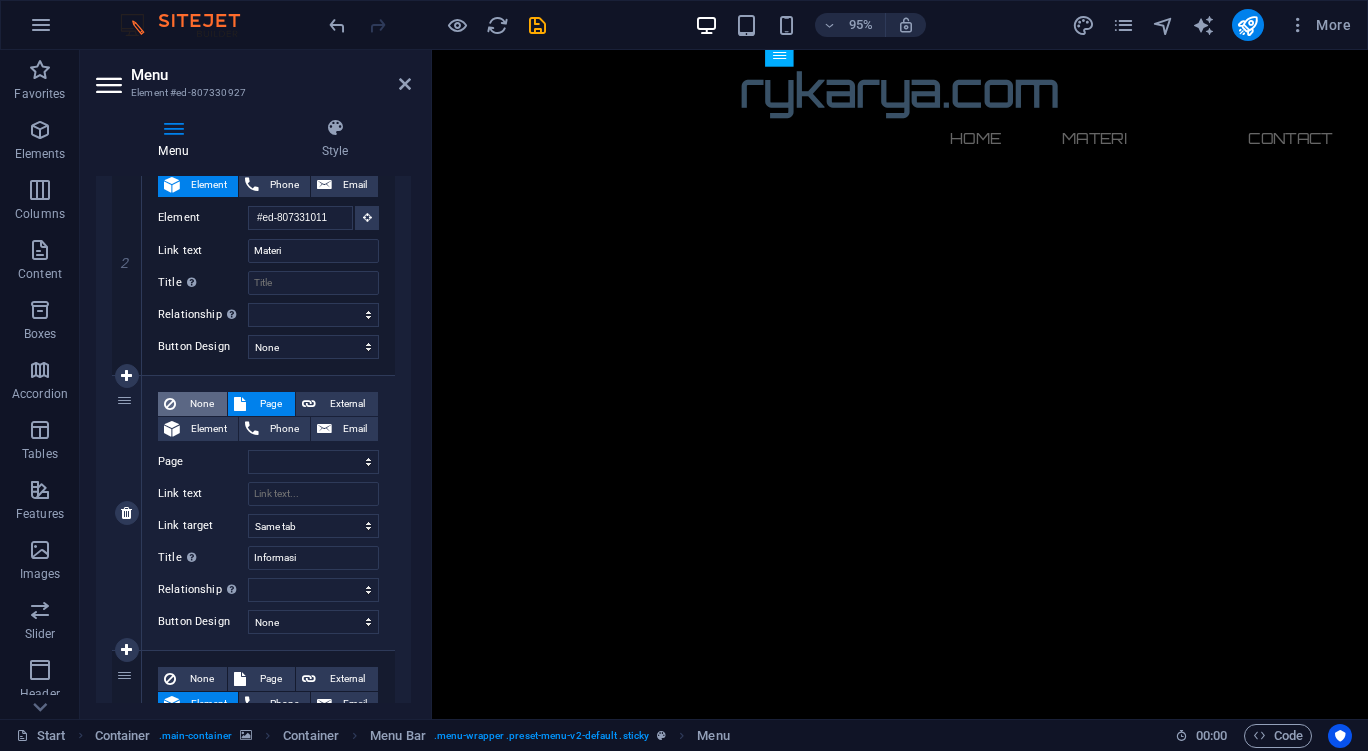 click on "None" at bounding box center (201, 404) 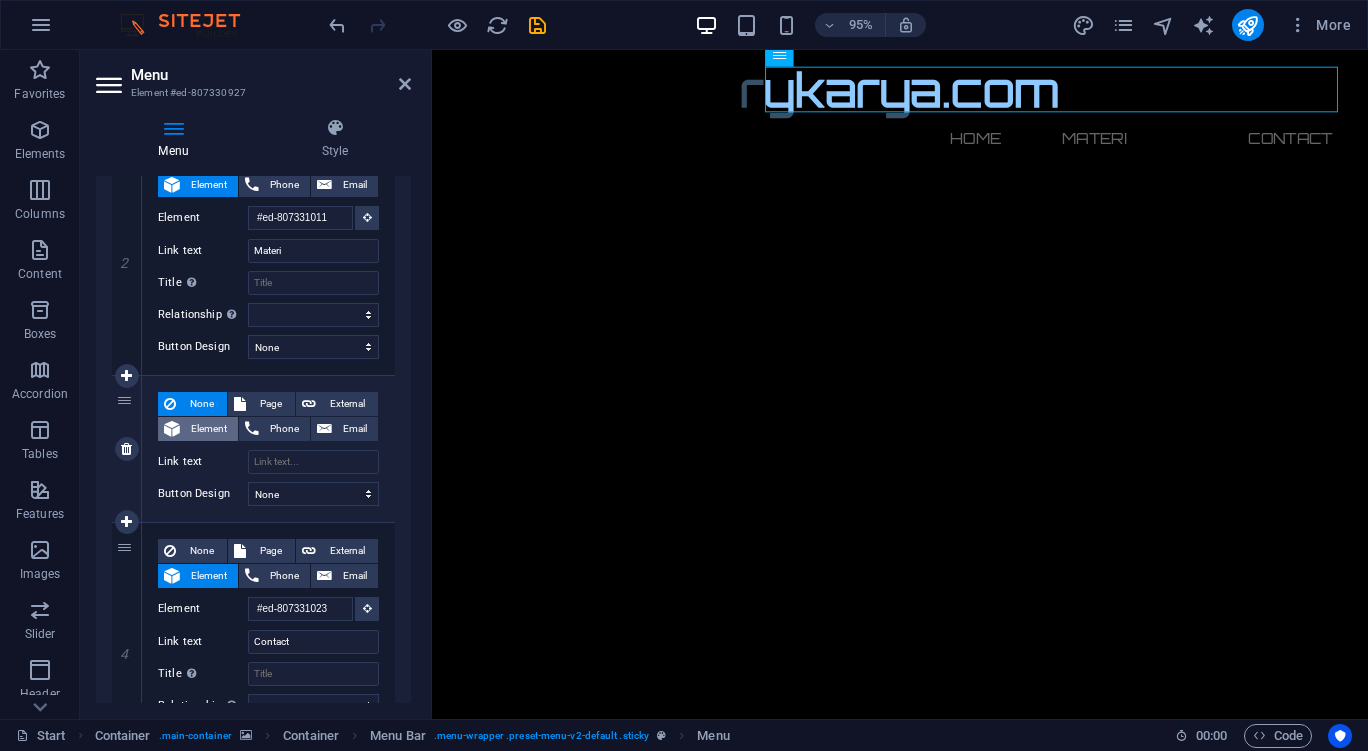 click on "Element" at bounding box center [209, 429] 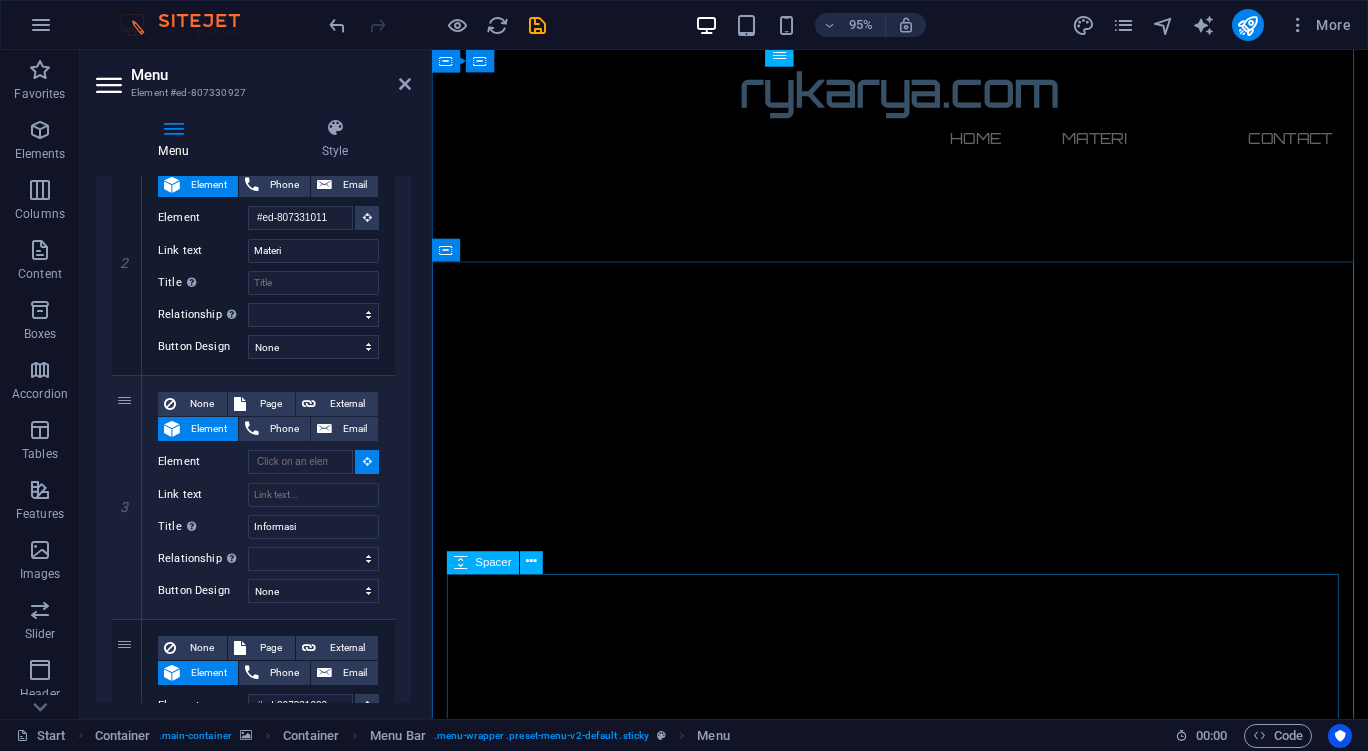 scroll, scrollTop: 598, scrollLeft: 0, axis: vertical 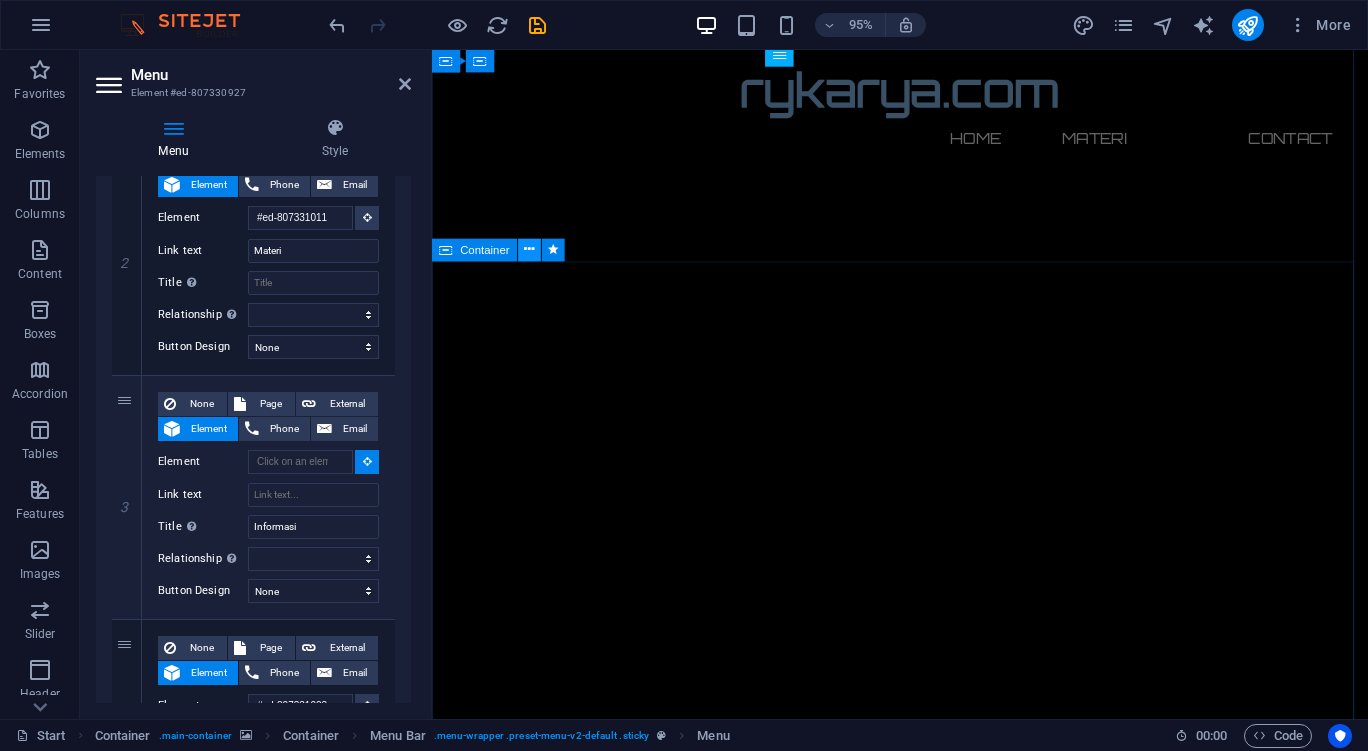 click at bounding box center [530, 250] 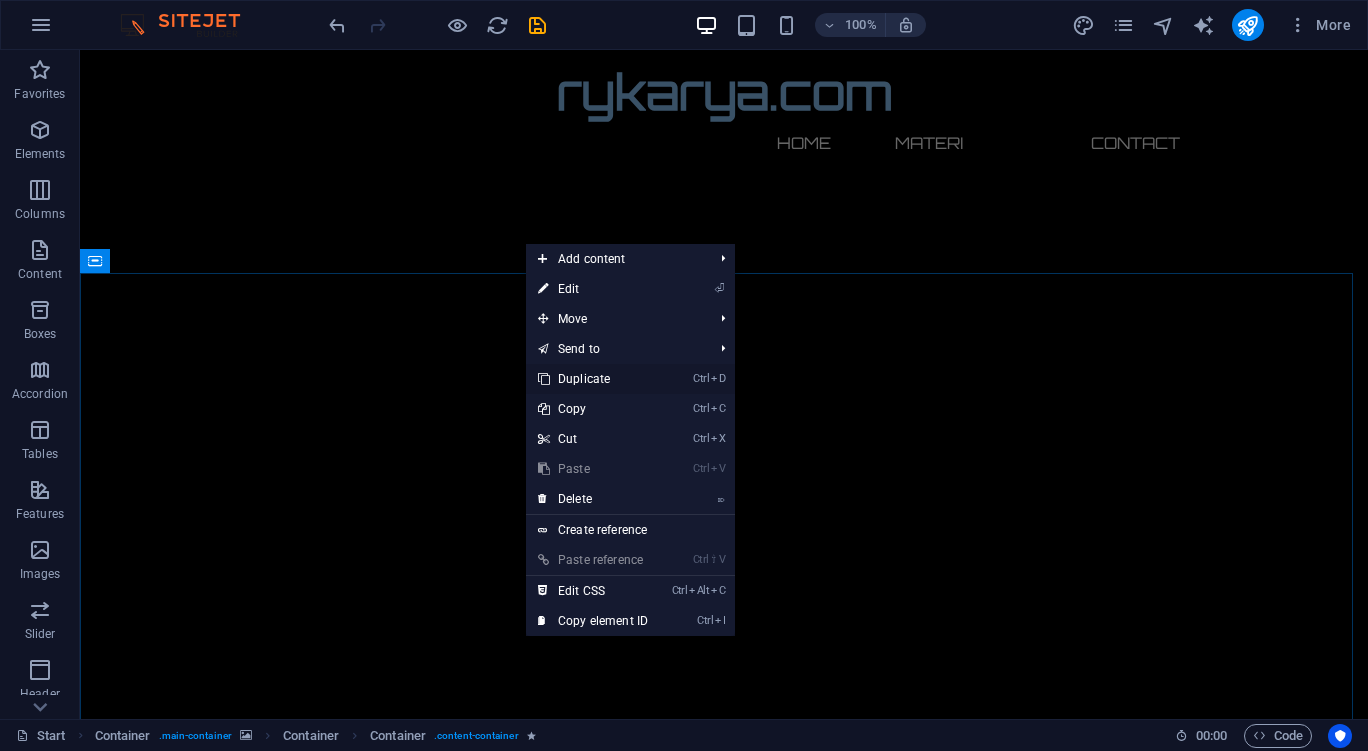 click on "Ctrl D  Duplicate" at bounding box center (593, 379) 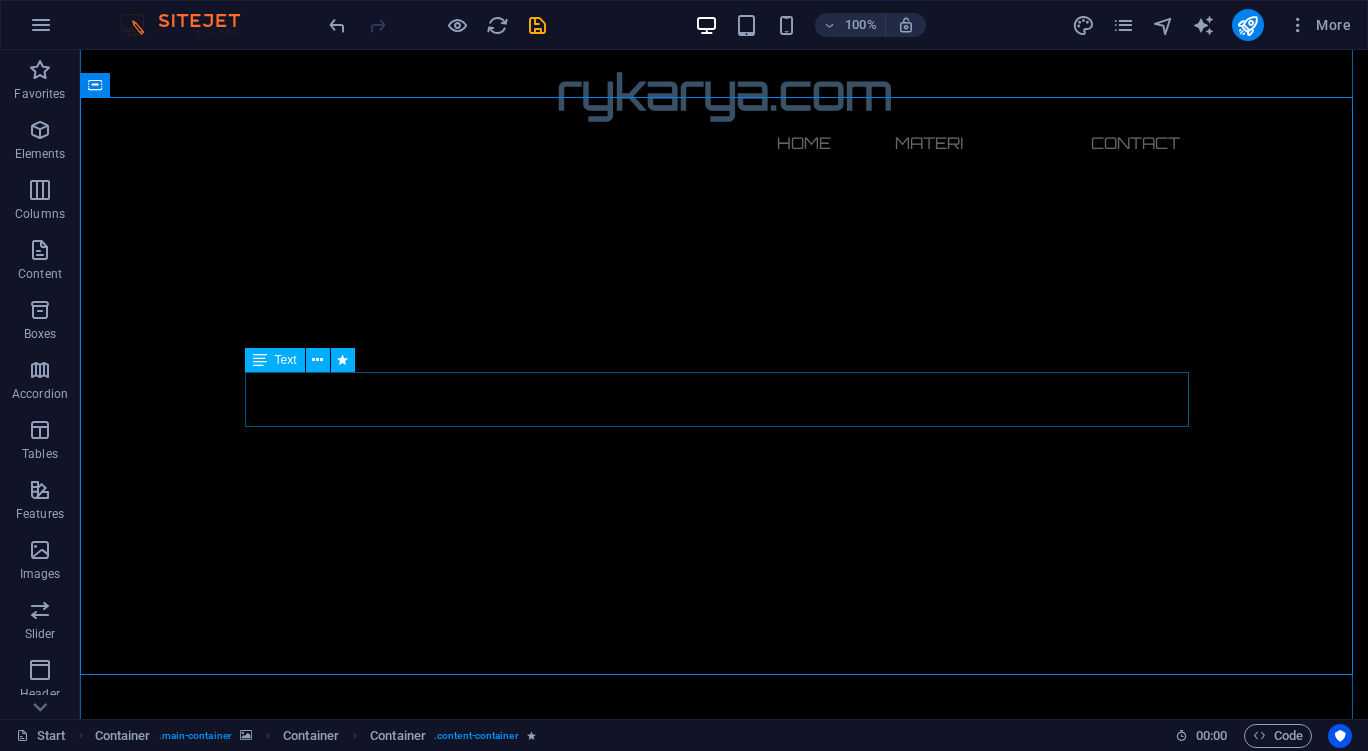 scroll, scrollTop: 1352, scrollLeft: 0, axis: vertical 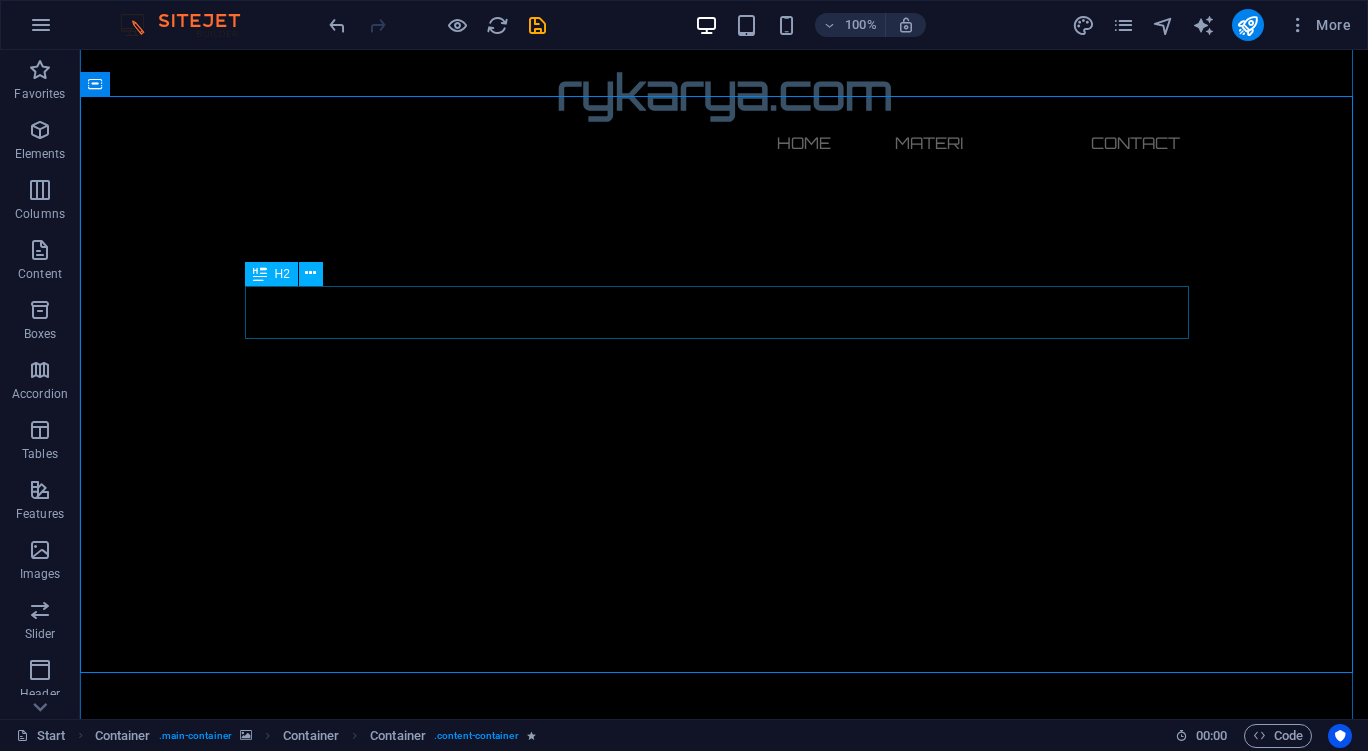 click on "Materi Informatika Kelas X" at bounding box center [724, 3140] 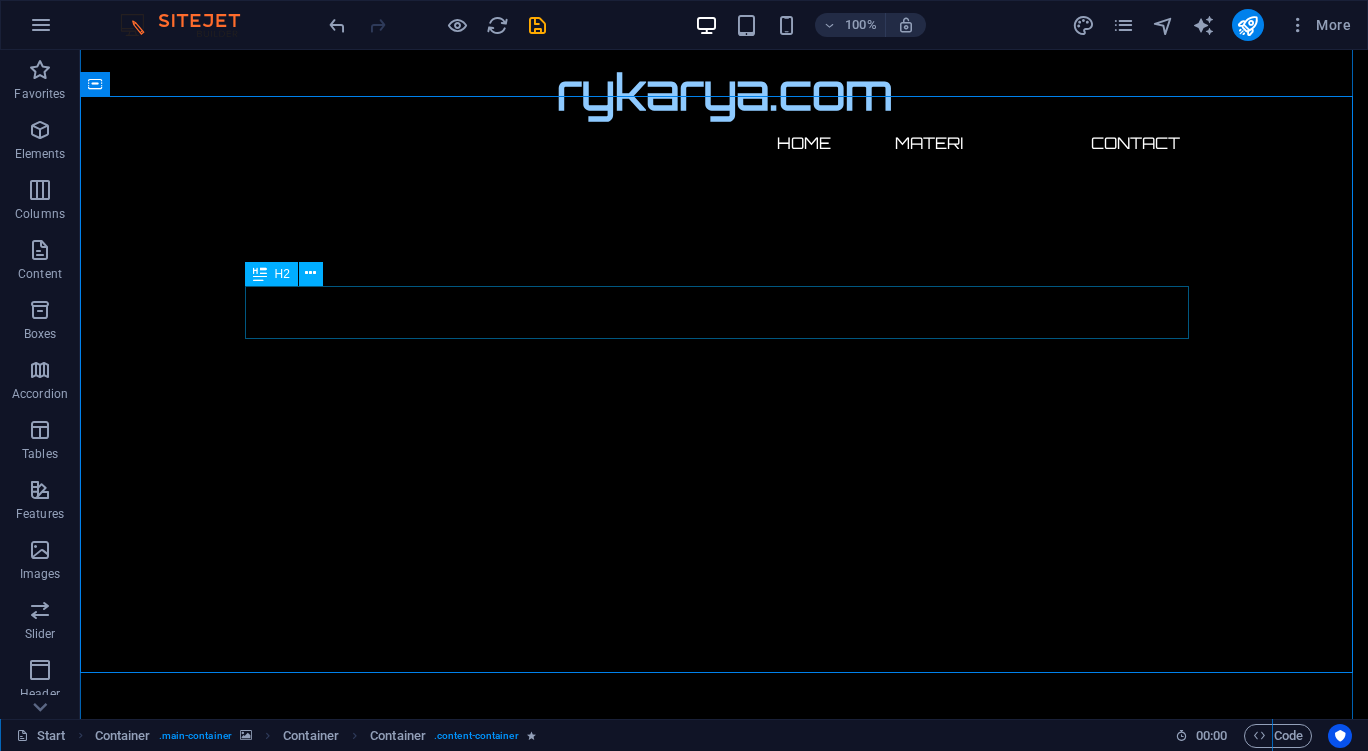 click on "Materi Informatika Kelas X" at bounding box center [724, 3140] 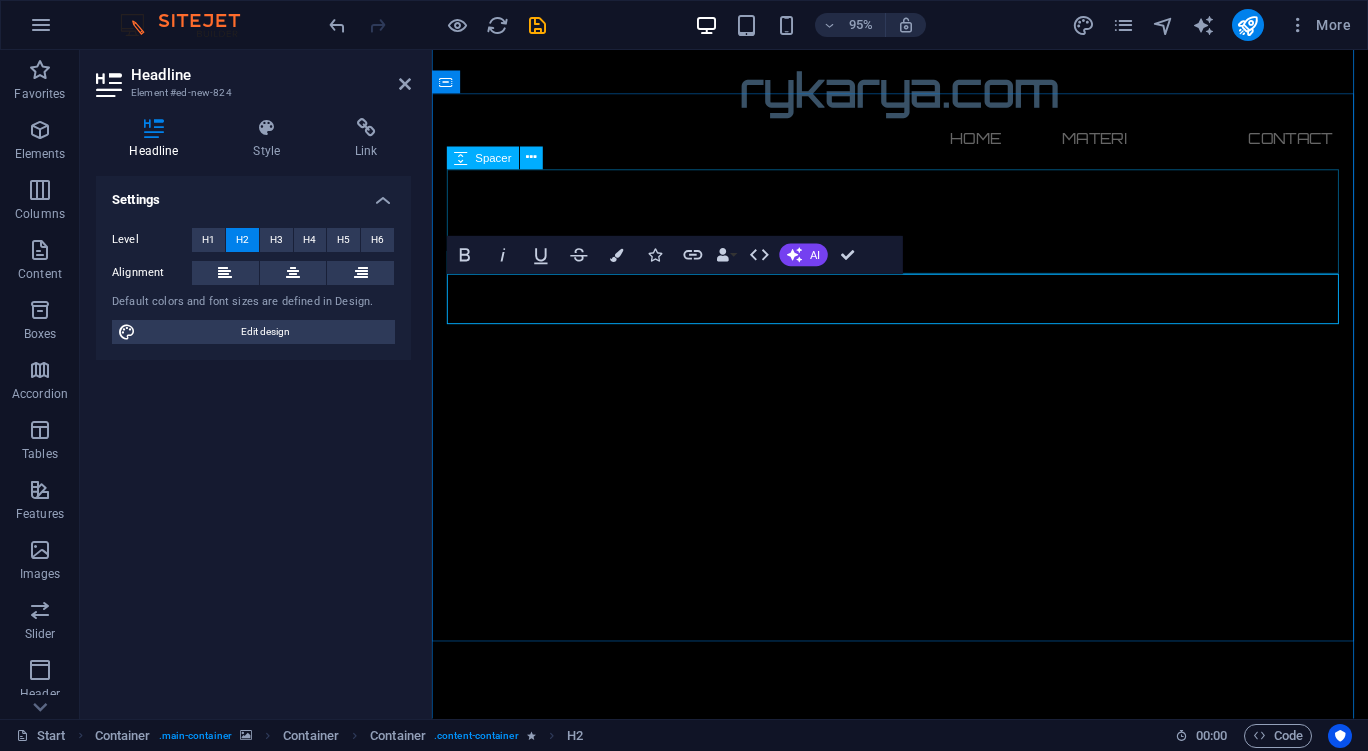 type 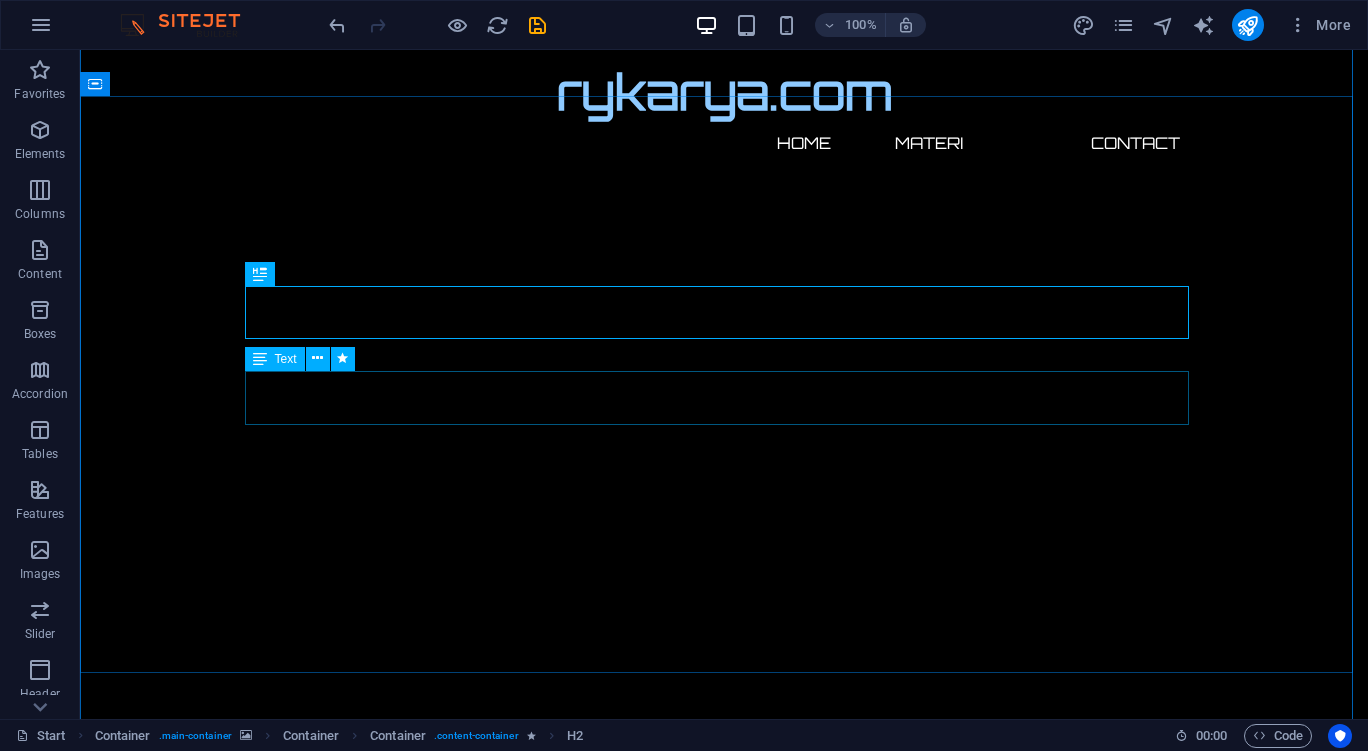 click on "Modul Pembelajaran Informatika Kelas X Pengenalan Informatika" at bounding box center (724, 3226) 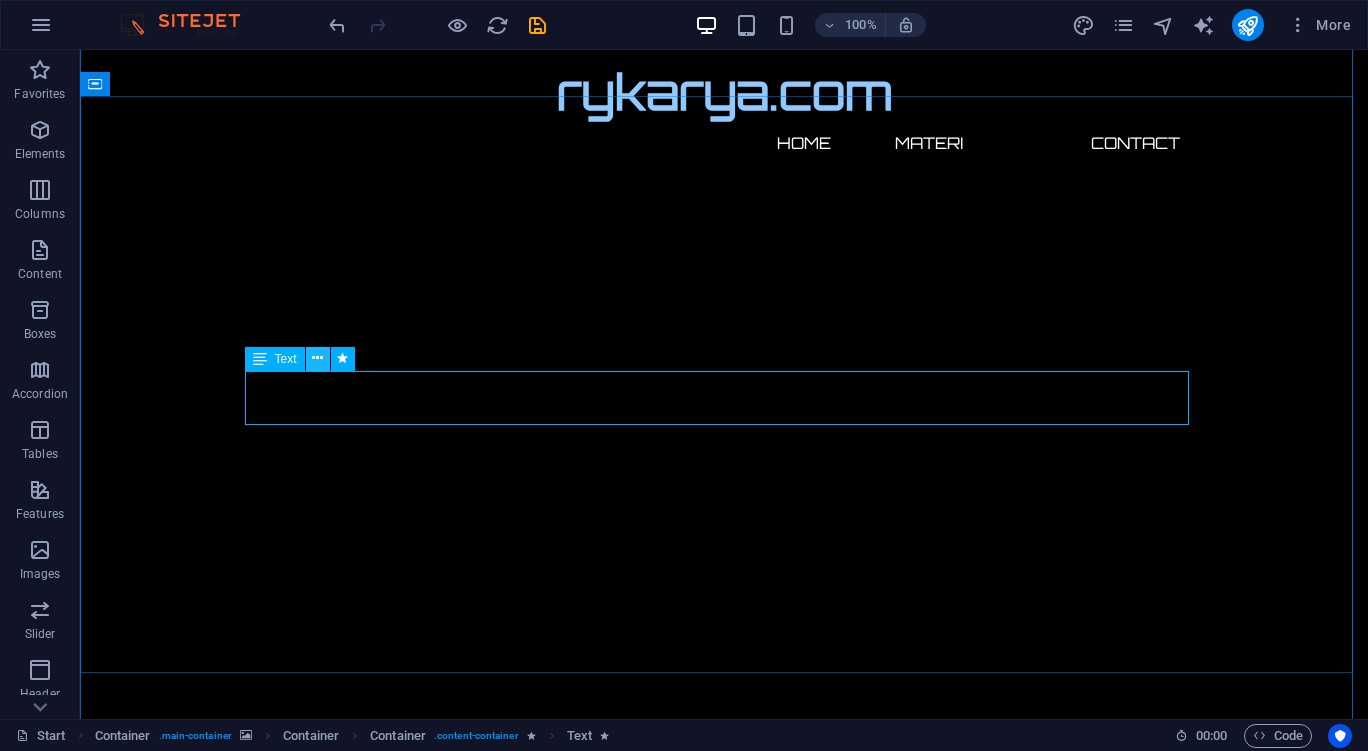 click at bounding box center (317, 358) 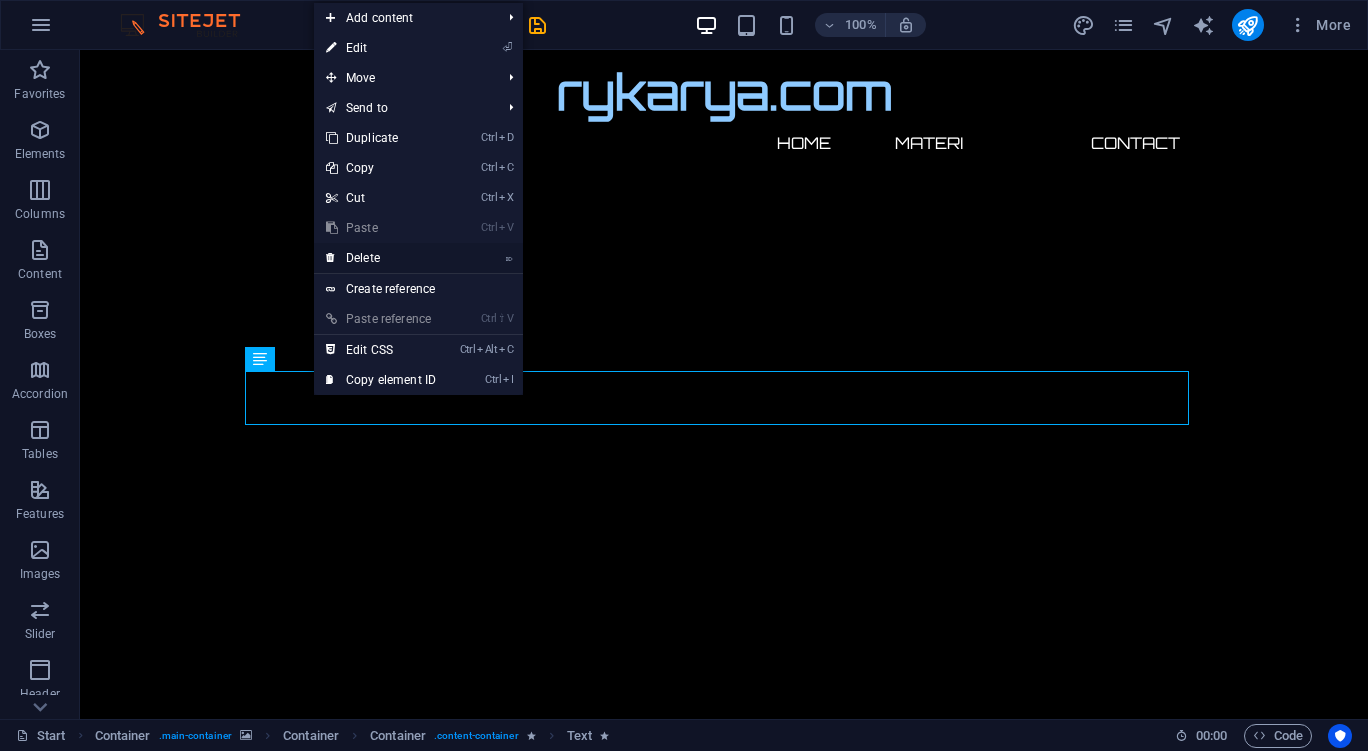 click on "⌦  Delete" at bounding box center [381, 258] 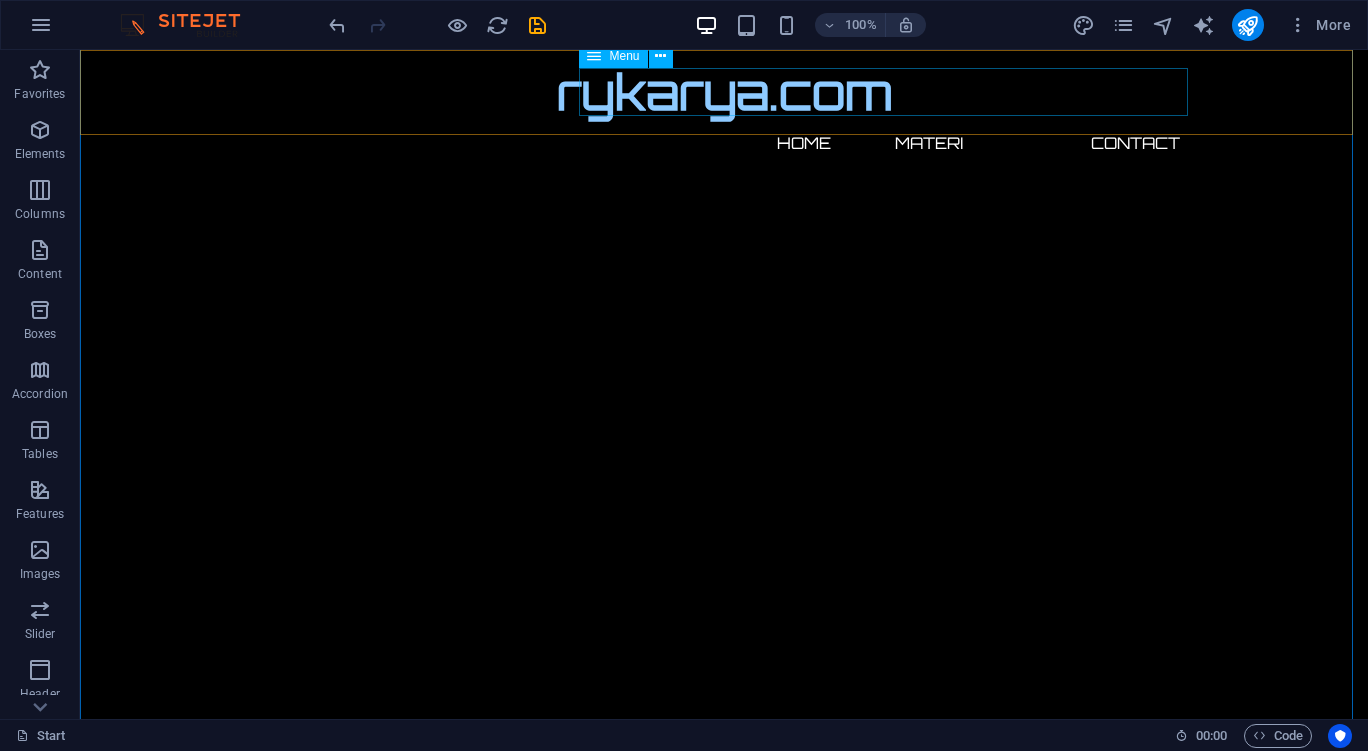 click on "Home Materi Contact" at bounding box center (724, 143) 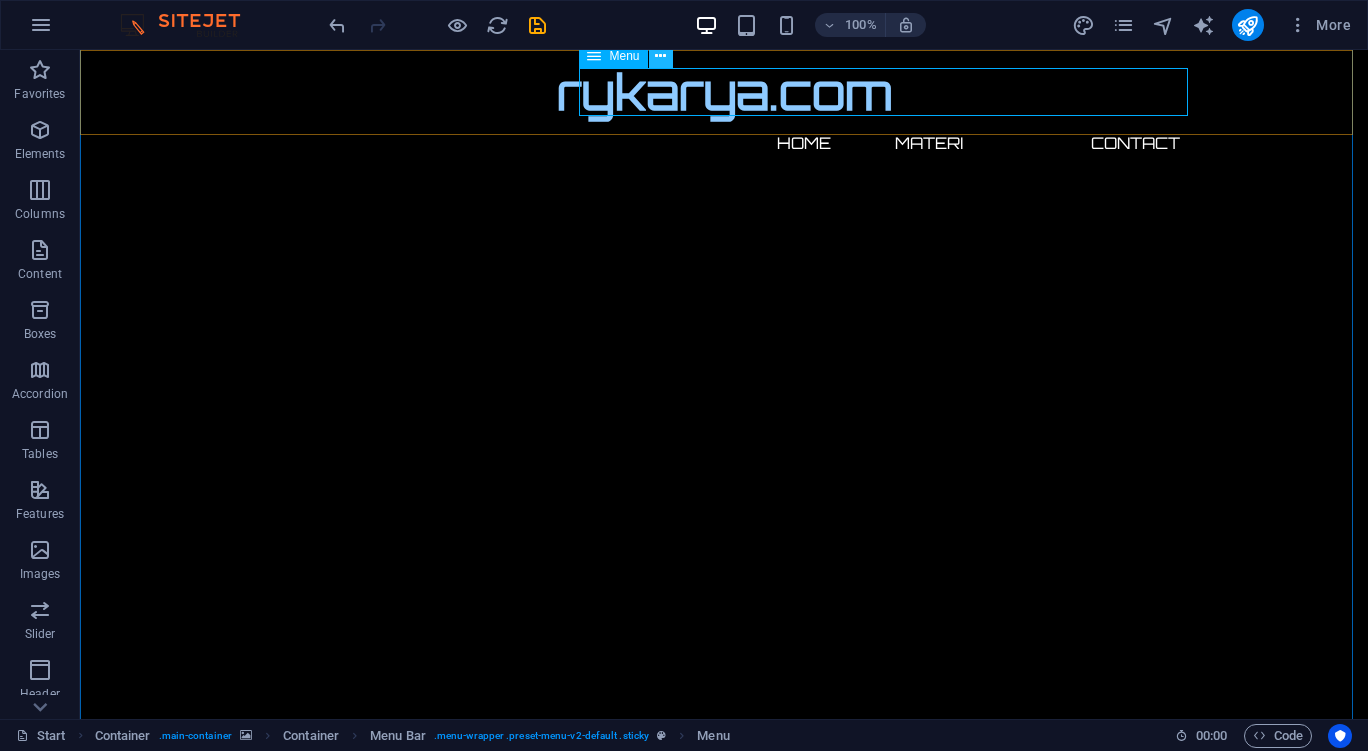 click at bounding box center (660, 56) 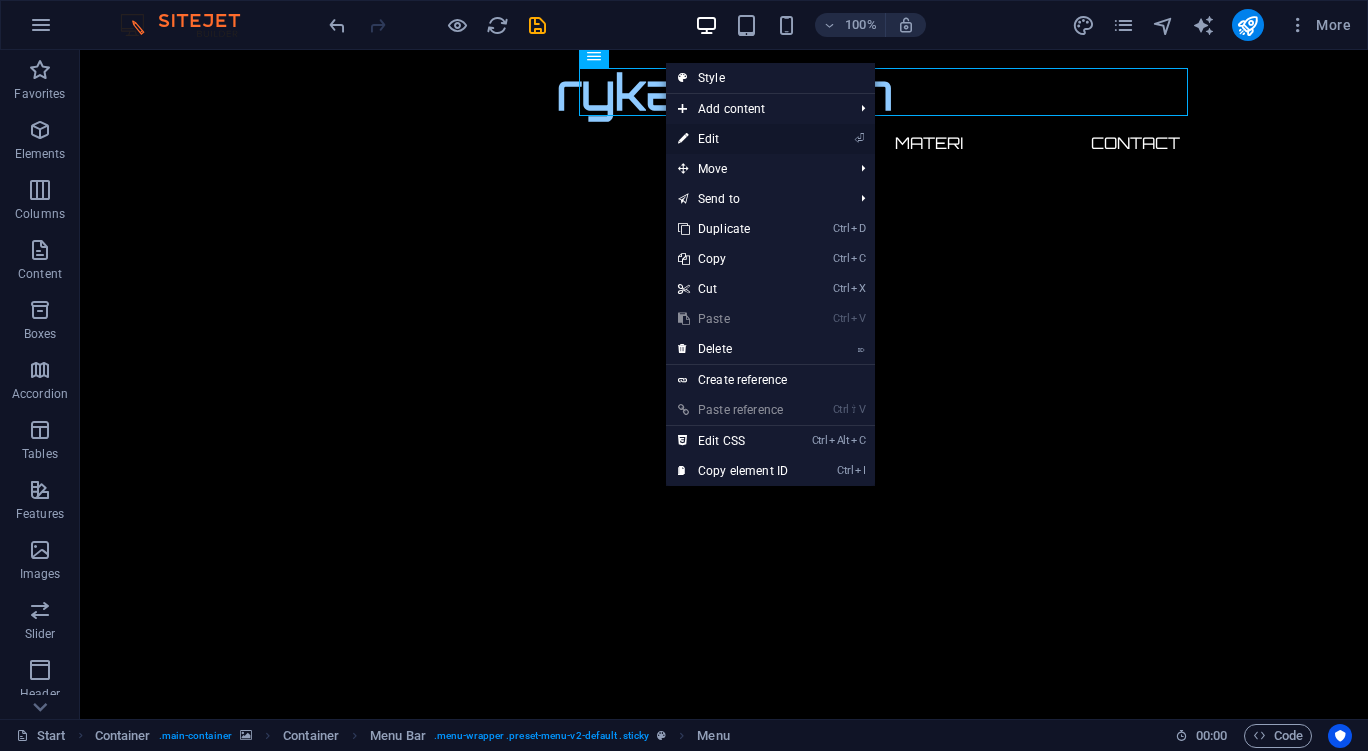 click on "⏎  Edit" at bounding box center [733, 139] 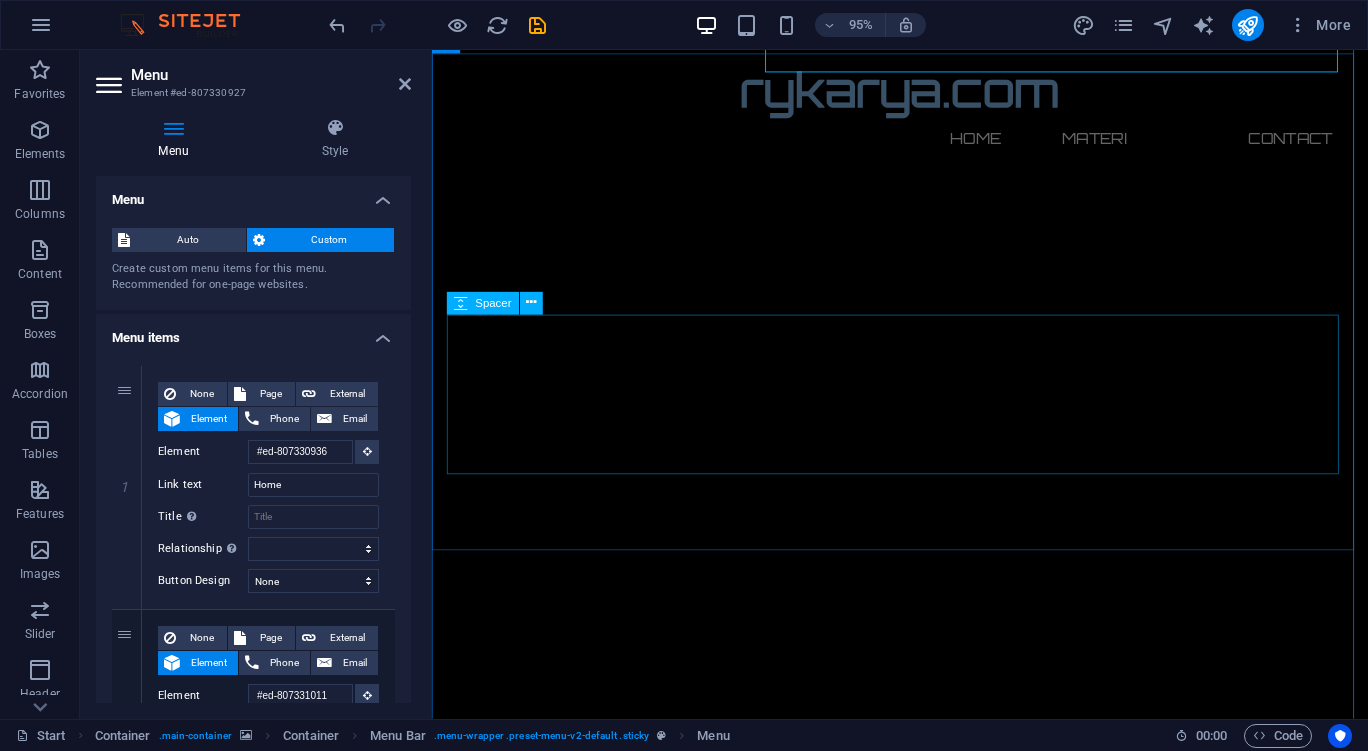 scroll, scrollTop: 1395, scrollLeft: 0, axis: vertical 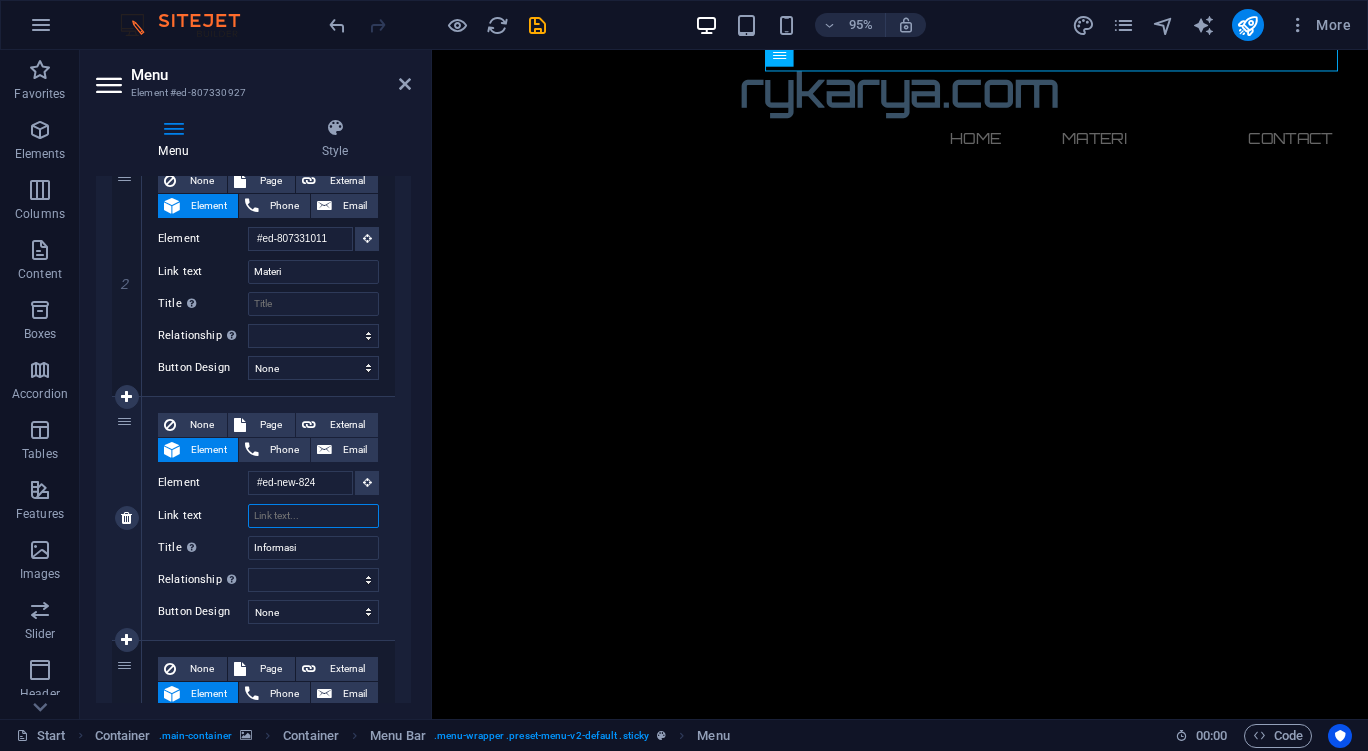 click on "Link text" at bounding box center (313, 516) 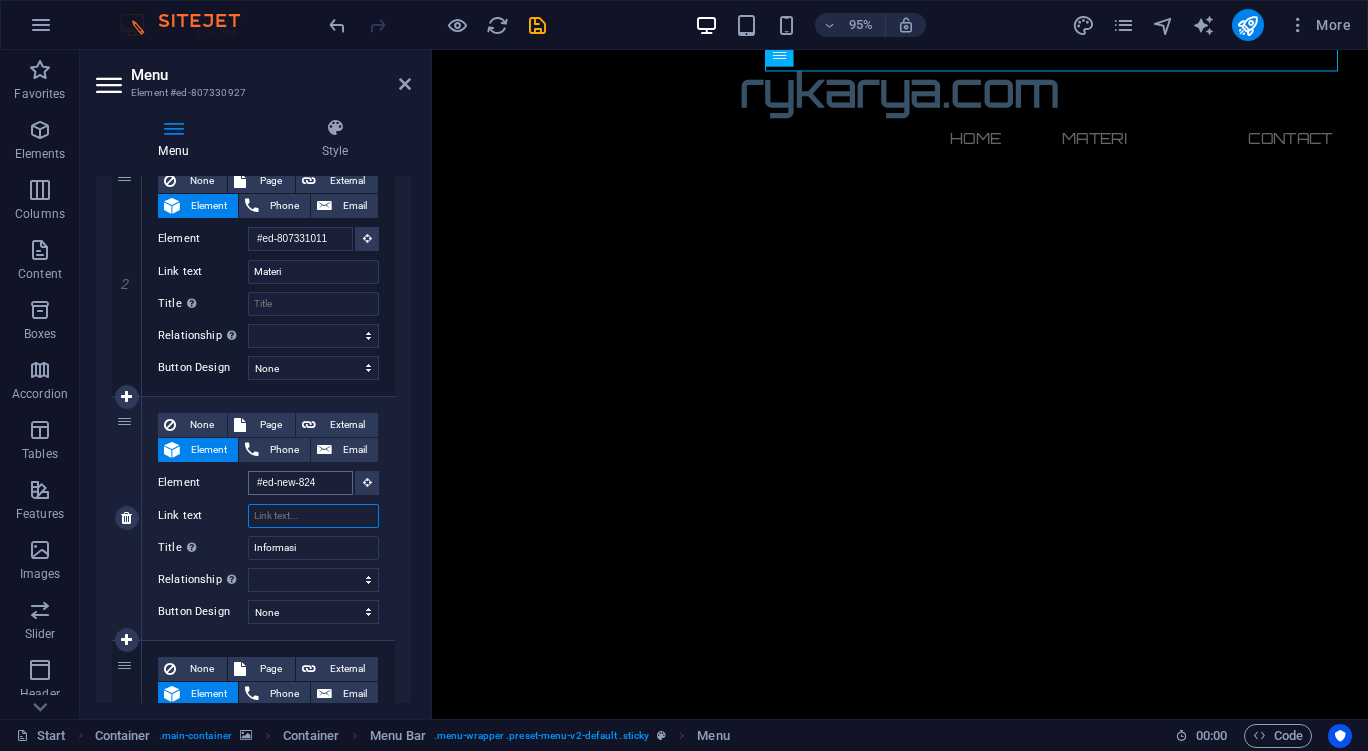 scroll, scrollTop: 1262, scrollLeft: 0, axis: vertical 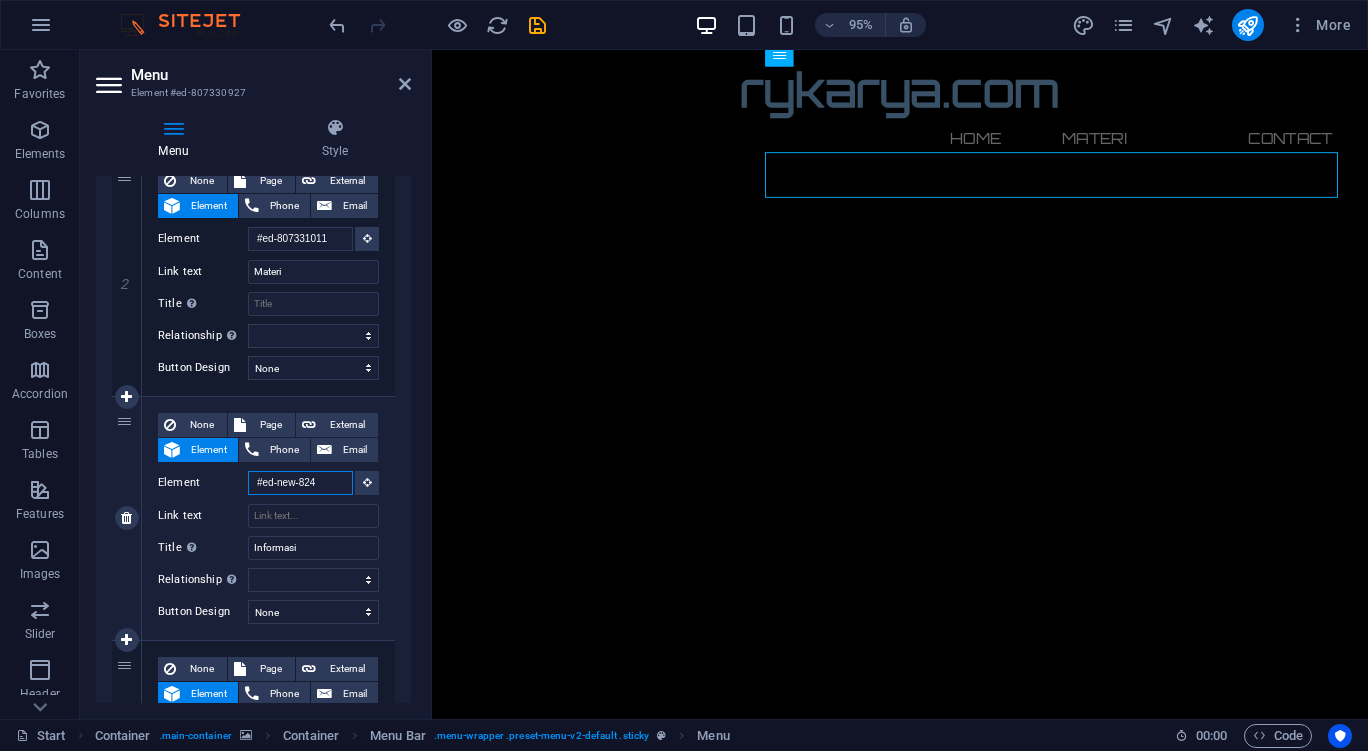 click on "#ed-new-824" at bounding box center (300, 483) 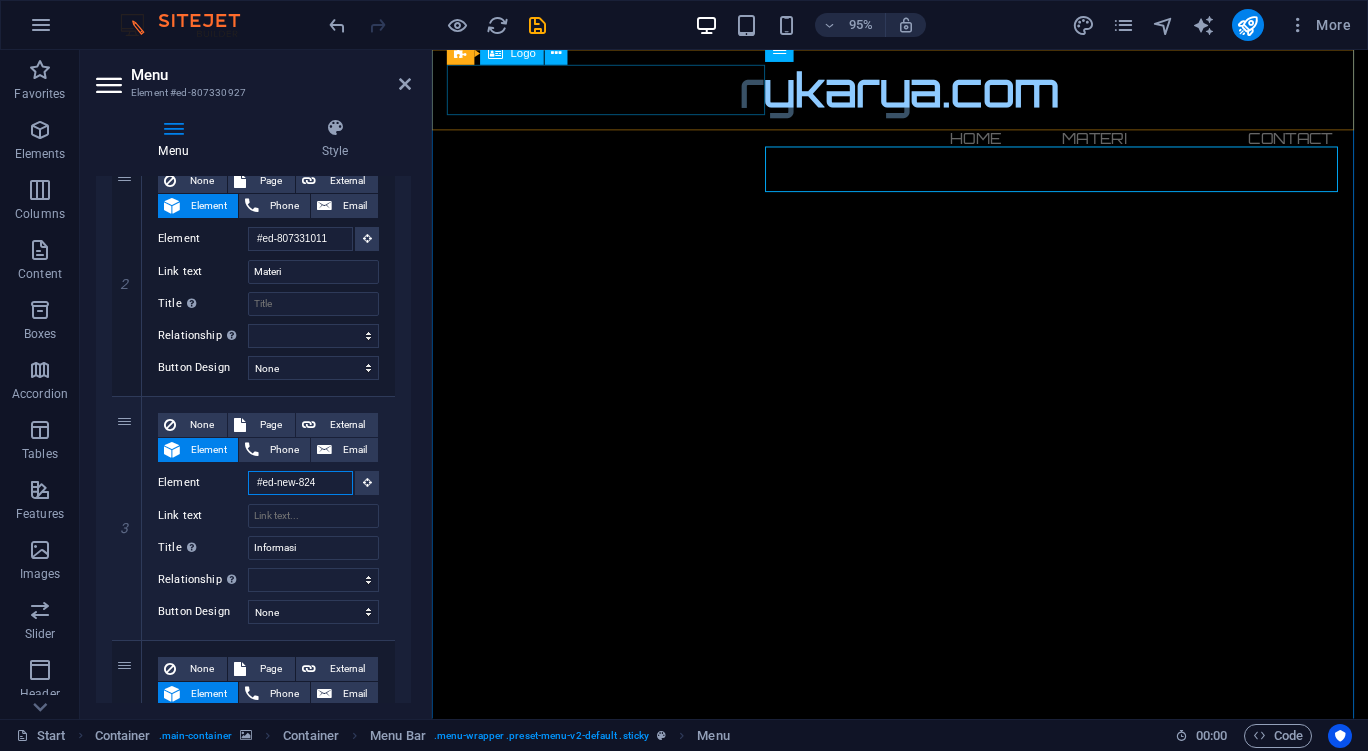 scroll, scrollTop: 1310, scrollLeft: 0, axis: vertical 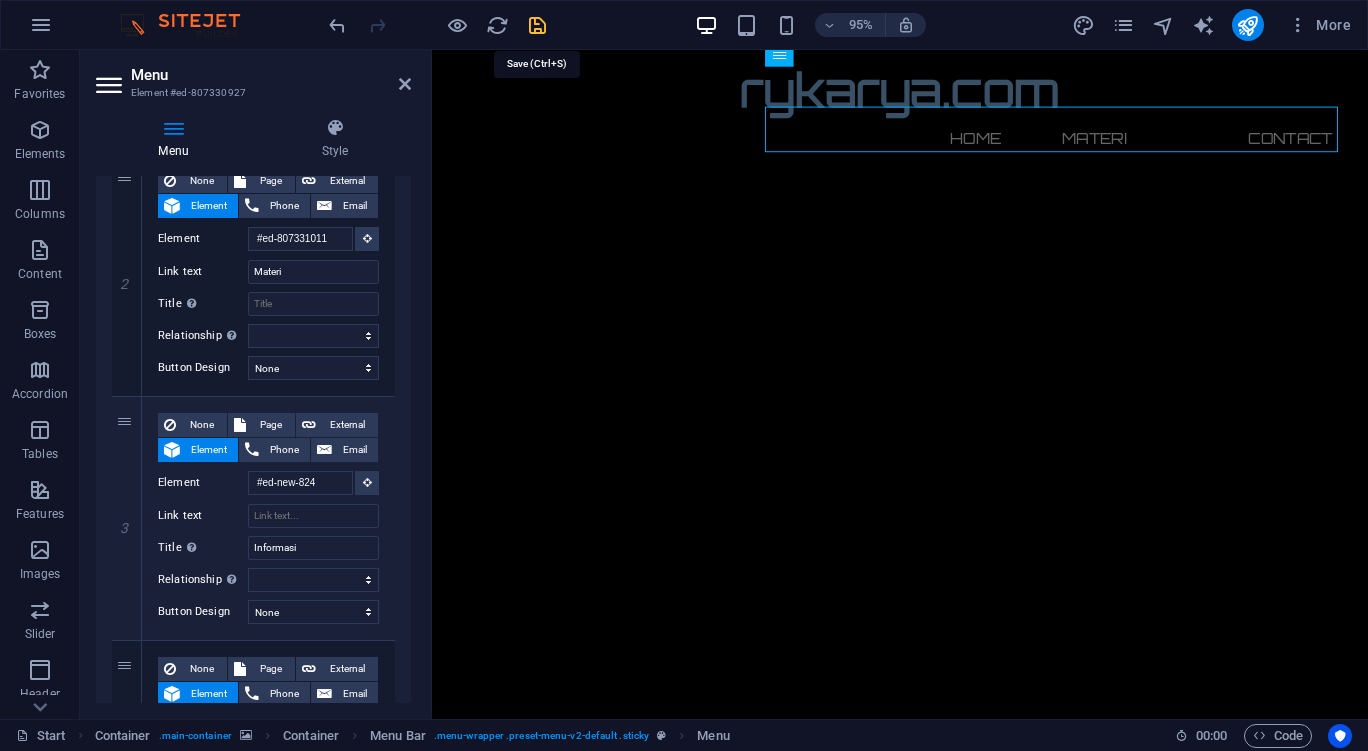 click at bounding box center [537, 25] 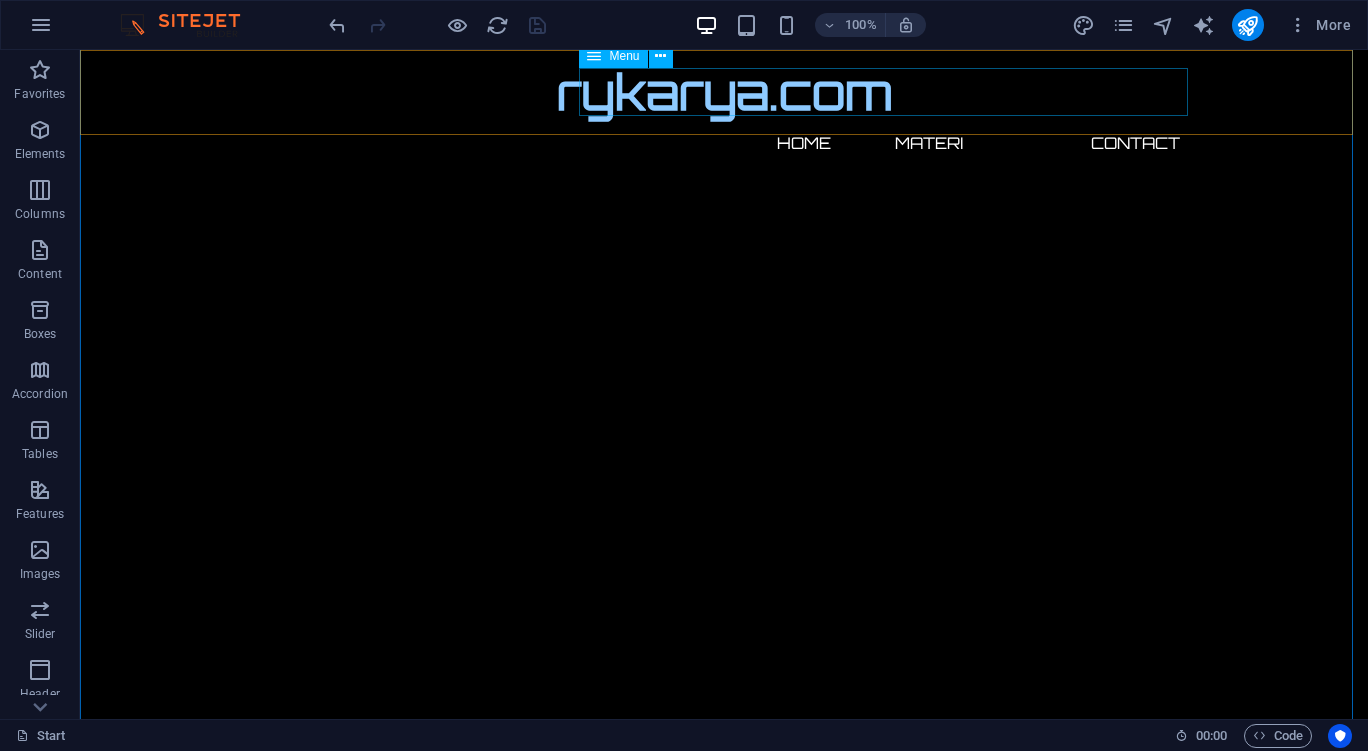 click on "Home Materi Contact" at bounding box center (724, 143) 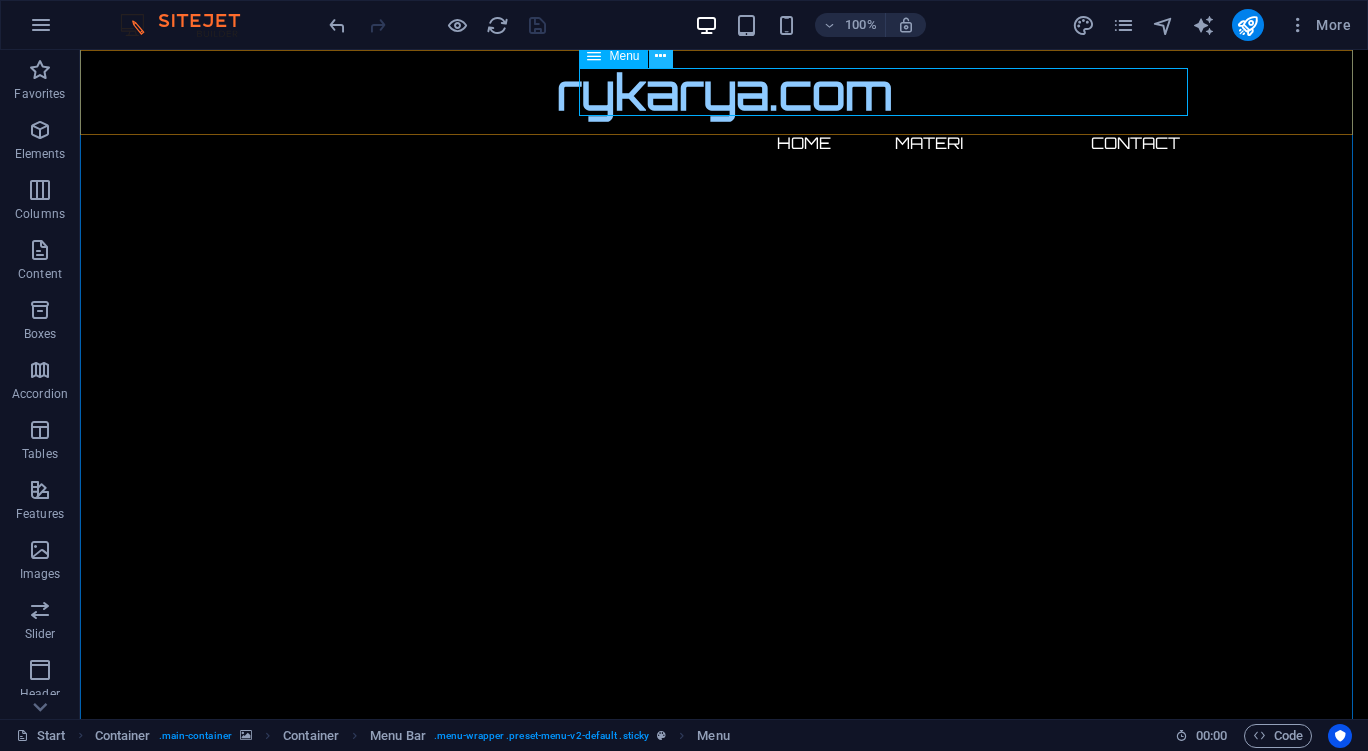 click at bounding box center [660, 56] 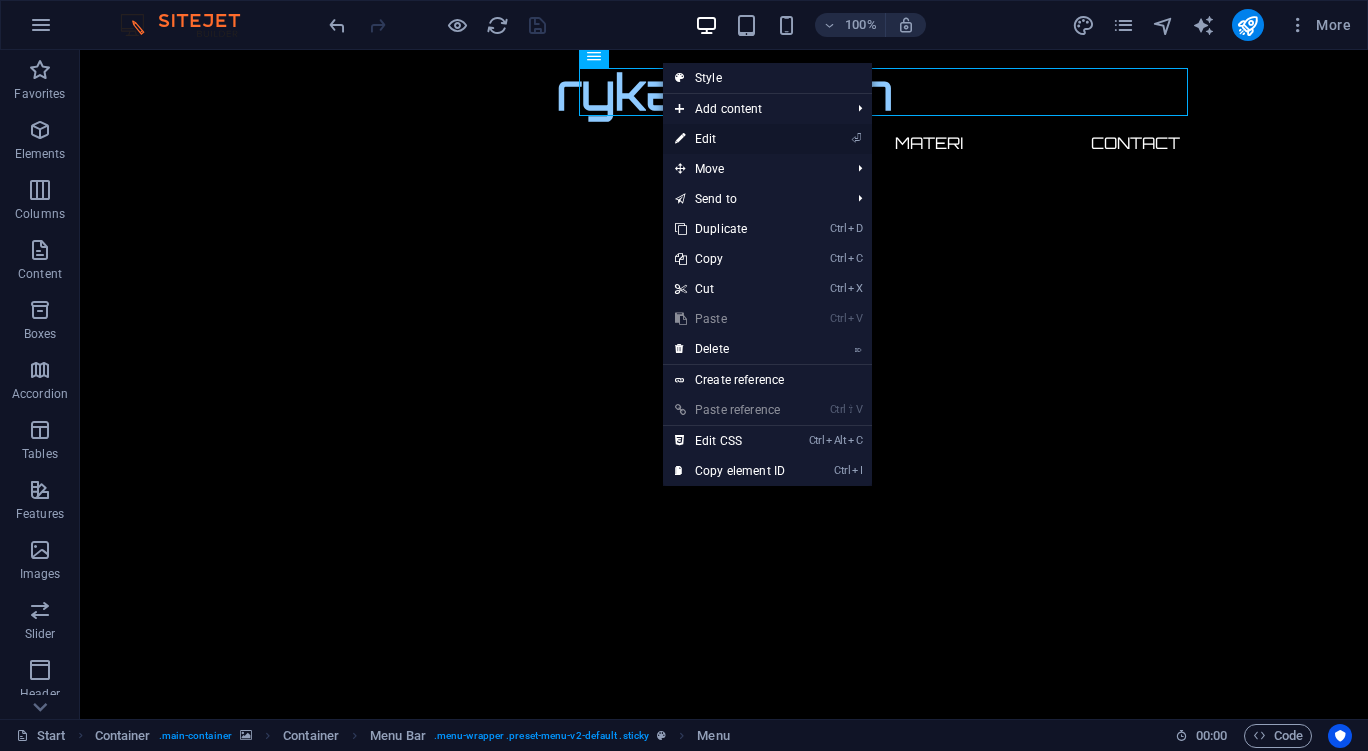 click on "⏎  Edit" at bounding box center (730, 139) 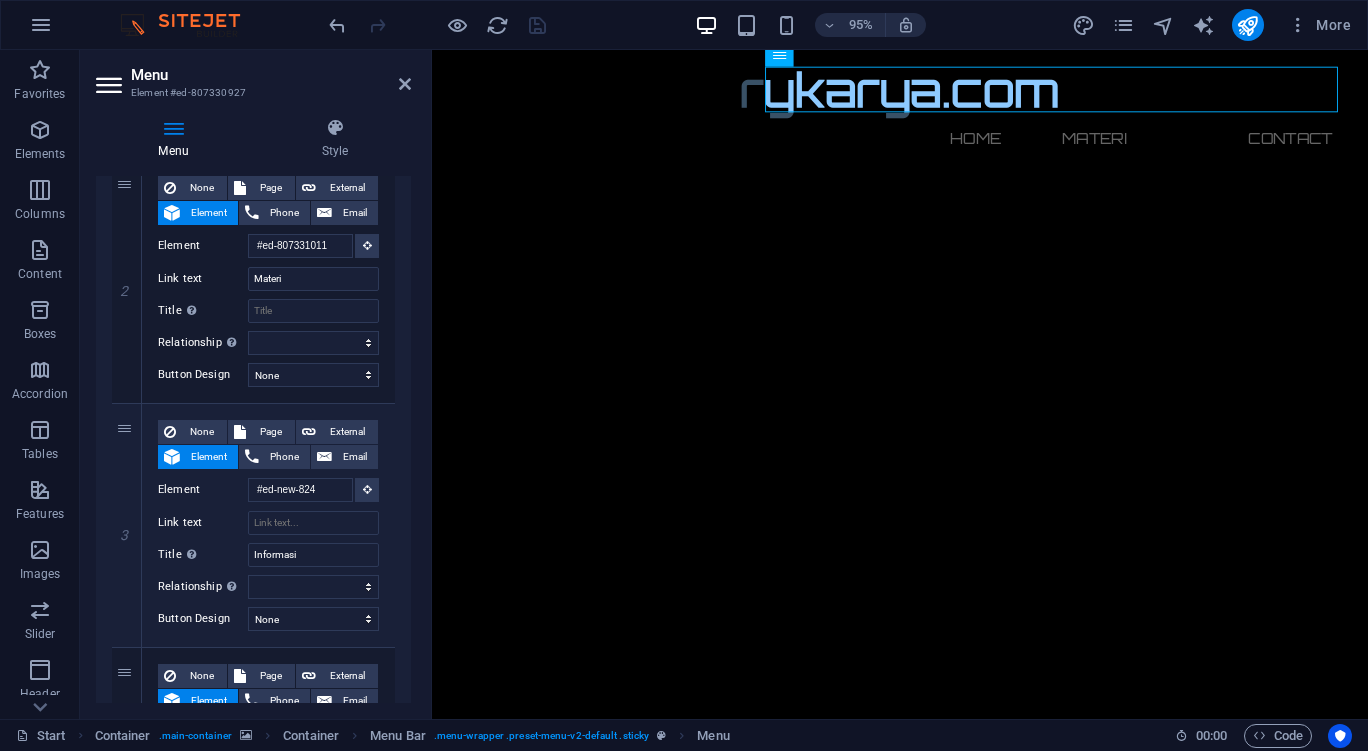 scroll, scrollTop: 451, scrollLeft: 0, axis: vertical 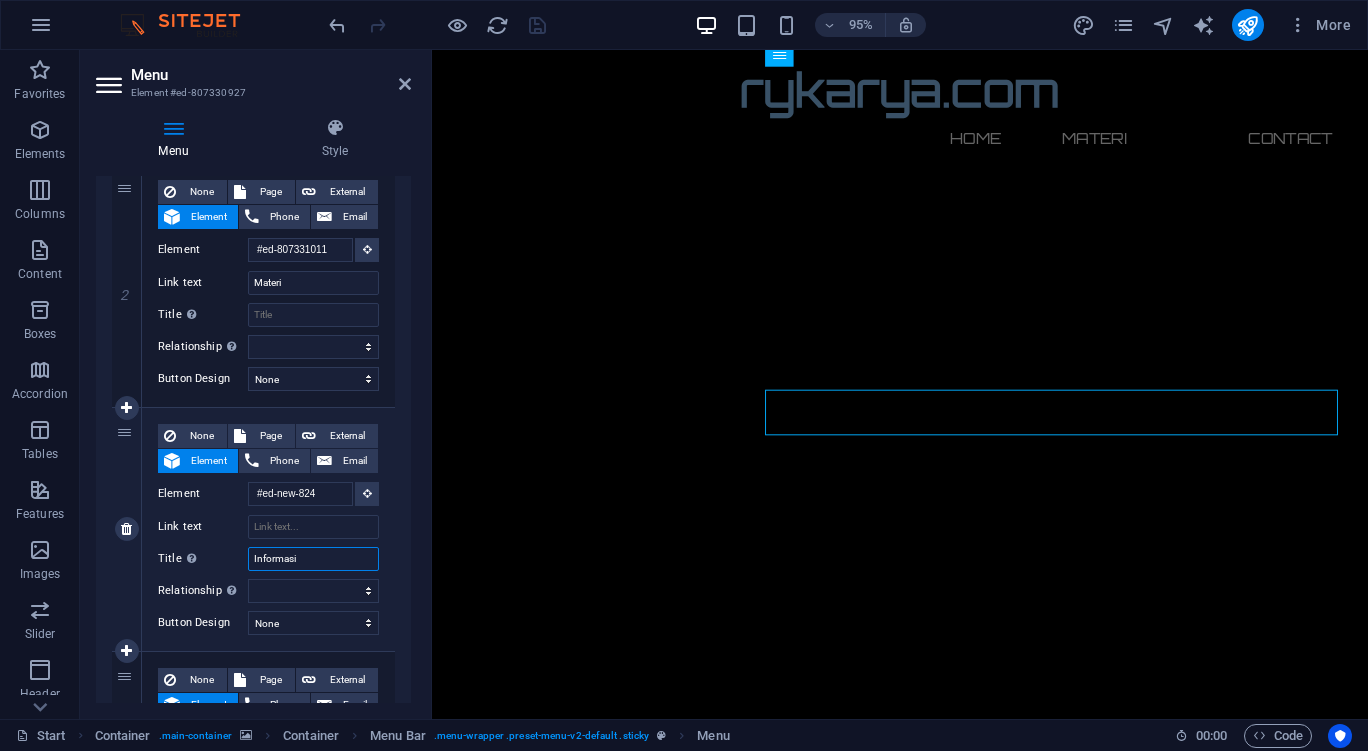 click on "Informasi" at bounding box center (313, 559) 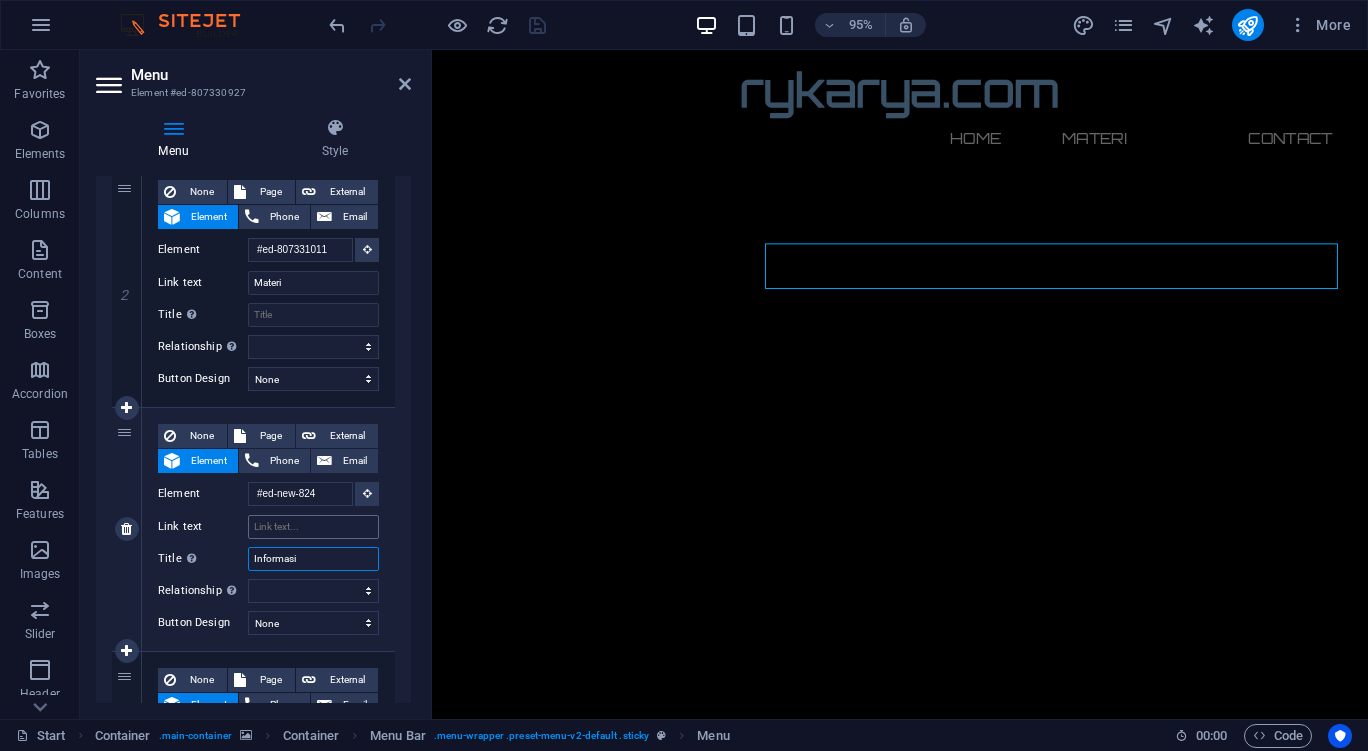 scroll, scrollTop: 885, scrollLeft: 0, axis: vertical 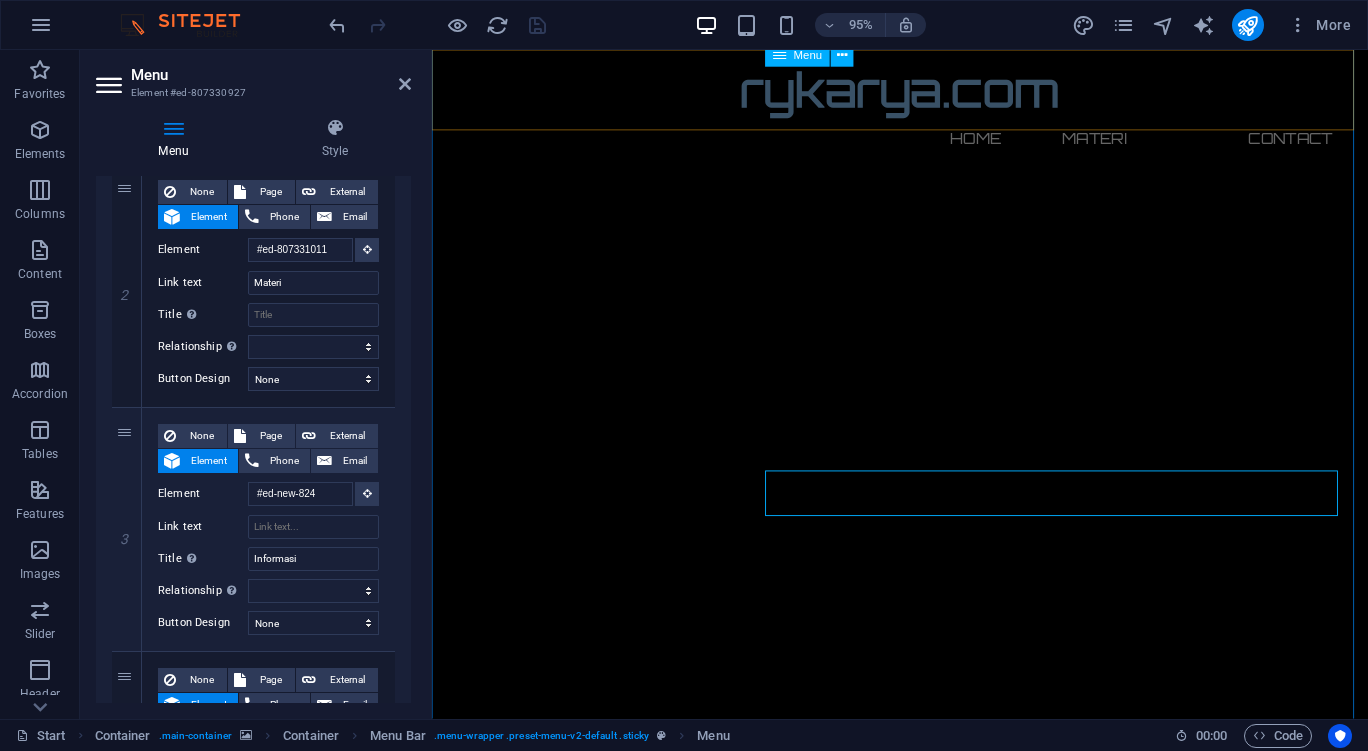 click on "Home Materi Contact" at bounding box center (925, 143) 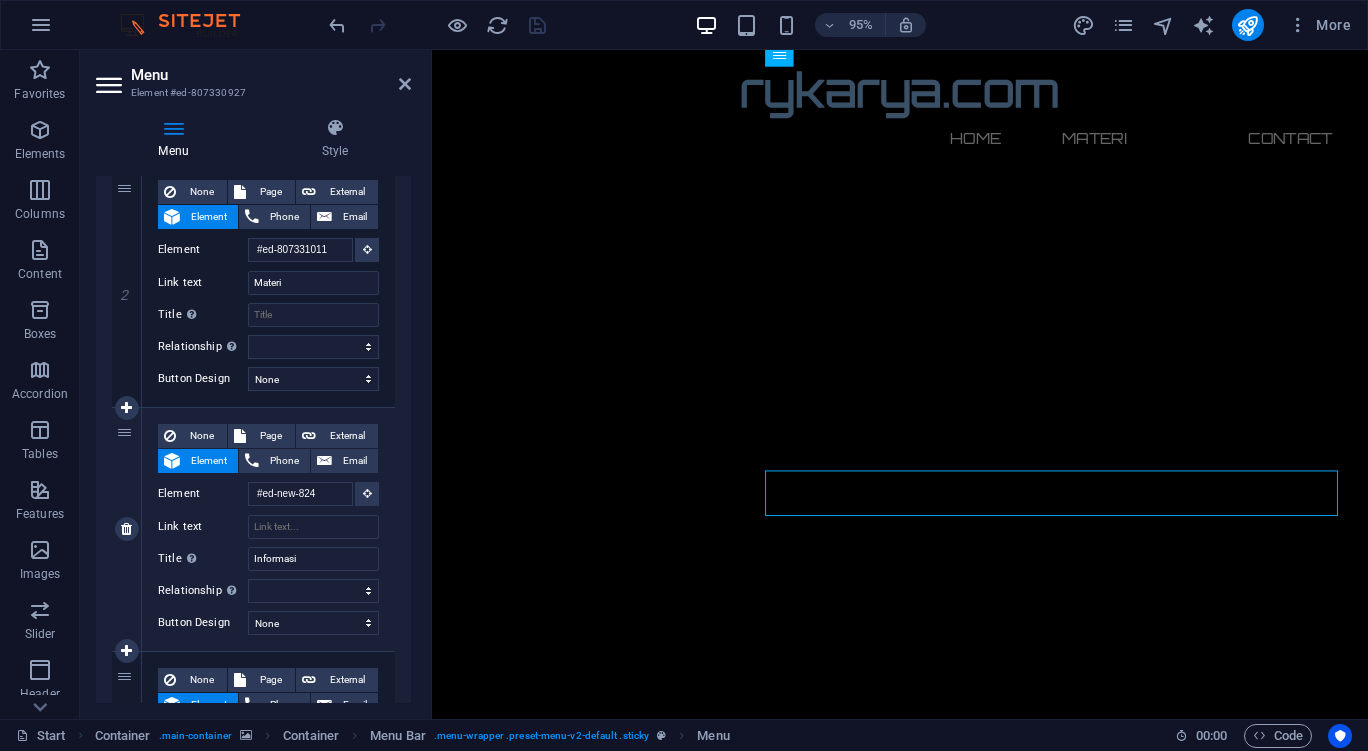scroll, scrollTop: 495, scrollLeft: 0, axis: vertical 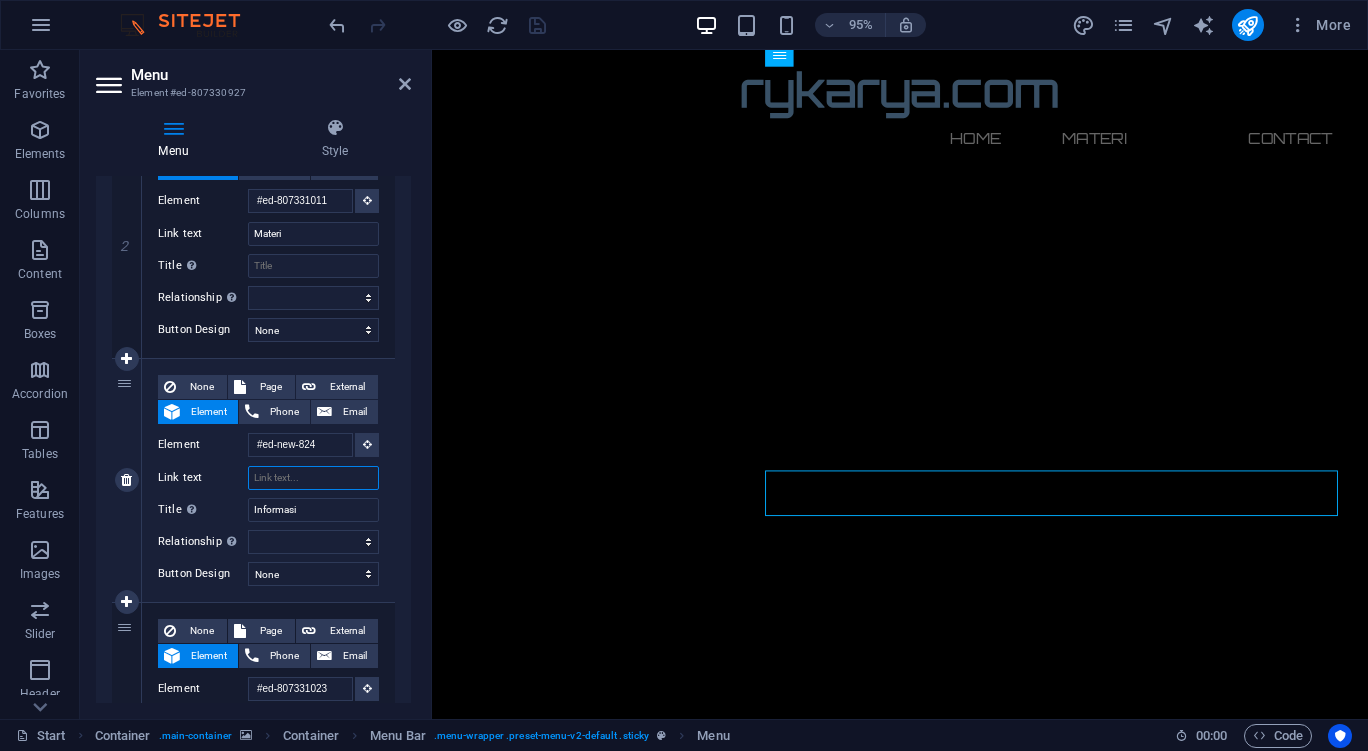 click on "Link text" at bounding box center [313, 478] 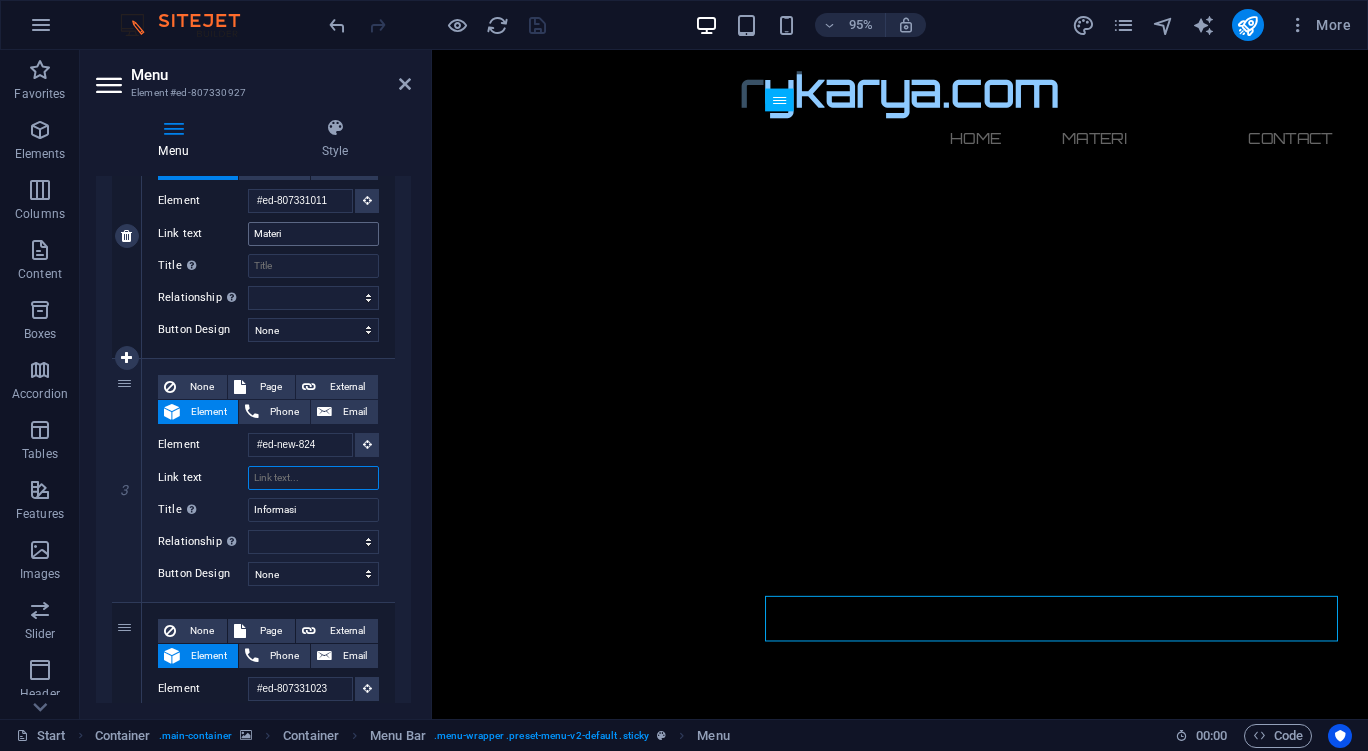 scroll, scrollTop: 715, scrollLeft: 0, axis: vertical 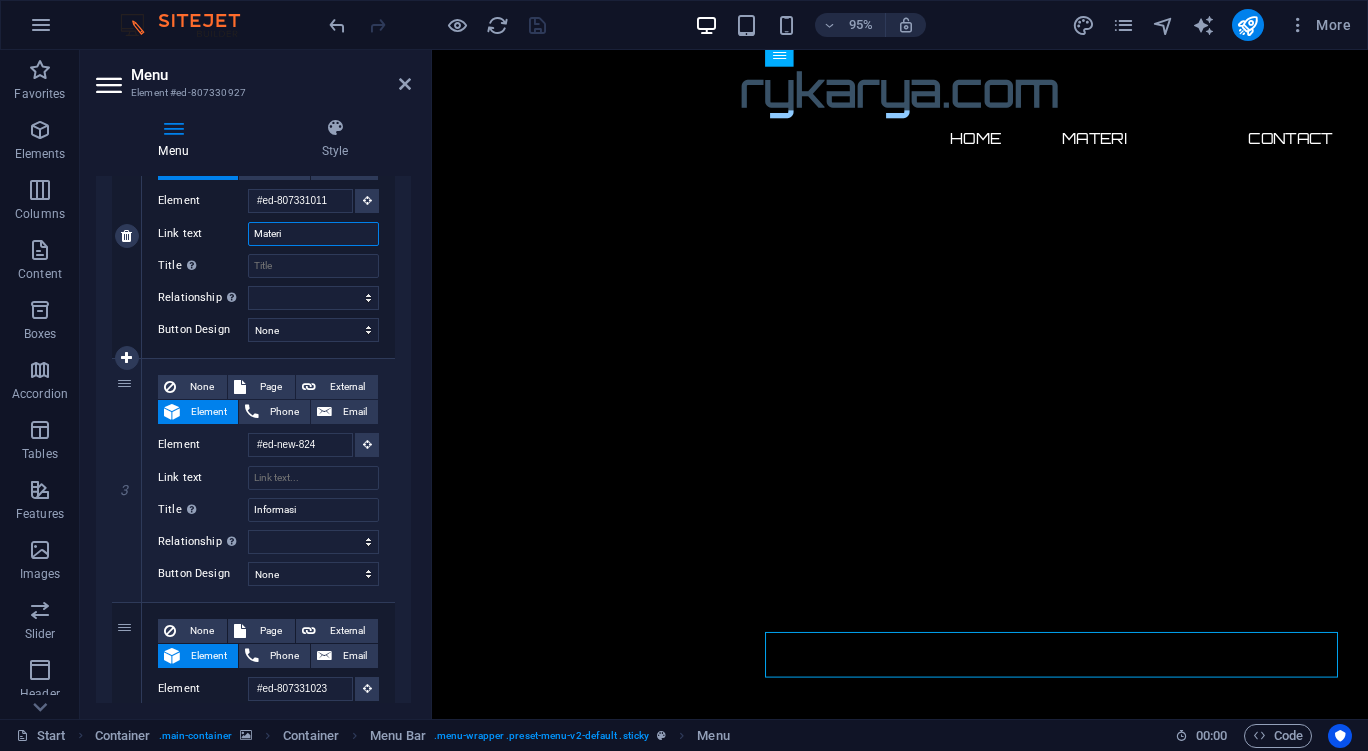 click on "Materi" at bounding box center (313, 234) 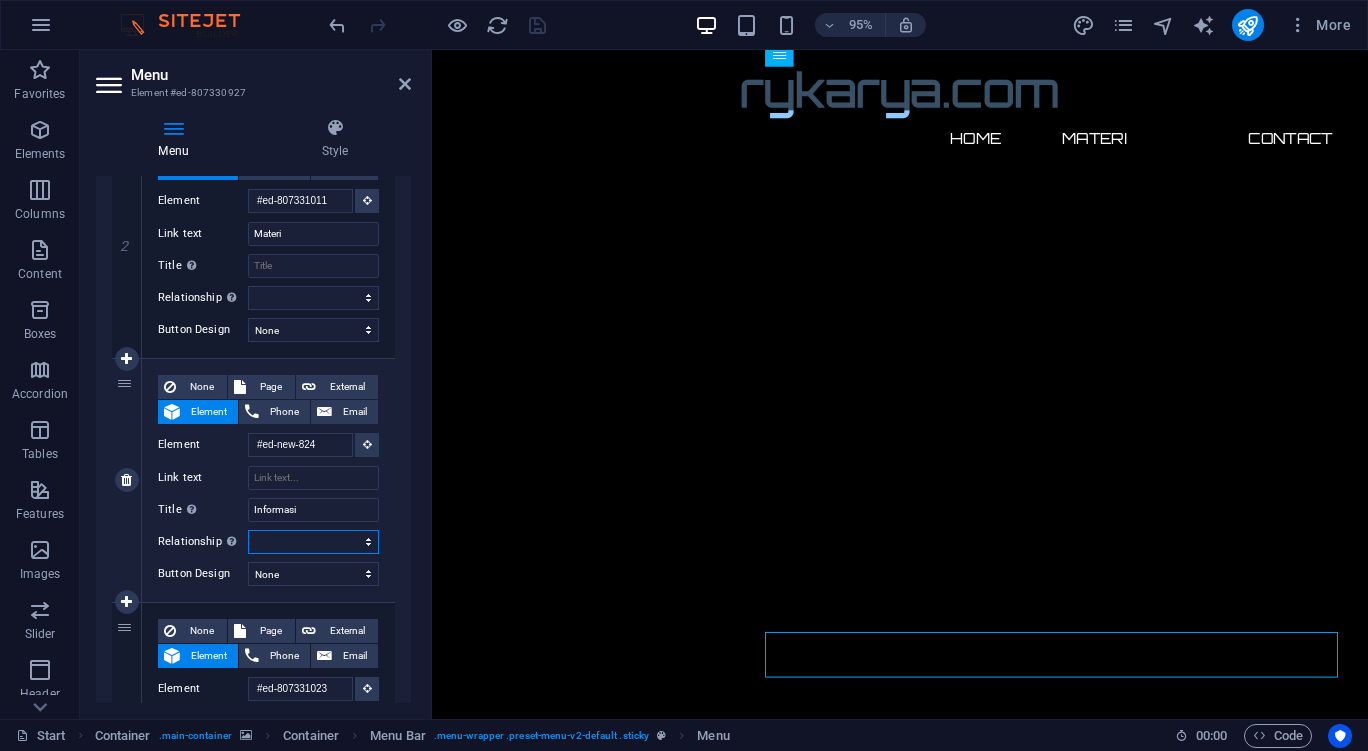click on "alternate author bookmark external help license next nofollow noreferrer noopener prev search tag" at bounding box center (313, 542) 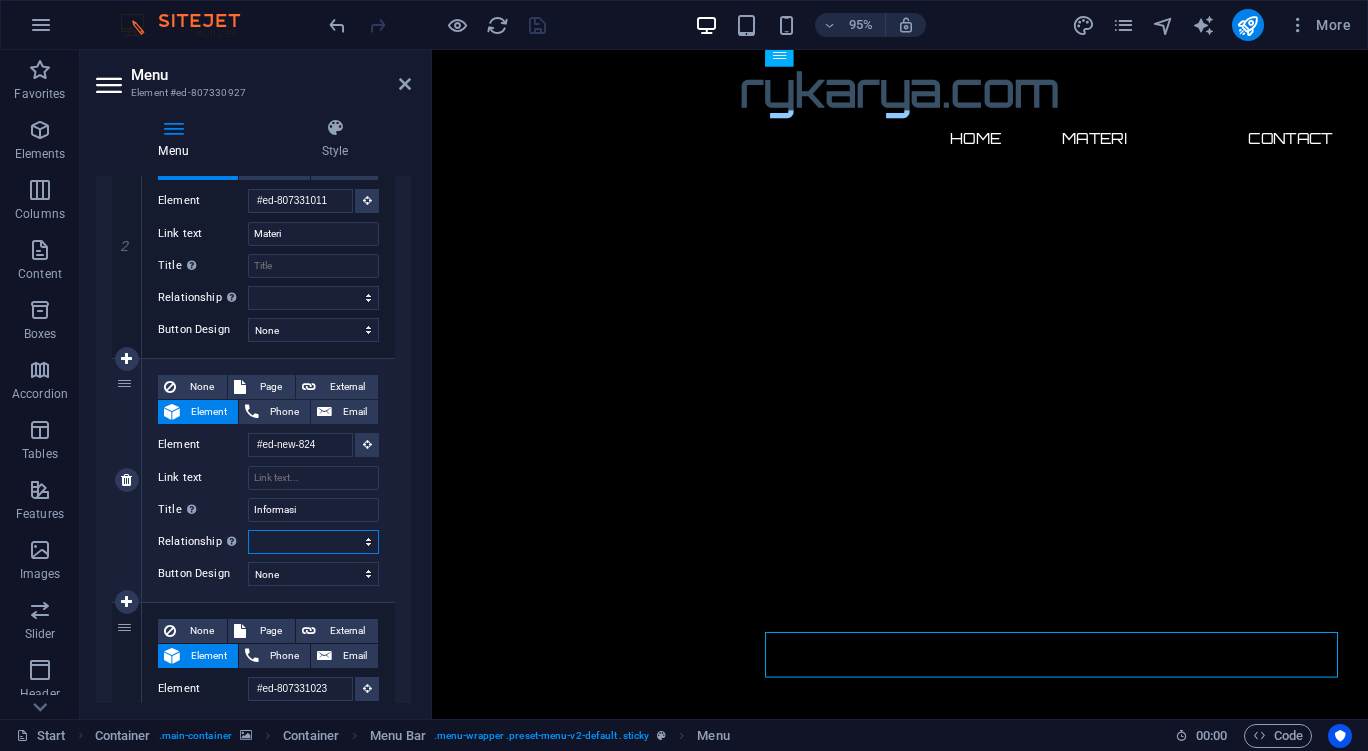 click on "alternate author bookmark external help license next nofollow noreferrer noopener prev search tag" at bounding box center (313, 542) 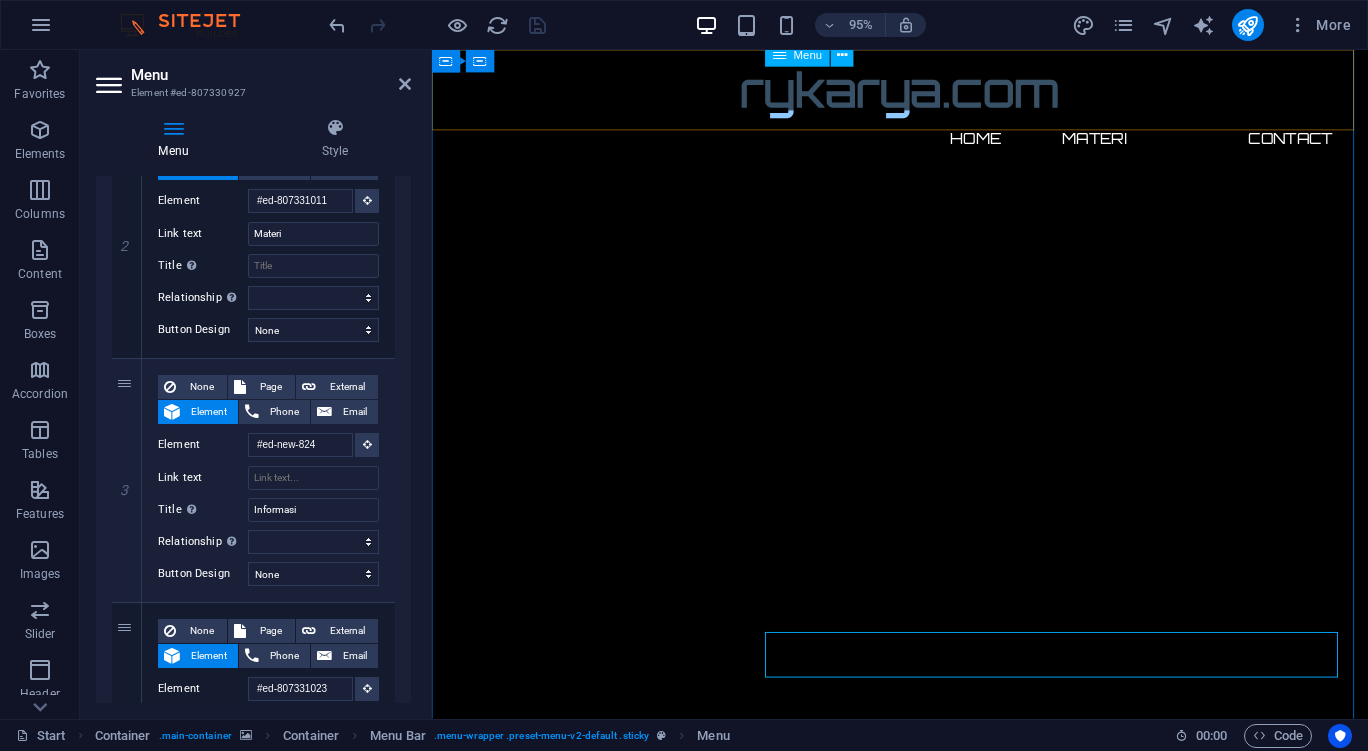 click on "Home Materi Contact" at bounding box center (925, 143) 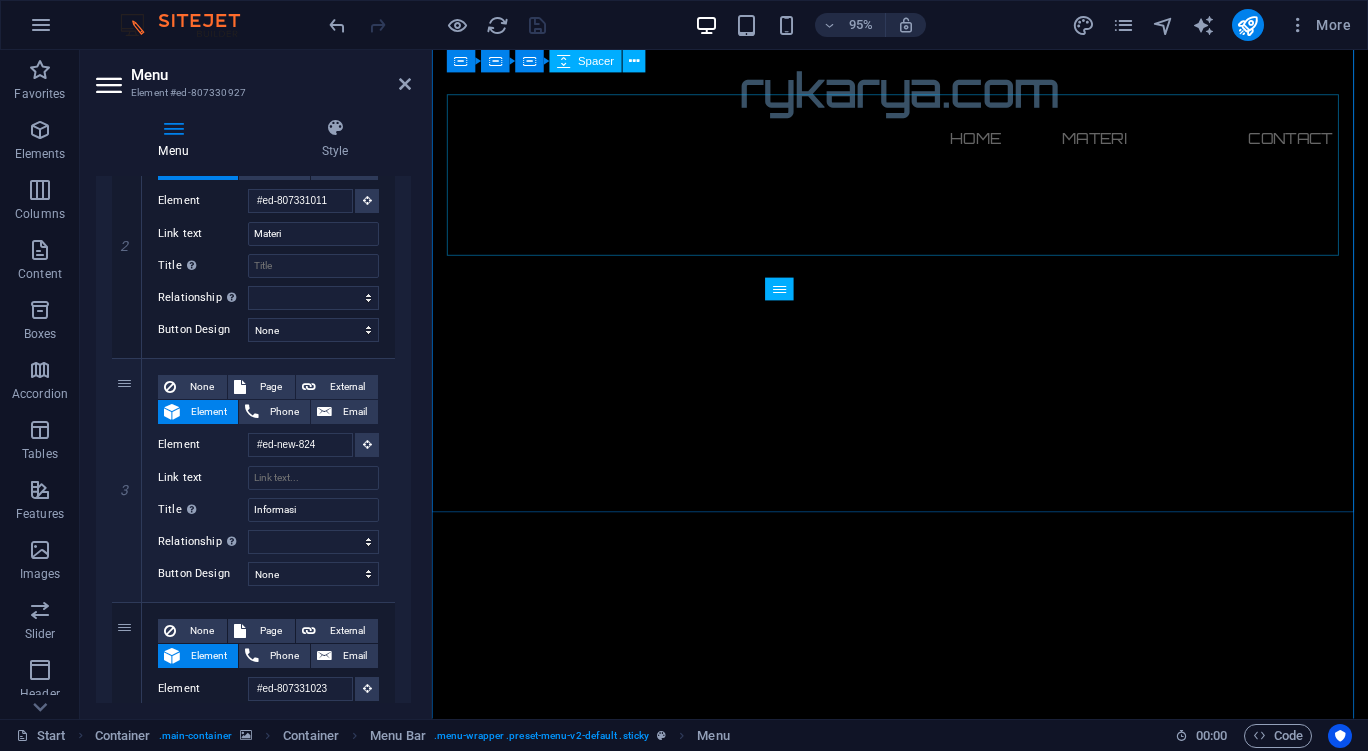 scroll, scrollTop: 0, scrollLeft: 0, axis: both 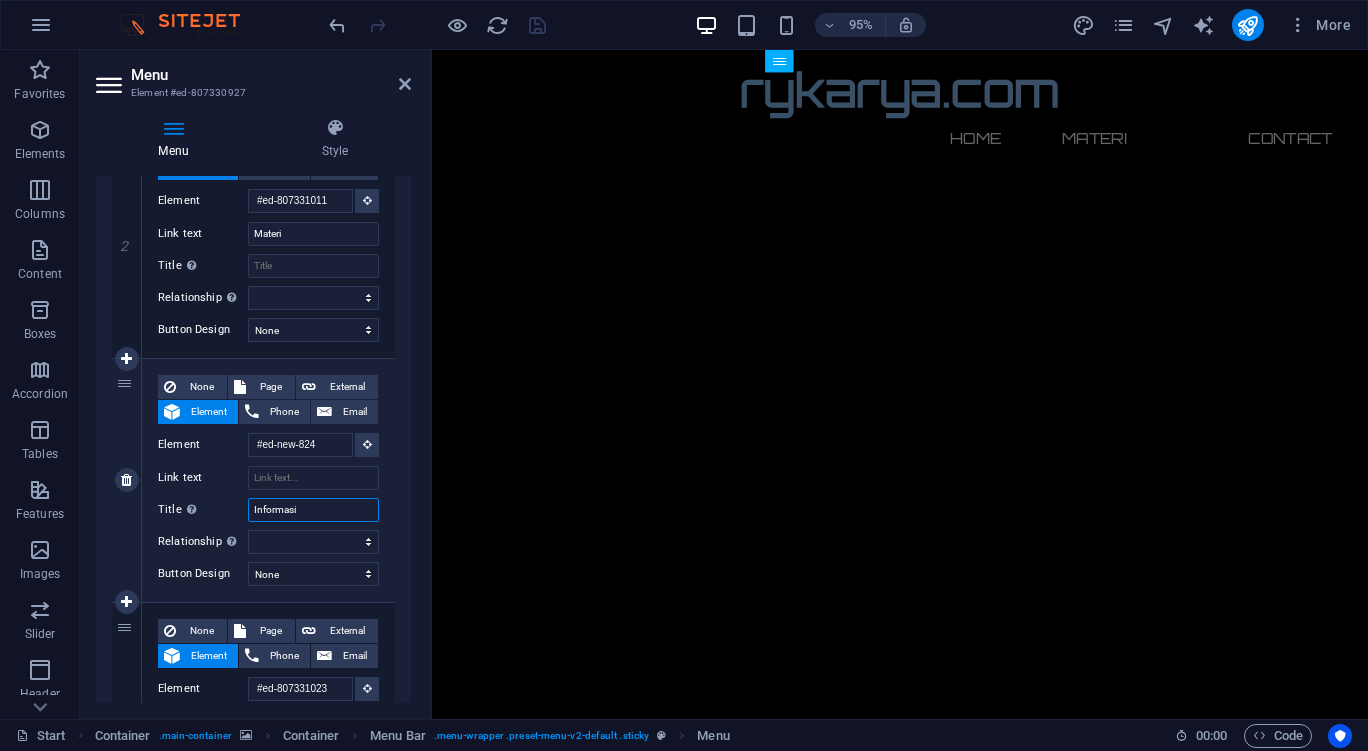 click on "Informasi" at bounding box center [313, 510] 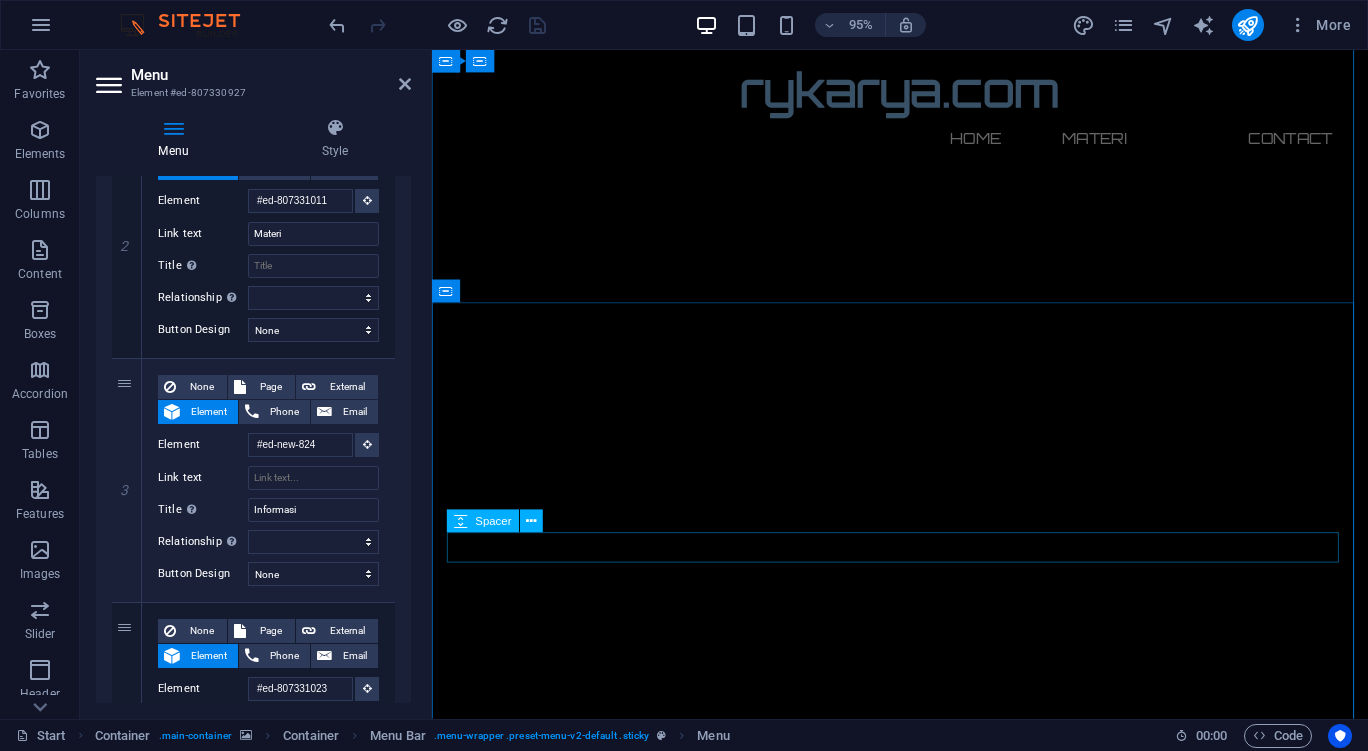 scroll, scrollTop: 564, scrollLeft: 0, axis: vertical 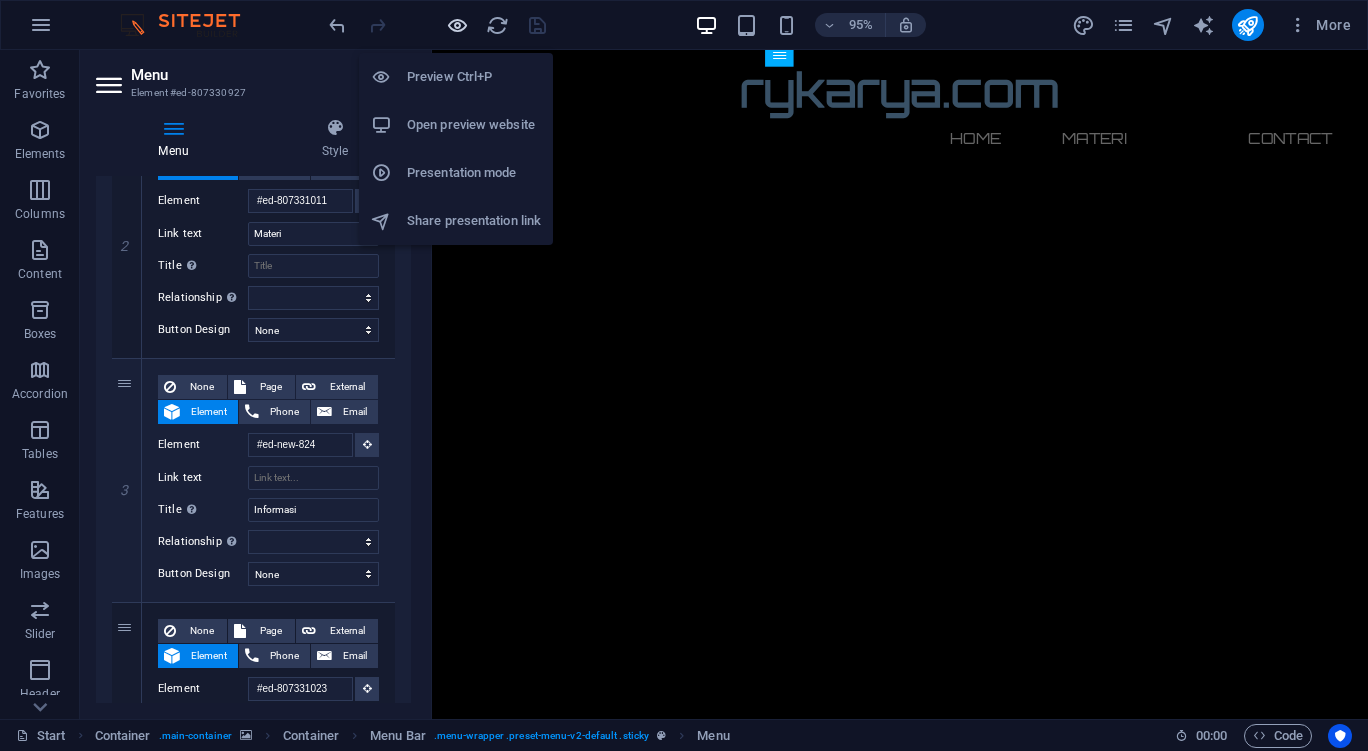 click at bounding box center [457, 25] 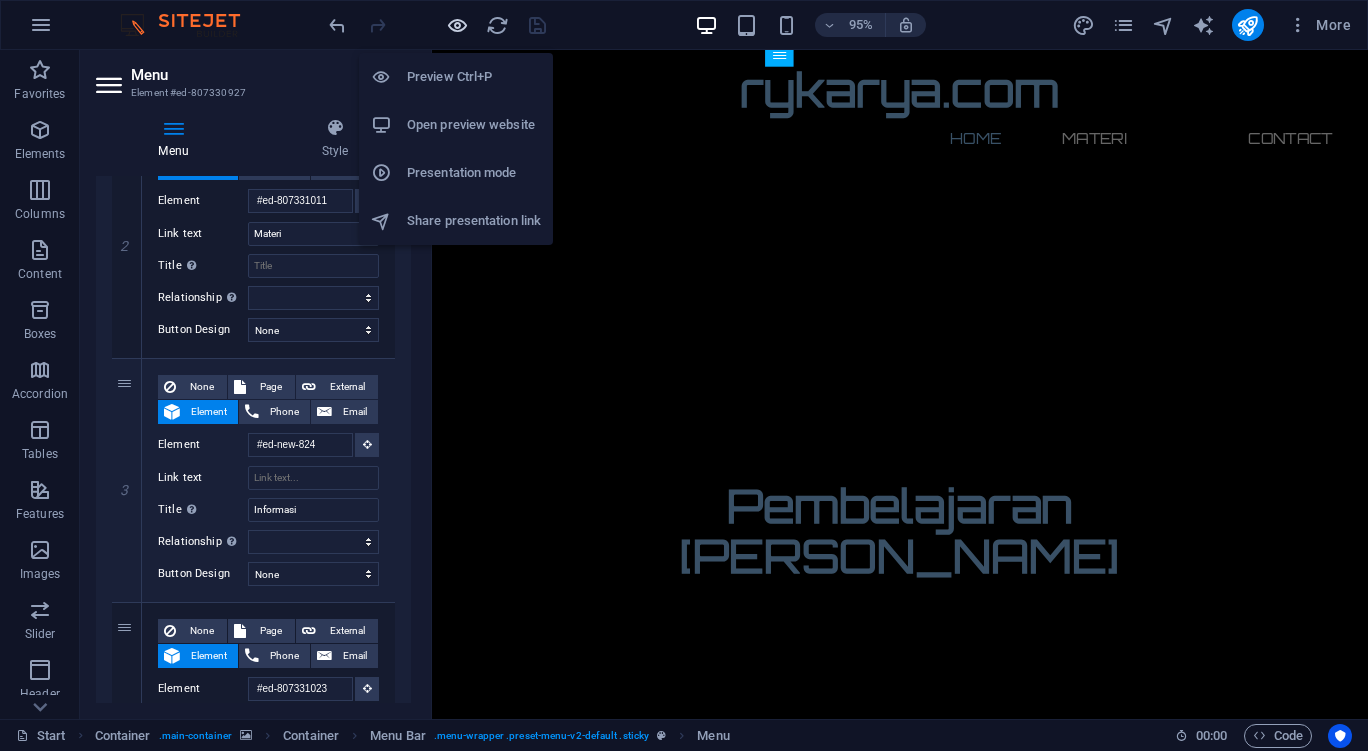 scroll, scrollTop: 73, scrollLeft: 0, axis: vertical 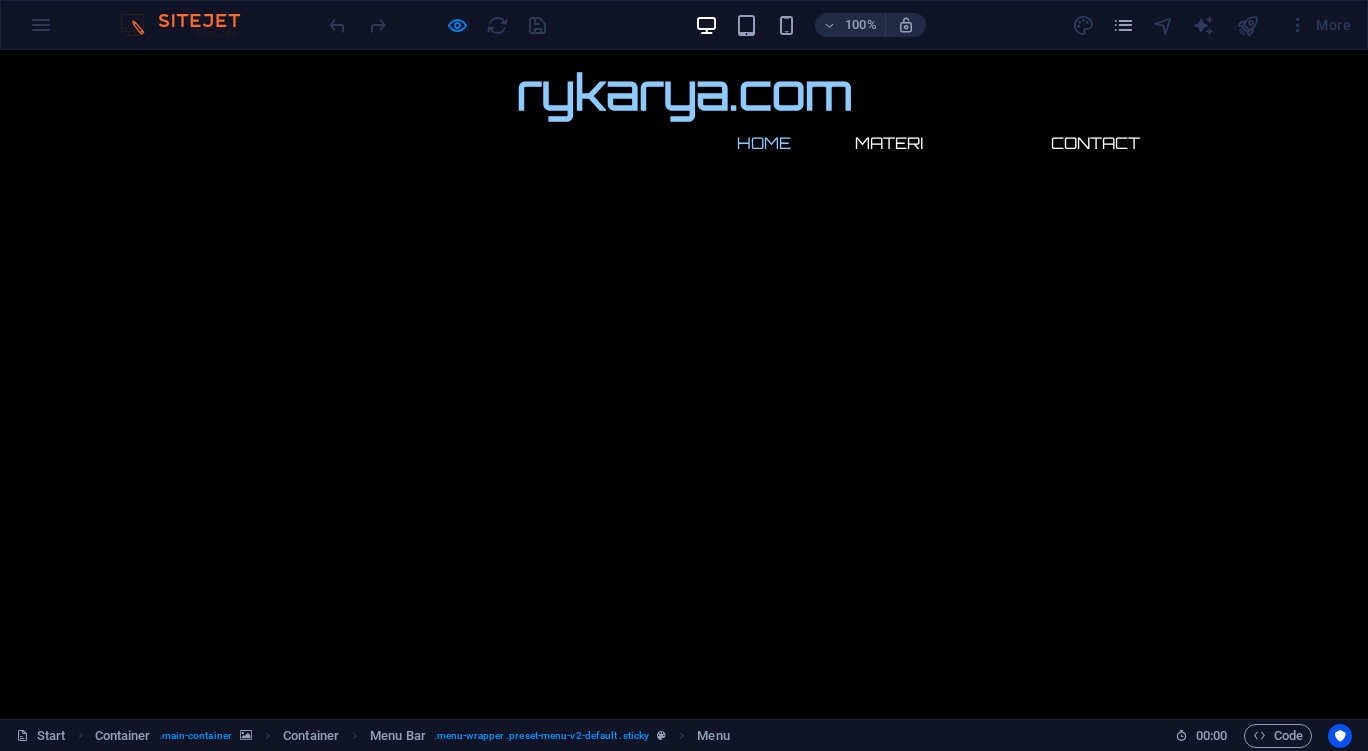 click at bounding box center (987, 140) 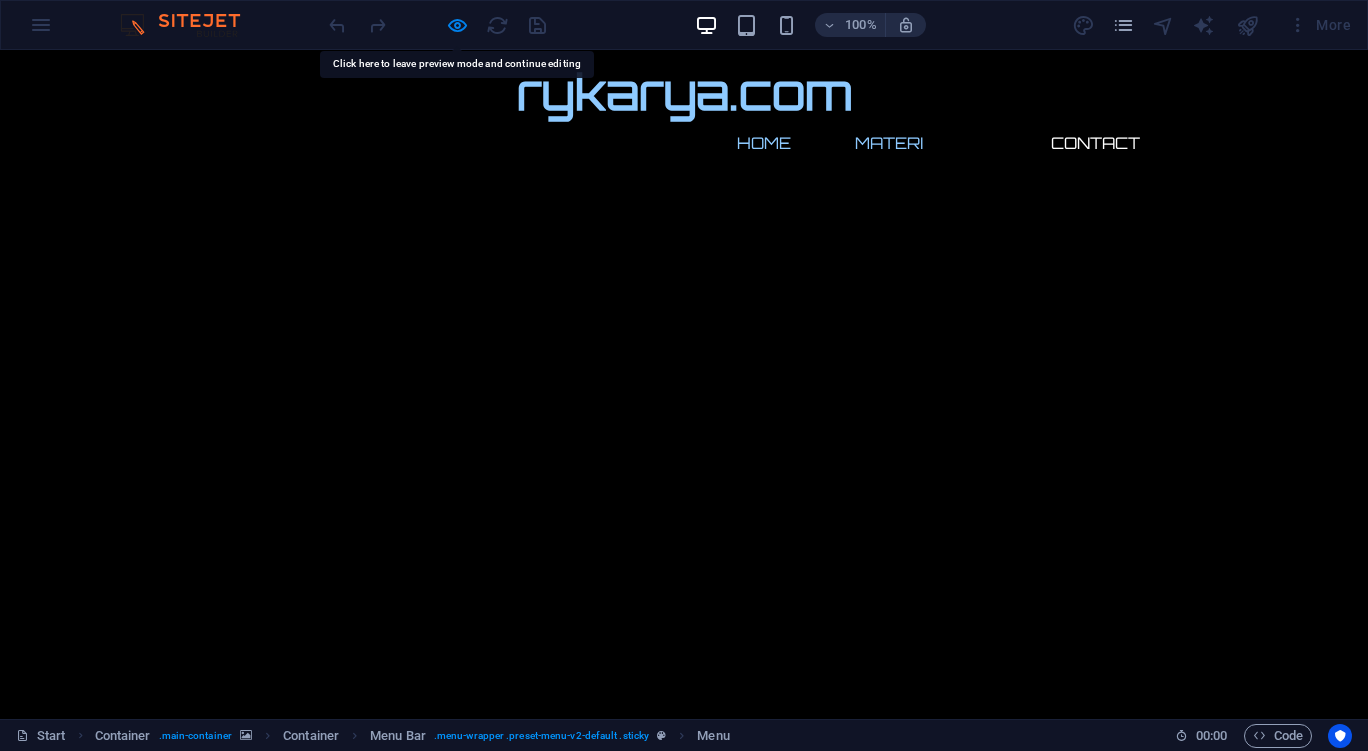 drag, startPoint x: 884, startPoint y: 101, endPoint x: 869, endPoint y: 100, distance: 15.033297 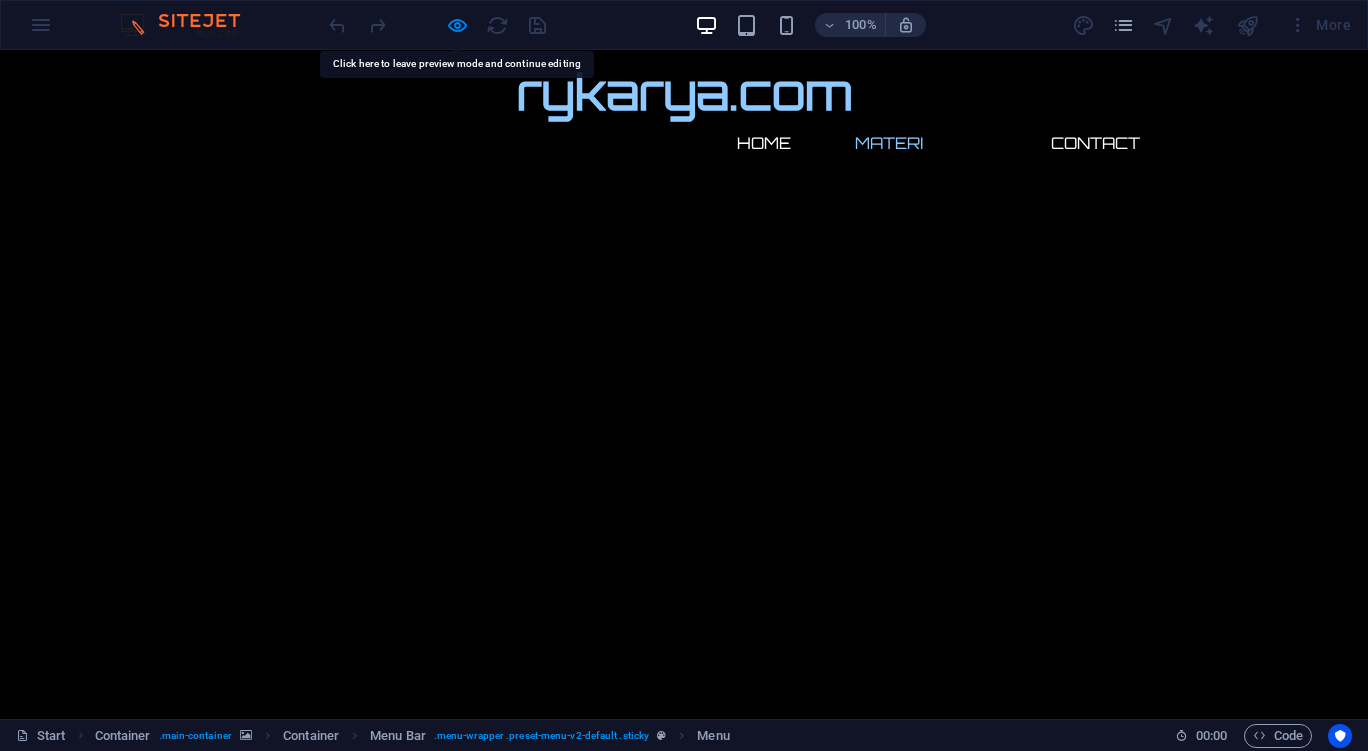 scroll, scrollTop: 0, scrollLeft: 0, axis: both 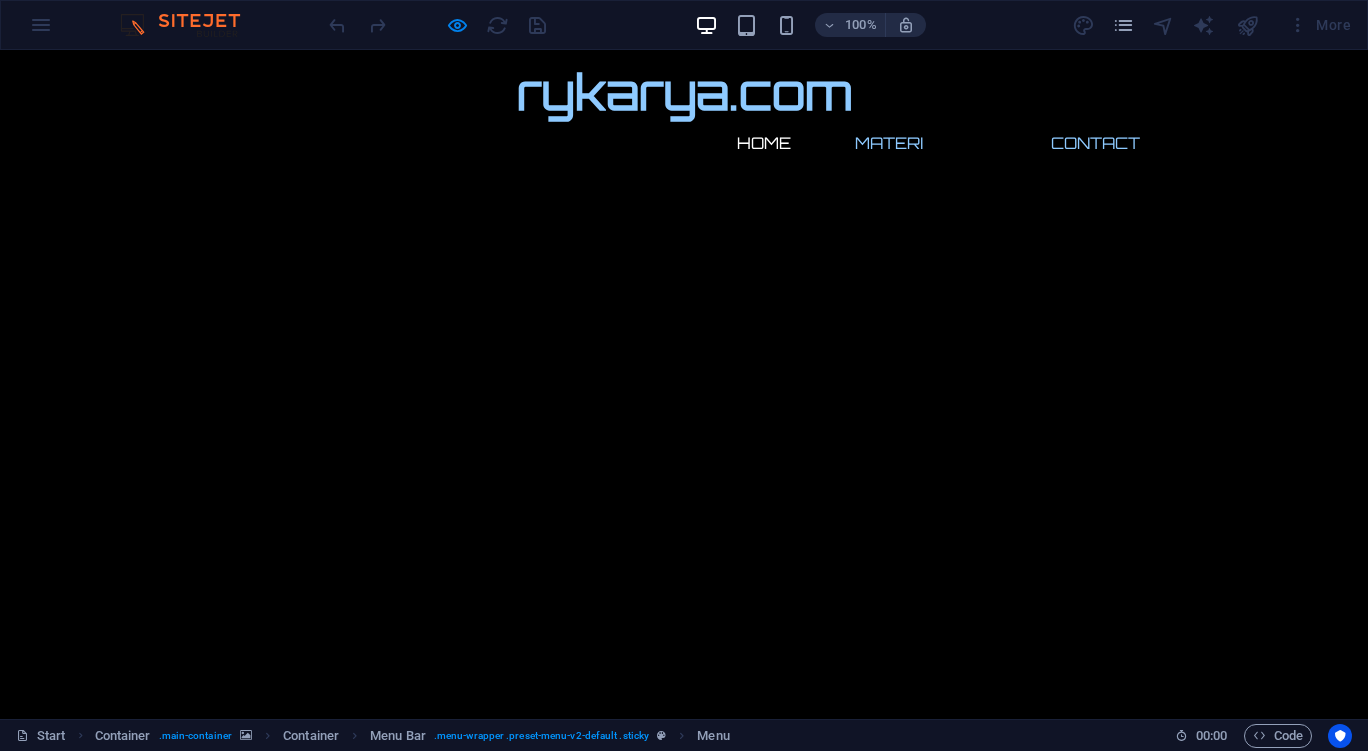 click on "Contact" at bounding box center [1095, 143] 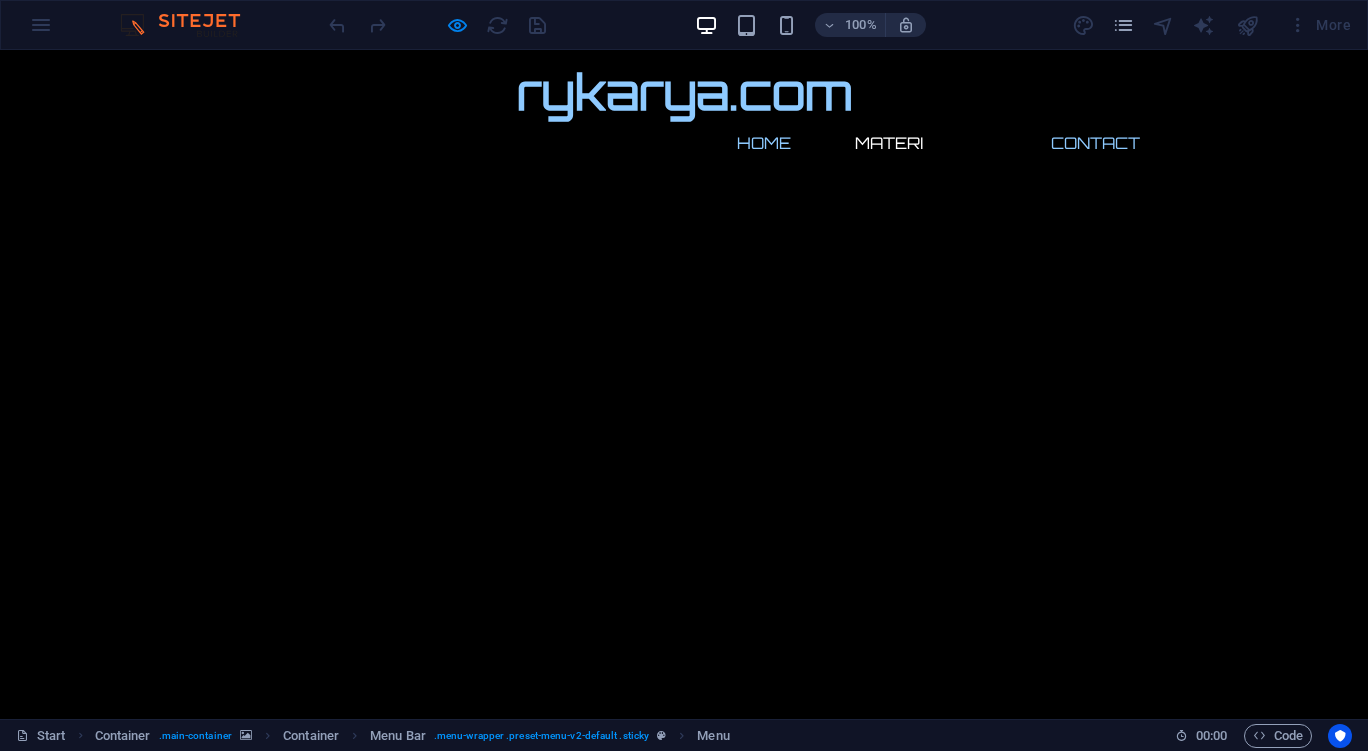 click on "Home" at bounding box center (764, 143) 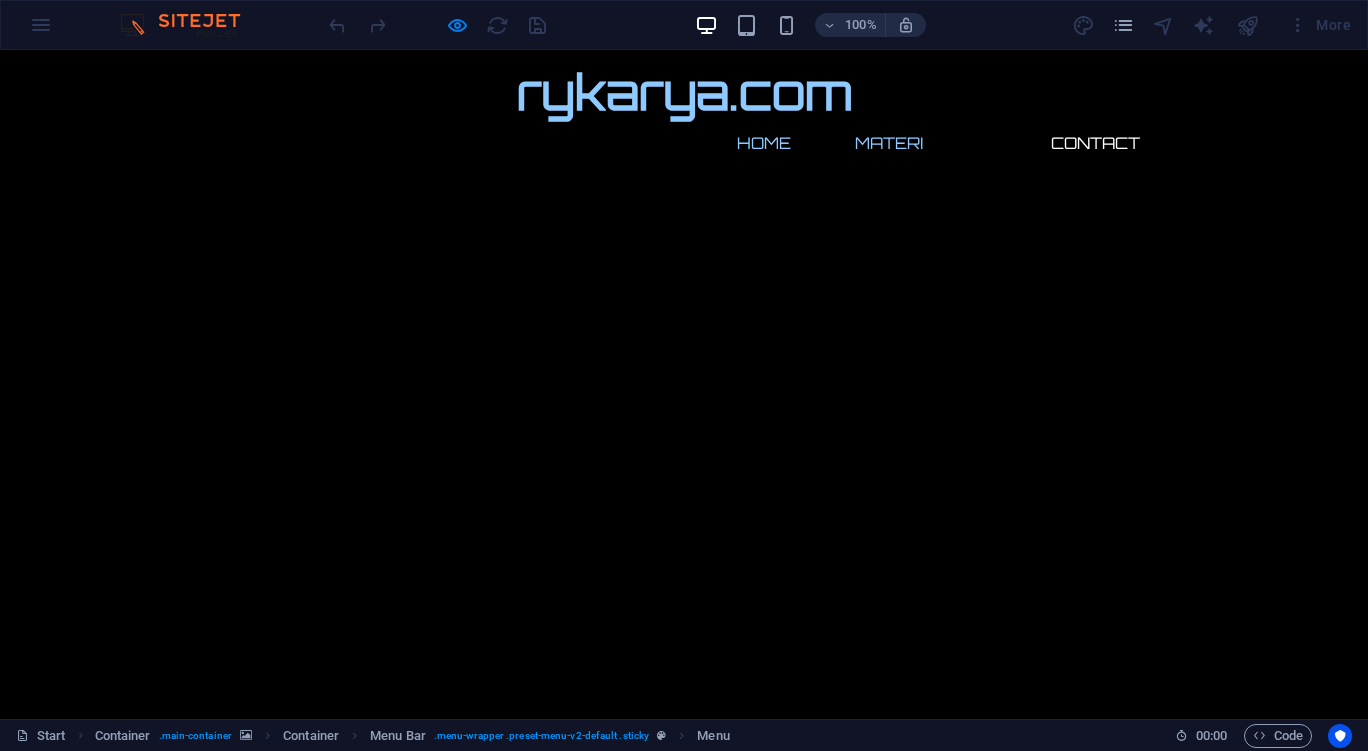 click on "Materi" at bounding box center [889, 143] 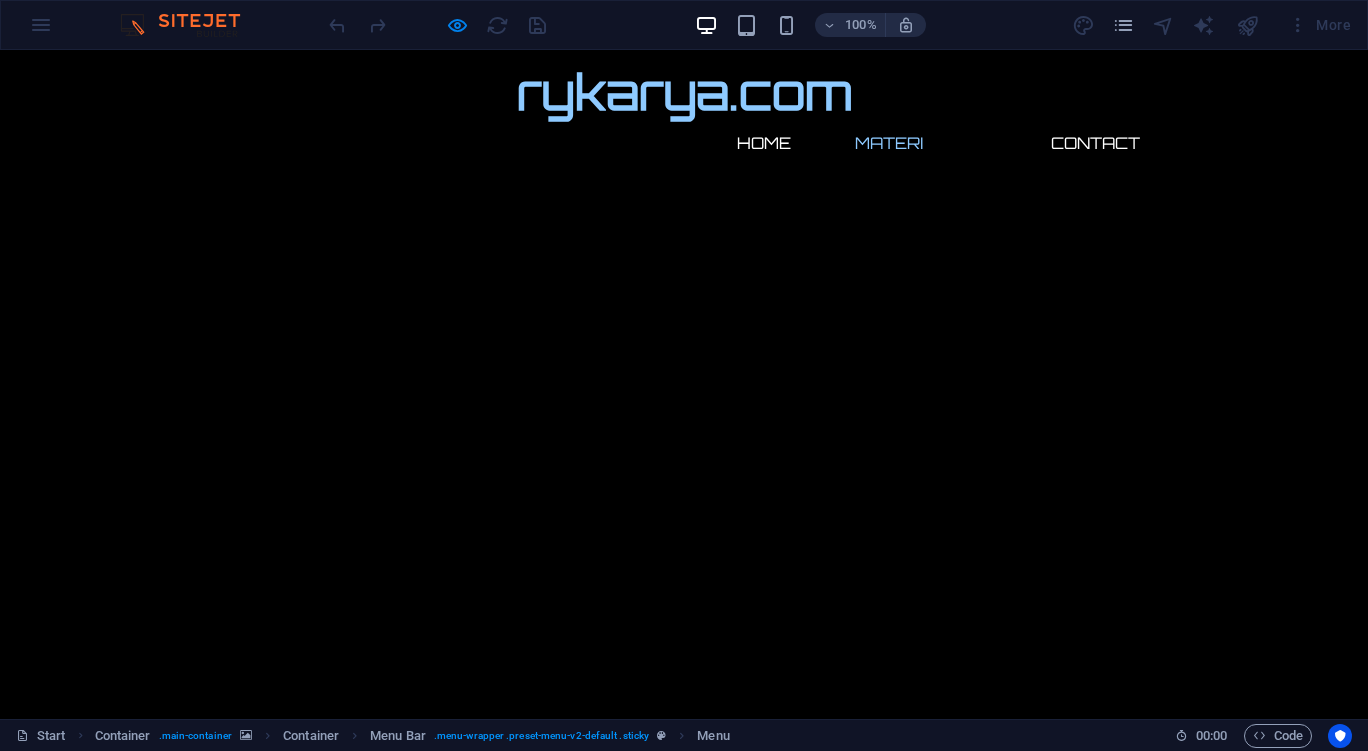 click at bounding box center [987, 140] 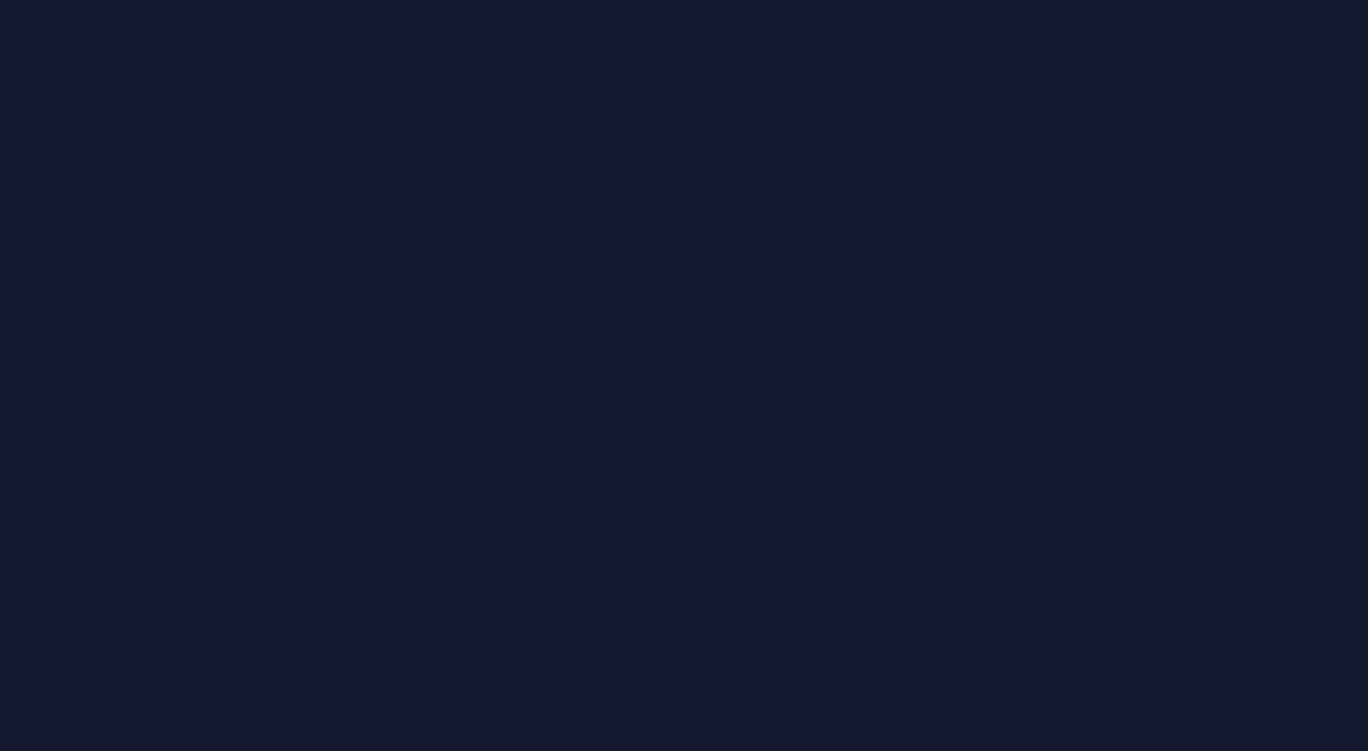 scroll, scrollTop: 0, scrollLeft: 0, axis: both 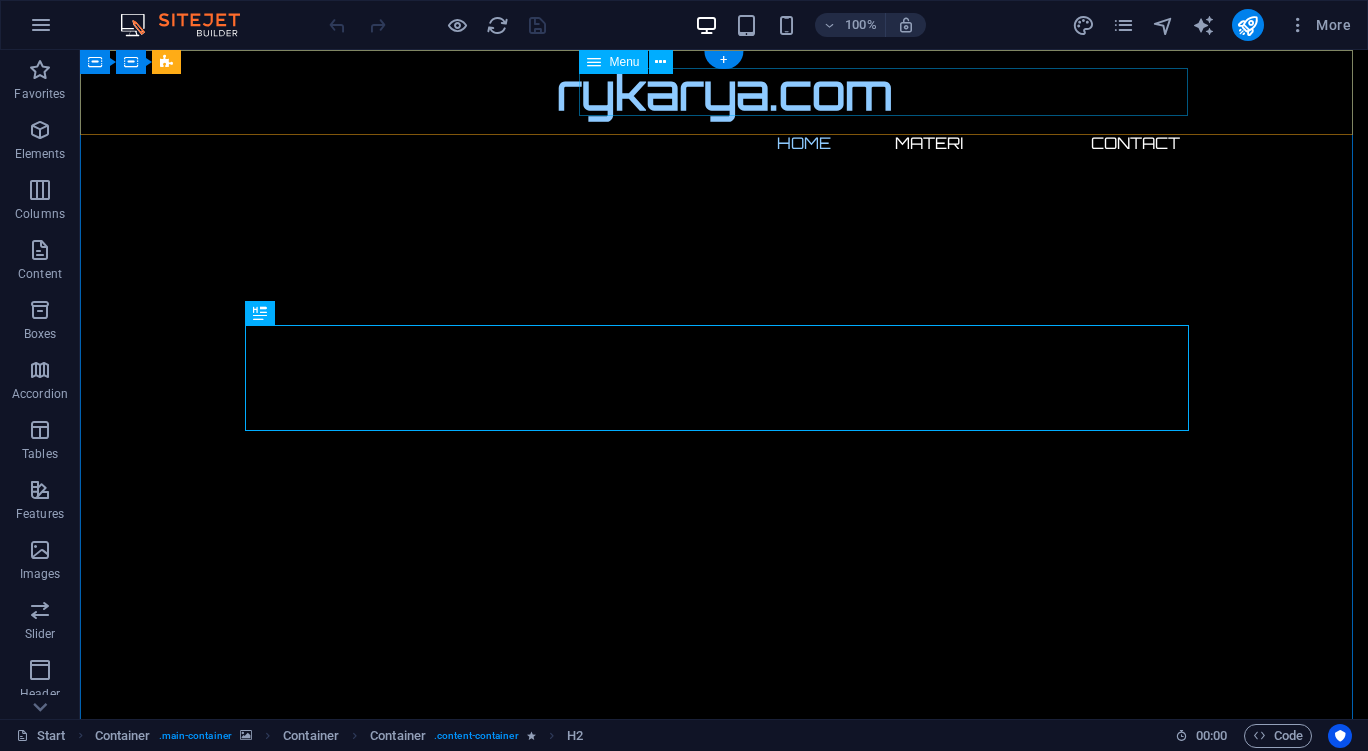 click on "Home Materi Contact" at bounding box center [724, 143] 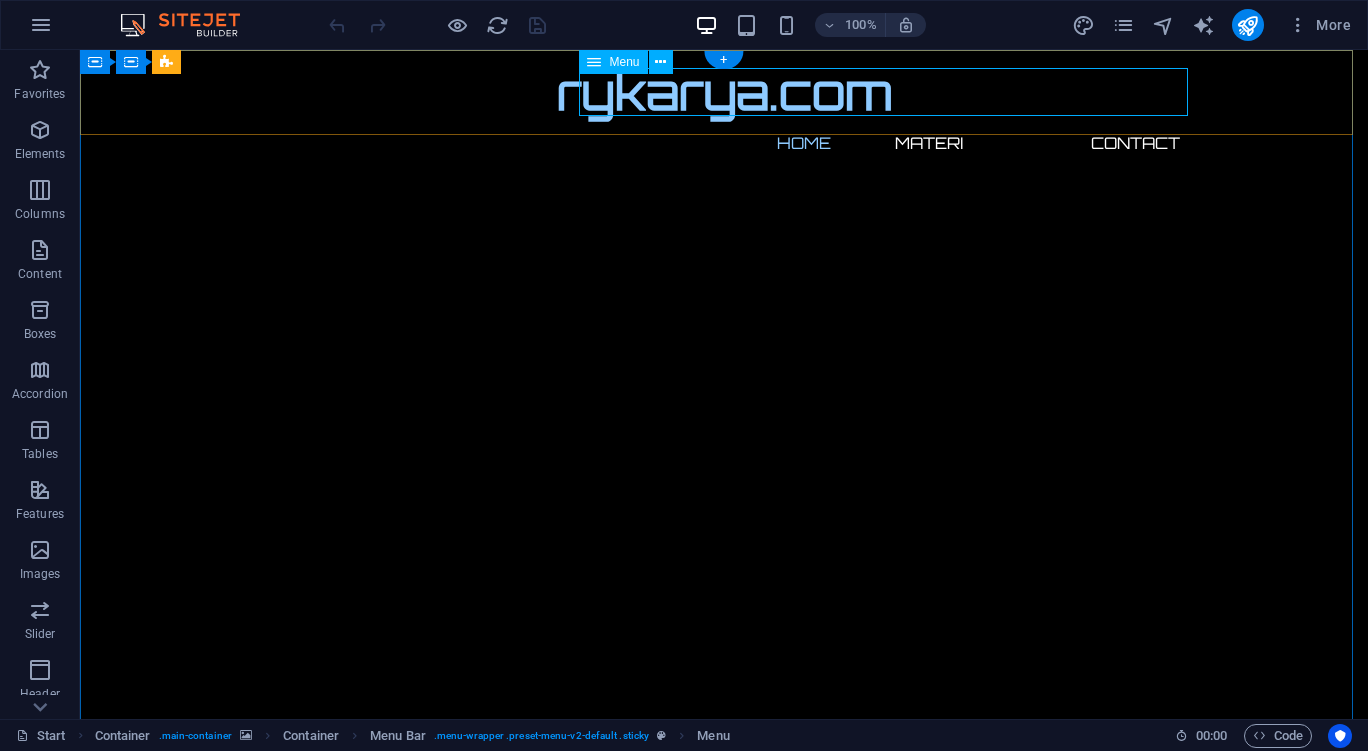 click on "Home Materi Contact" at bounding box center (724, 143) 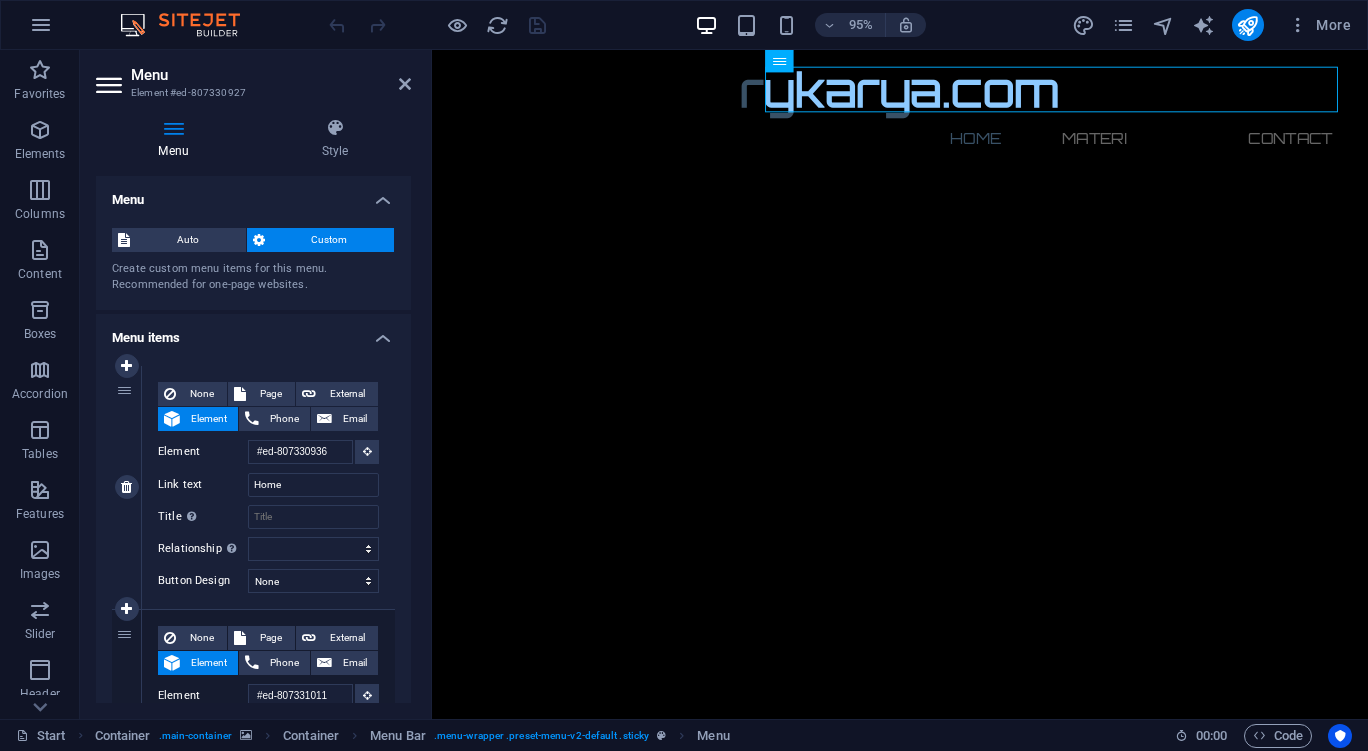scroll, scrollTop: 141, scrollLeft: 0, axis: vertical 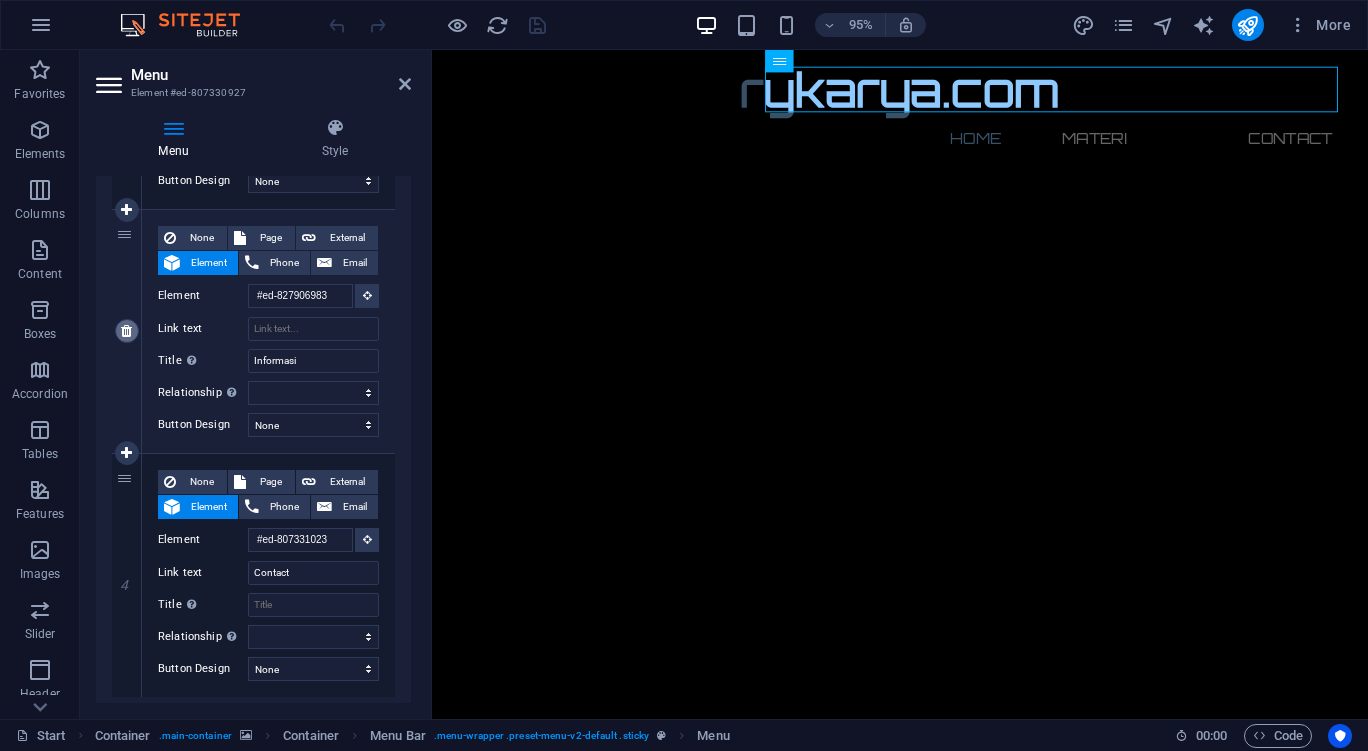 click at bounding box center [126, 331] 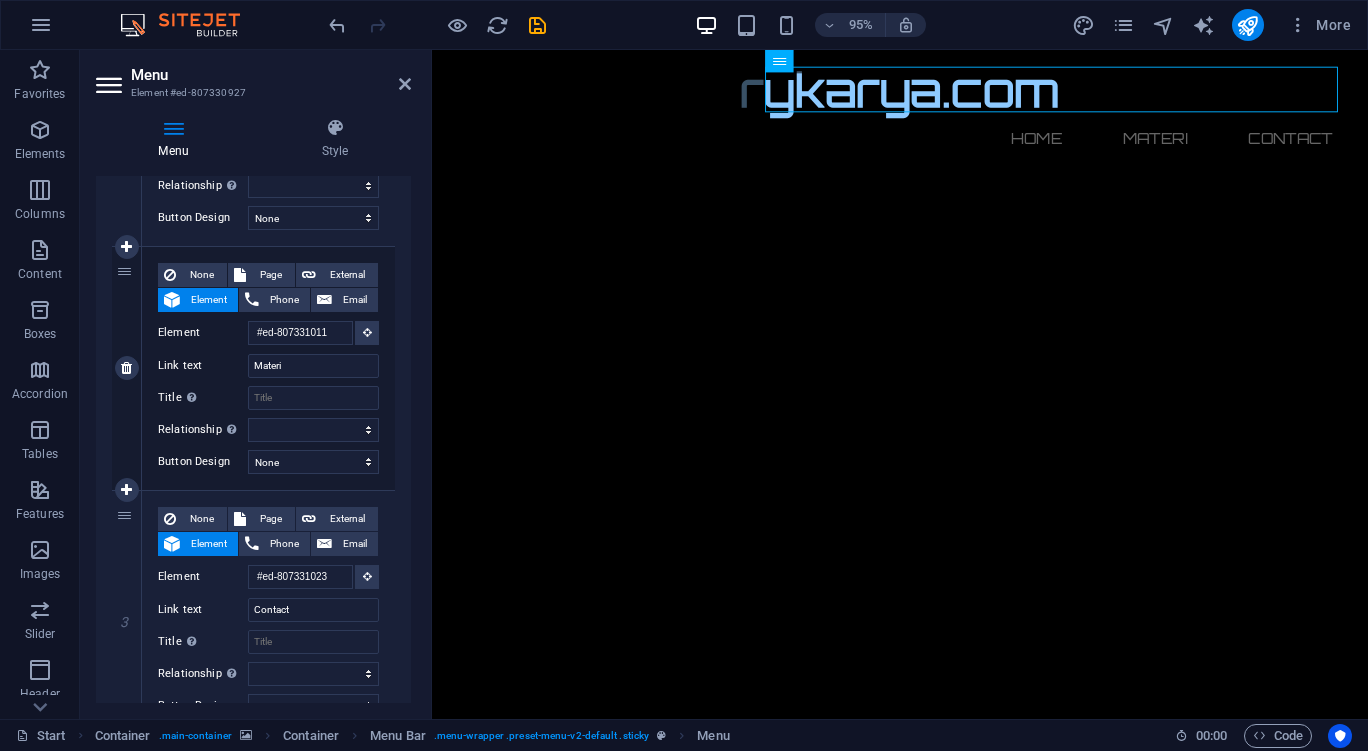 scroll, scrollTop: 365, scrollLeft: 0, axis: vertical 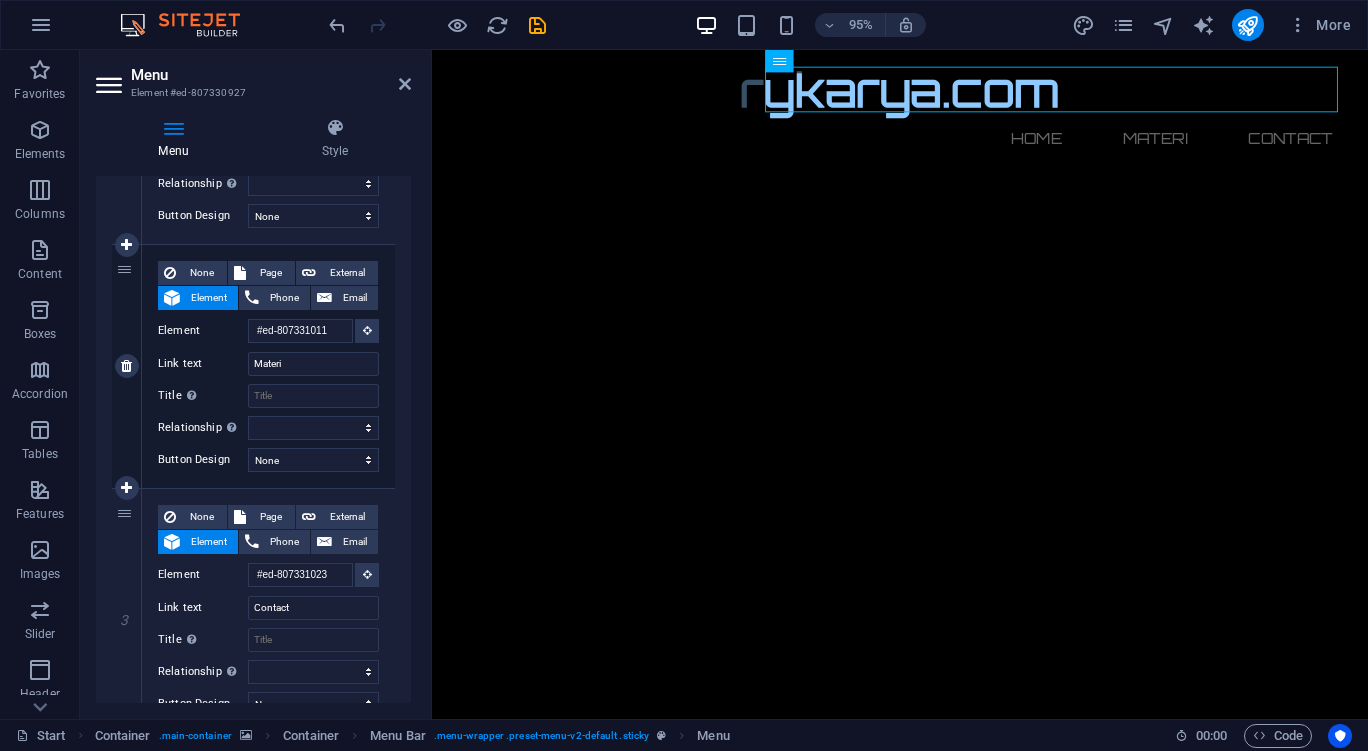 click on "2" at bounding box center (127, 366) 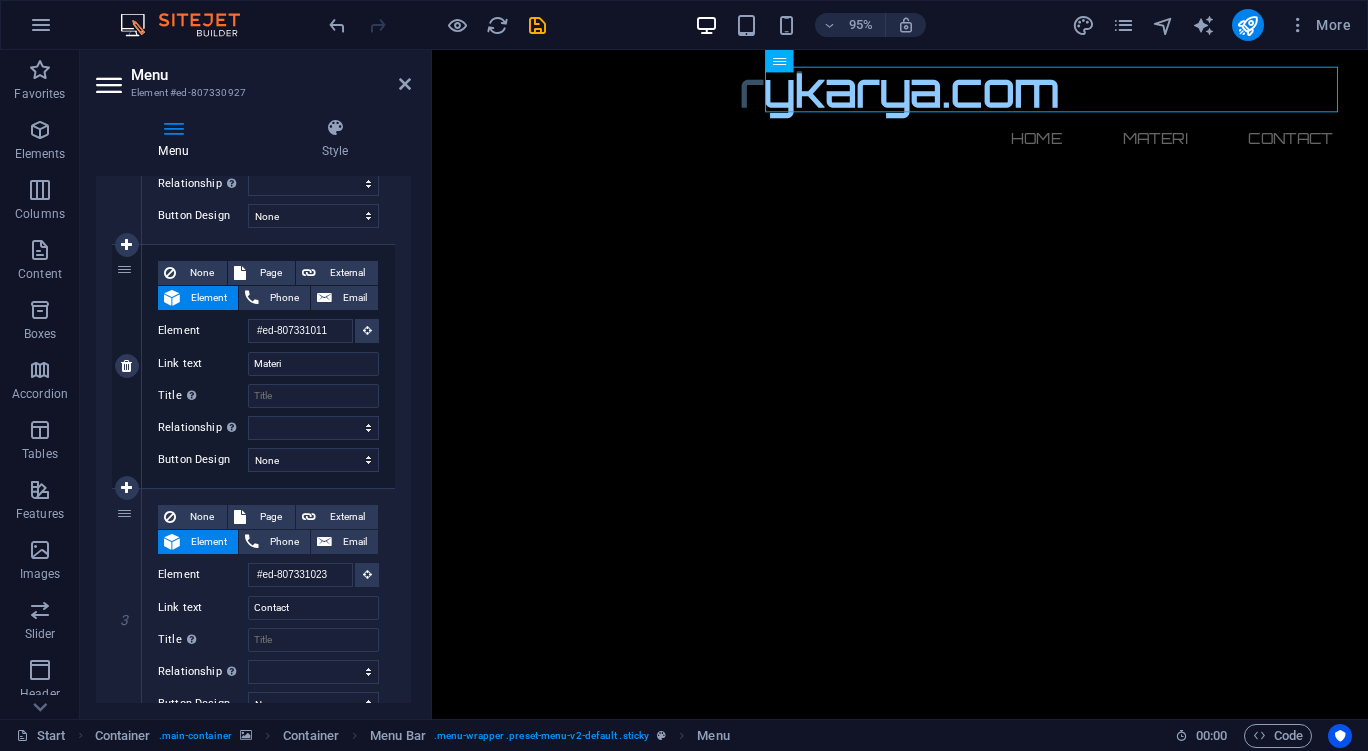 click on "2" at bounding box center [127, 366] 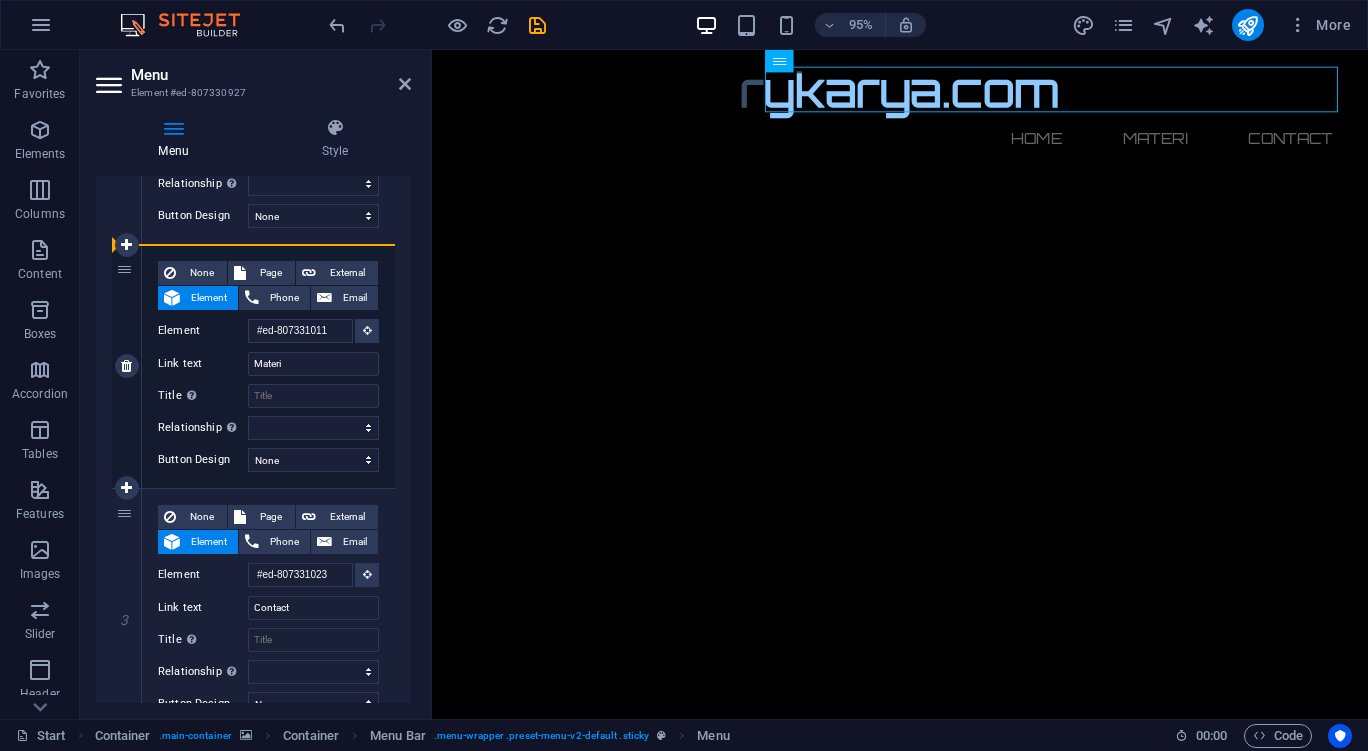 click on "2" at bounding box center (127, 366) 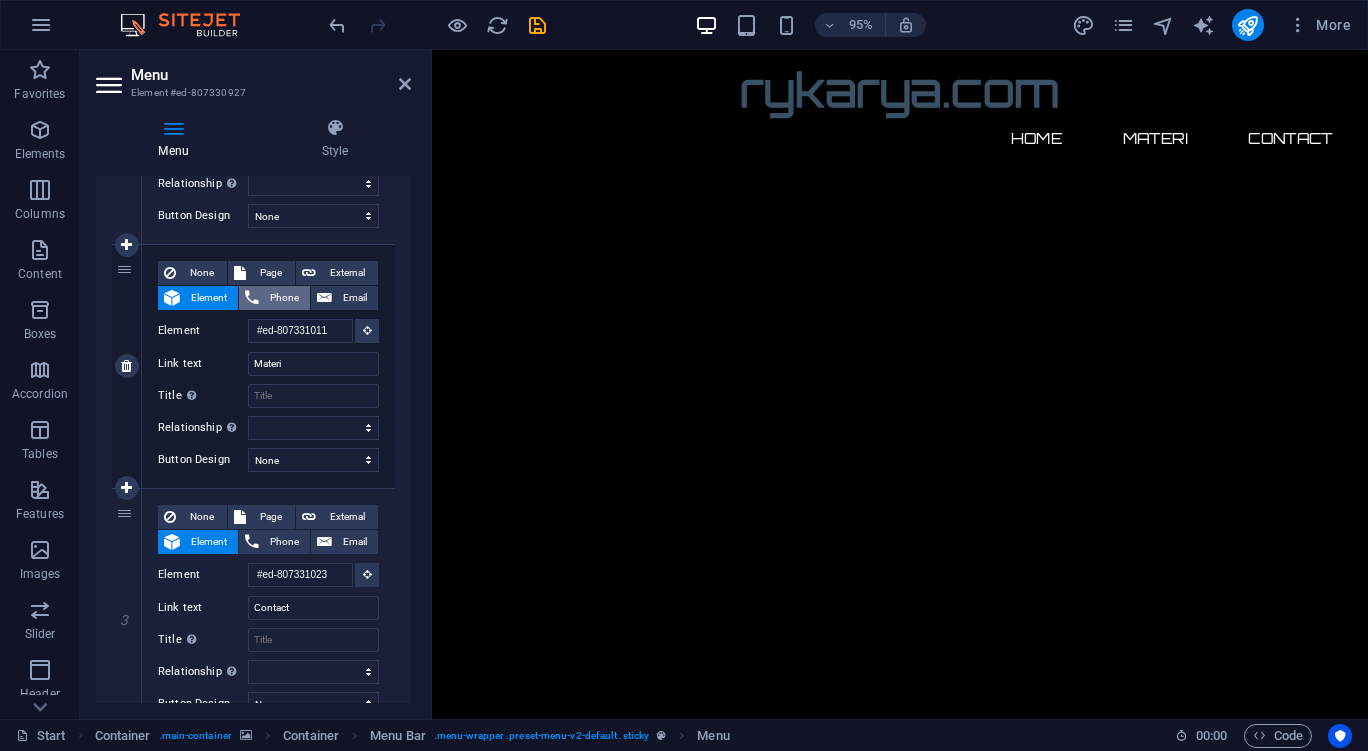 scroll, scrollTop: 0, scrollLeft: 0, axis: both 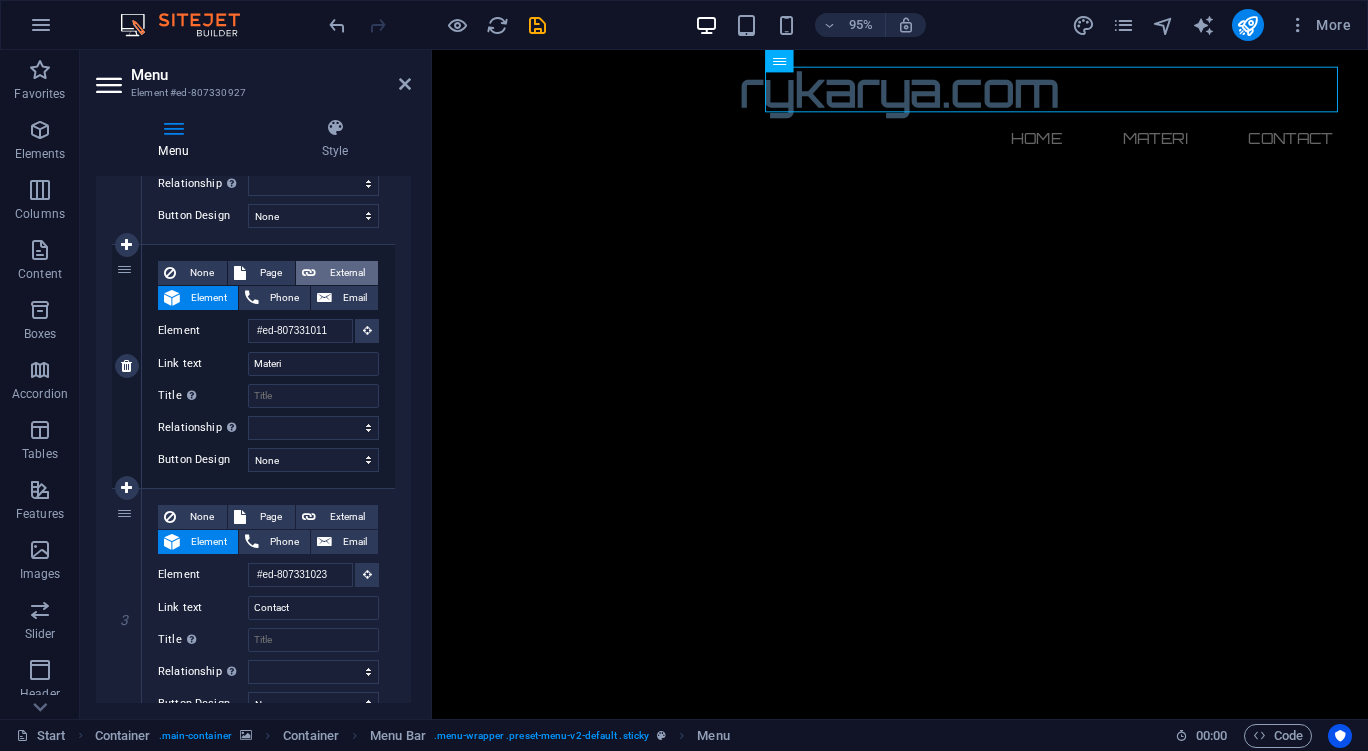 click on "External" at bounding box center (347, 273) 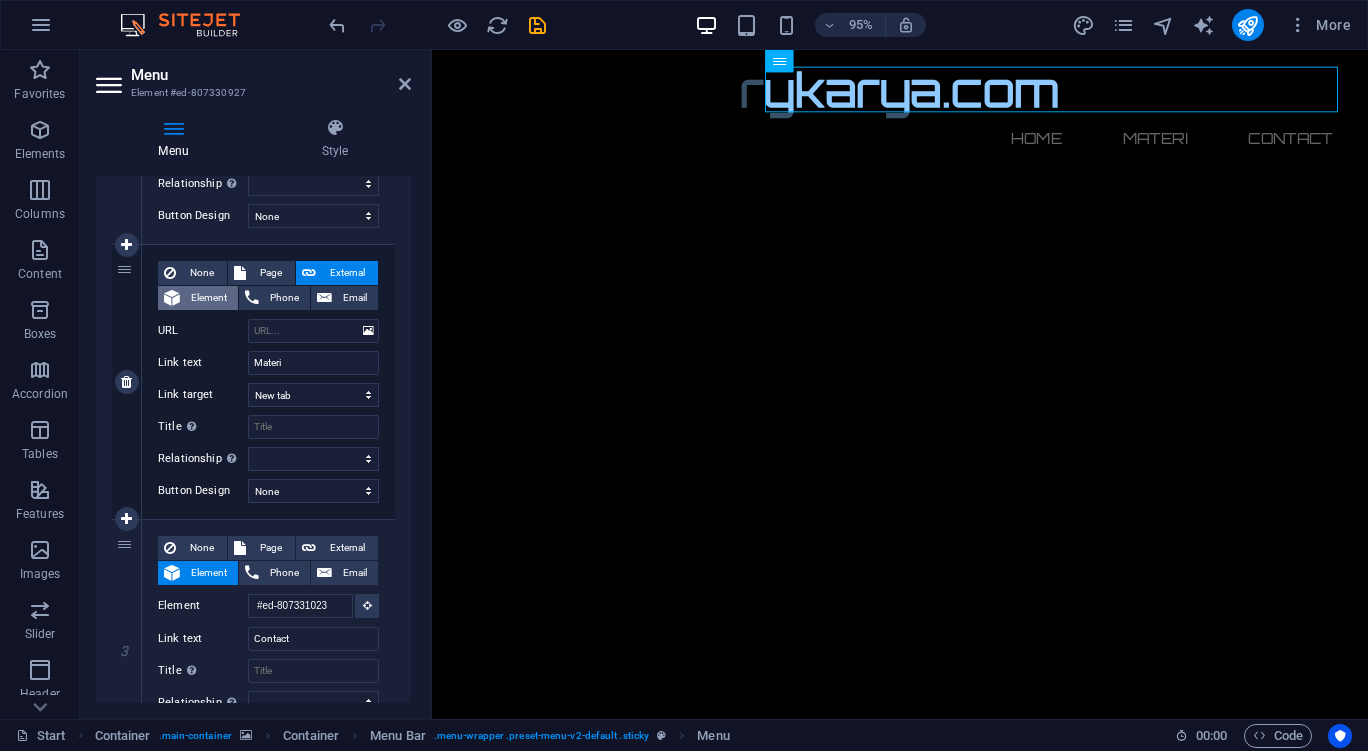 click on "Element" at bounding box center [209, 298] 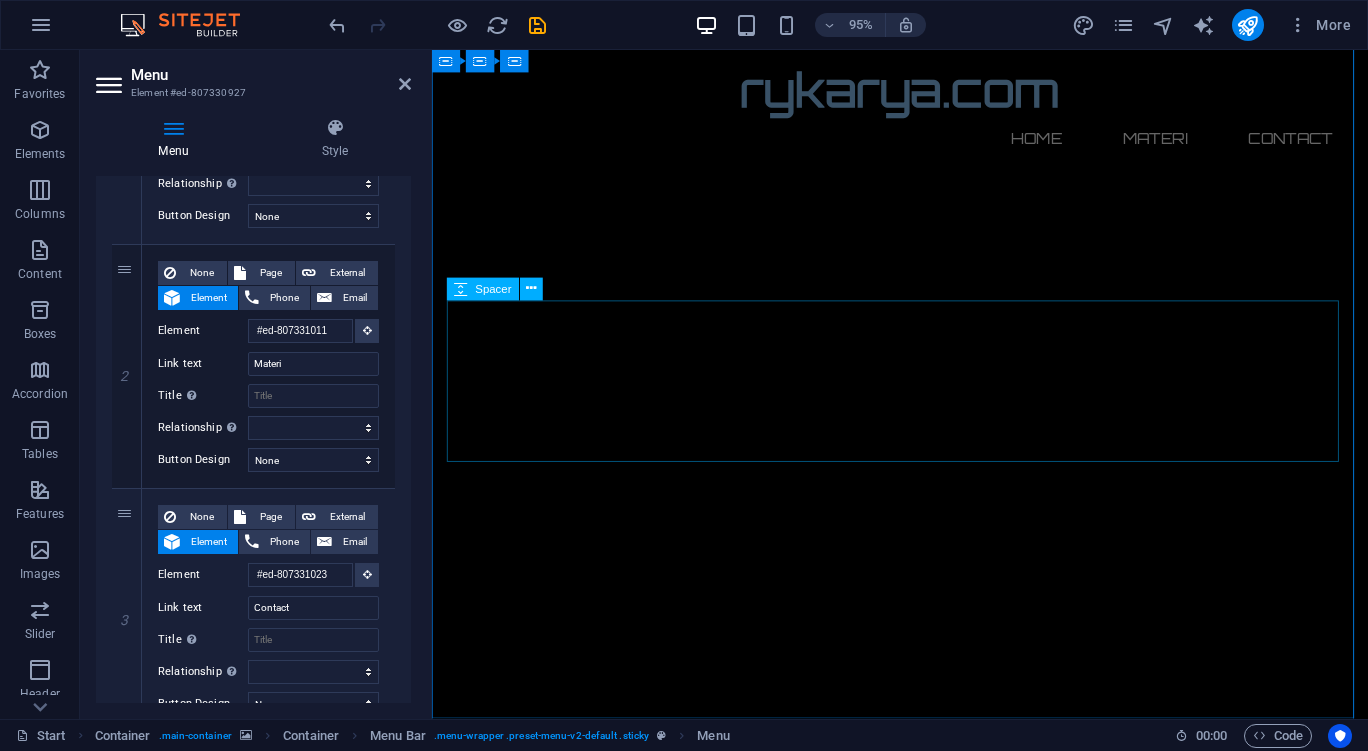 scroll, scrollTop: 0, scrollLeft: 0, axis: both 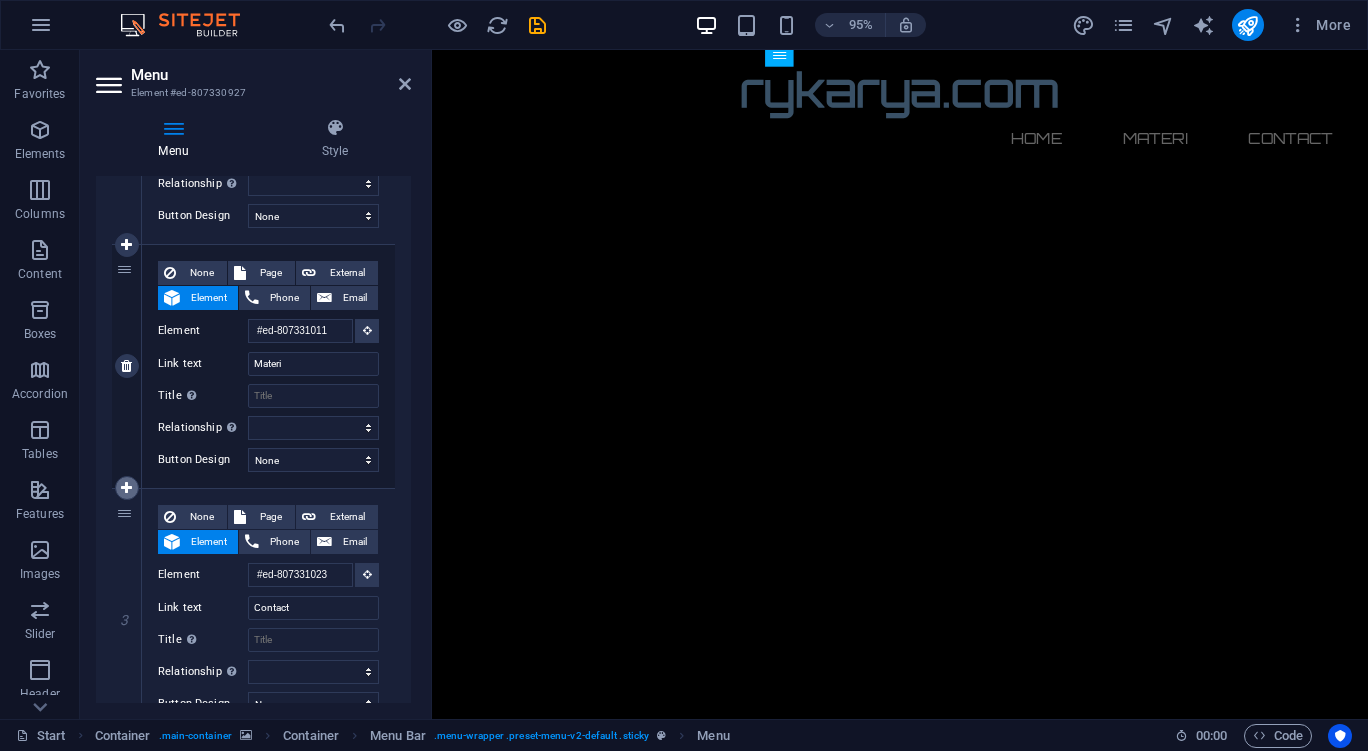 click at bounding box center (126, 488) 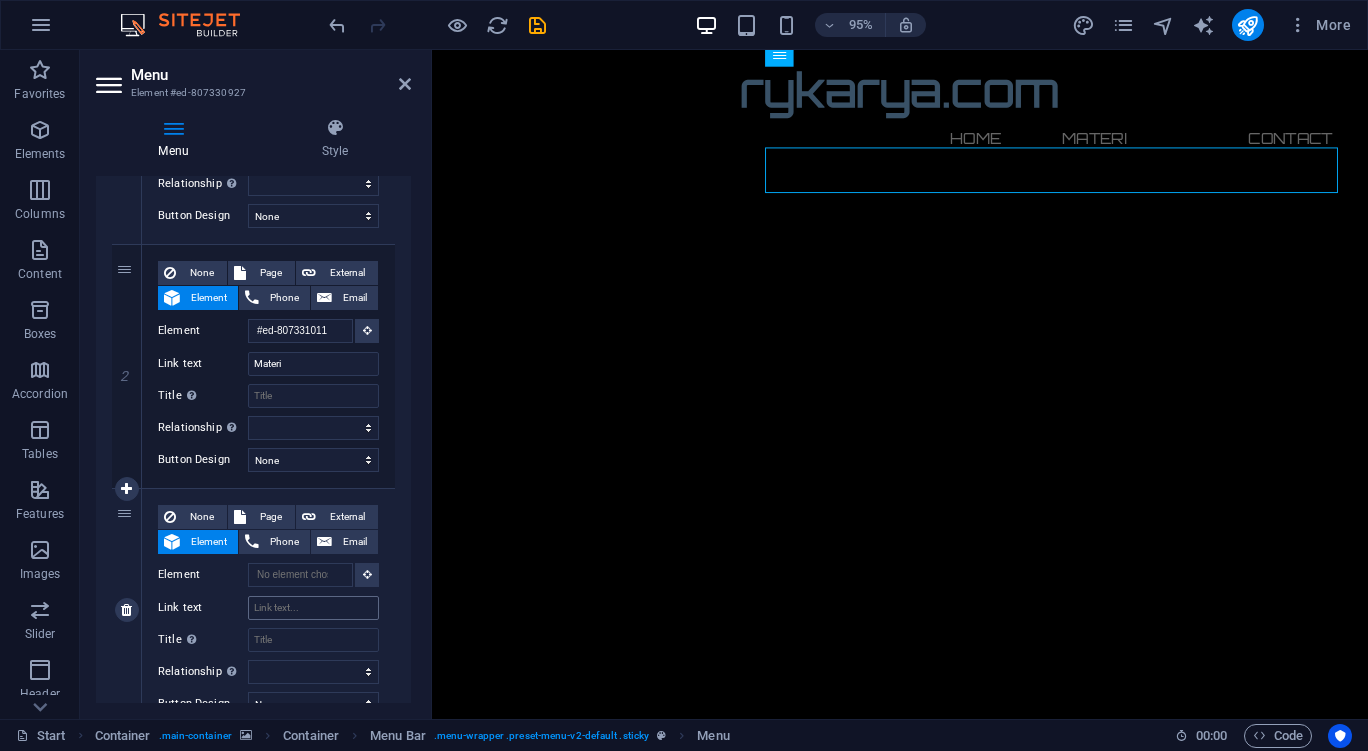 scroll, scrollTop: 391, scrollLeft: 0, axis: vertical 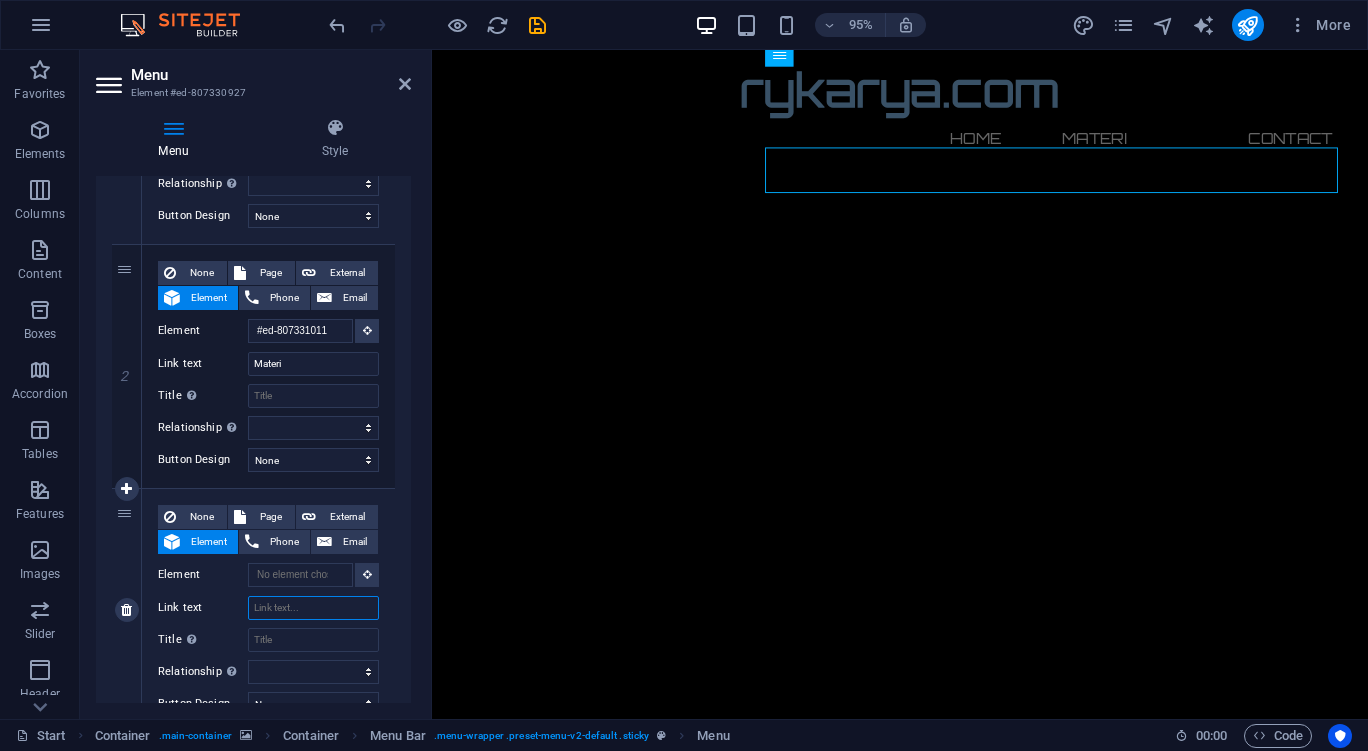 click on "Link text" at bounding box center [313, 608] 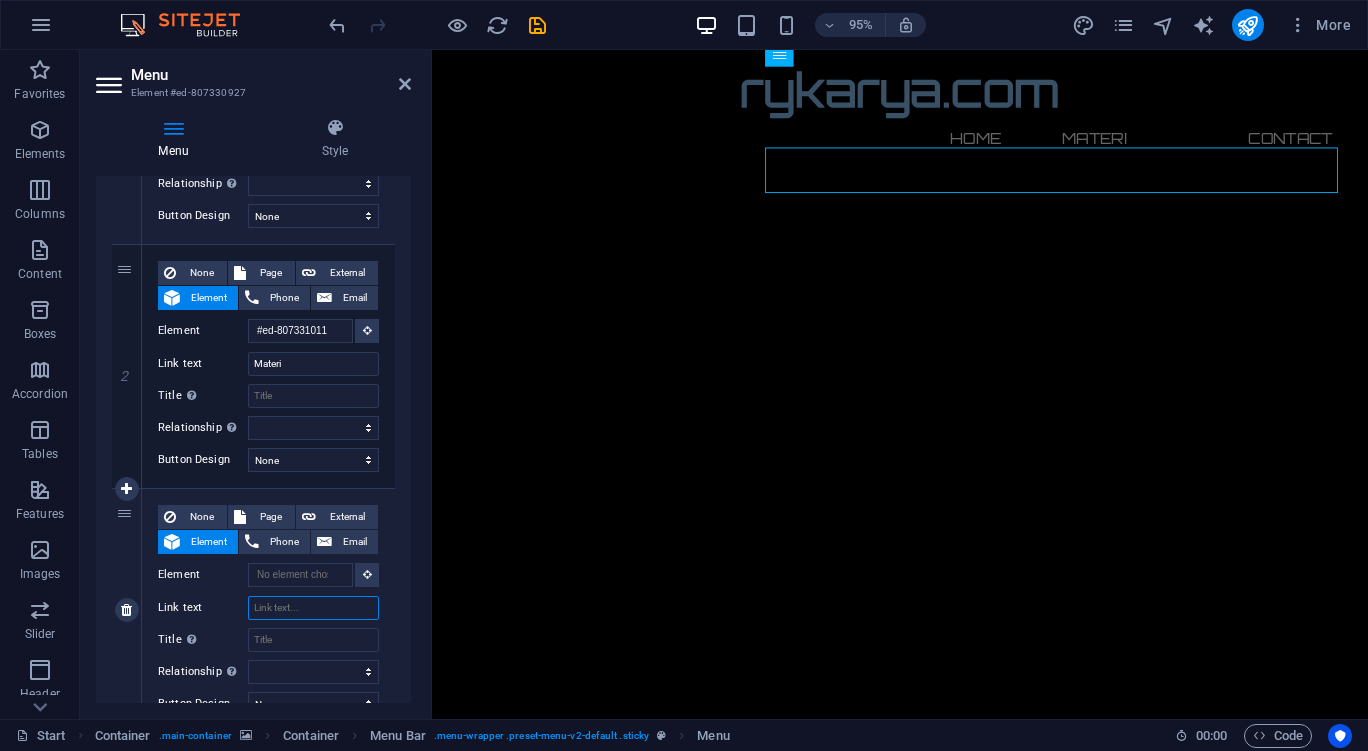 type on "I" 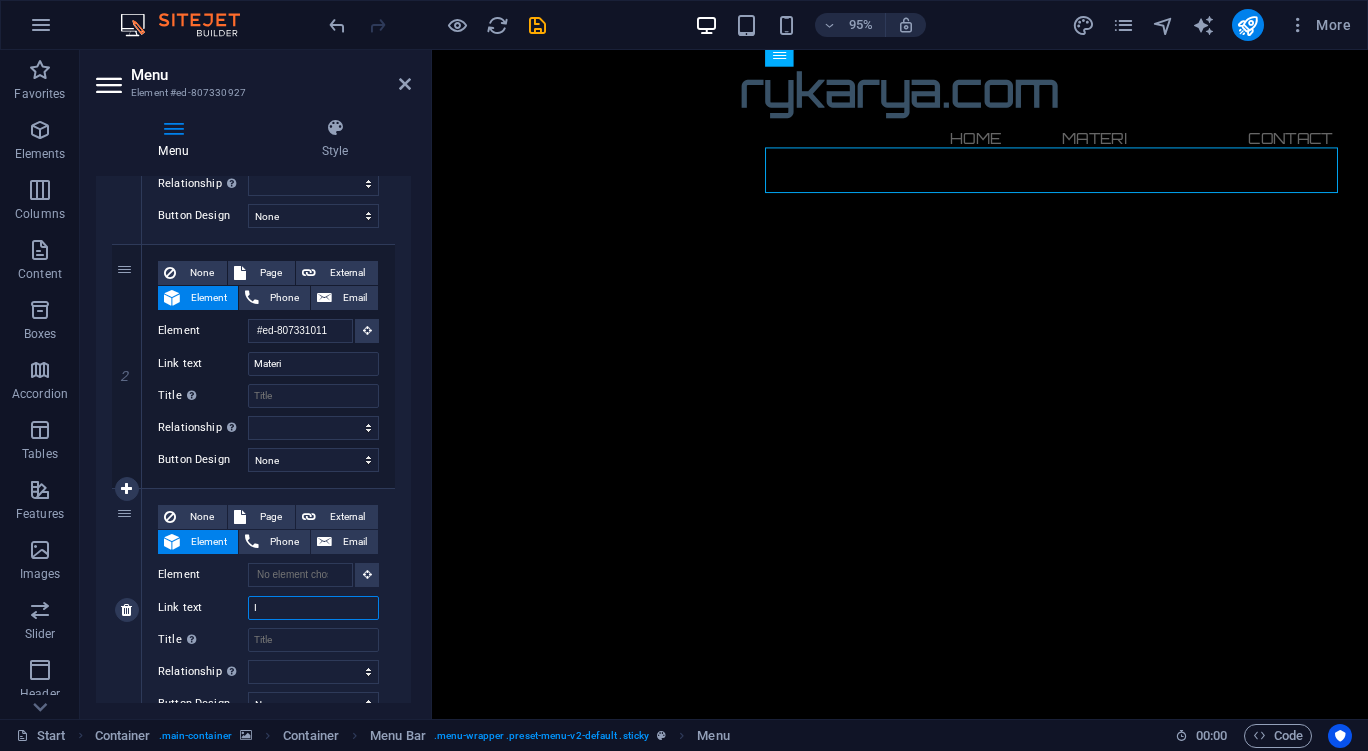 select 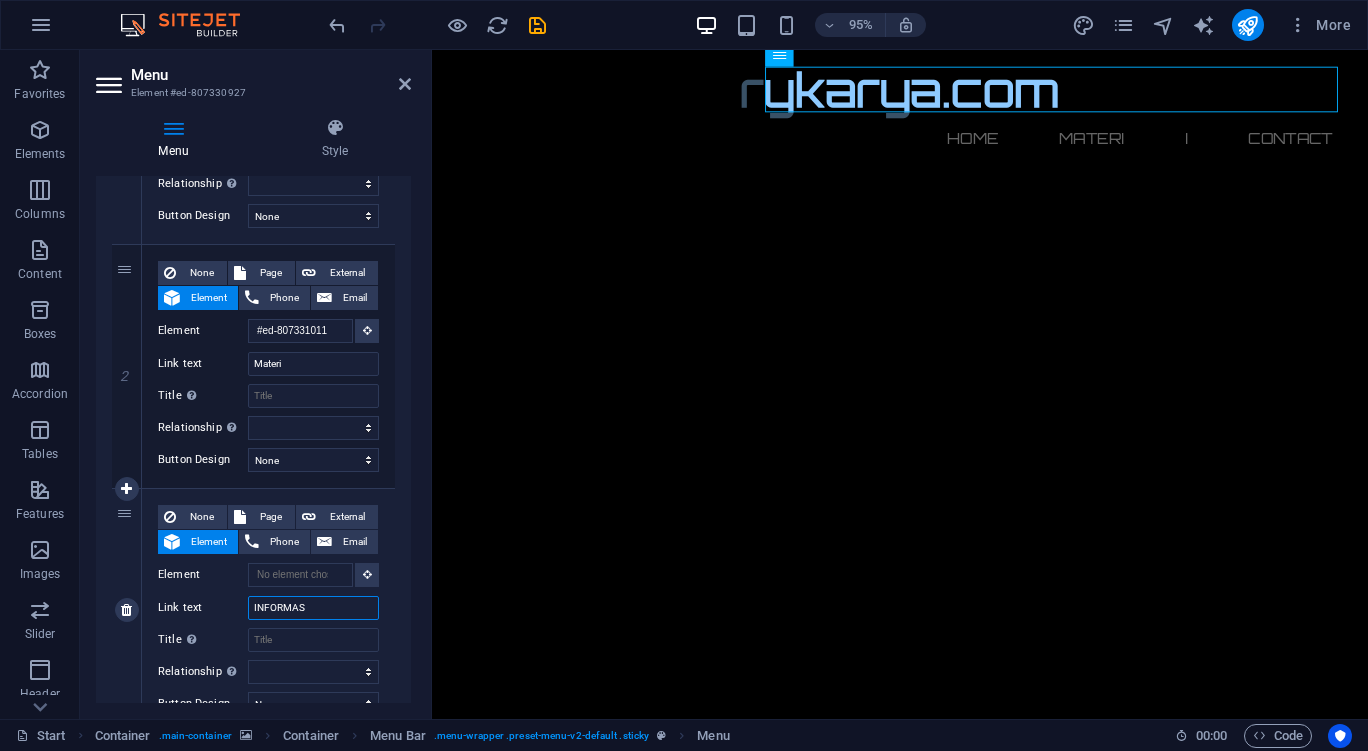 type on "INFORMASI" 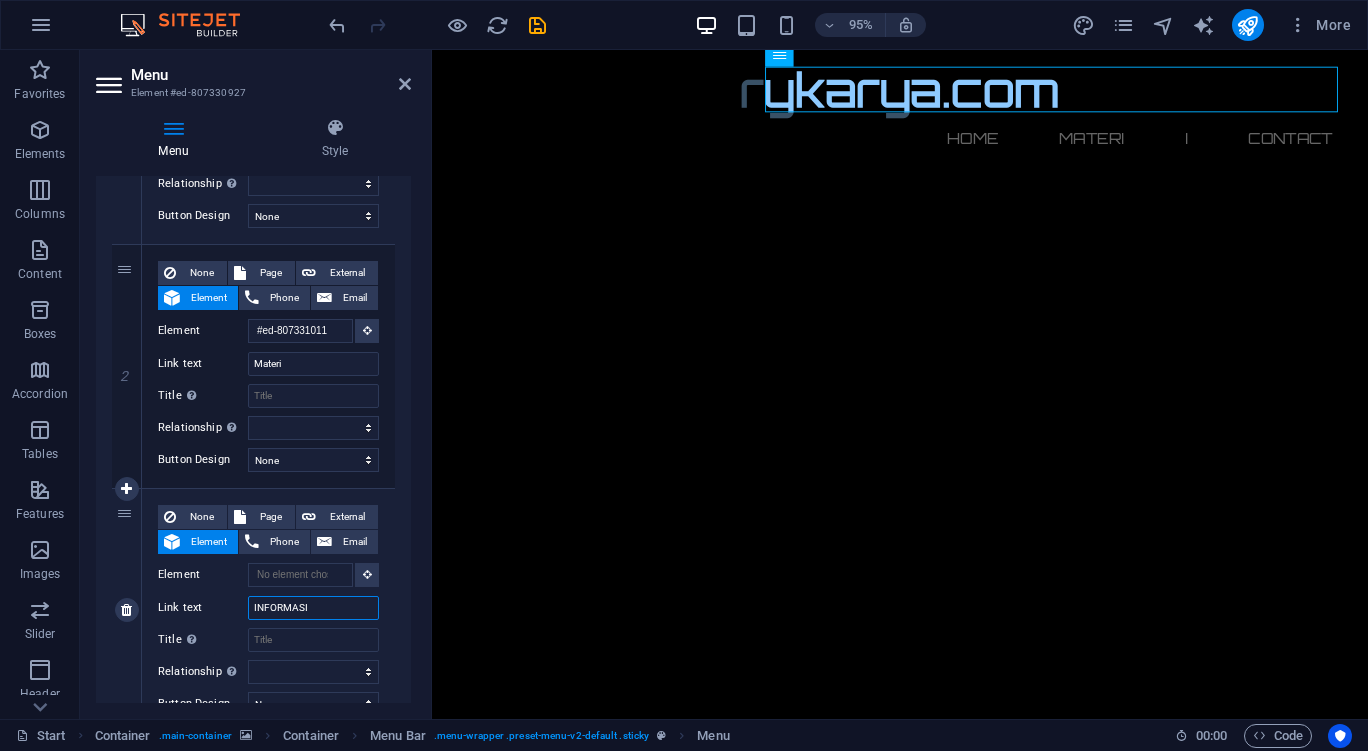 select 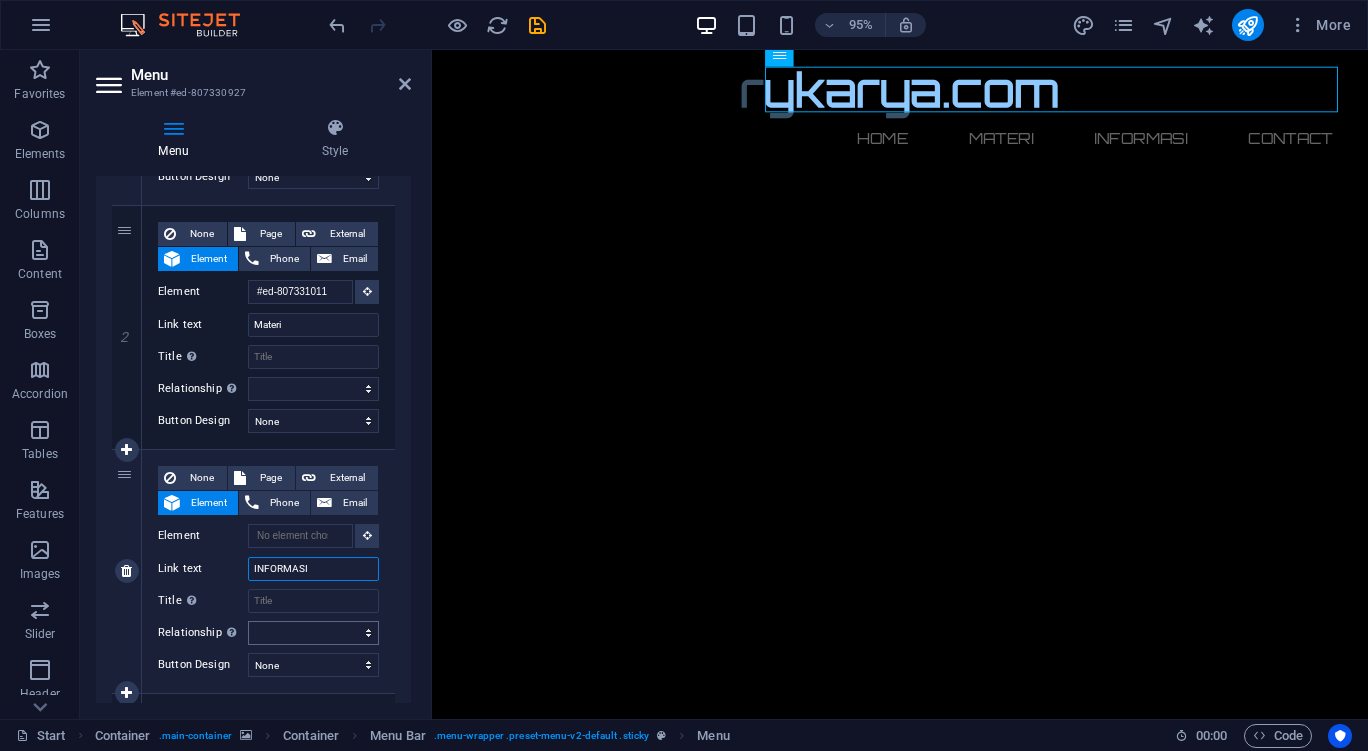 scroll, scrollTop: 405, scrollLeft: 0, axis: vertical 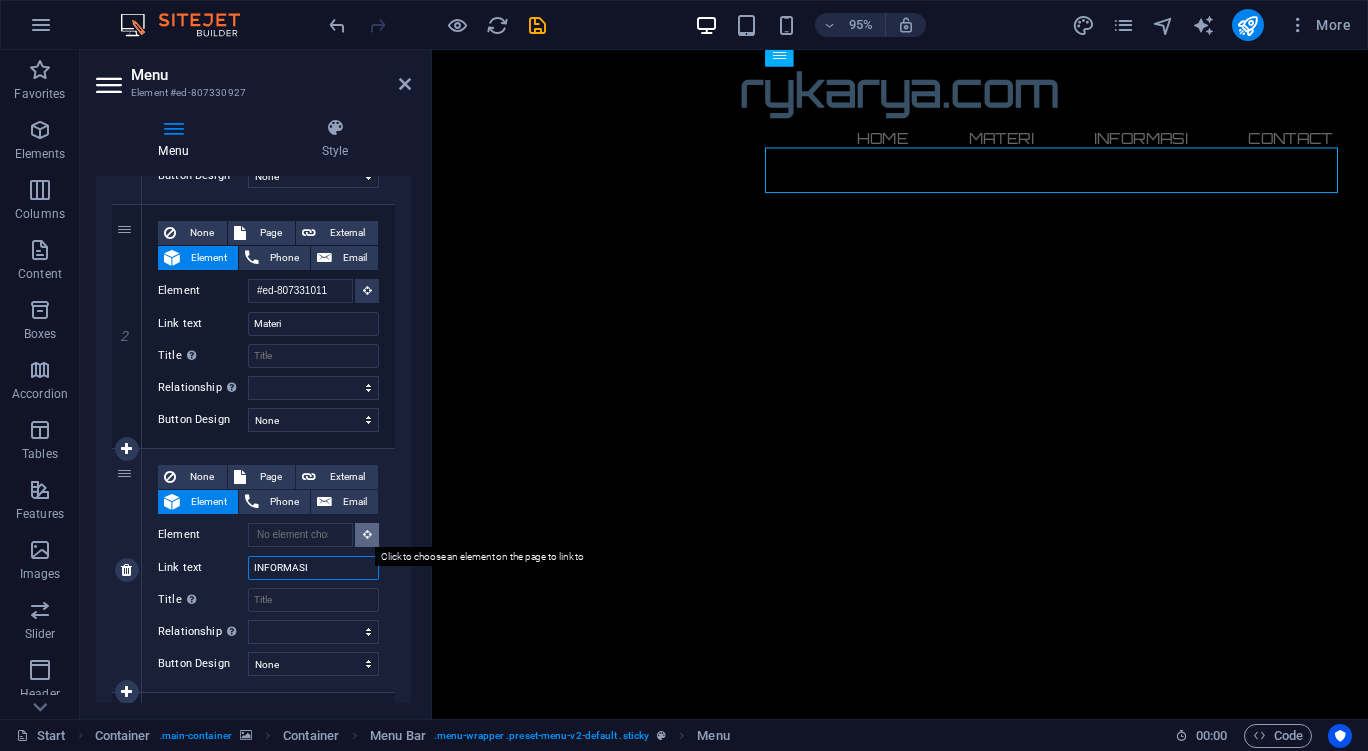 type on "INFORMASI" 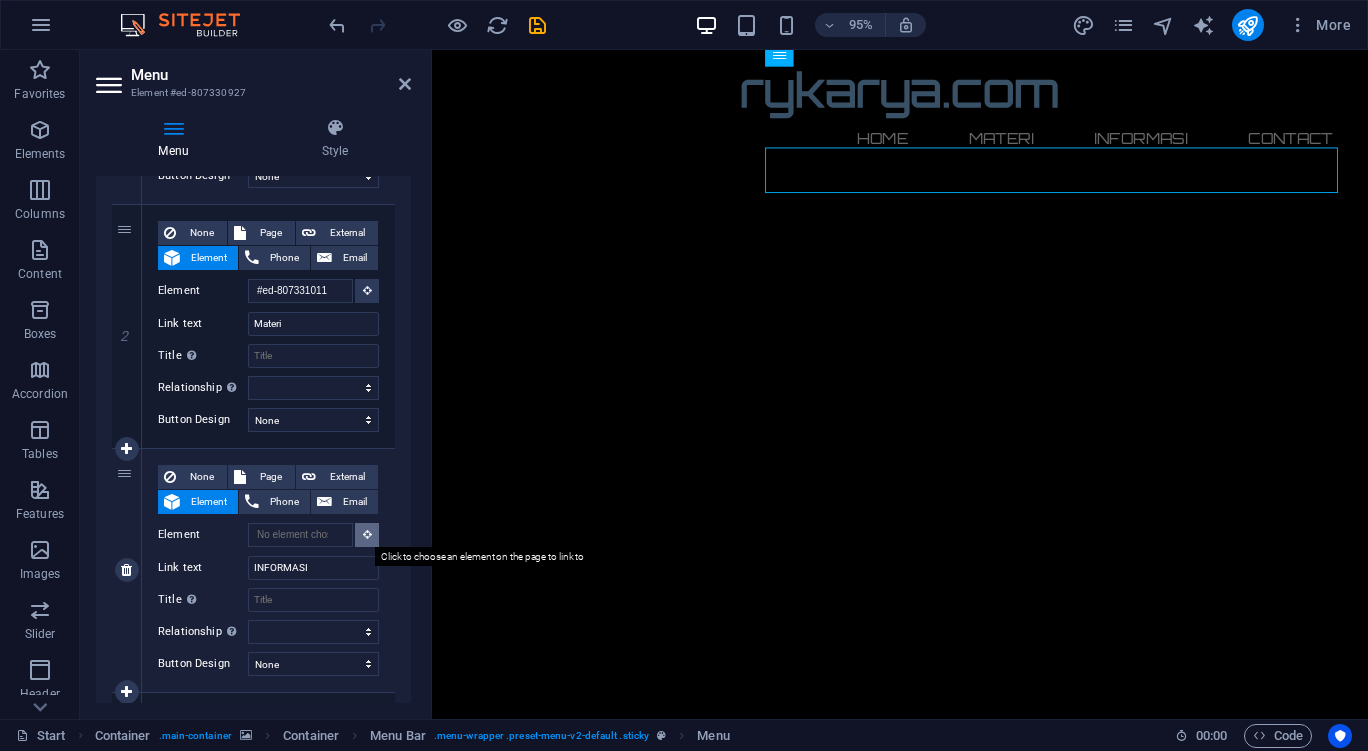 click at bounding box center (367, 535) 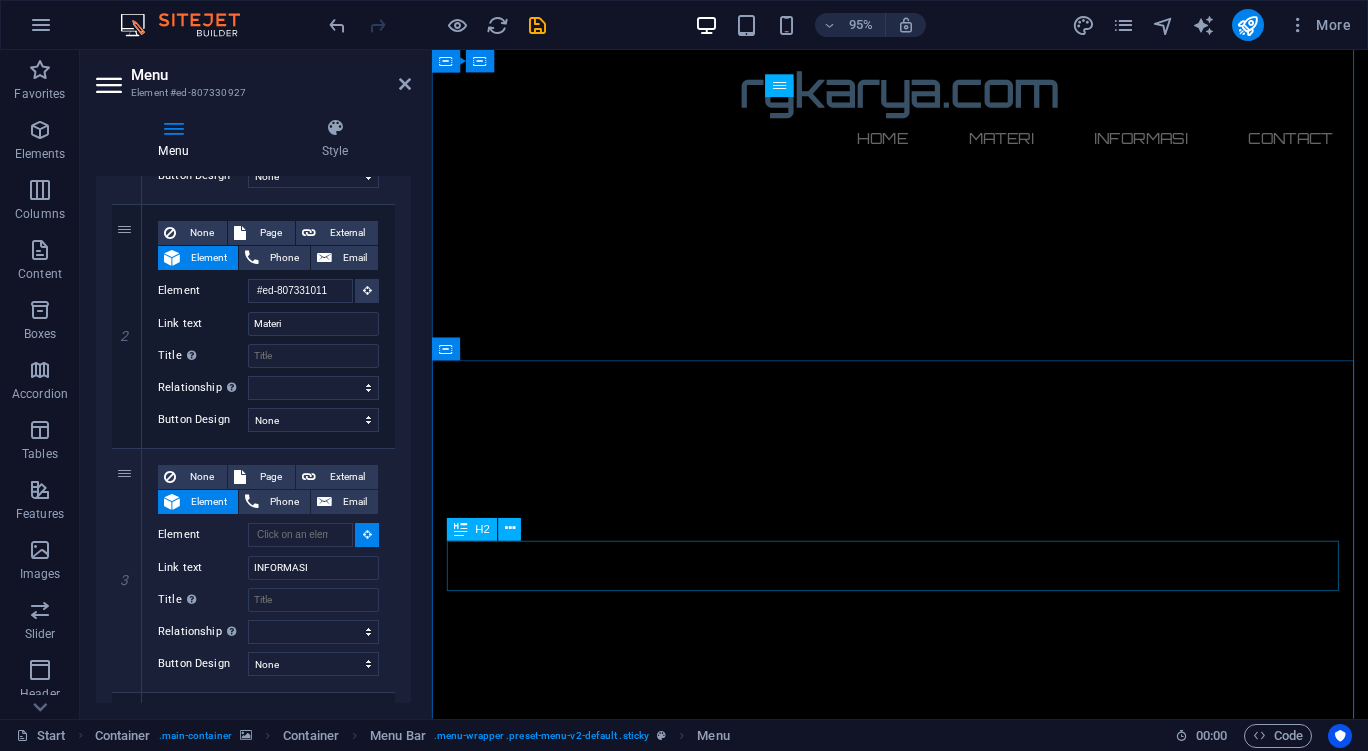 scroll, scrollTop: 1071, scrollLeft: 0, axis: vertical 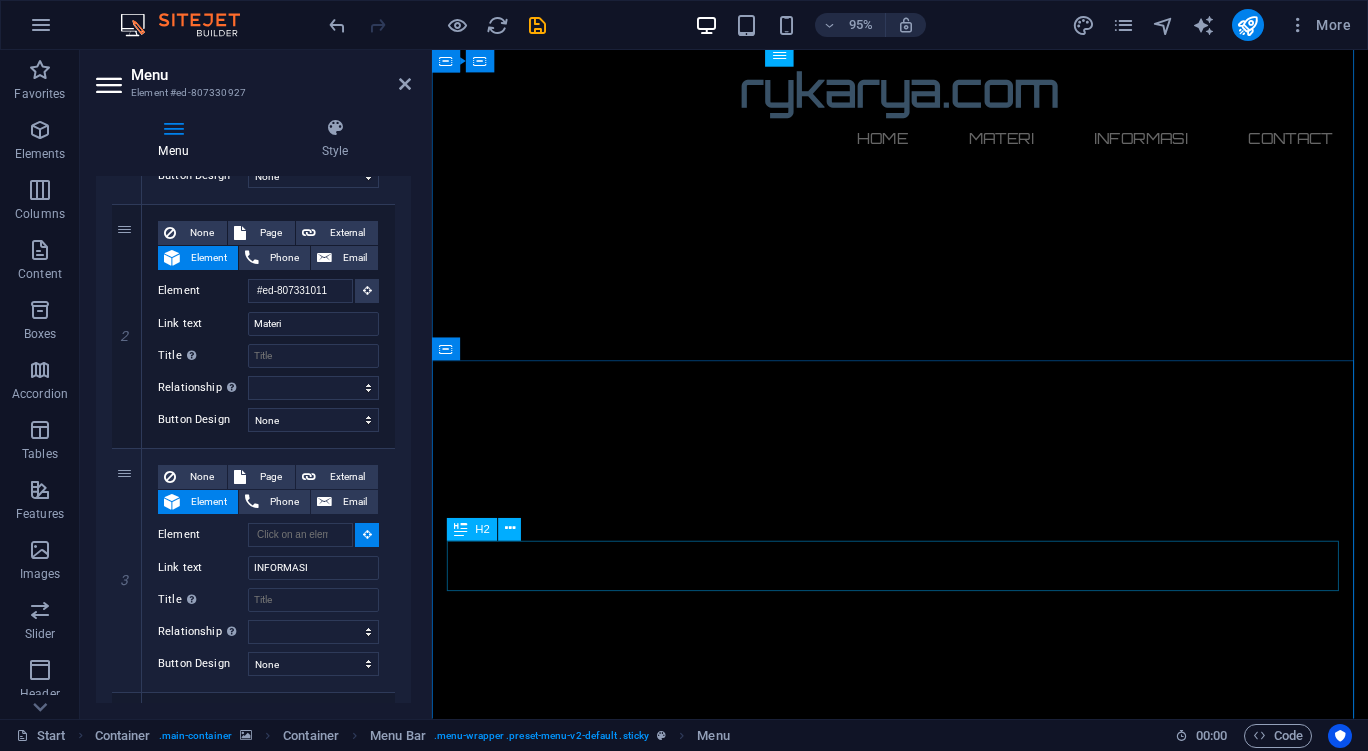 click on "Informasi" at bounding box center [925, 3366] 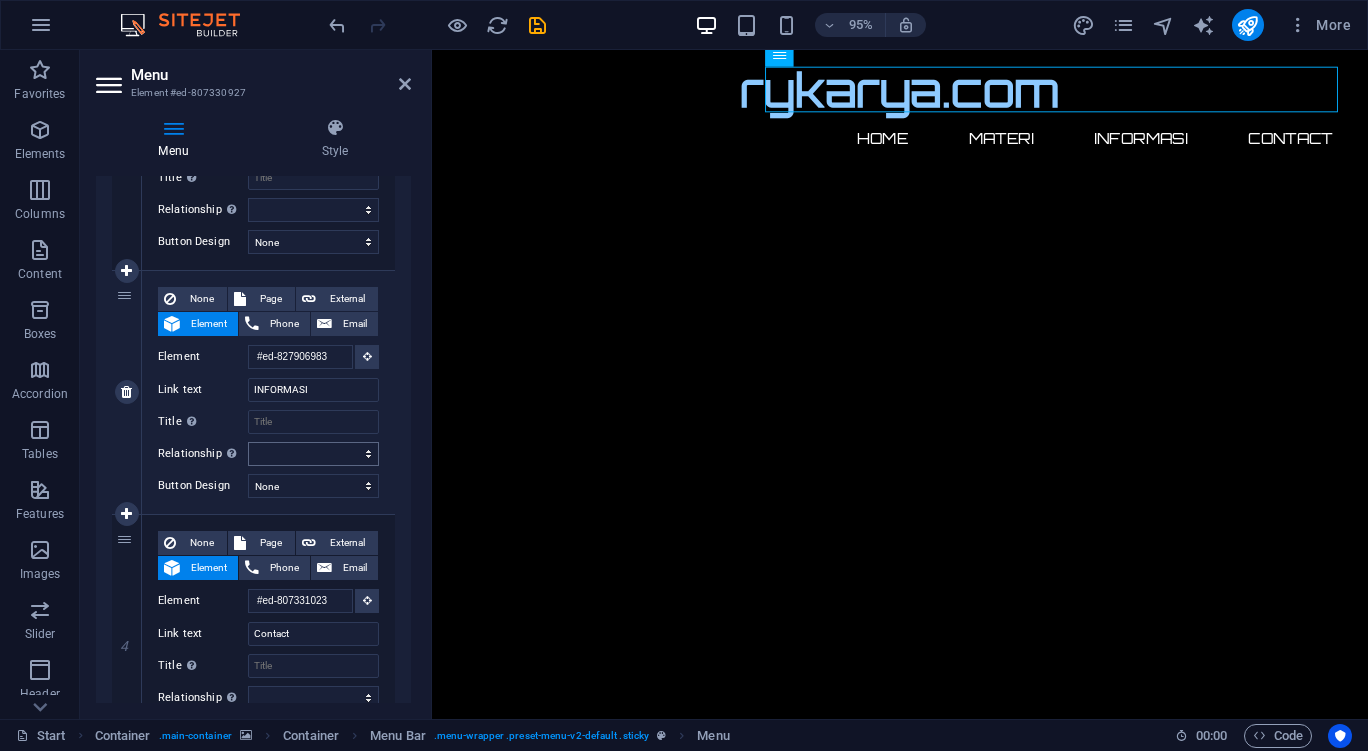 scroll, scrollTop: 694, scrollLeft: 0, axis: vertical 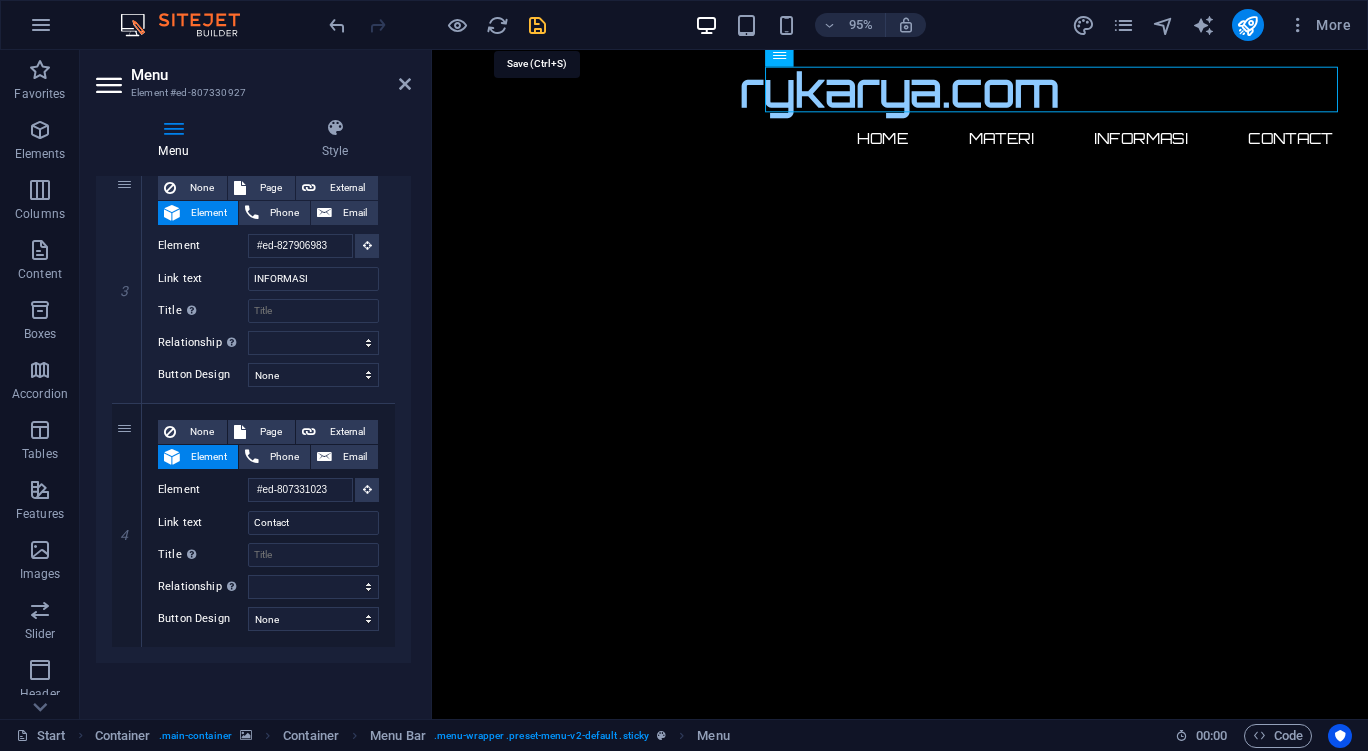 click at bounding box center [537, 25] 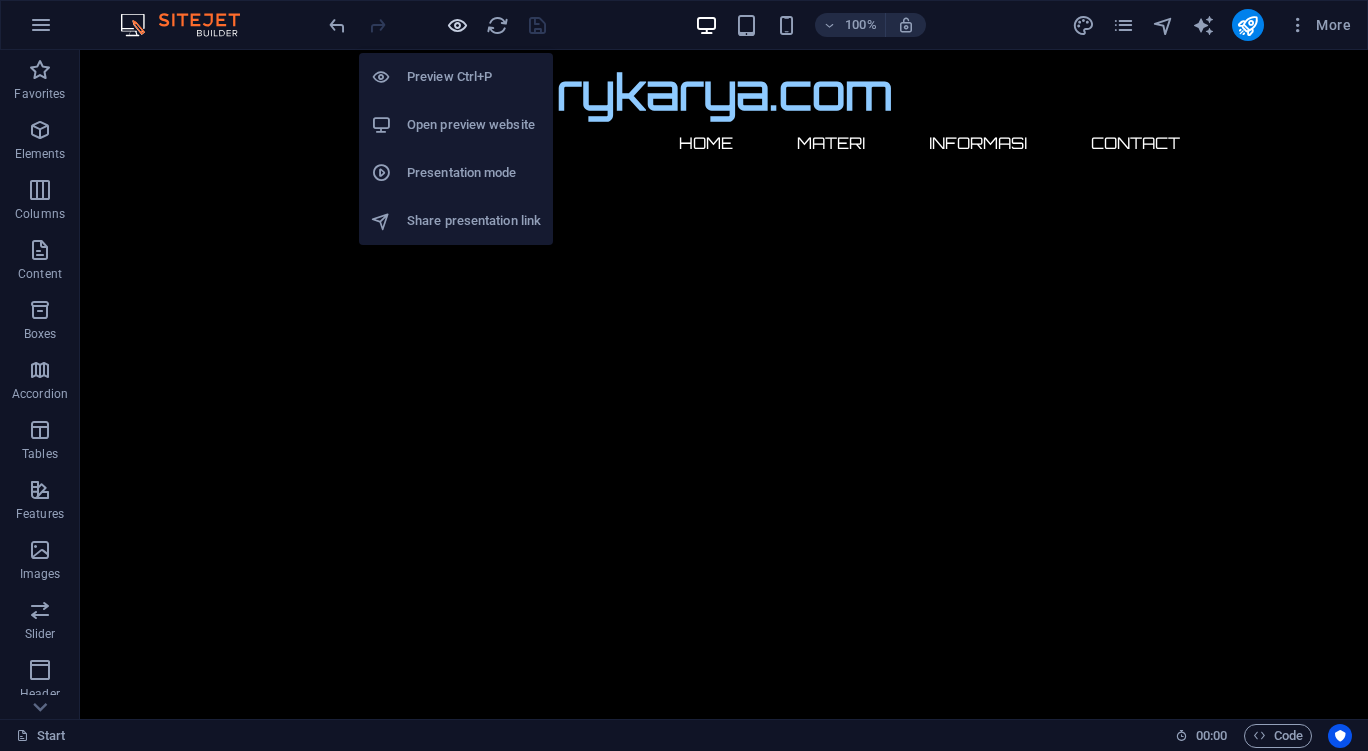 click at bounding box center [457, 25] 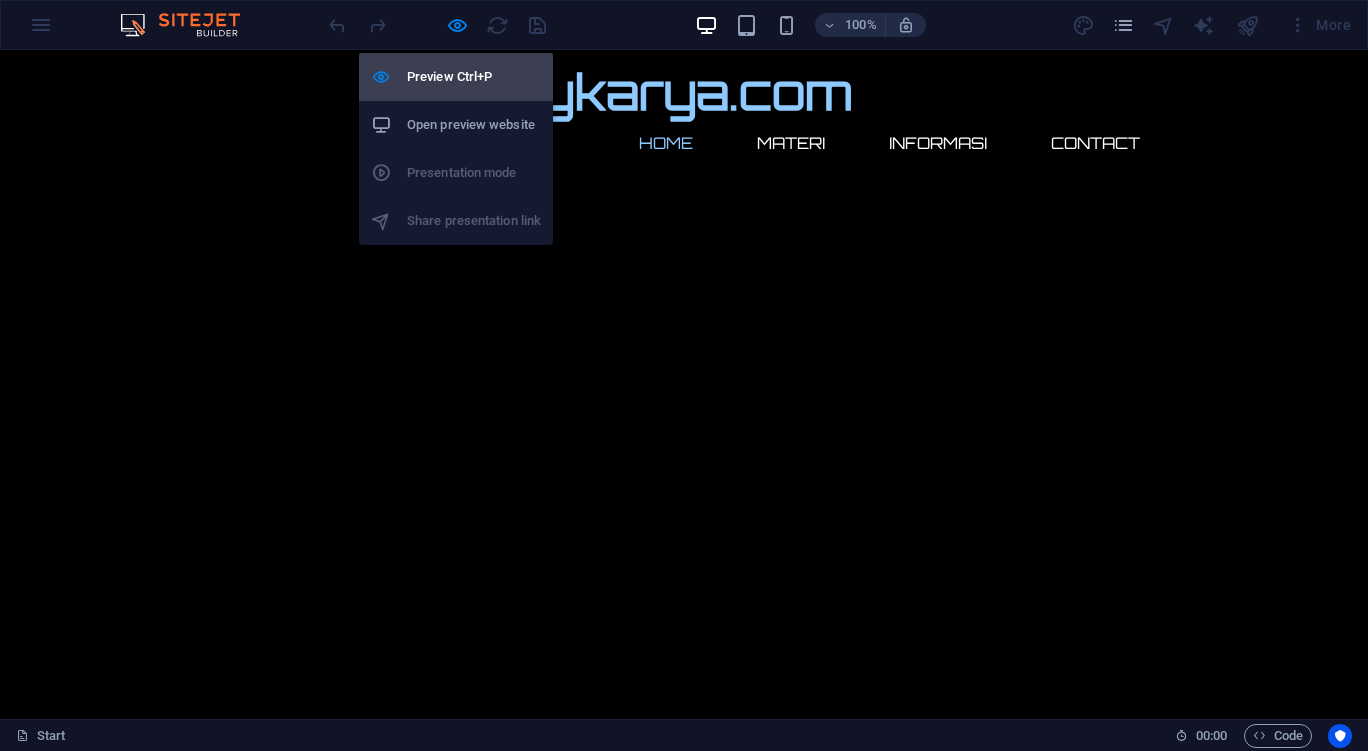 drag, startPoint x: 455, startPoint y: 71, endPoint x: 409, endPoint y: 76, distance: 46.270943 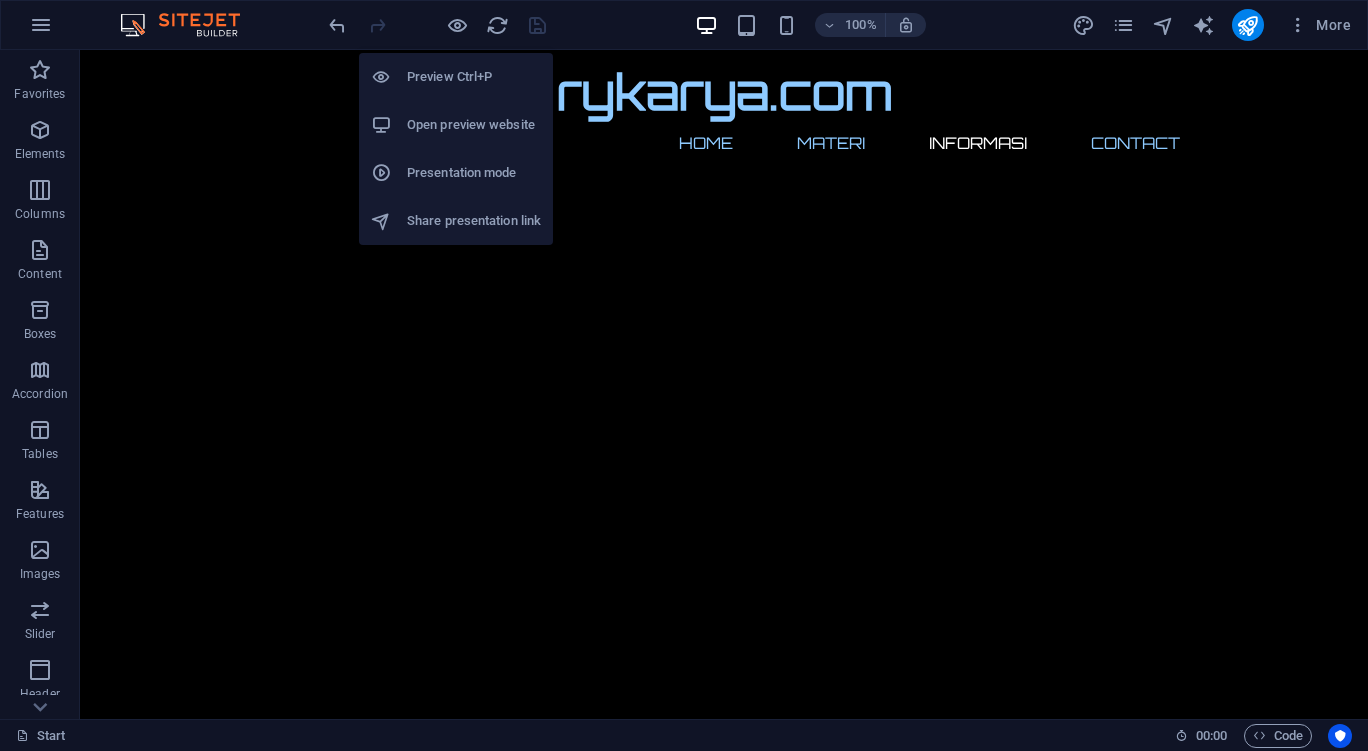 click on "Preview Ctrl+P" at bounding box center [474, 77] 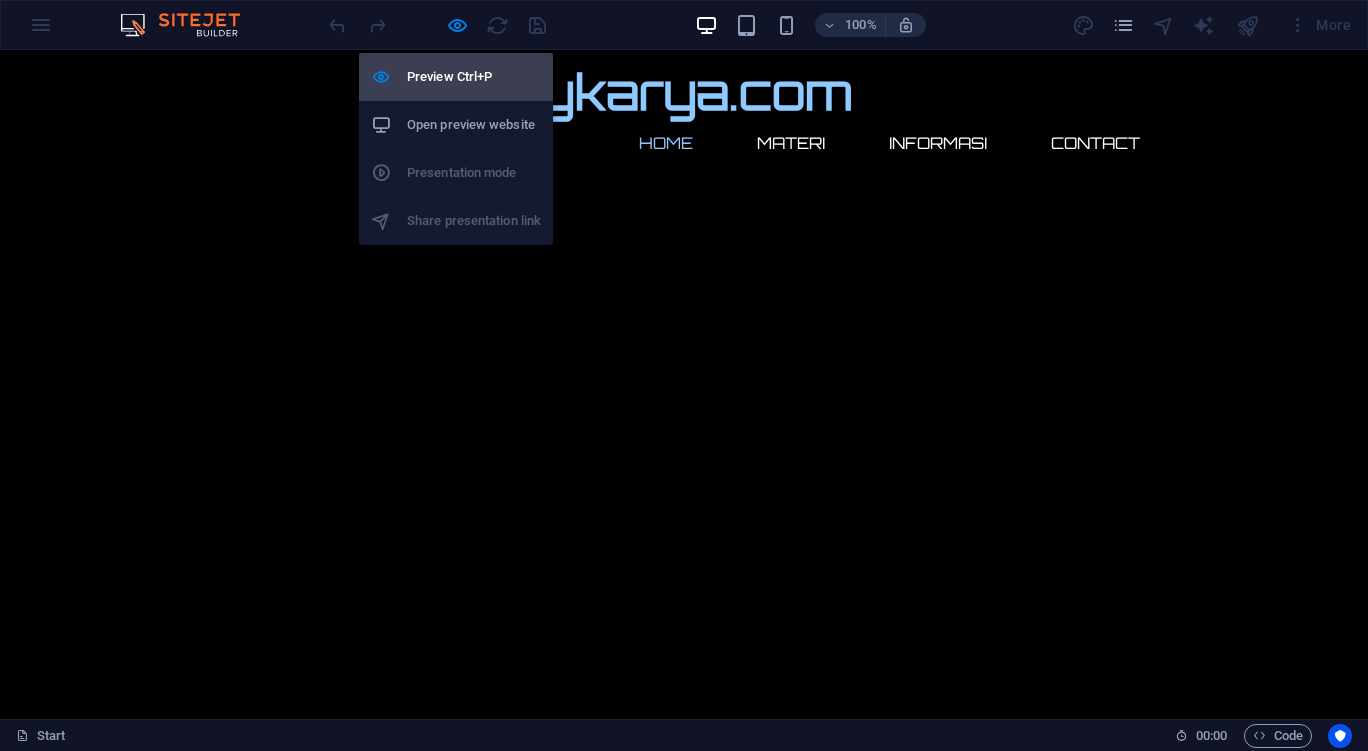 click on "Preview Ctrl+P" at bounding box center (474, 77) 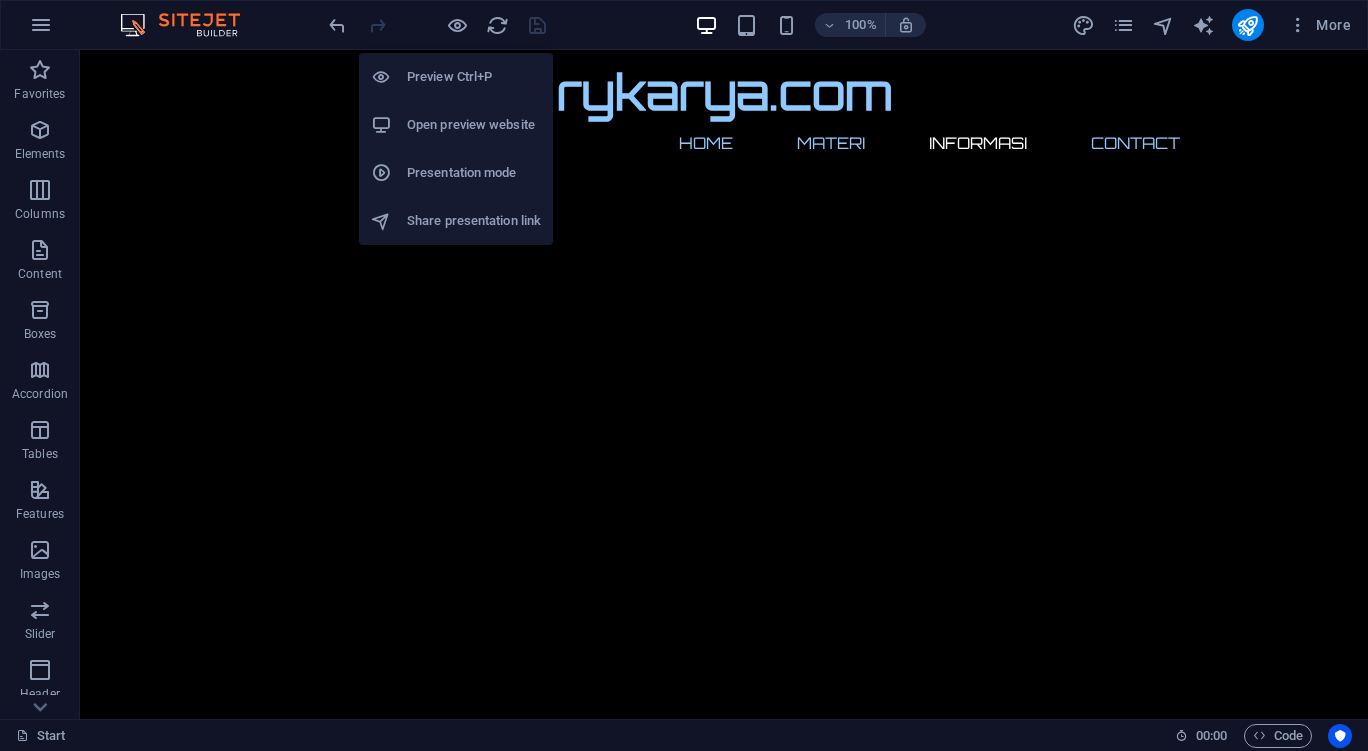 click on "Preview Ctrl+P" at bounding box center [474, 77] 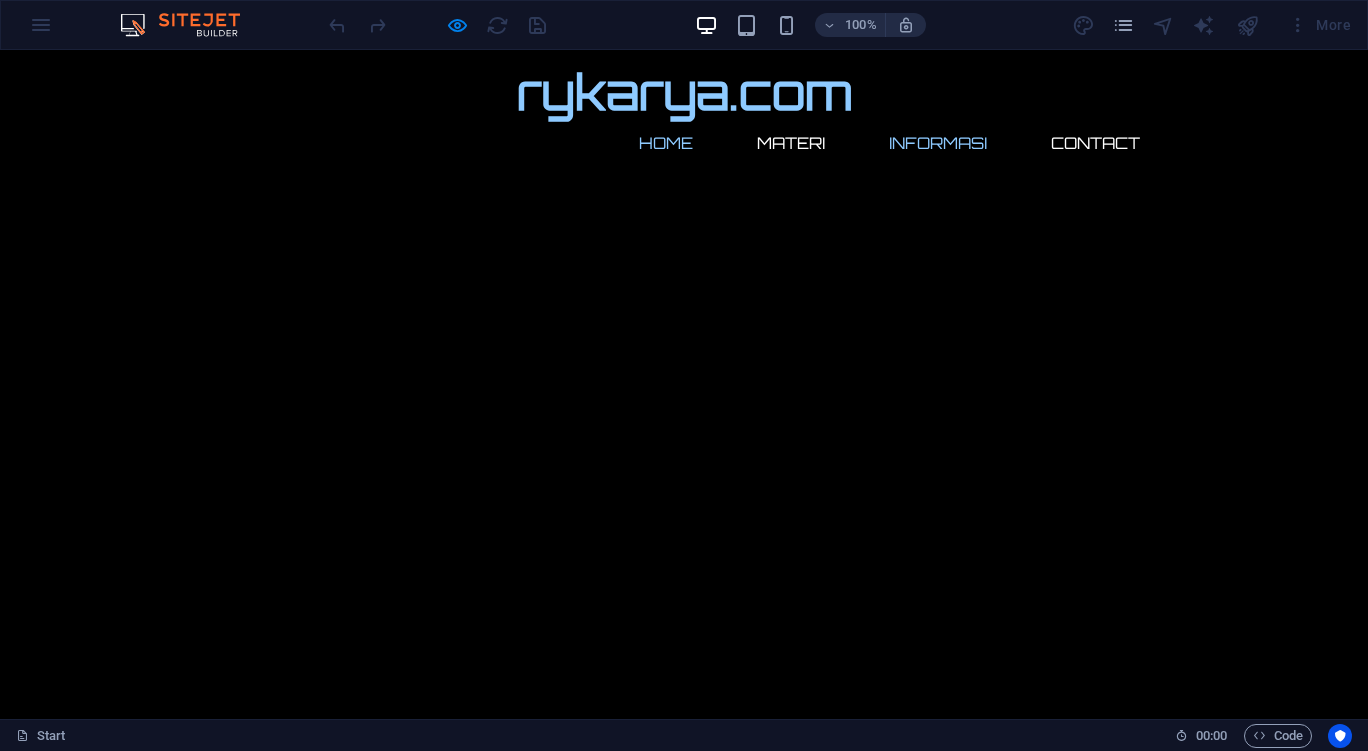 click on "INFORMASI" at bounding box center [938, 143] 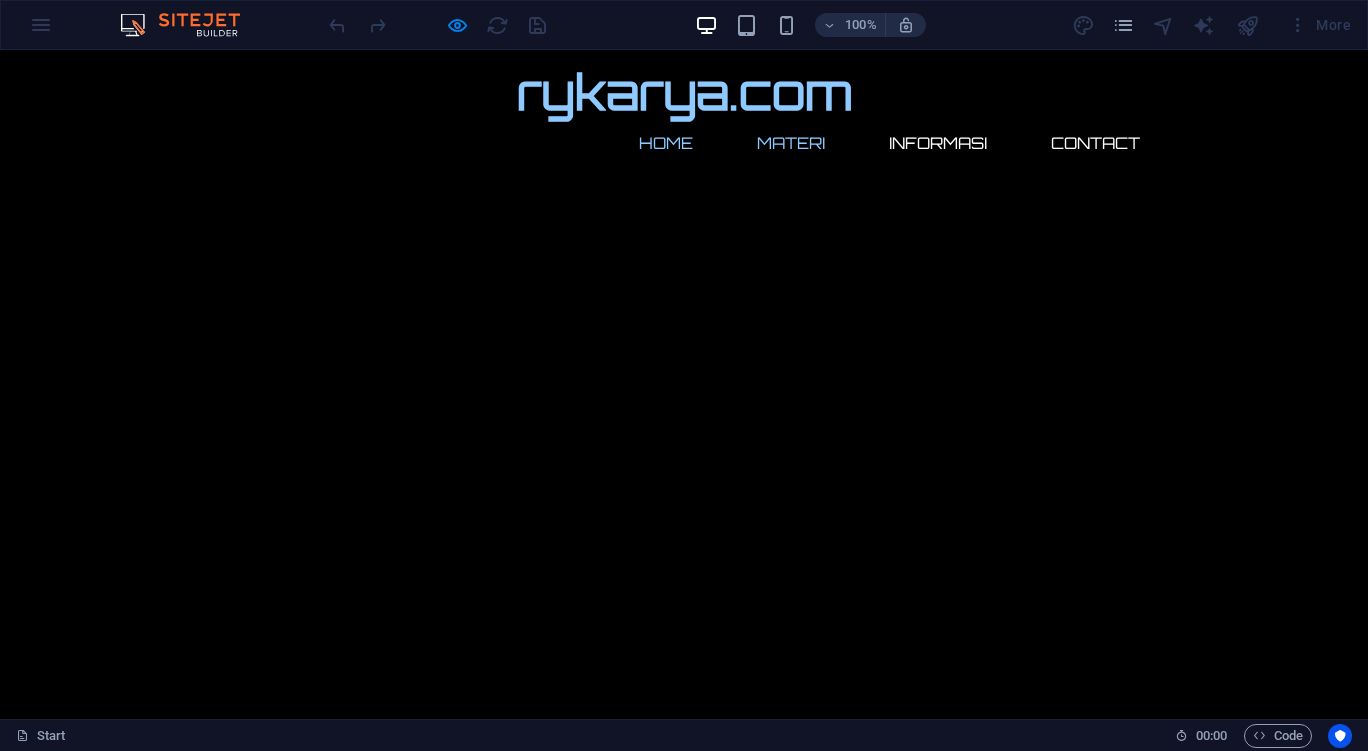 click on "Materi" at bounding box center (791, 143) 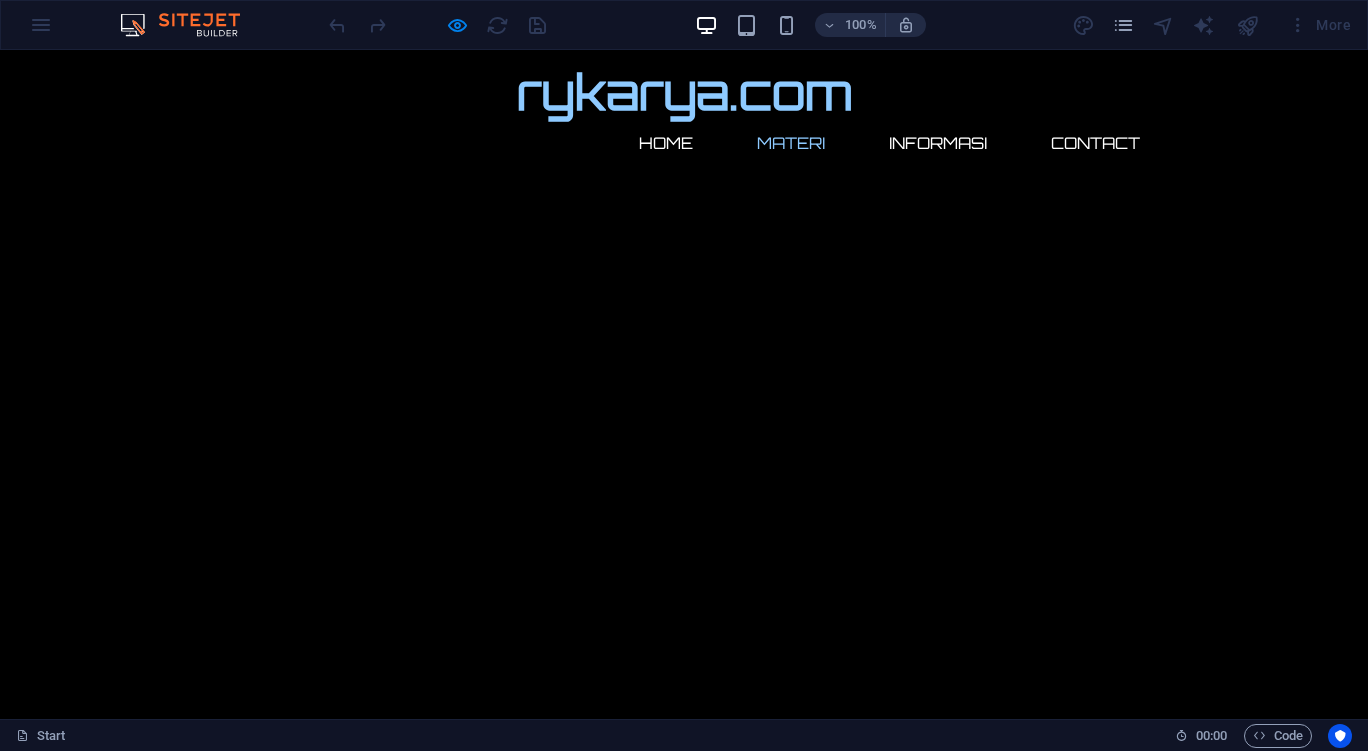 scroll, scrollTop: 0, scrollLeft: 0, axis: both 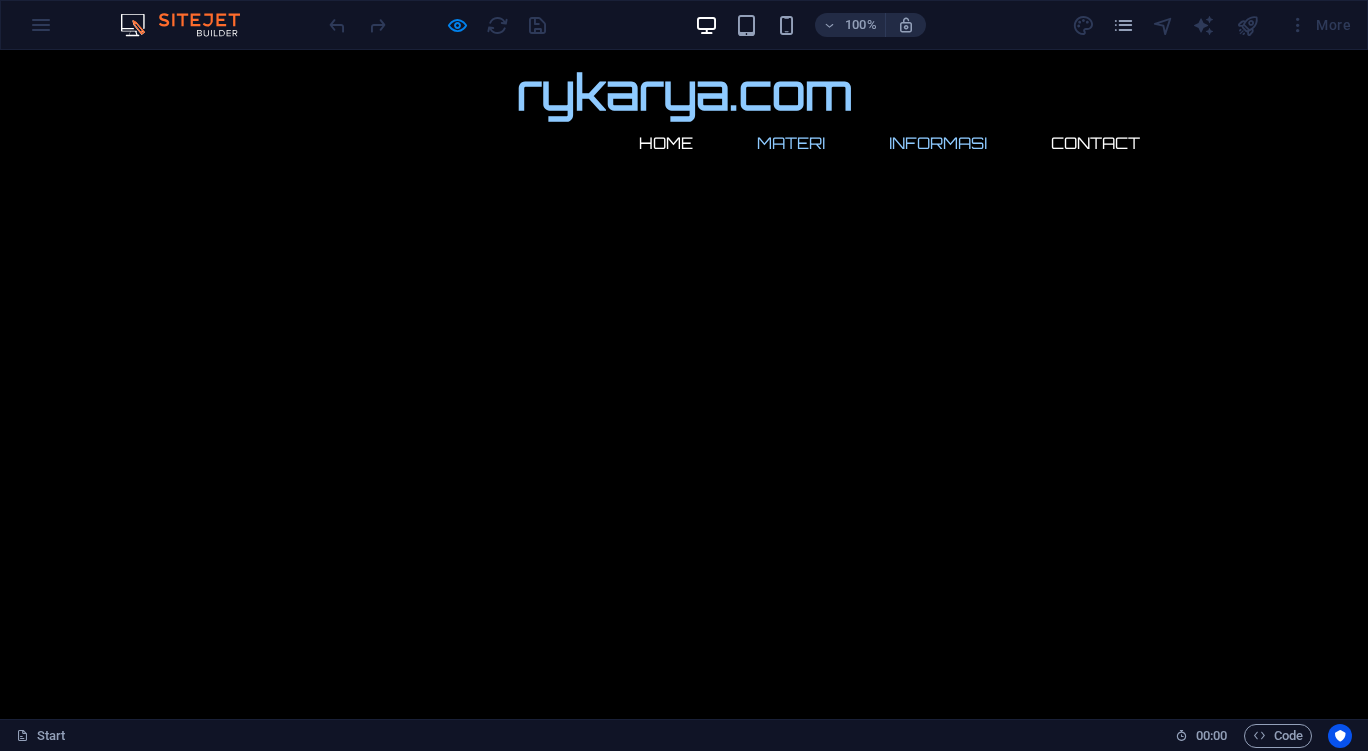 click on "INFORMASI" at bounding box center [938, 143] 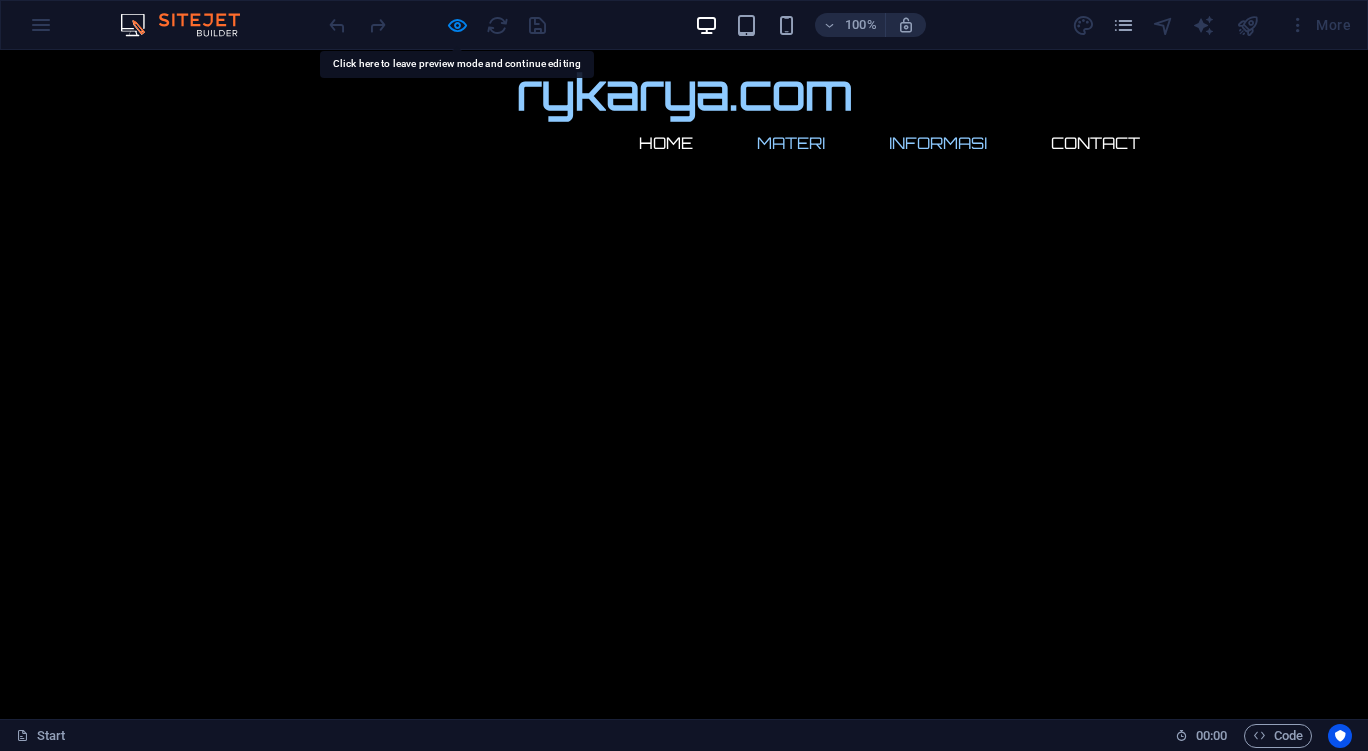 click on "INFORMASI" at bounding box center [938, 143] 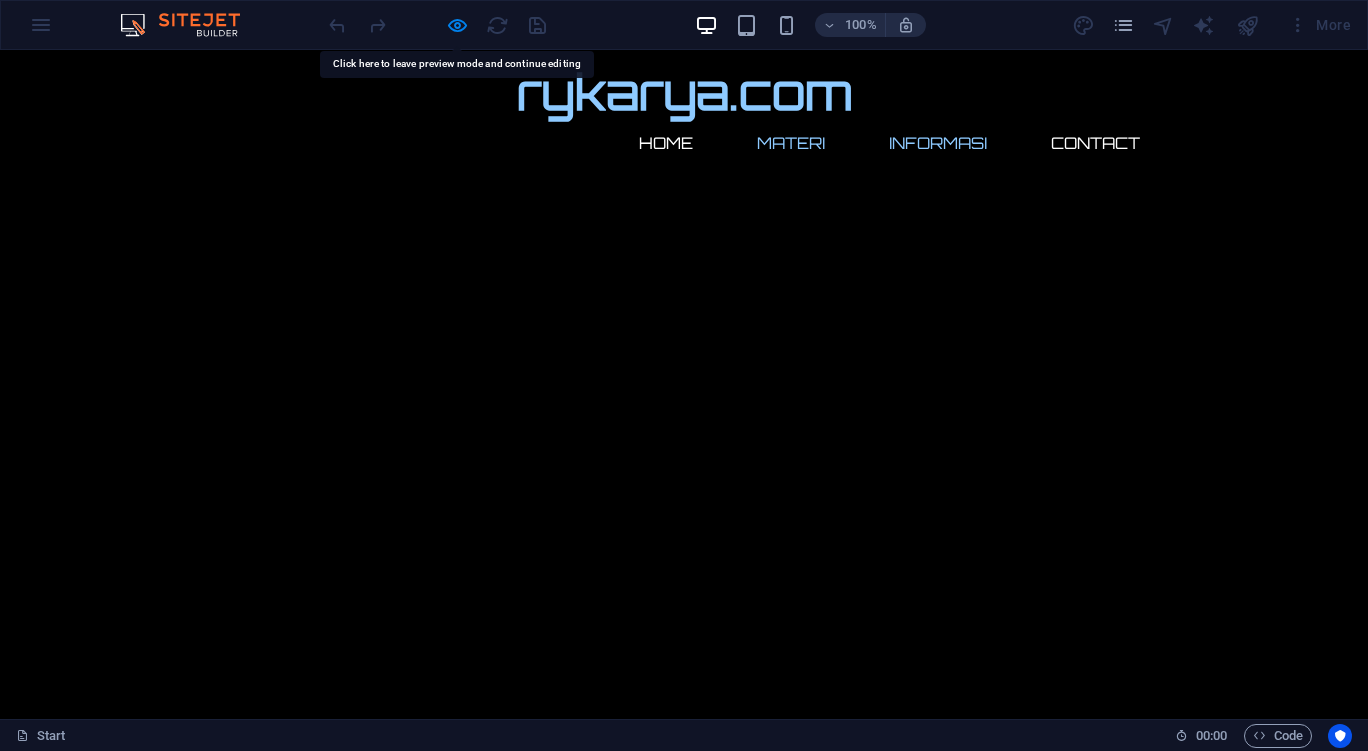 click on "INFORMASI" at bounding box center [938, 143] 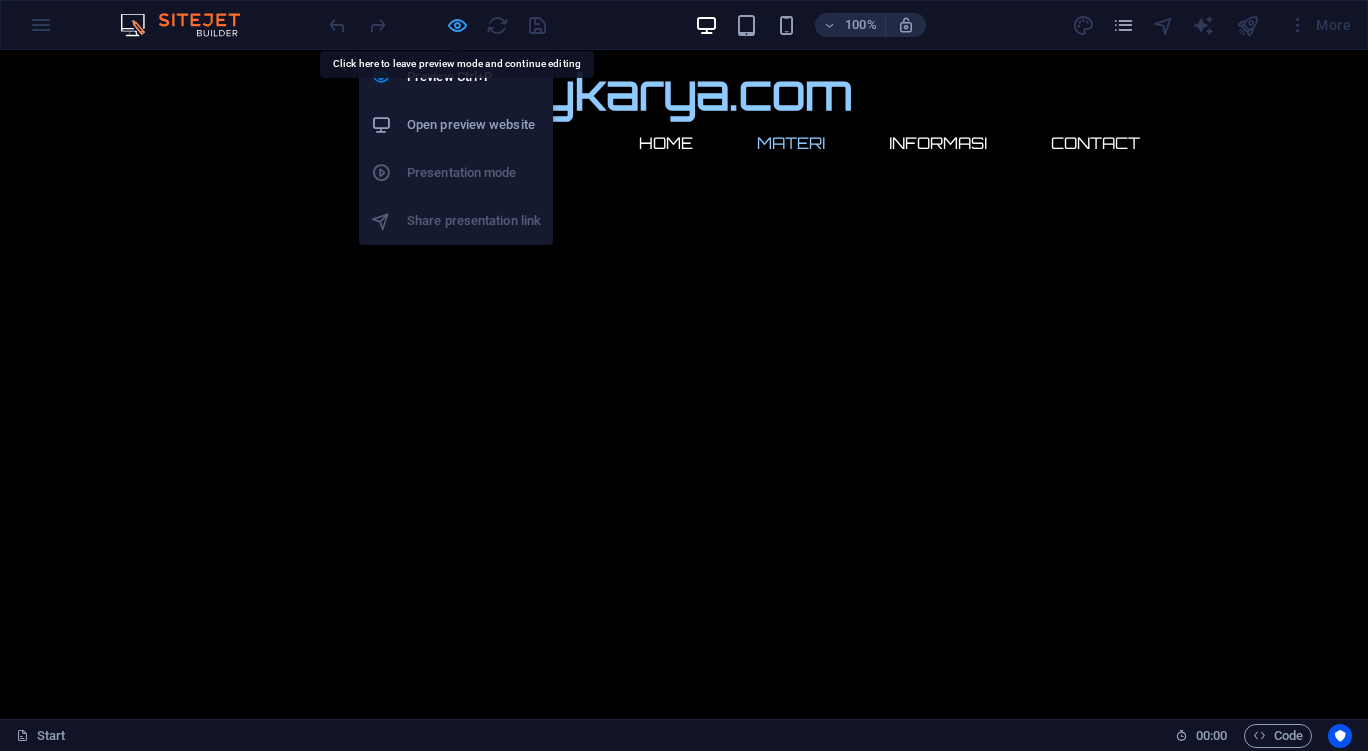 click at bounding box center [457, 25] 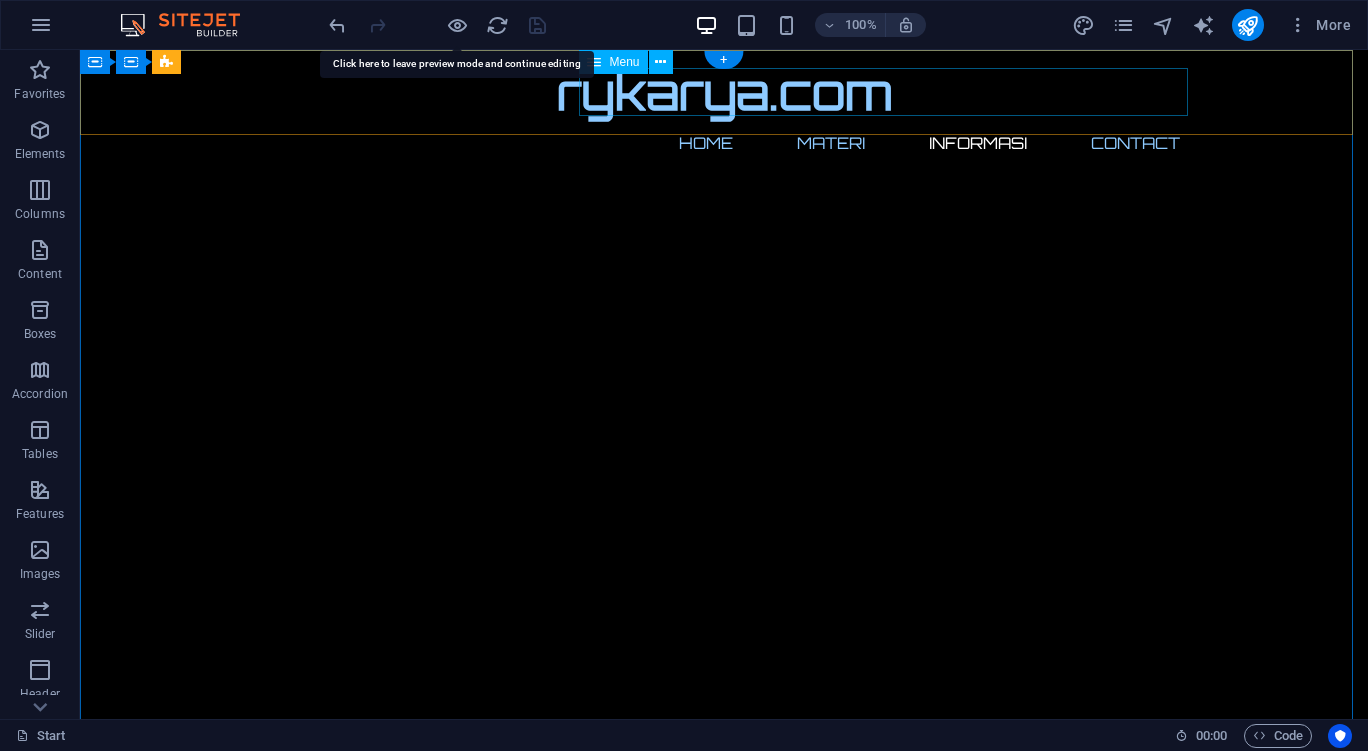 click on "Home Materi INFORMASI Contact" at bounding box center (724, 143) 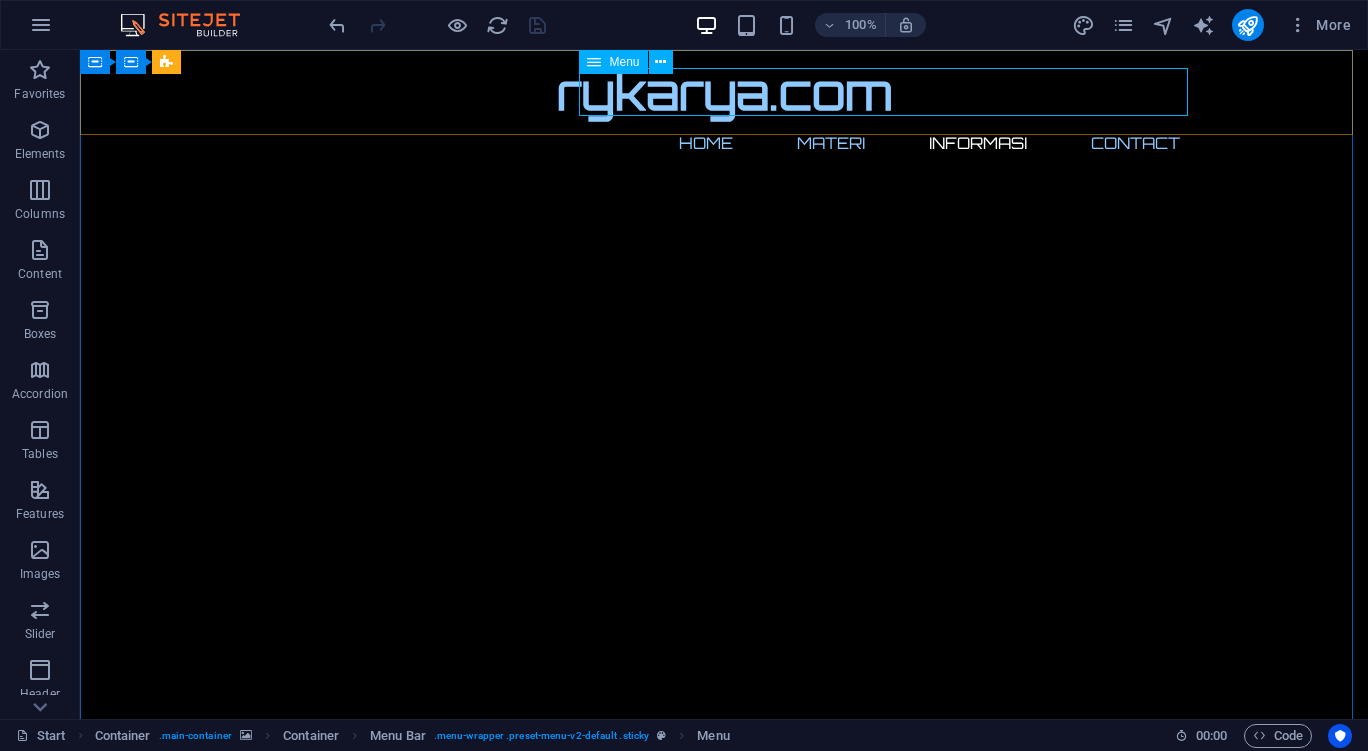 click on "Menu" at bounding box center (624, 62) 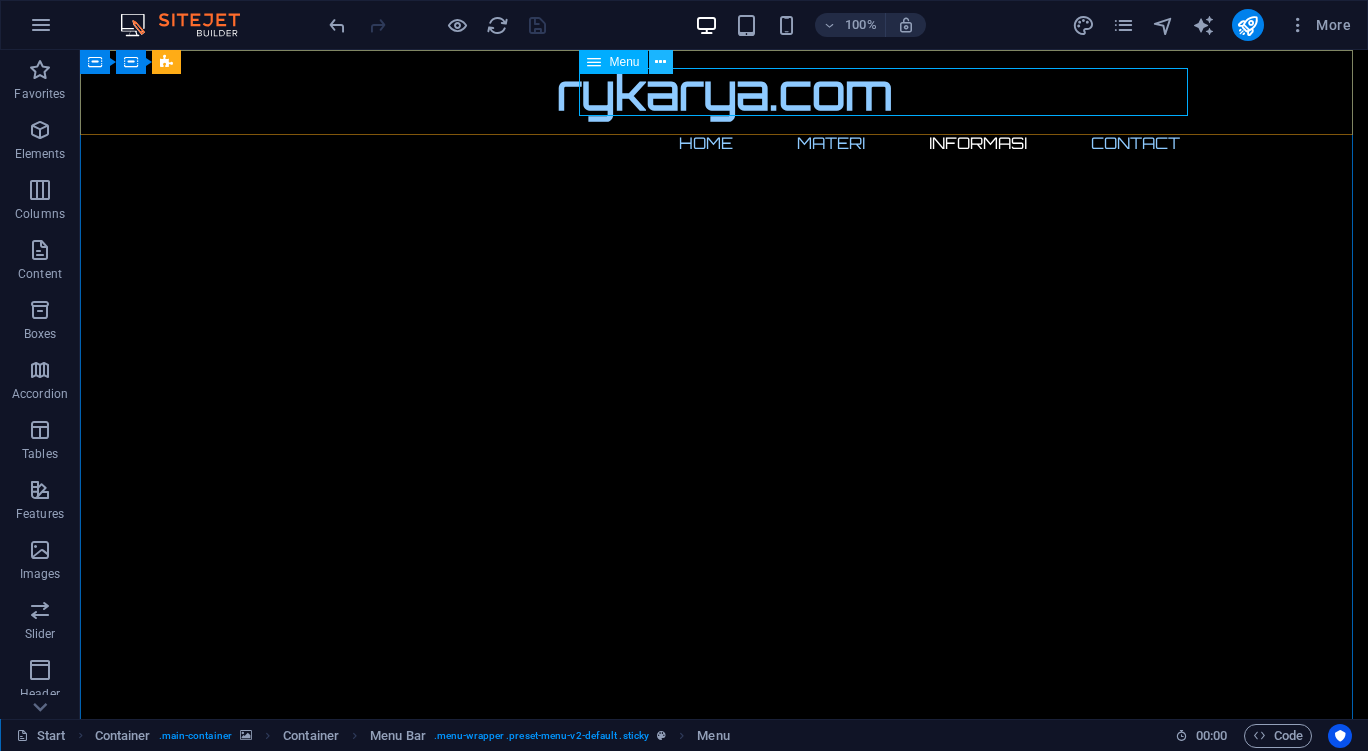 click at bounding box center (660, 62) 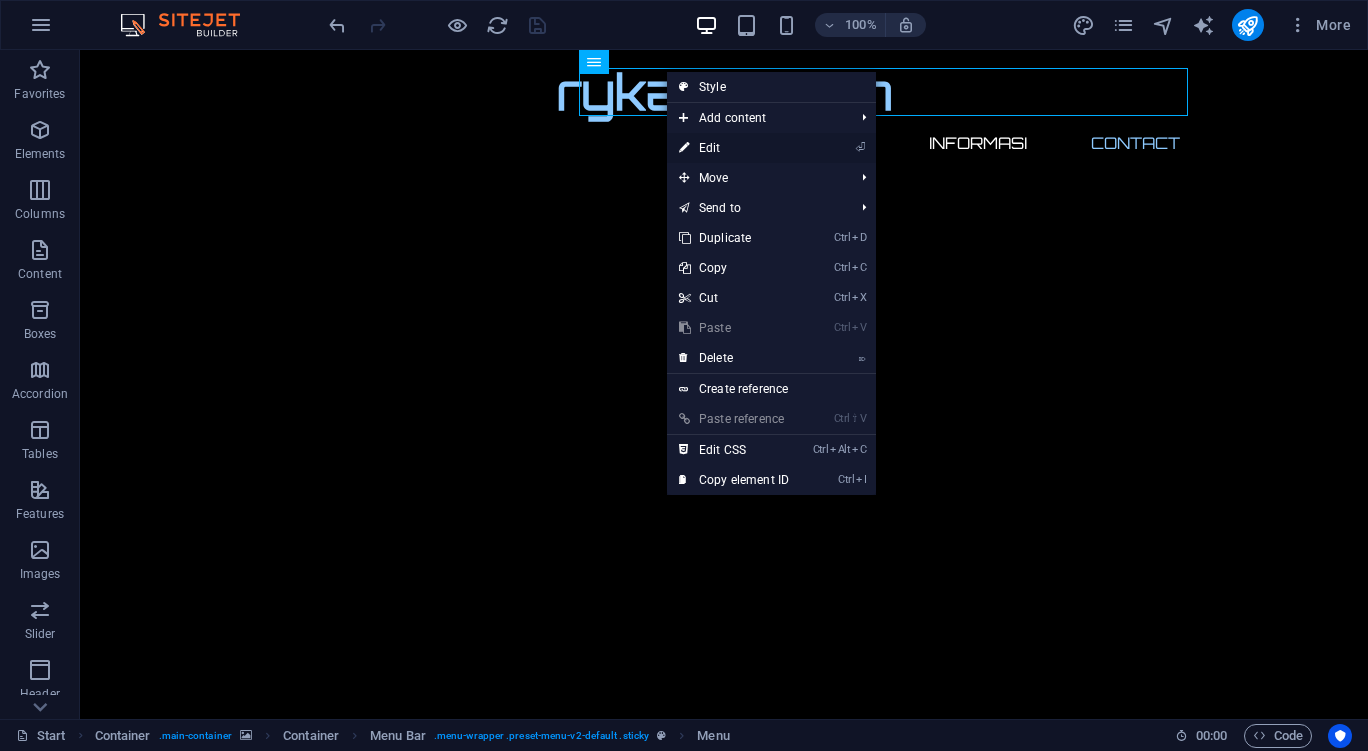 click on "⏎  Edit" at bounding box center (734, 148) 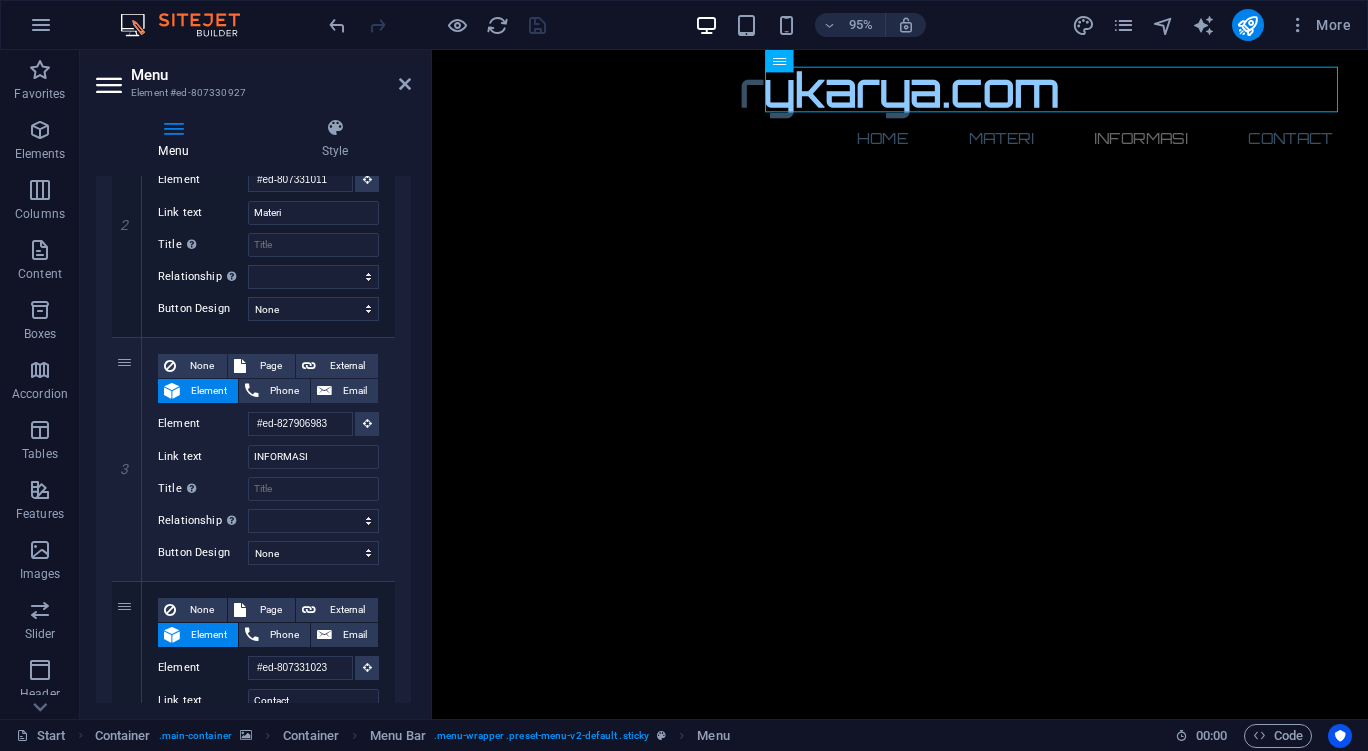 scroll, scrollTop: 518, scrollLeft: 0, axis: vertical 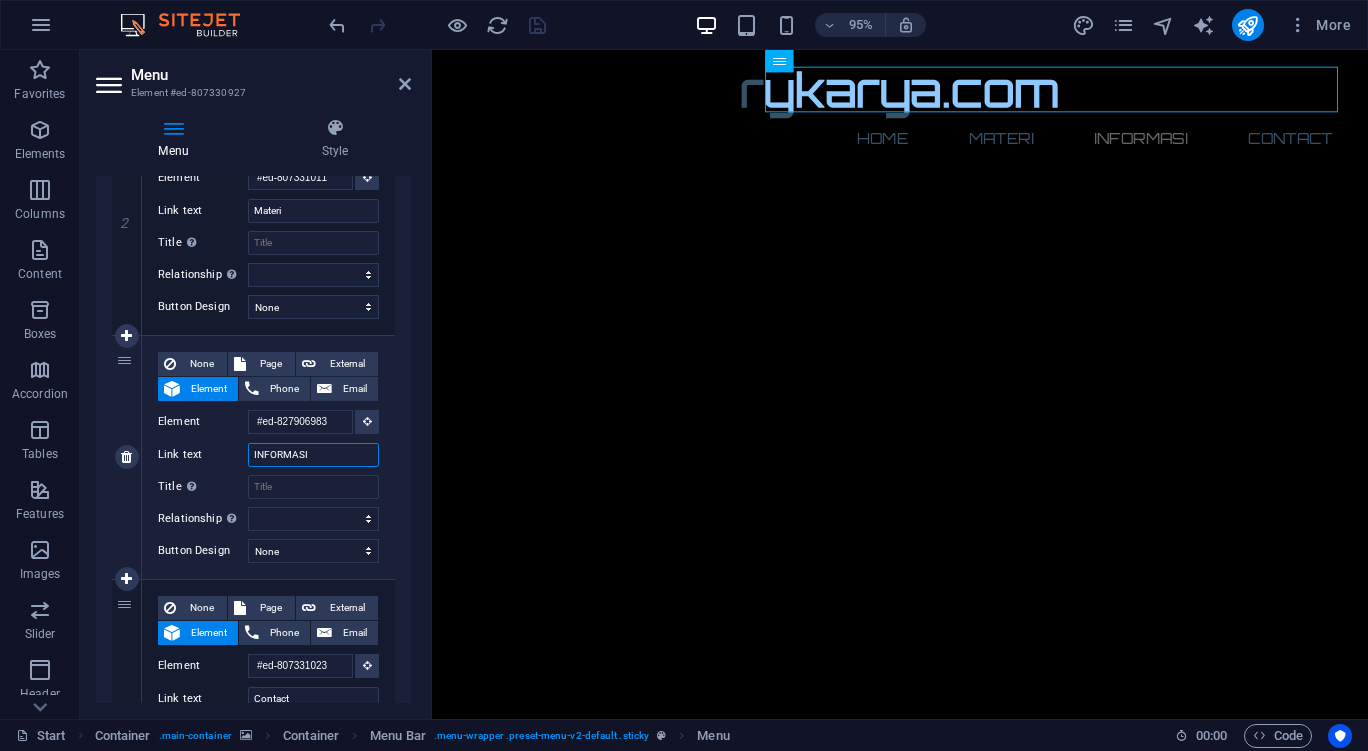 click on "INFORMASI" at bounding box center (313, 455) 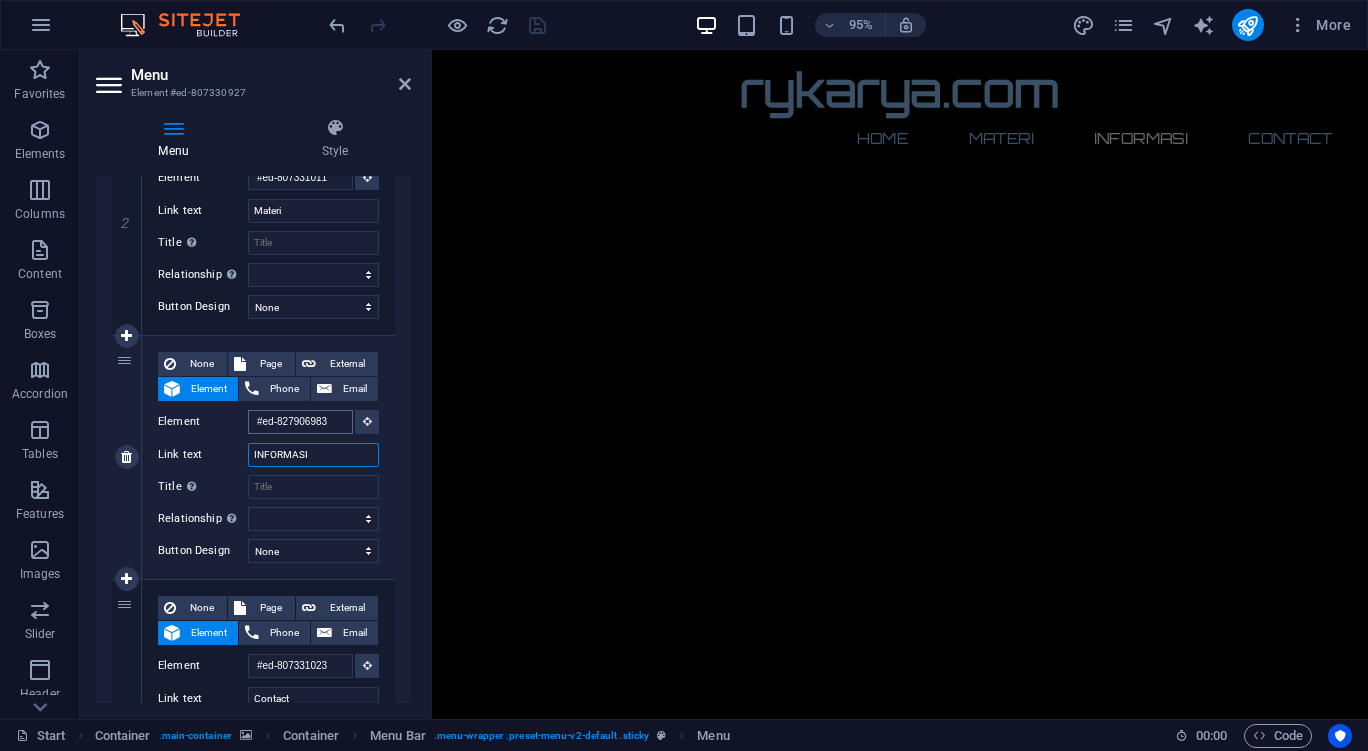 scroll, scrollTop: 1262, scrollLeft: 0, axis: vertical 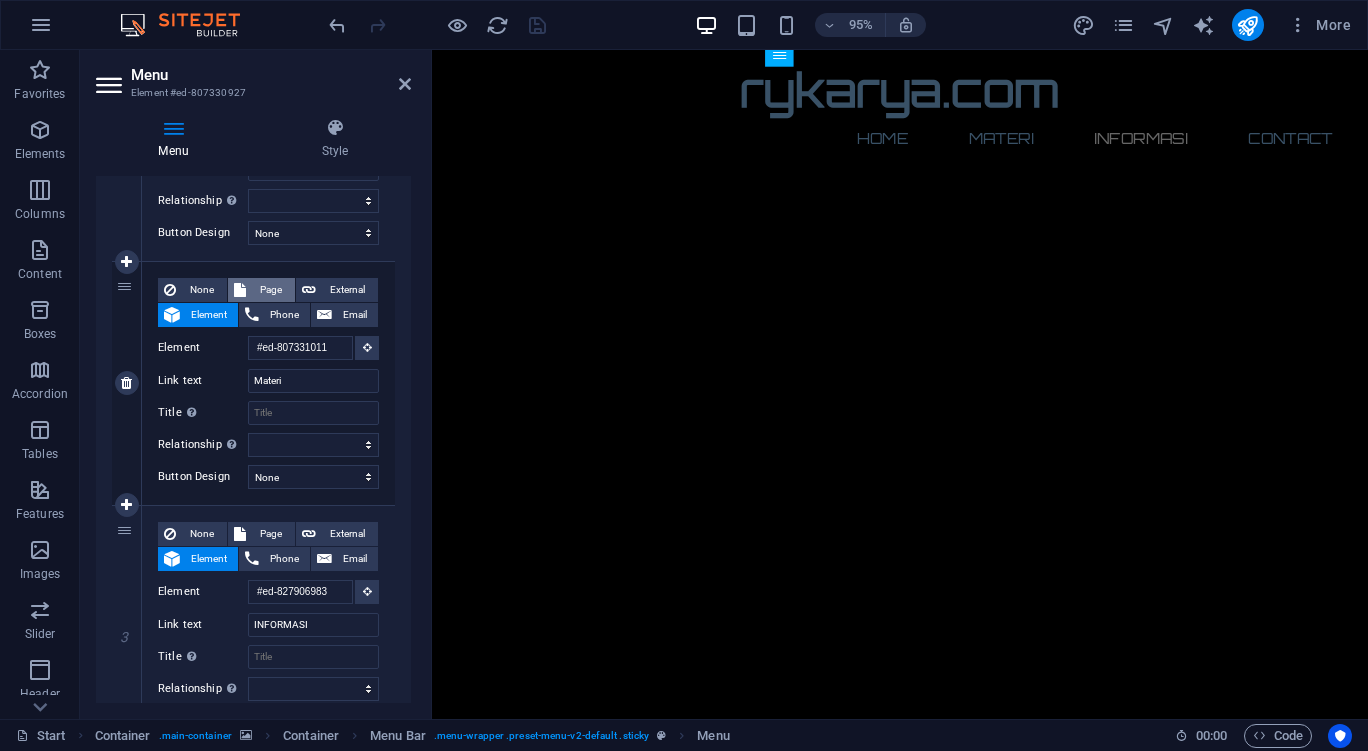 click on "Page" at bounding box center (270, 290) 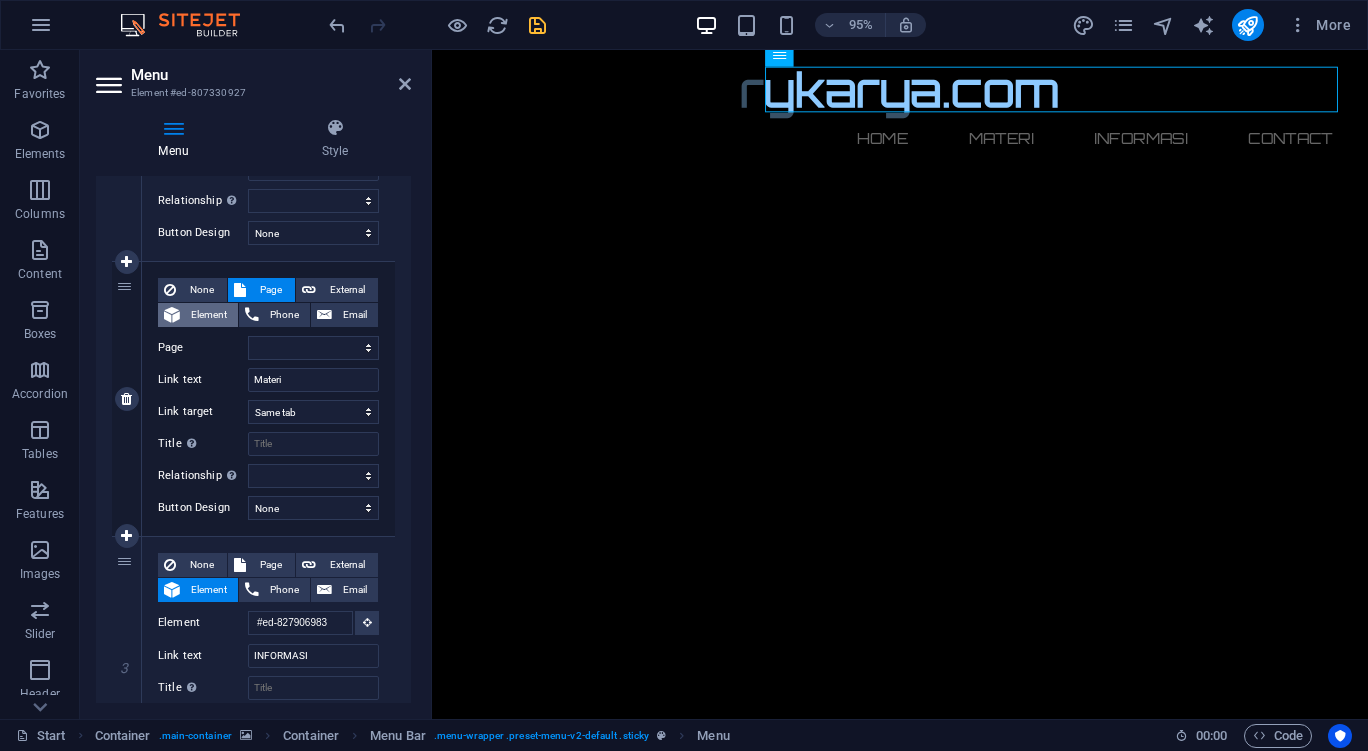 click on "Element" at bounding box center (209, 315) 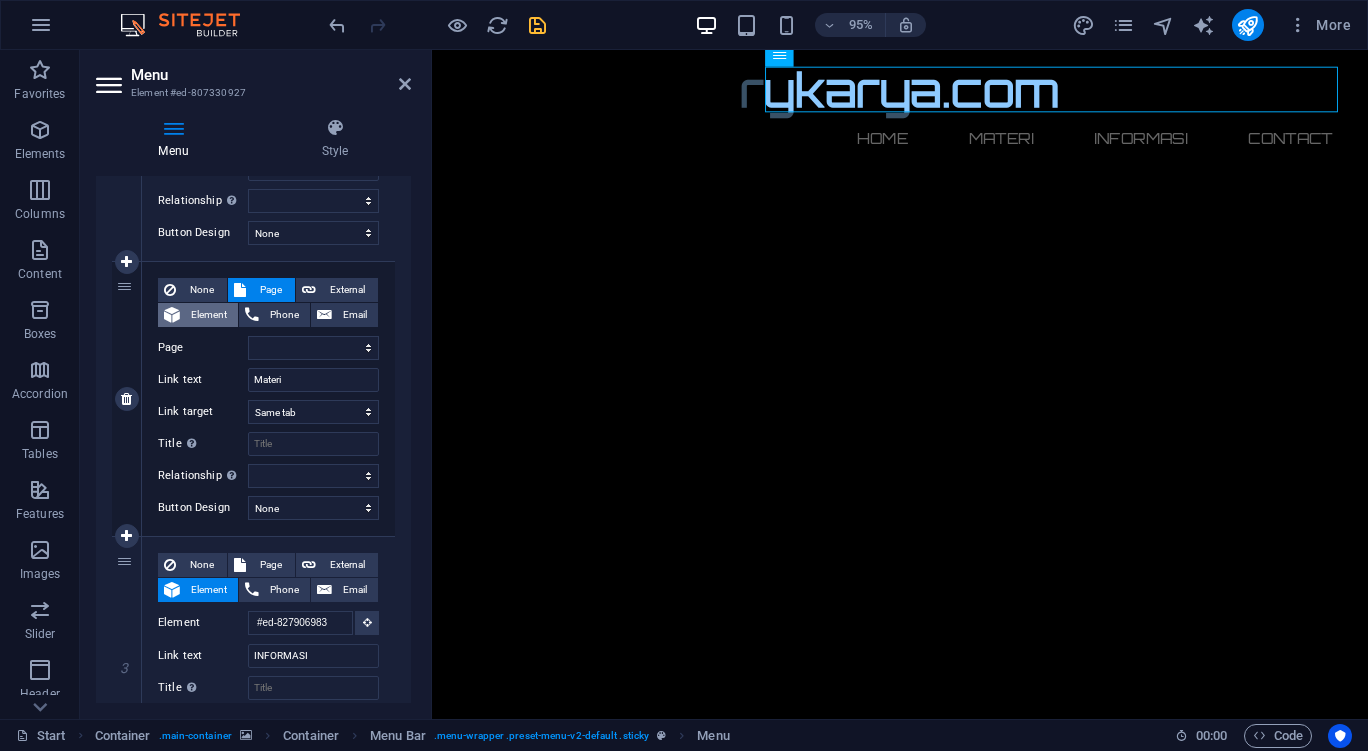 scroll, scrollTop: 0, scrollLeft: 2, axis: horizontal 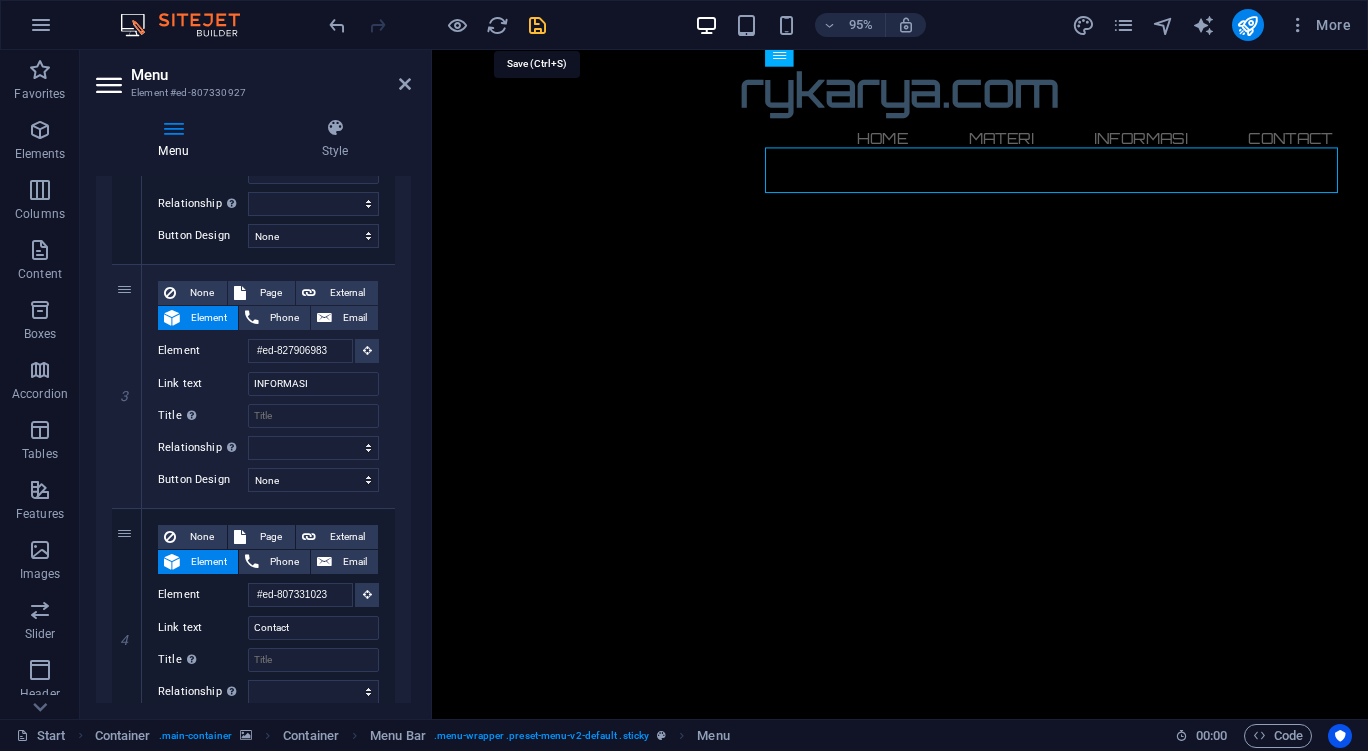 click at bounding box center (537, 25) 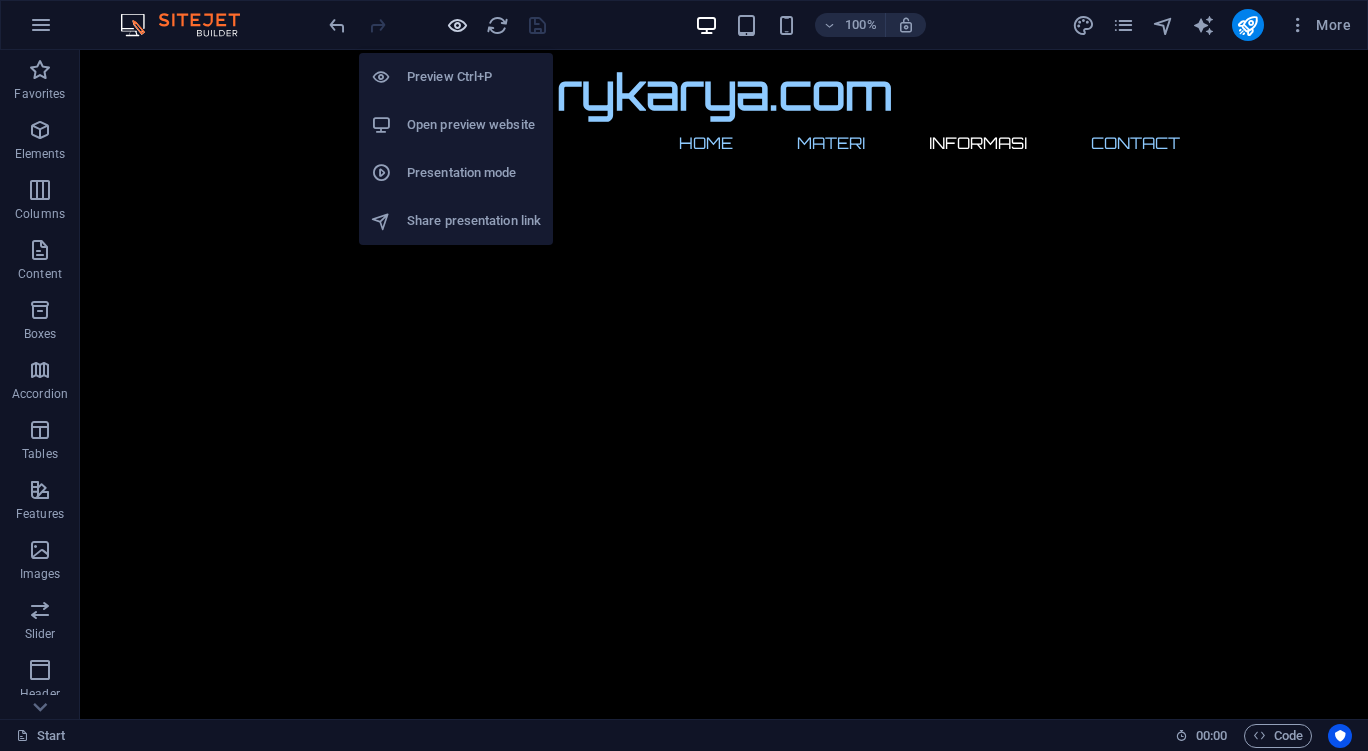 click at bounding box center (457, 25) 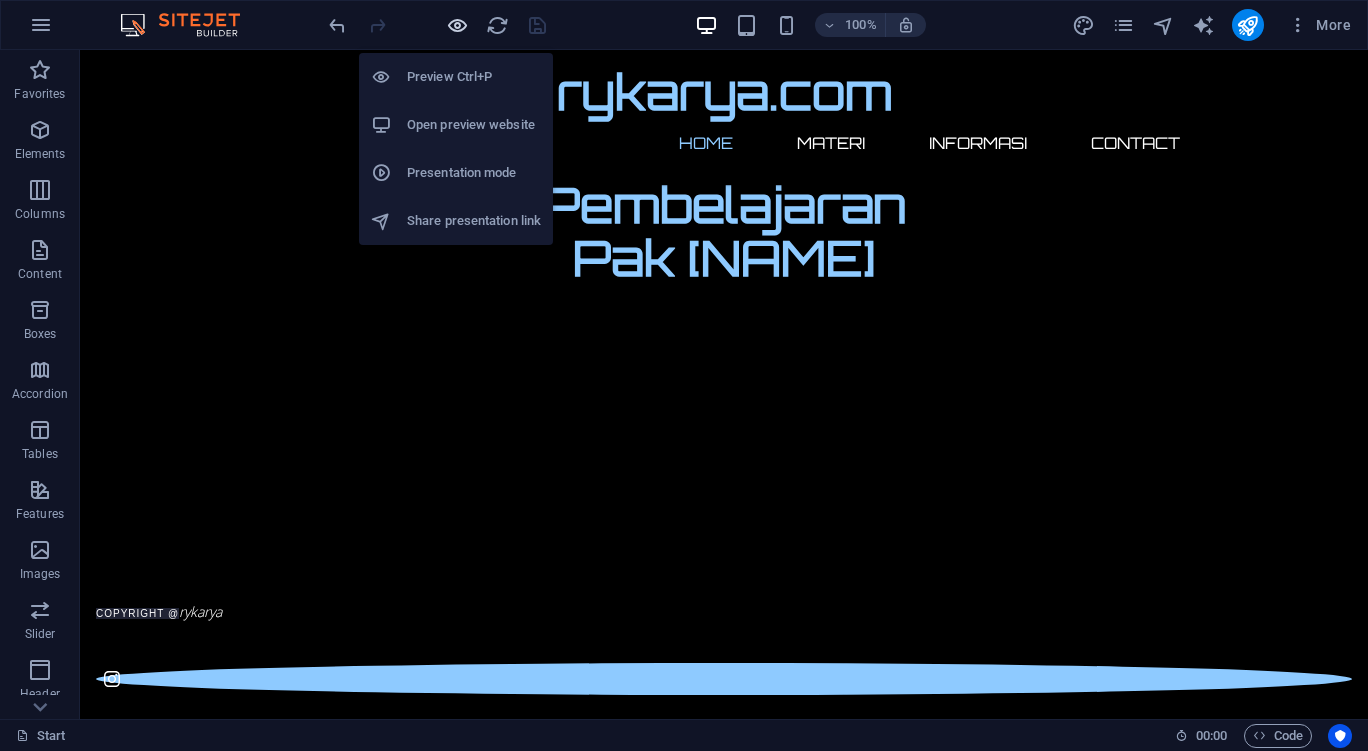scroll, scrollTop: 73, scrollLeft: 0, axis: vertical 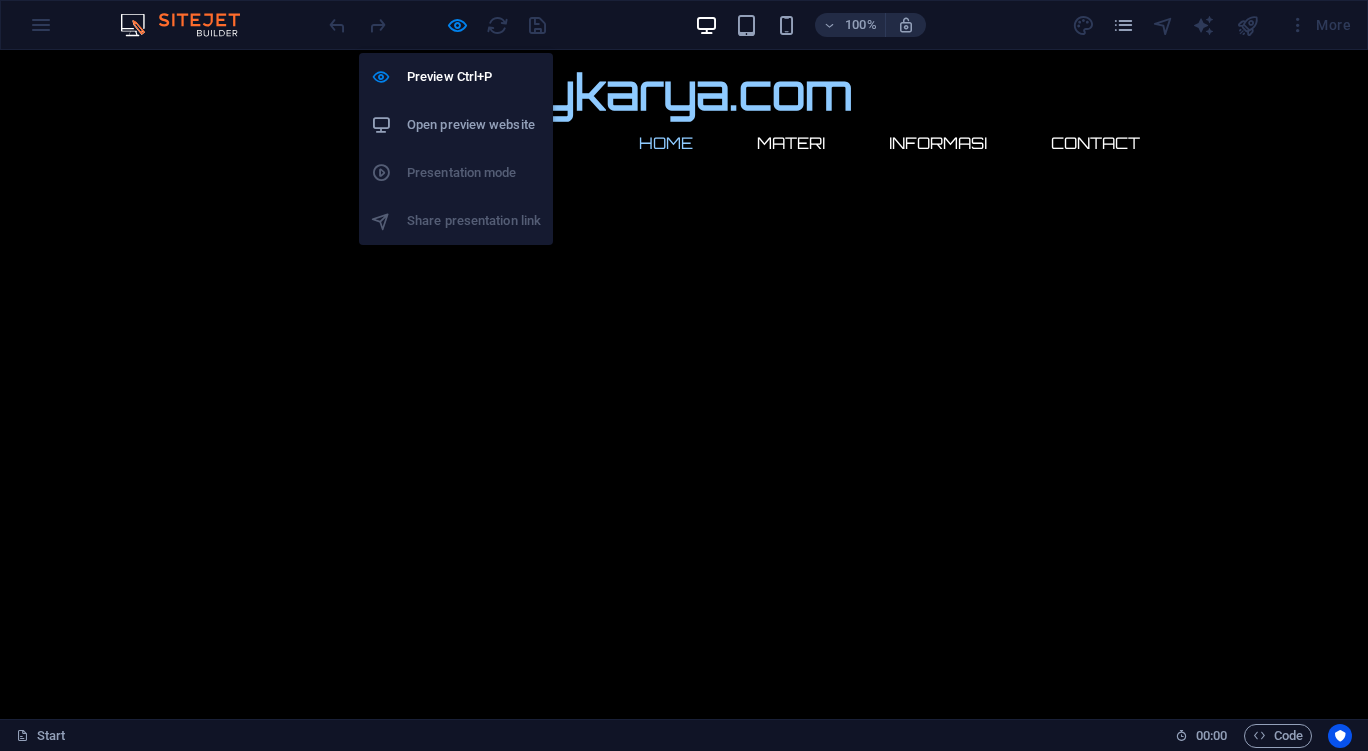 click on "Open preview website" at bounding box center (474, 125) 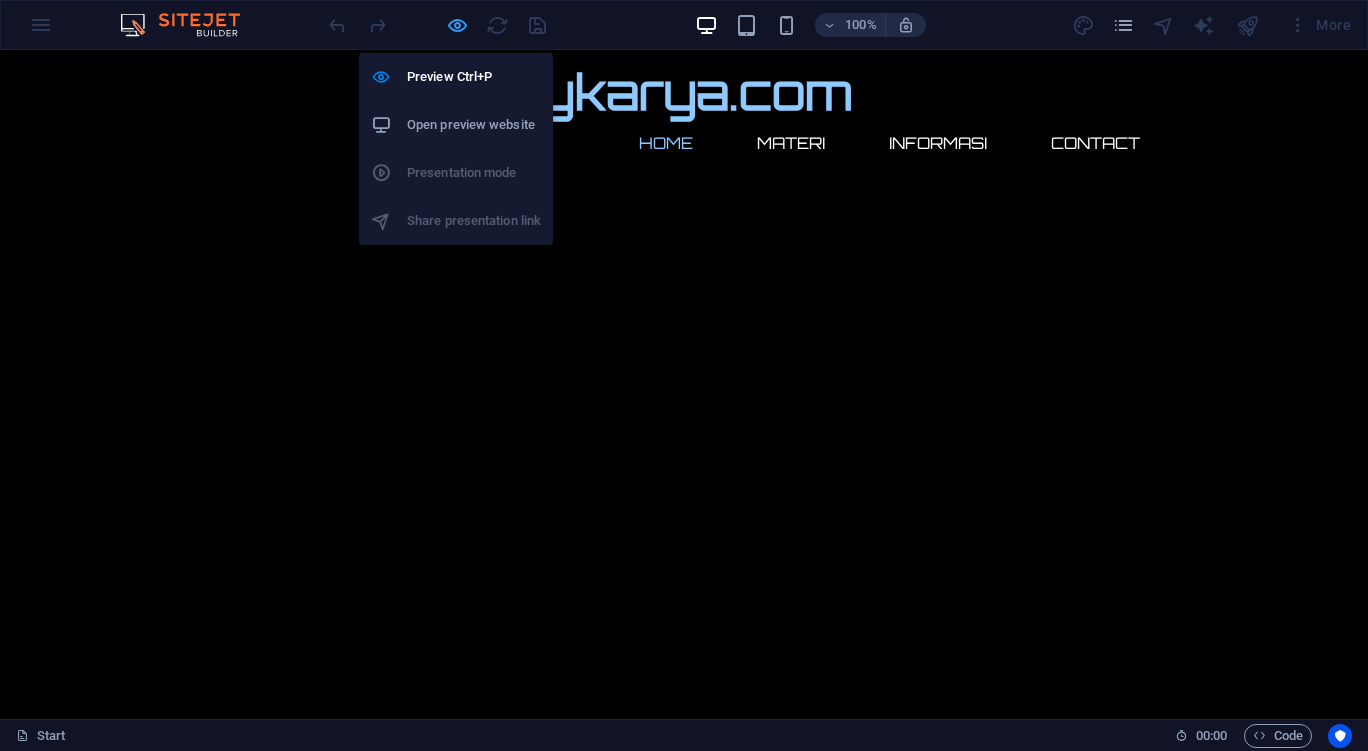 click at bounding box center (457, 25) 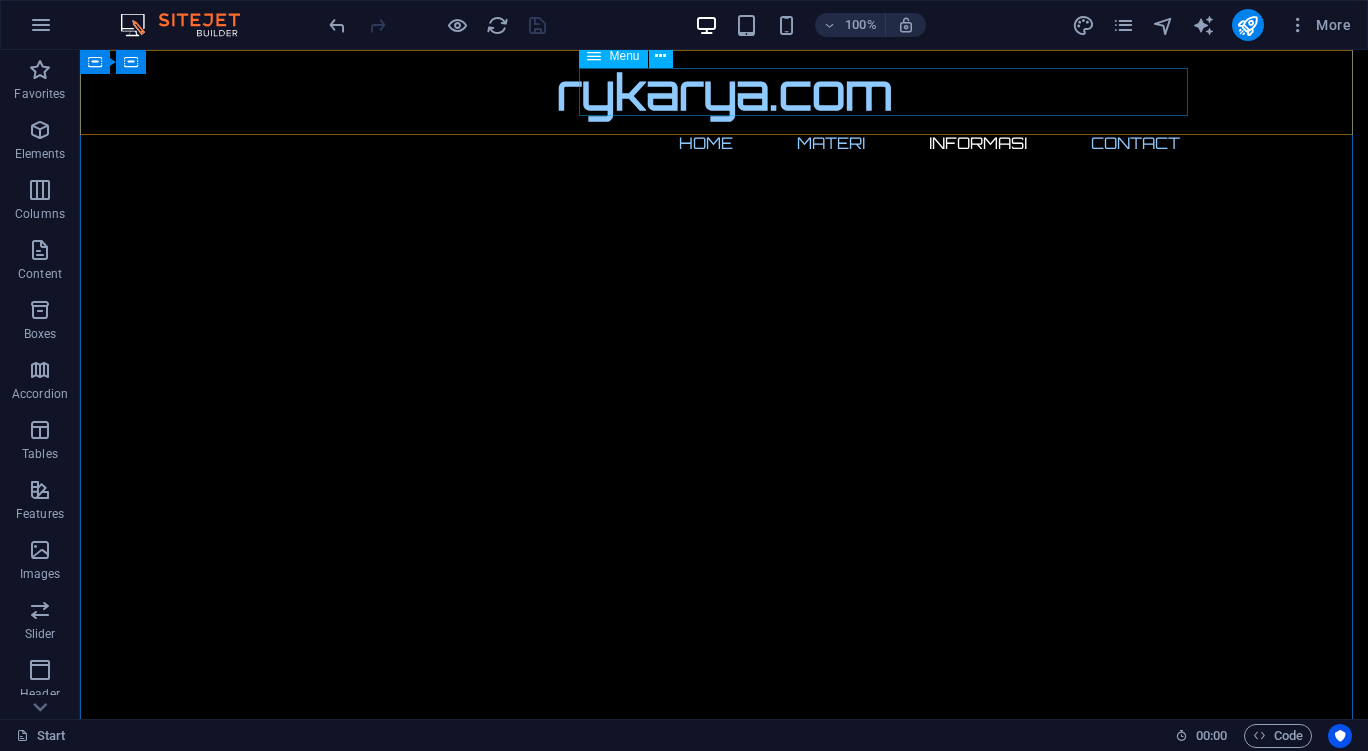 click on "Home Materi INFORMASI Contact" at bounding box center [724, 143] 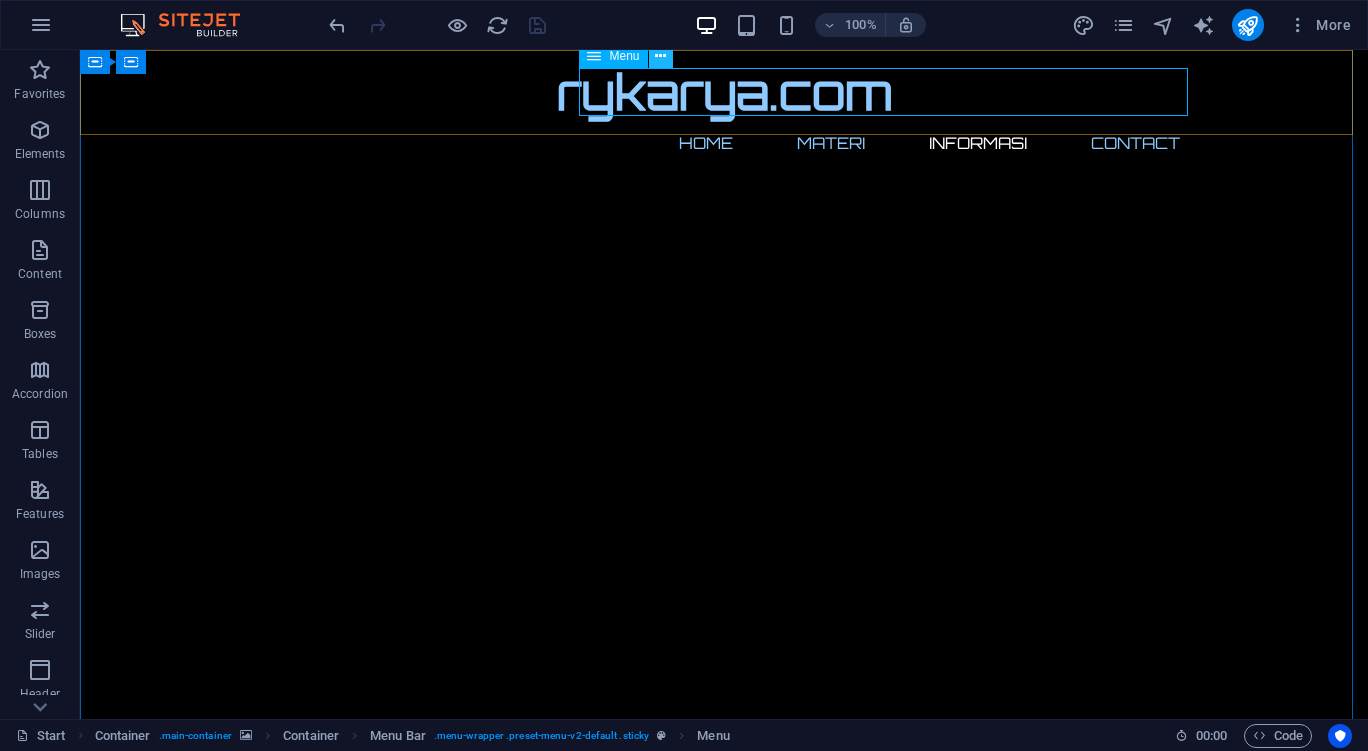 click at bounding box center (660, 56) 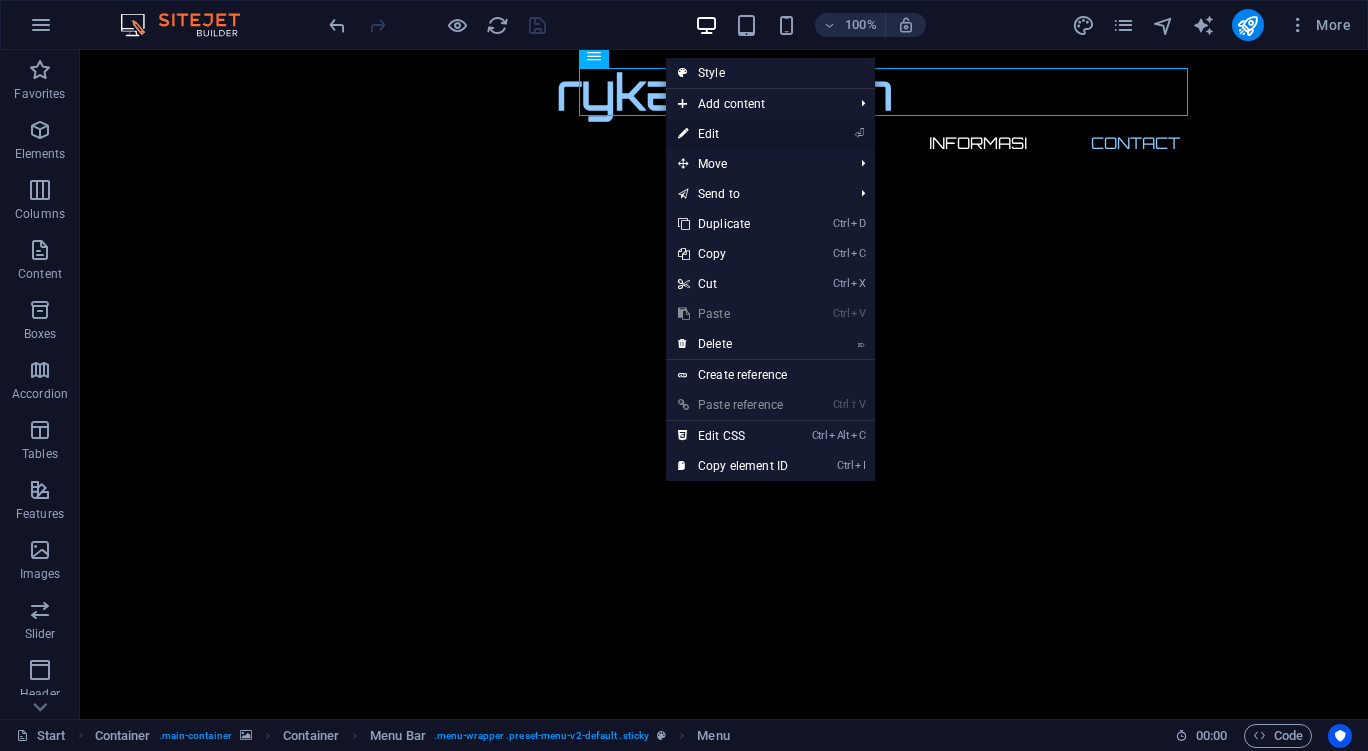 click on "⏎  Edit" at bounding box center (733, 134) 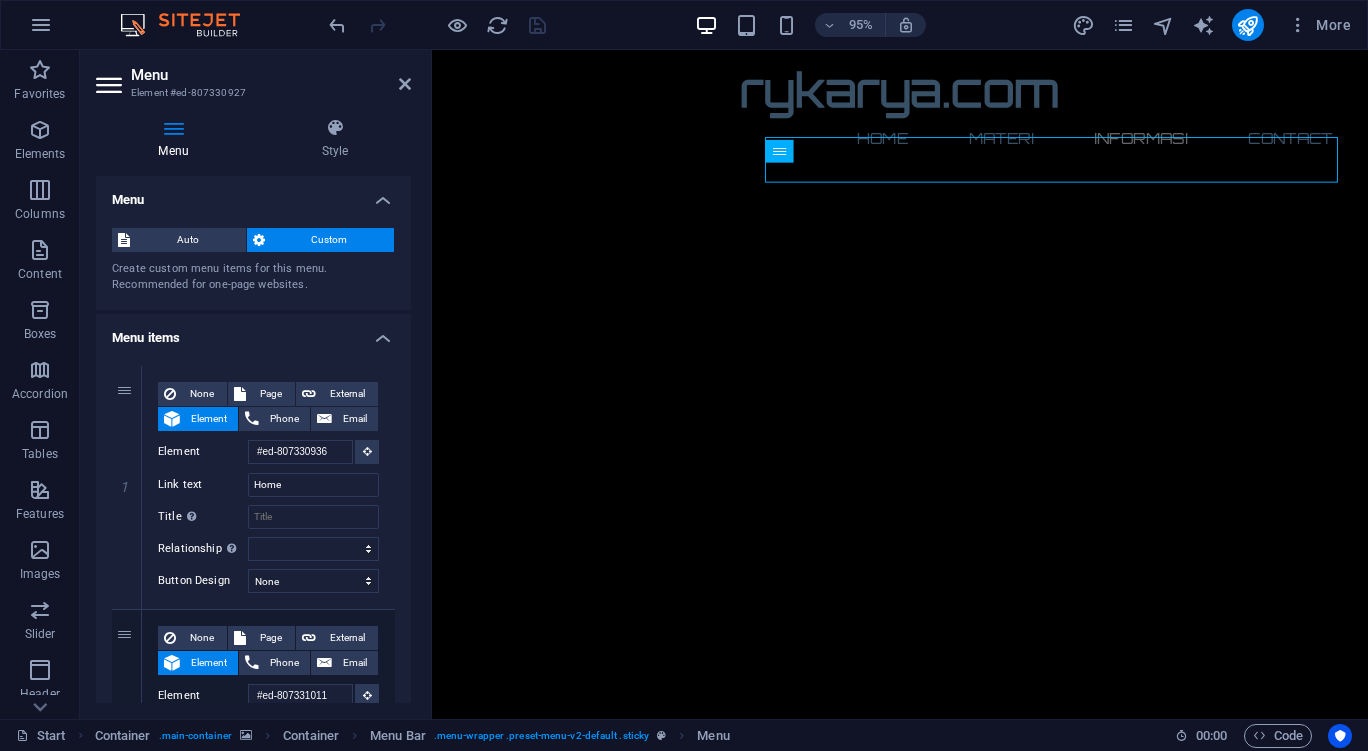 scroll, scrollTop: 0, scrollLeft: 0, axis: both 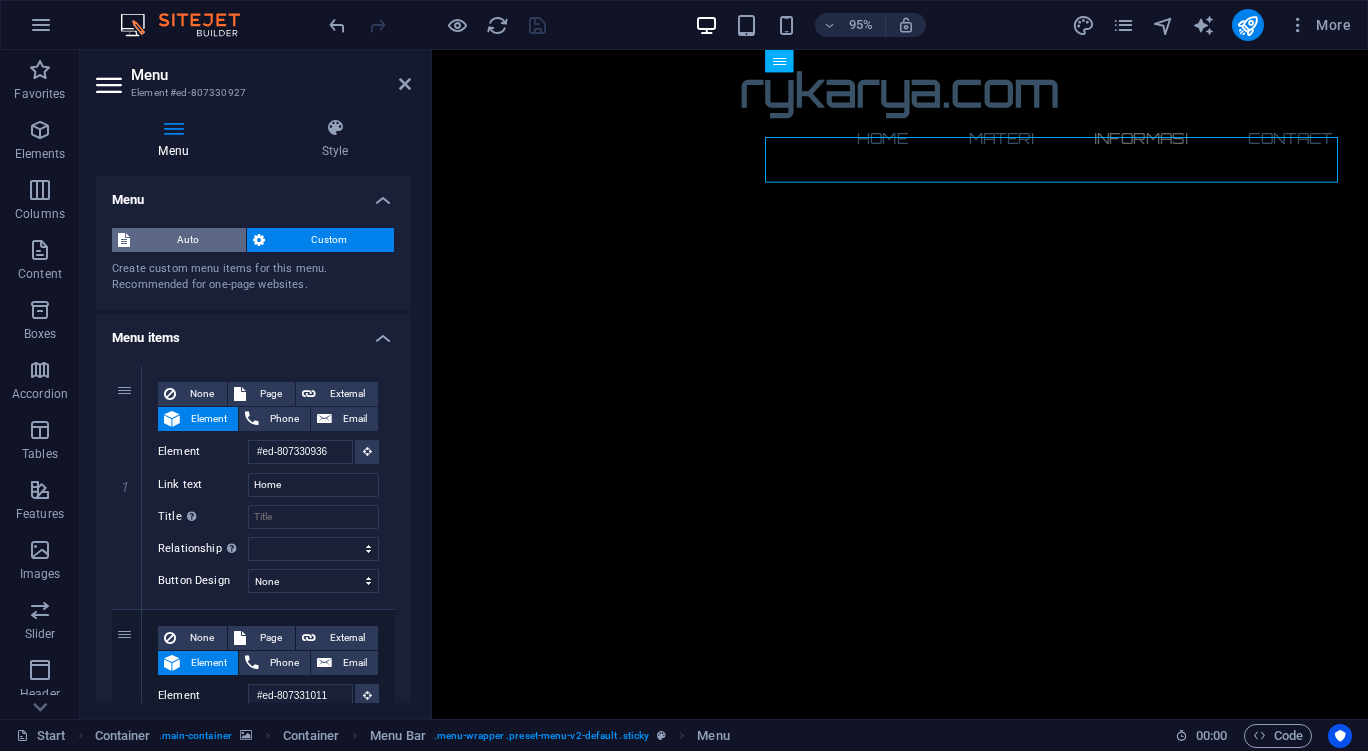 click on "Auto" at bounding box center [188, 240] 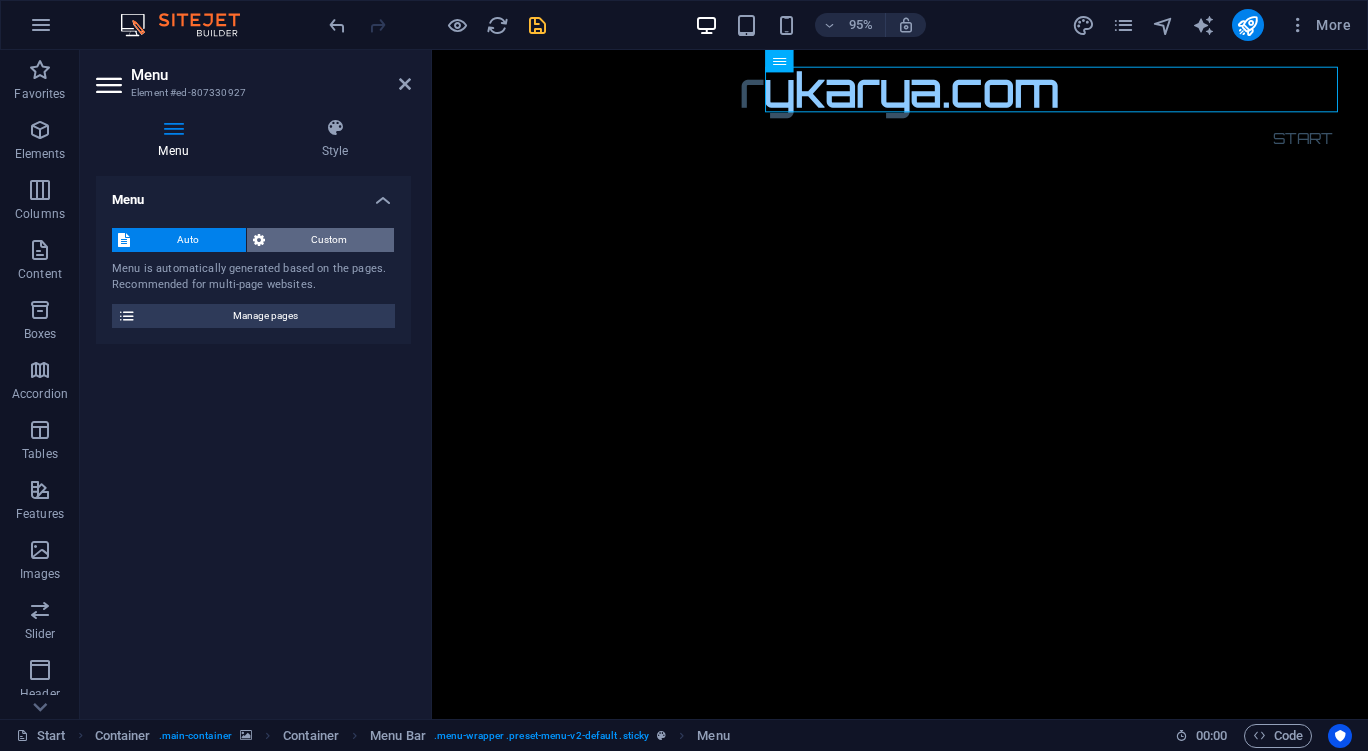 click on "Custom" at bounding box center [330, 240] 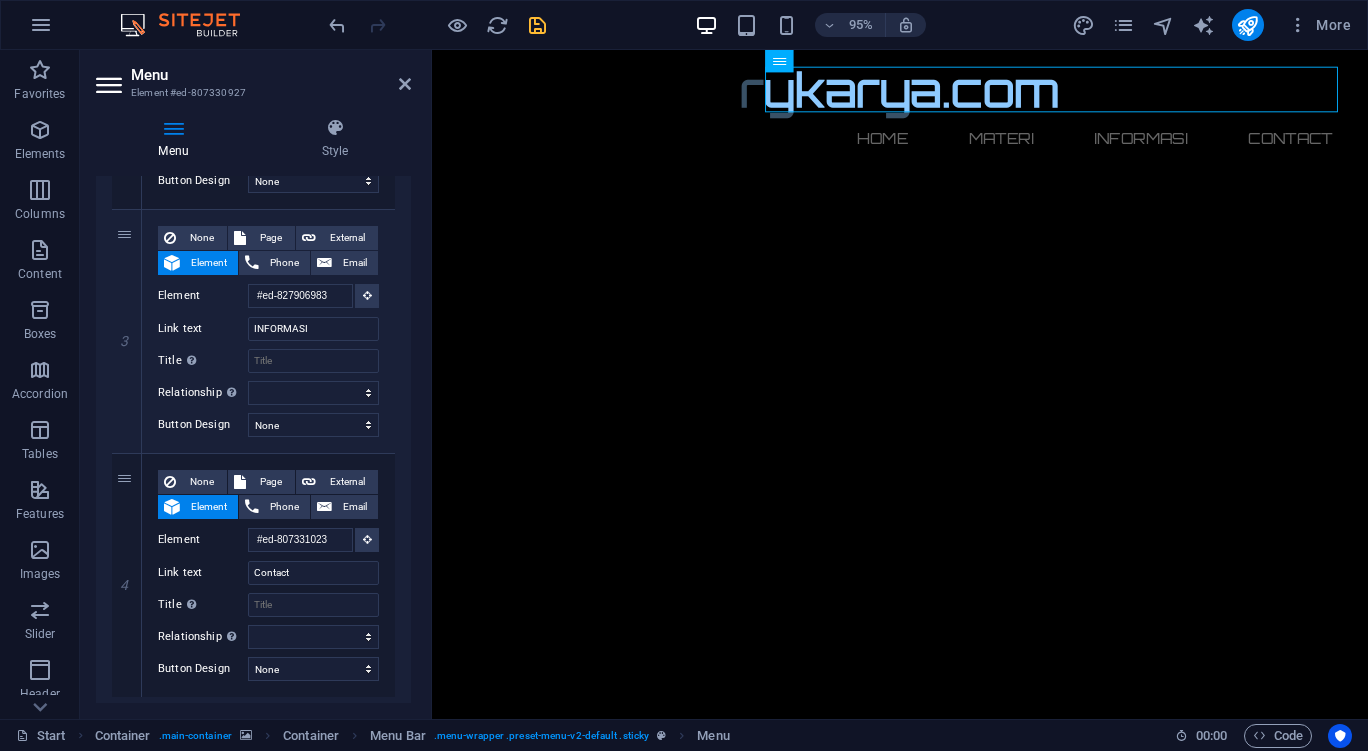 scroll, scrollTop: 646, scrollLeft: 0, axis: vertical 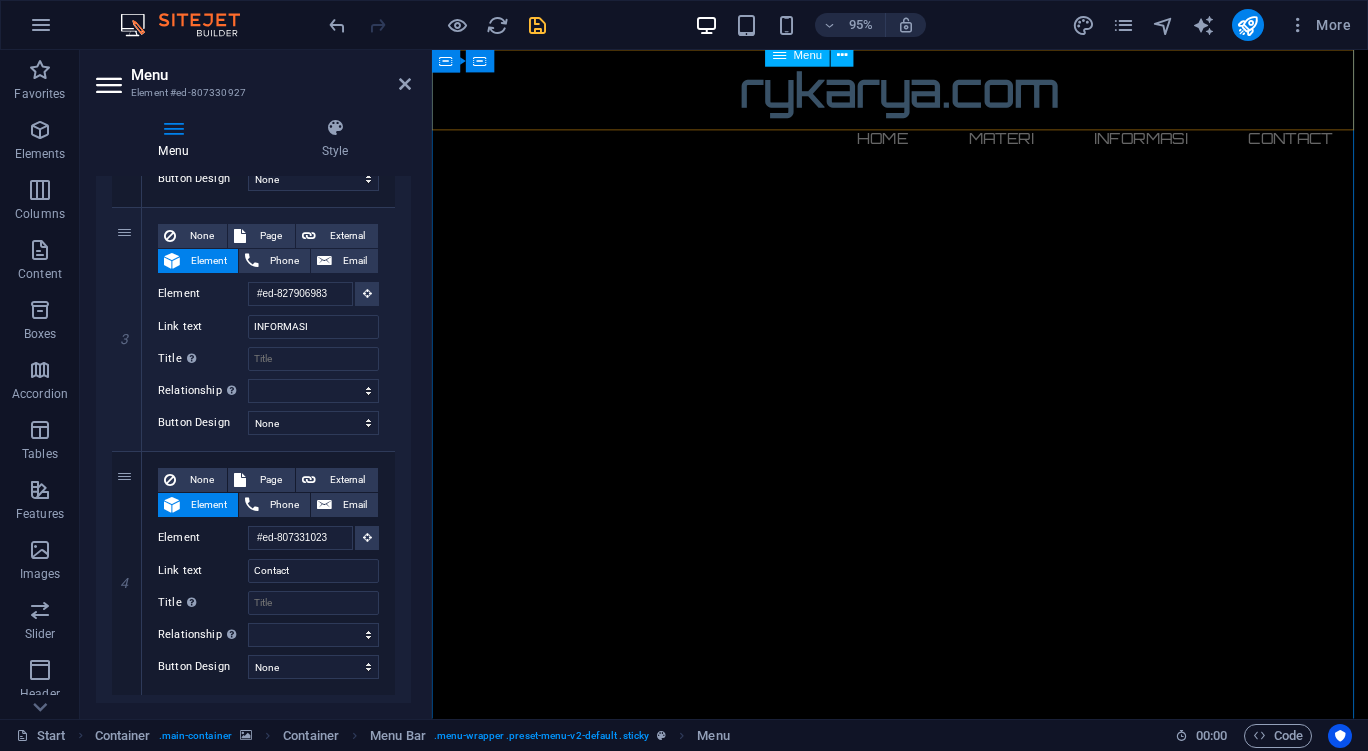click on "Home Materi INFORMASI Contact" at bounding box center [925, 143] 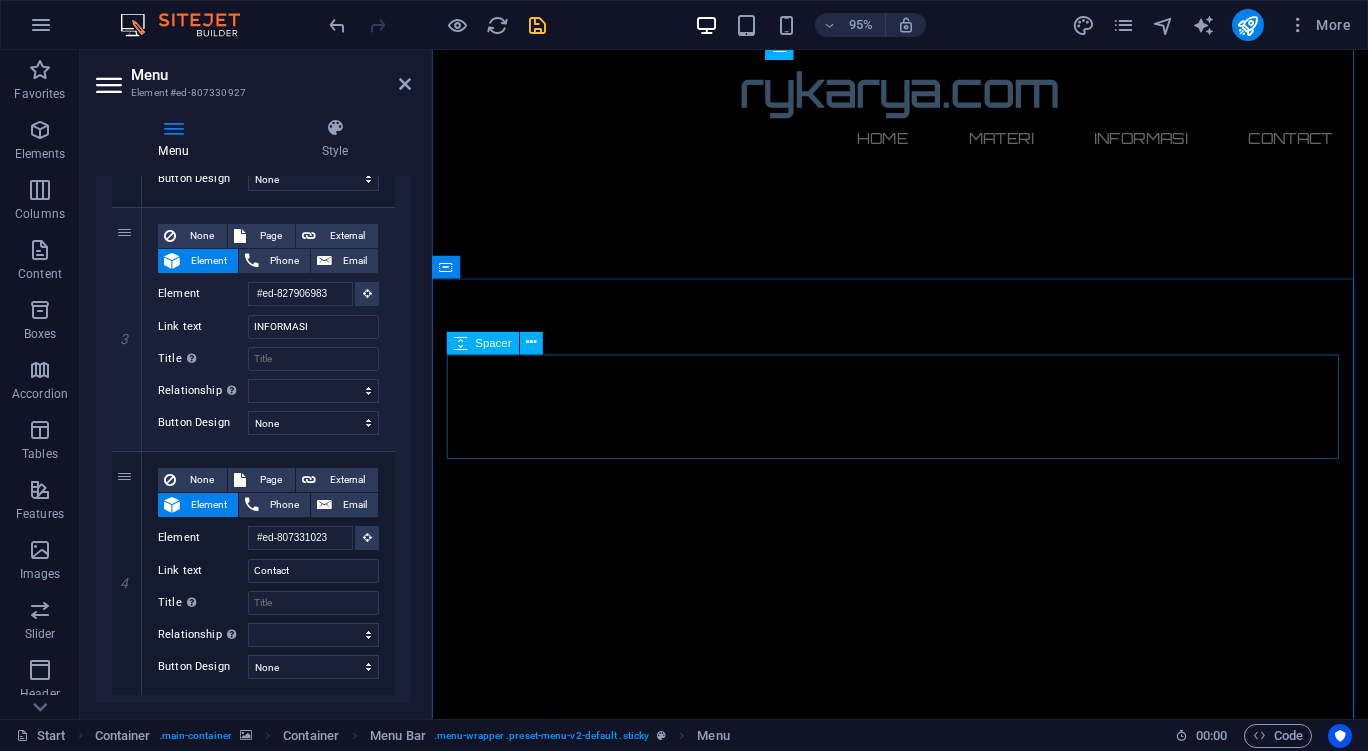 scroll, scrollTop: 1157, scrollLeft: 0, axis: vertical 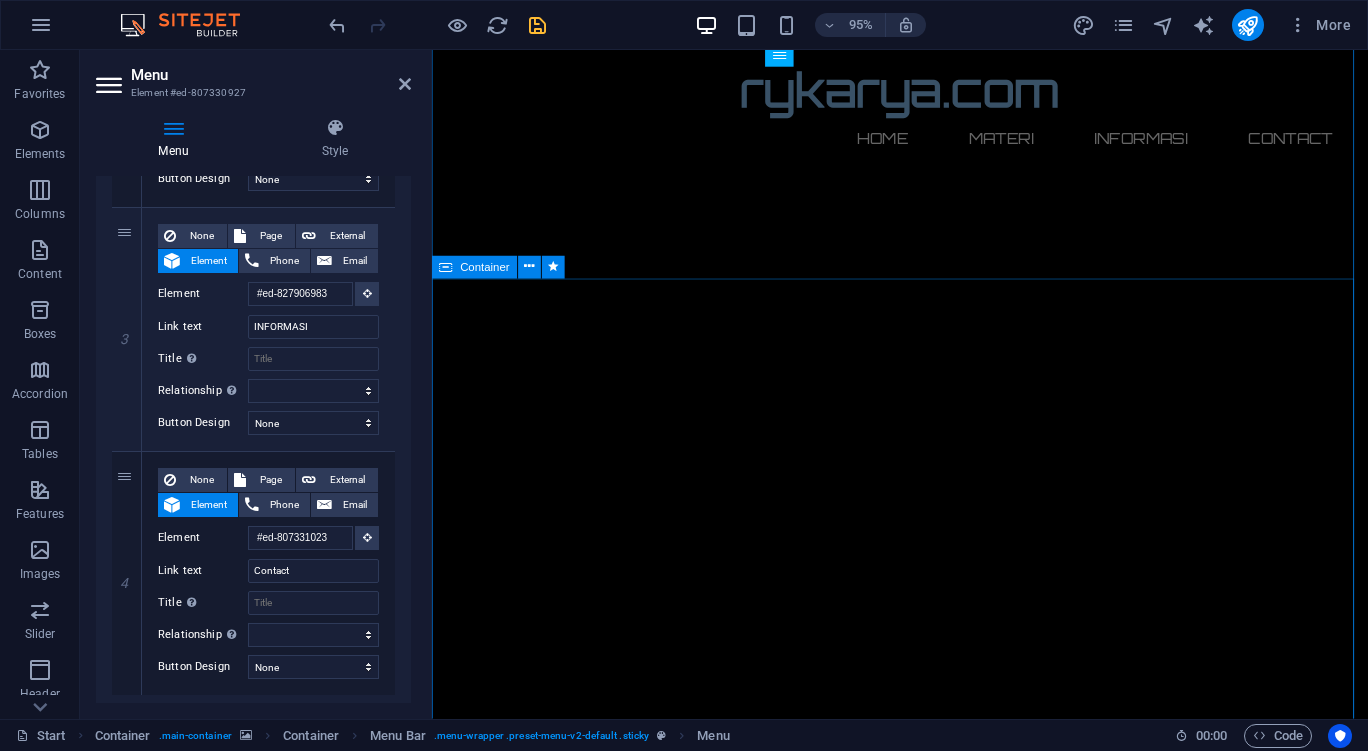 click on "Informasi" at bounding box center [924, 3325] 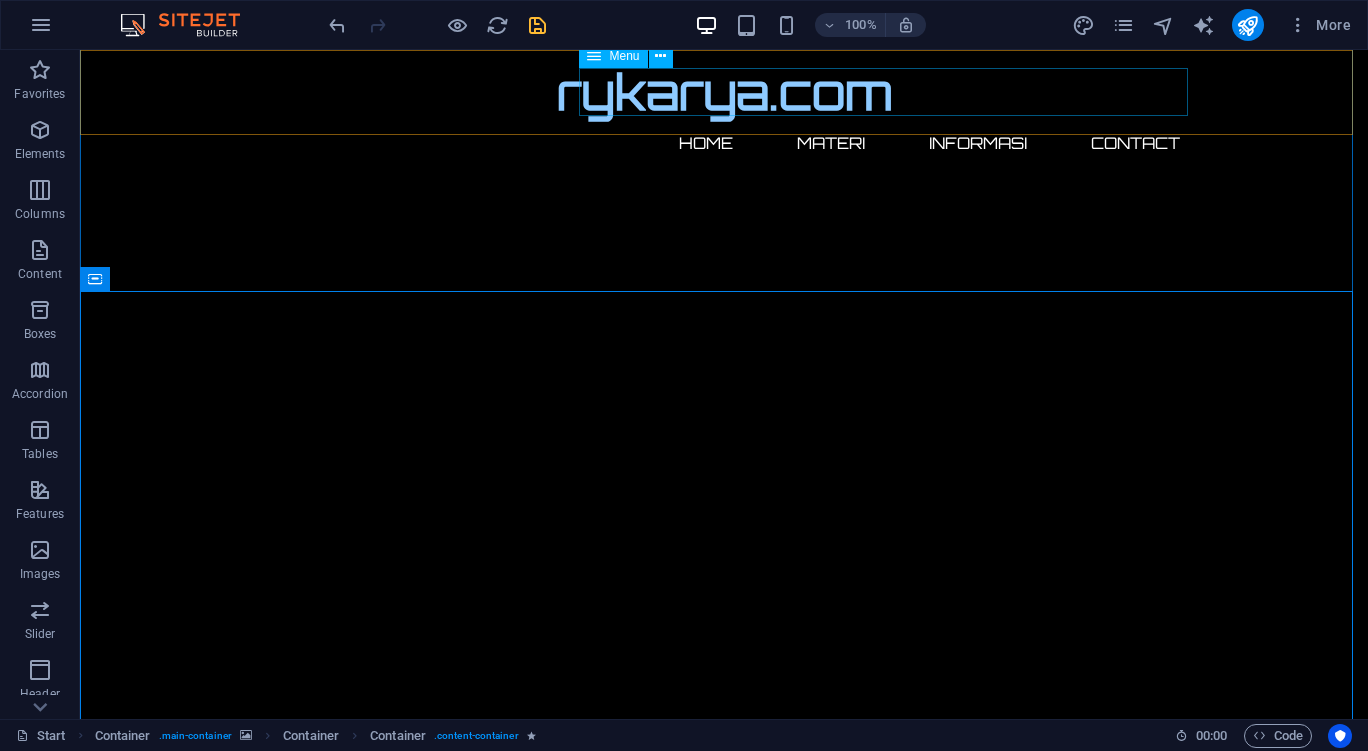 click on "Home Materi INFORMASI Contact" at bounding box center [724, 143] 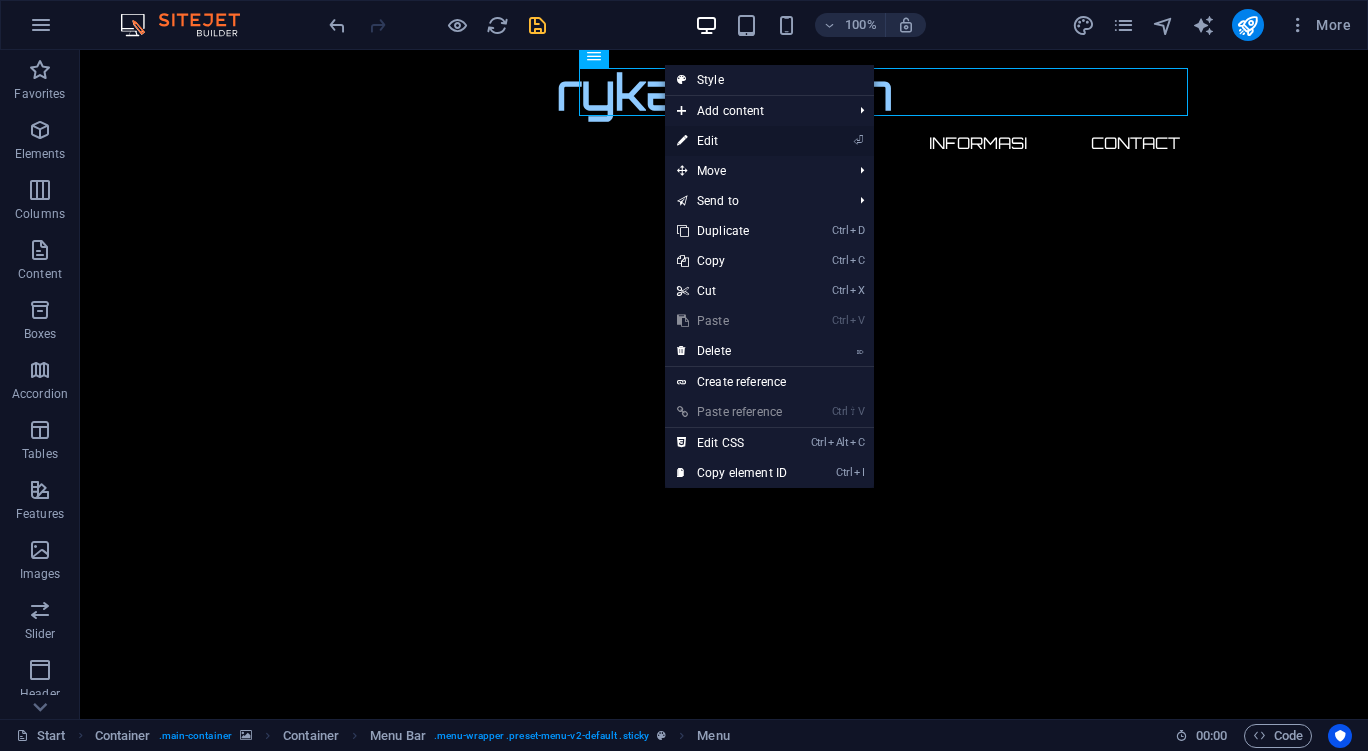 click on "⏎  Edit" at bounding box center [732, 141] 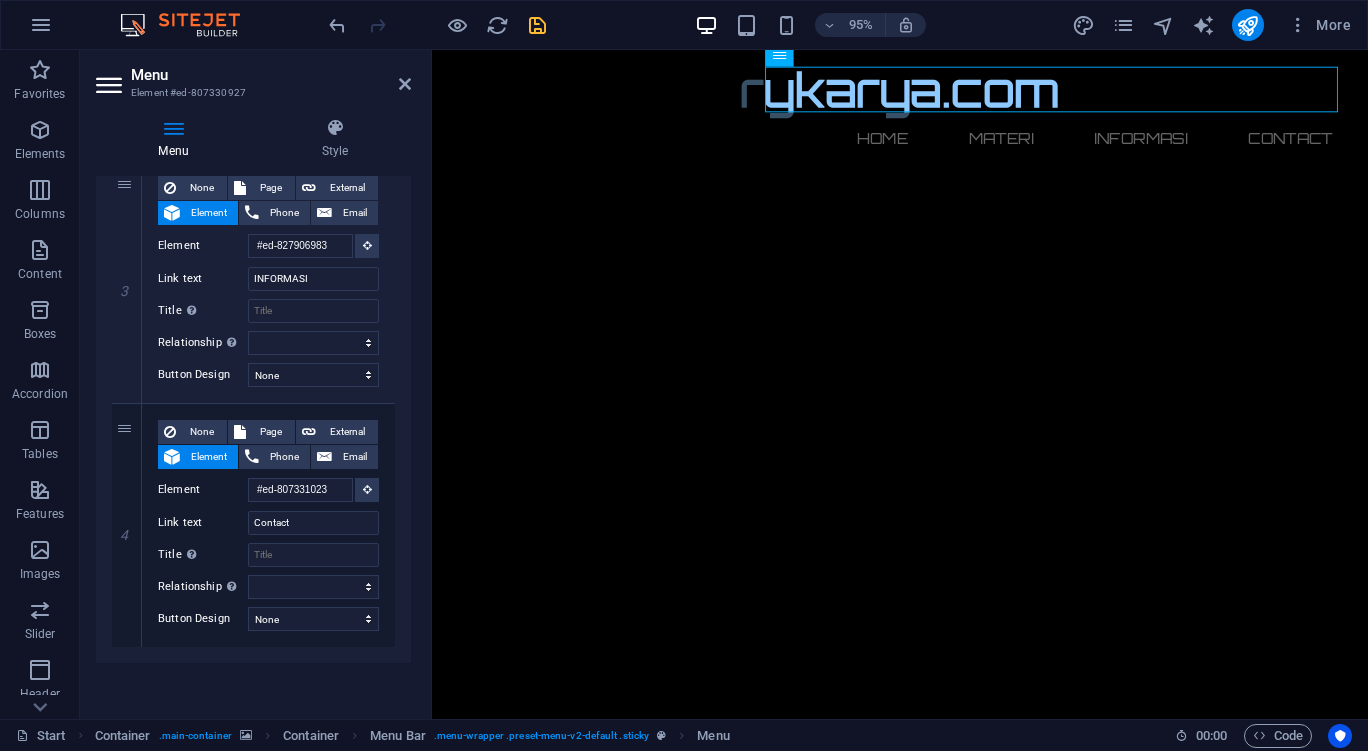 scroll, scrollTop: 693, scrollLeft: 0, axis: vertical 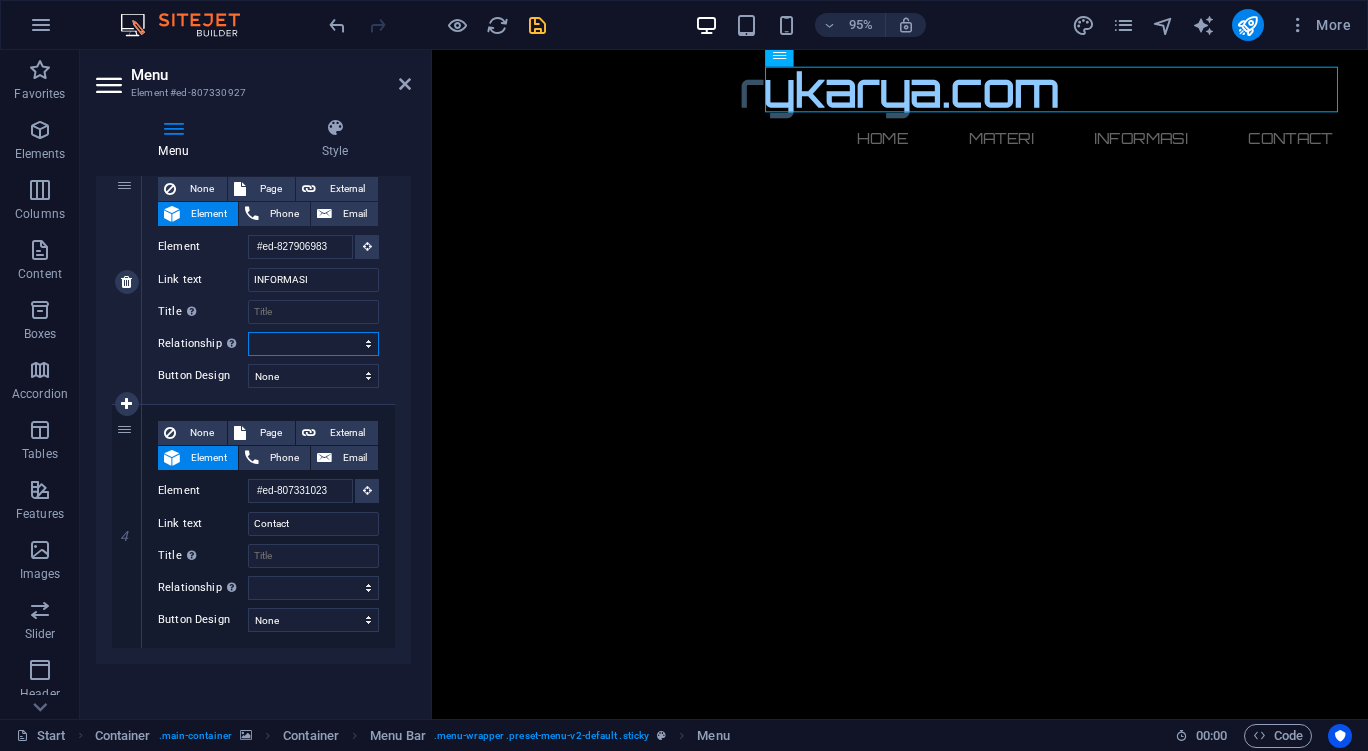 click on "alternate author bookmark external help license next nofollow noreferrer noopener prev search tag" at bounding box center (313, 344) 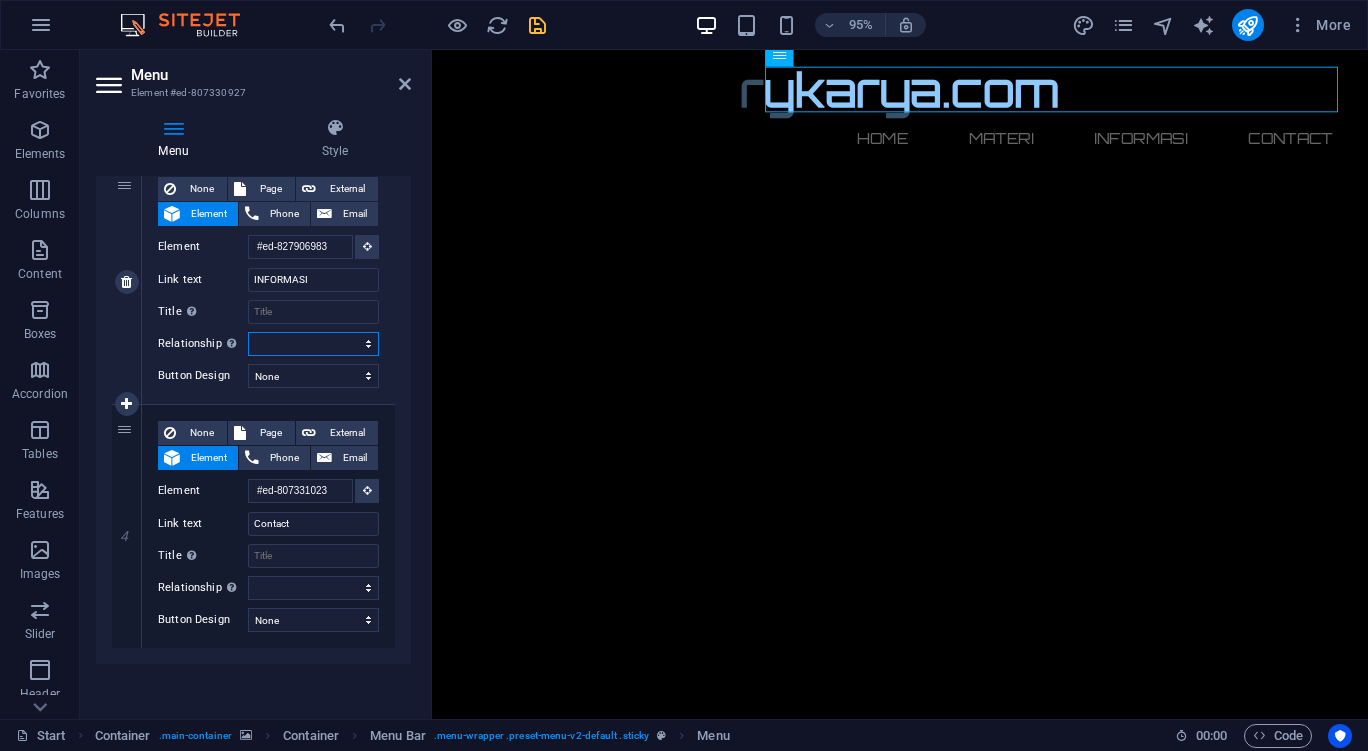 click on "alternate author bookmark external help license next nofollow noreferrer noopener prev search tag" at bounding box center (313, 344) 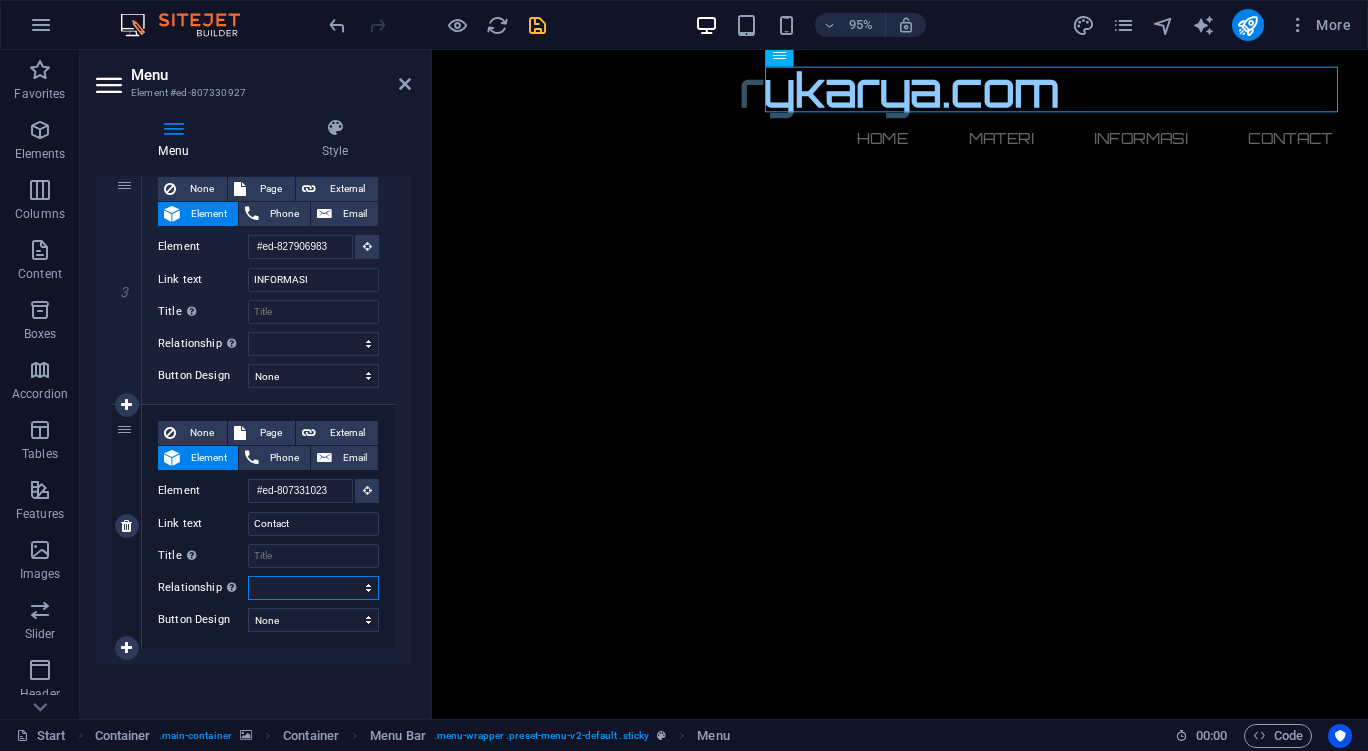 click on "alternate author bookmark external help license next nofollow noreferrer noopener prev search tag" at bounding box center [313, 588] 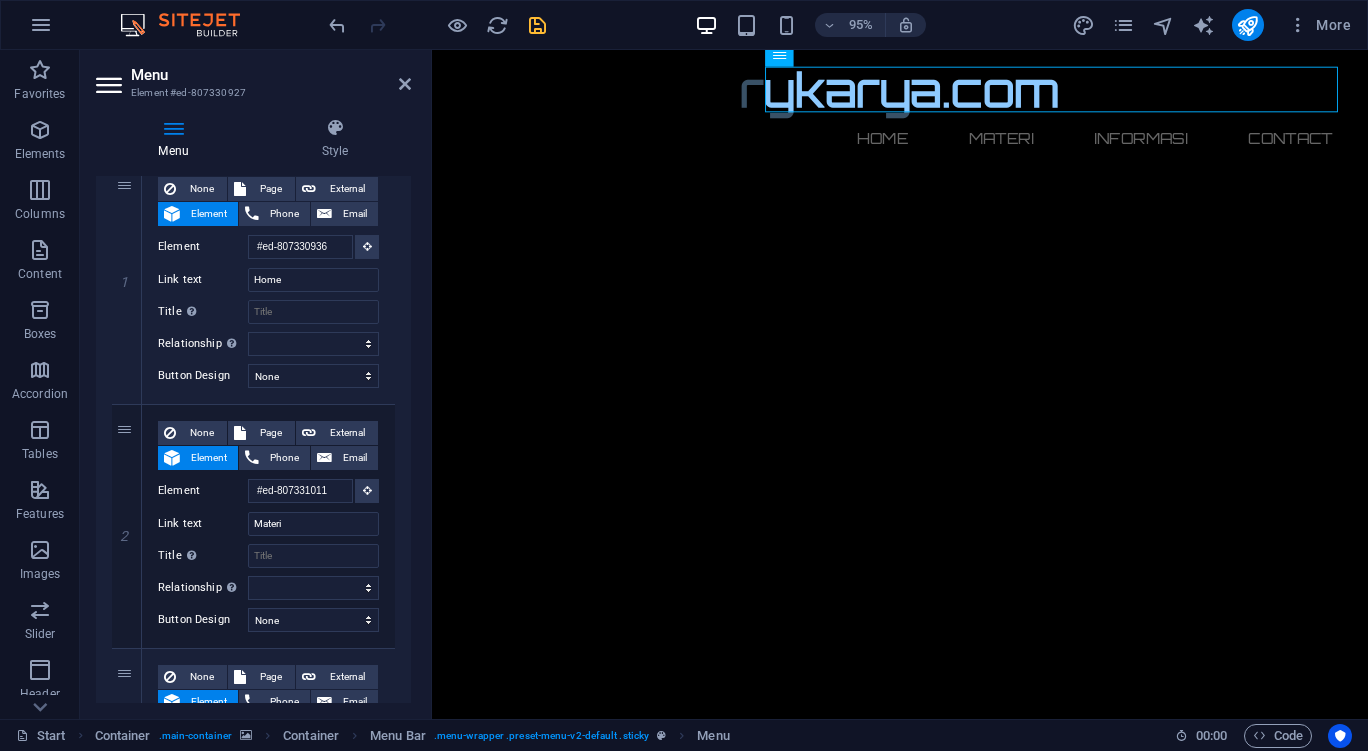 scroll, scrollTop: 0, scrollLeft: 0, axis: both 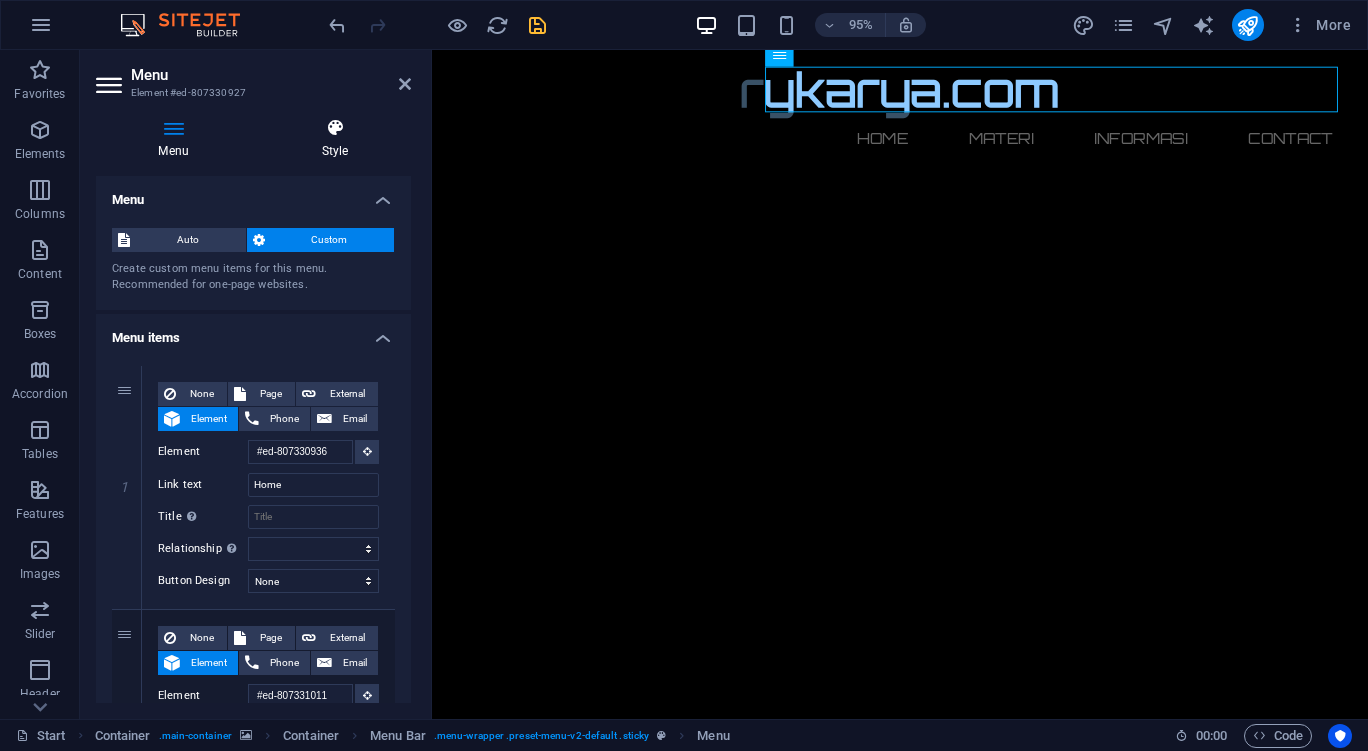 click on "Style" at bounding box center (335, 139) 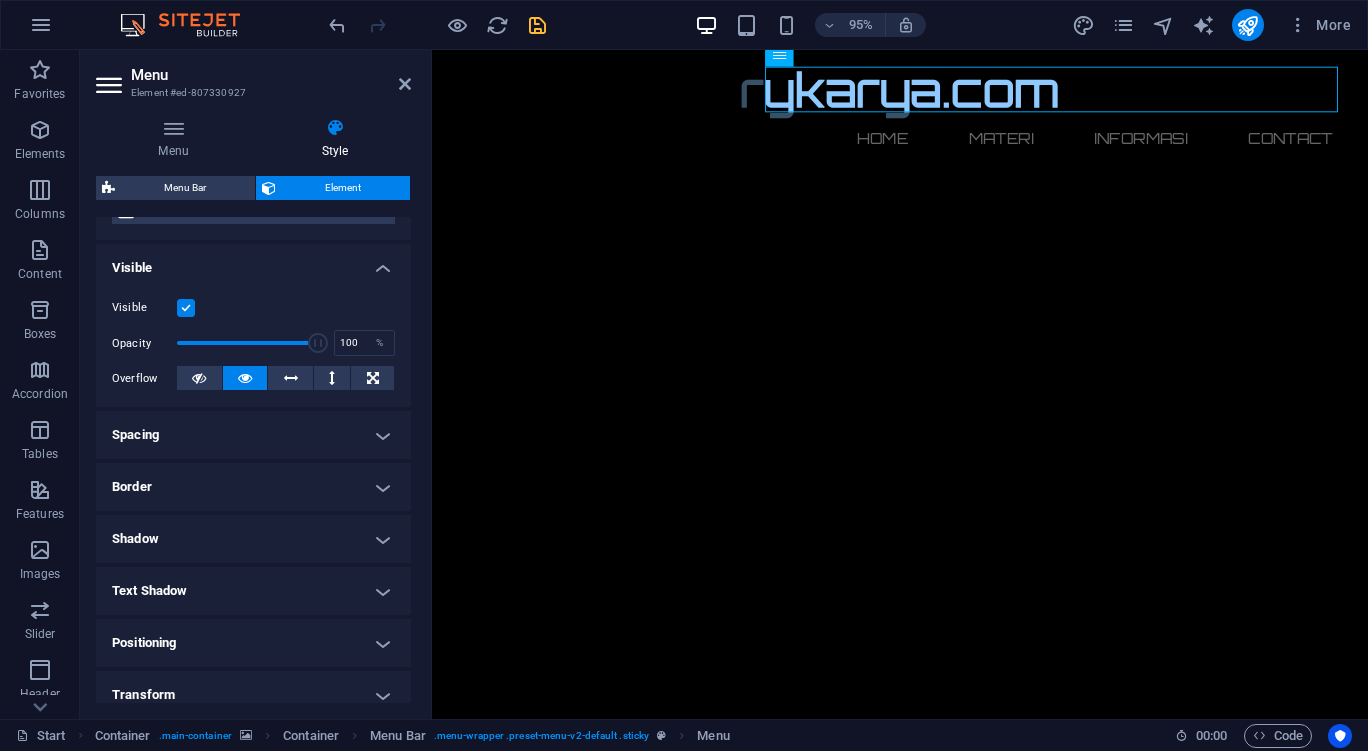 scroll, scrollTop: 359, scrollLeft: 0, axis: vertical 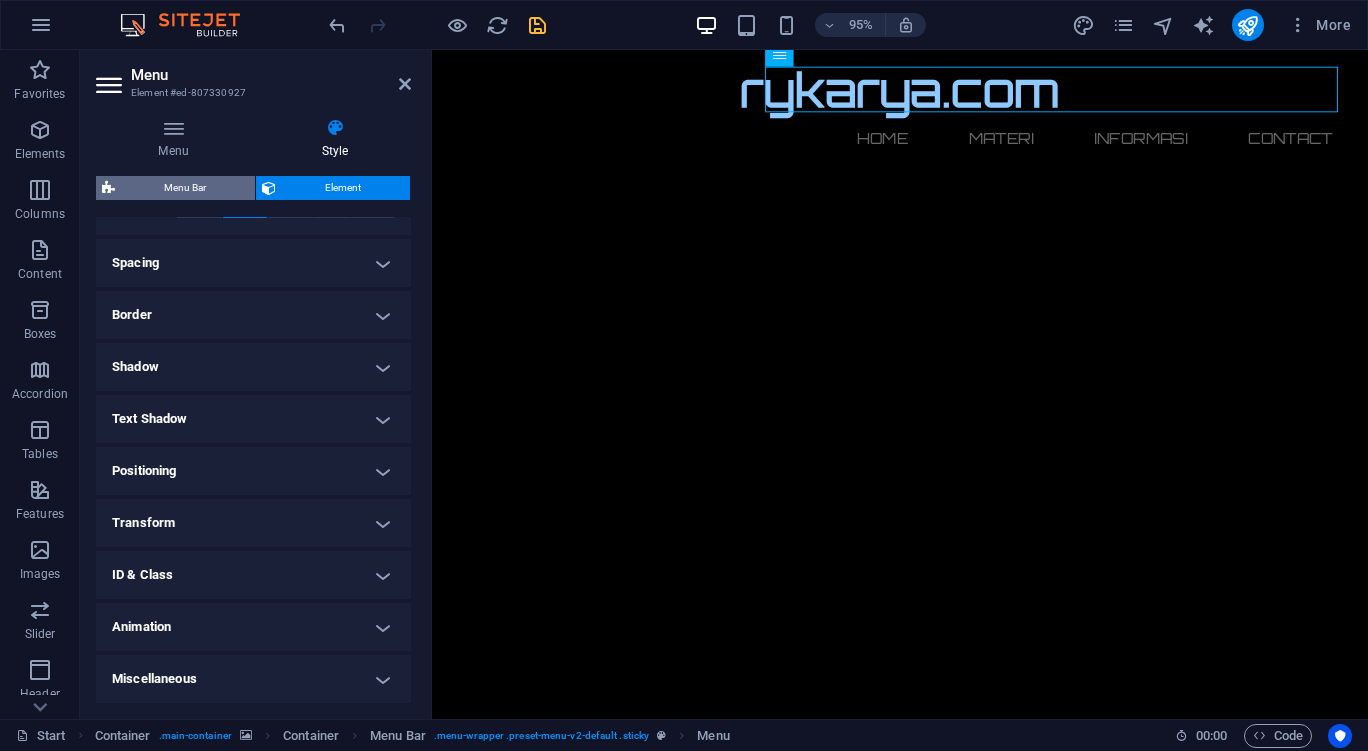 click on "Menu Bar" at bounding box center (185, 188) 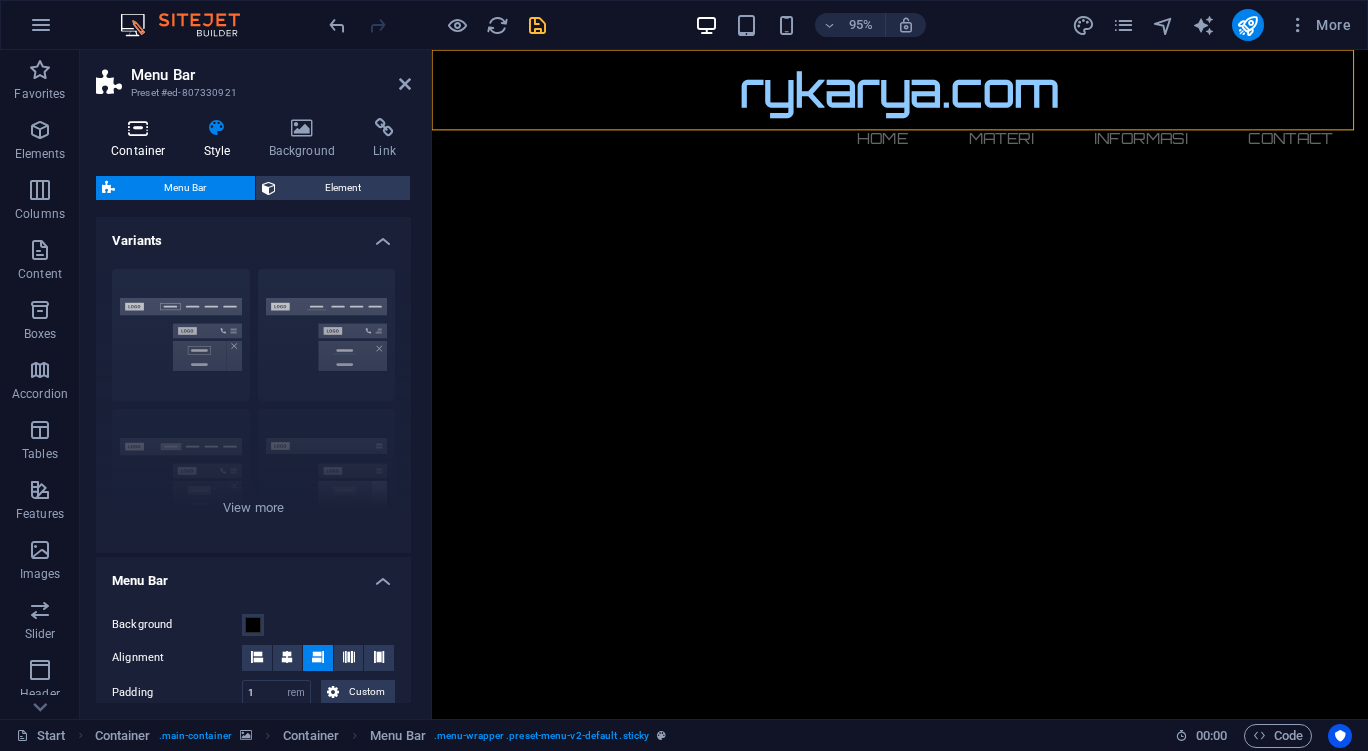 click on "Container" at bounding box center [142, 139] 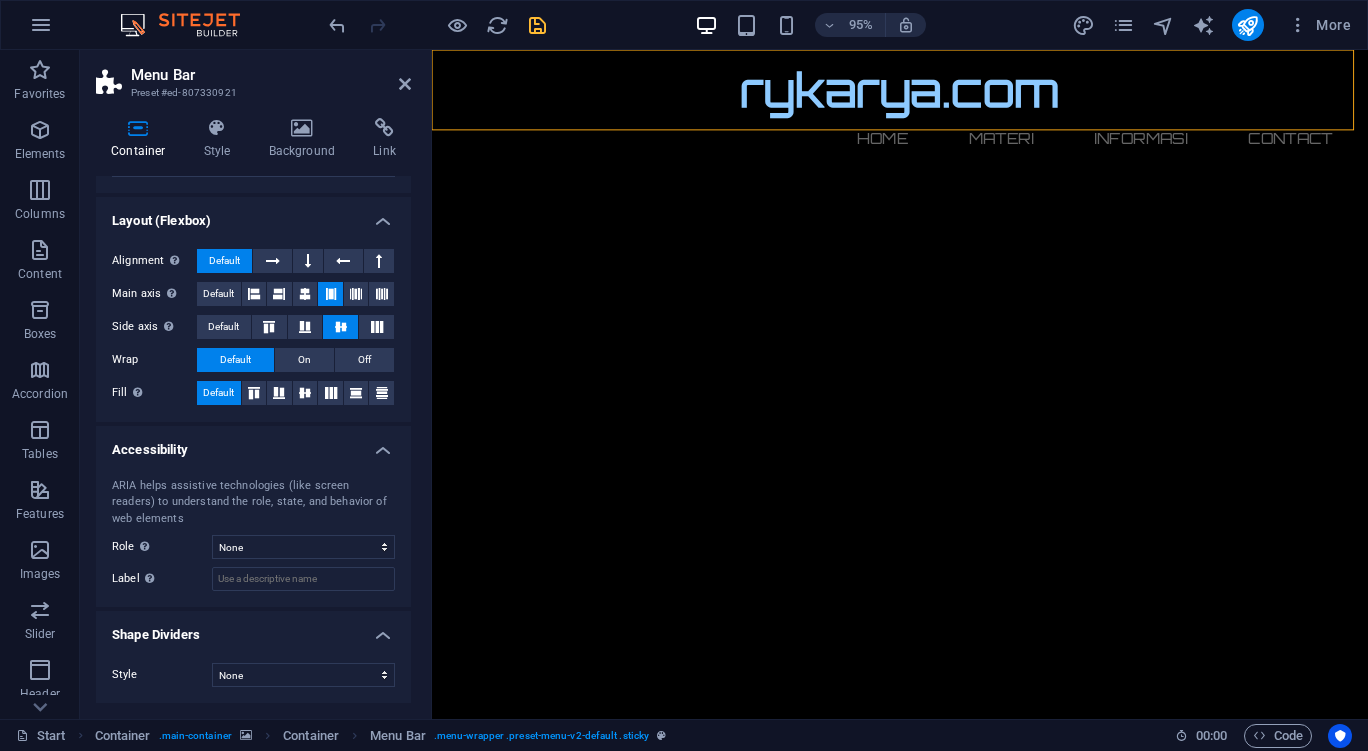 scroll, scrollTop: 0, scrollLeft: 0, axis: both 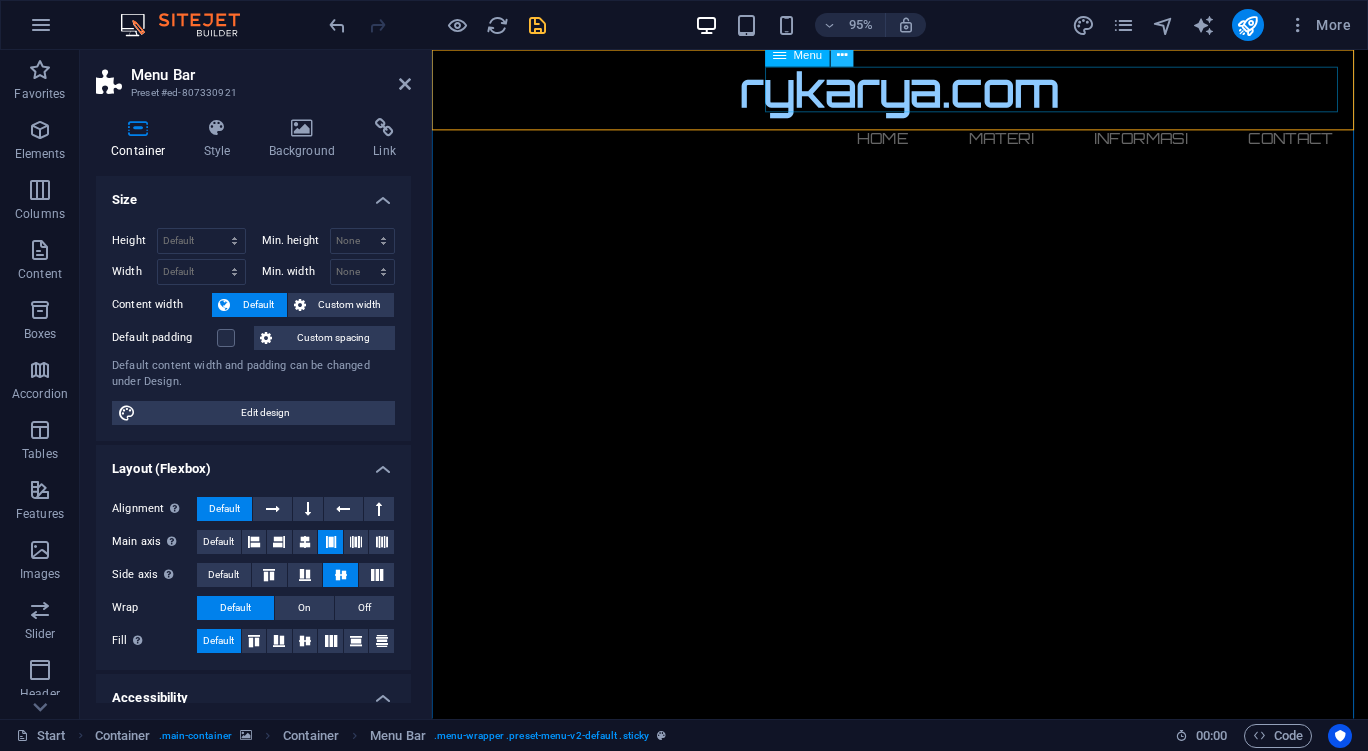 click at bounding box center (842, 56) 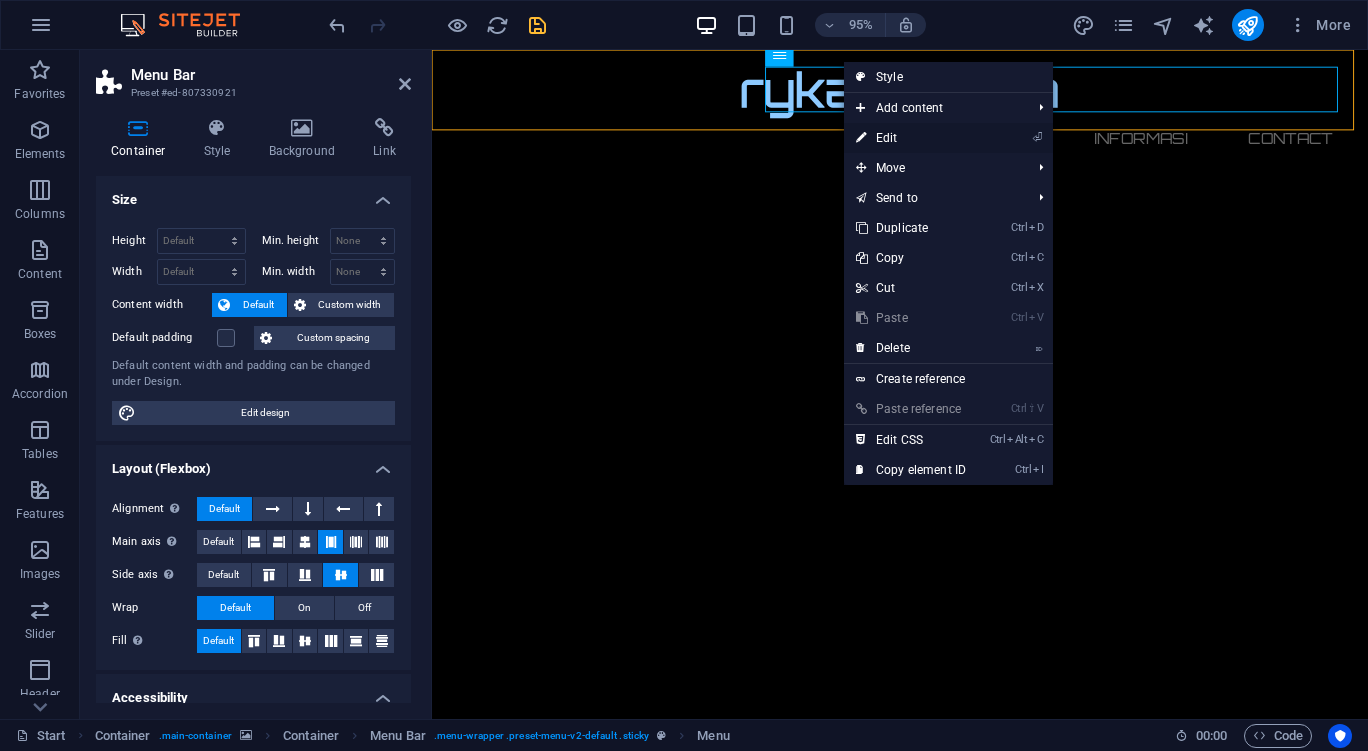 click on "⏎  Edit" at bounding box center (911, 138) 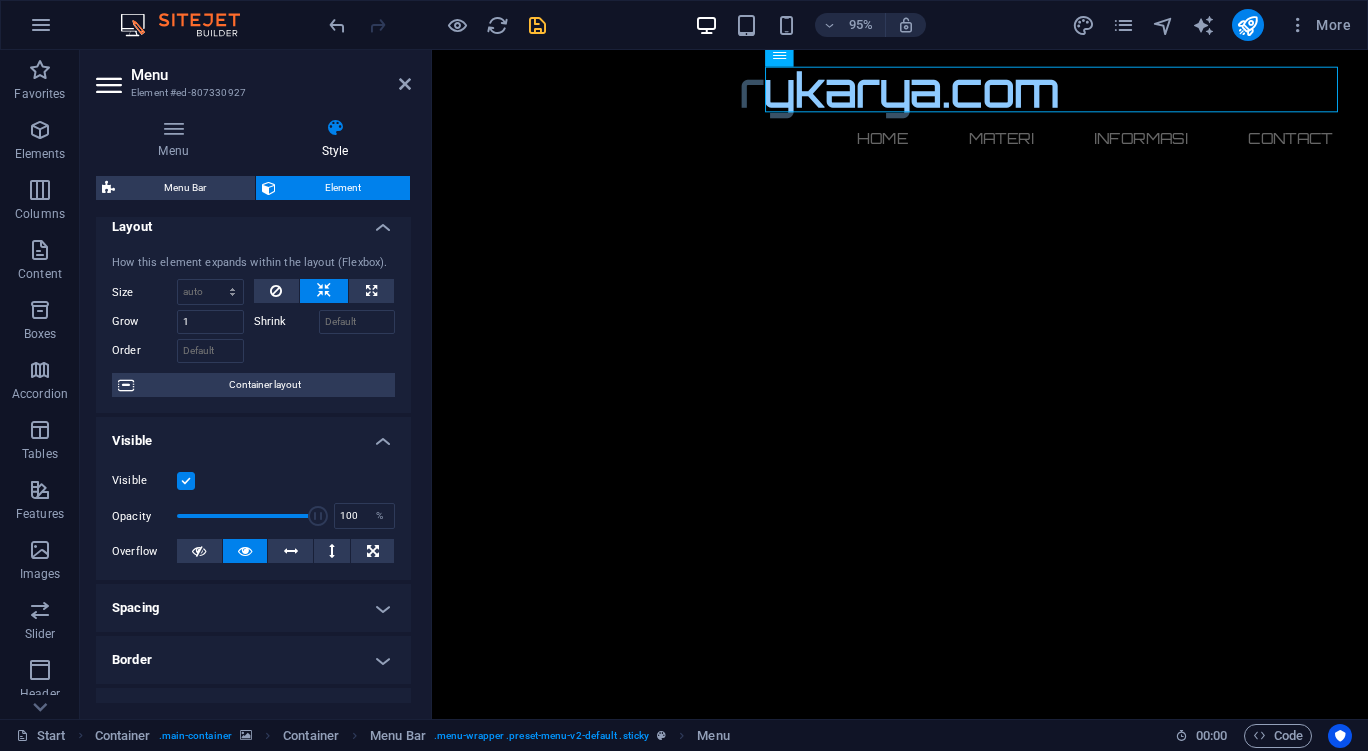 scroll, scrollTop: 0, scrollLeft: 0, axis: both 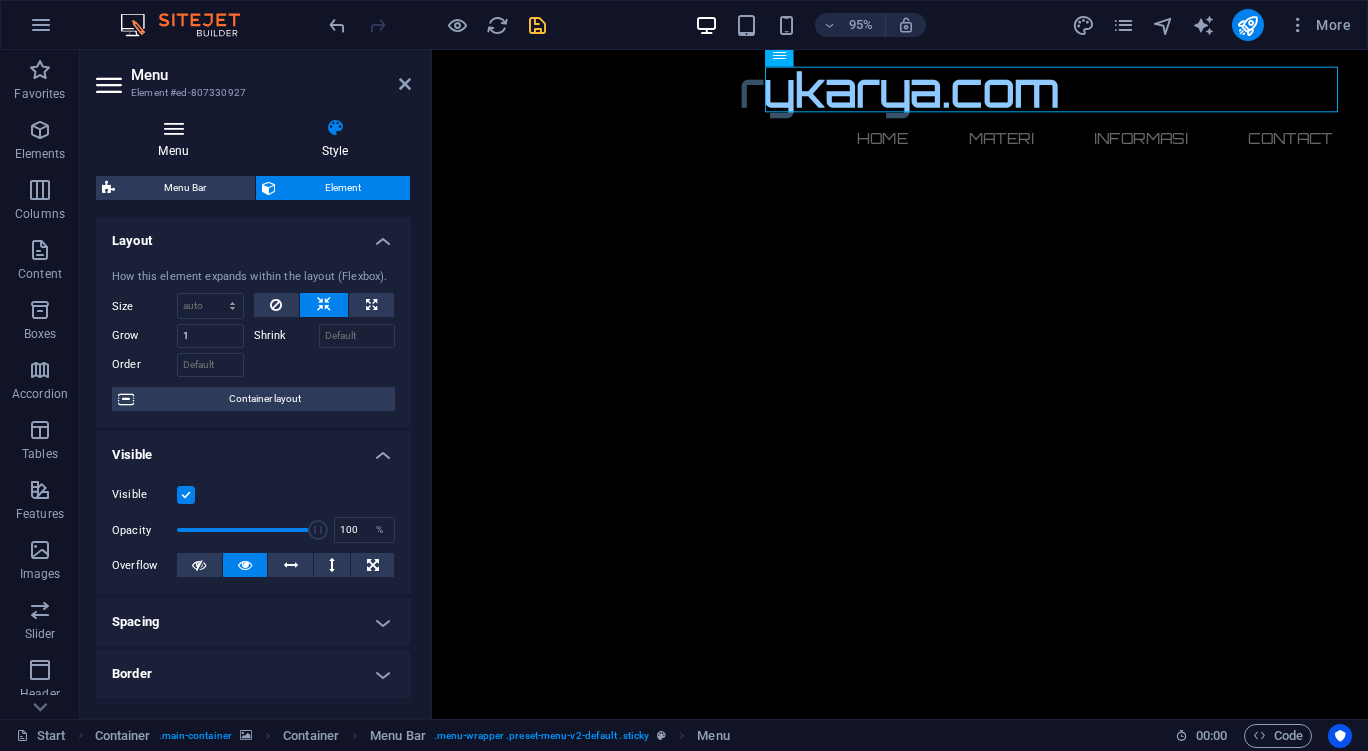 click on "Menu" at bounding box center (177, 139) 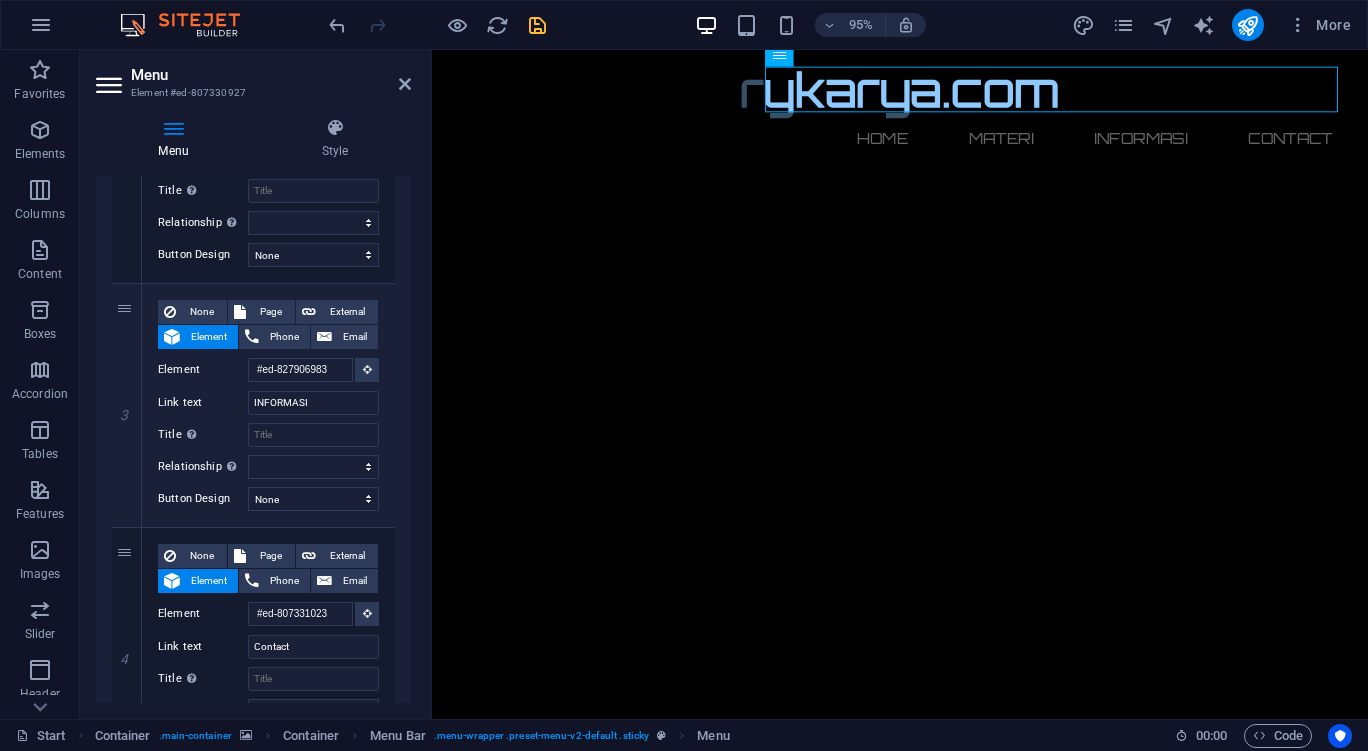 scroll, scrollTop: 572, scrollLeft: 0, axis: vertical 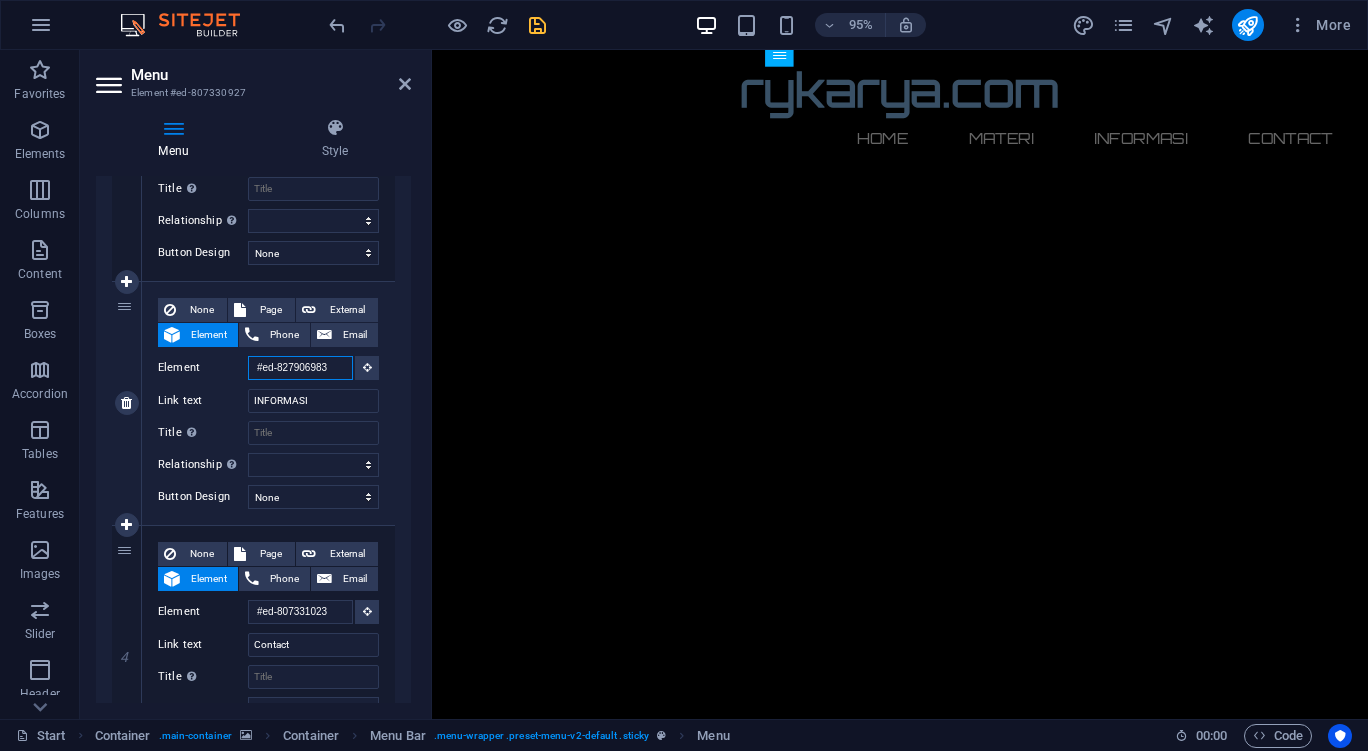 click on "#ed-827906983" at bounding box center (300, 368) 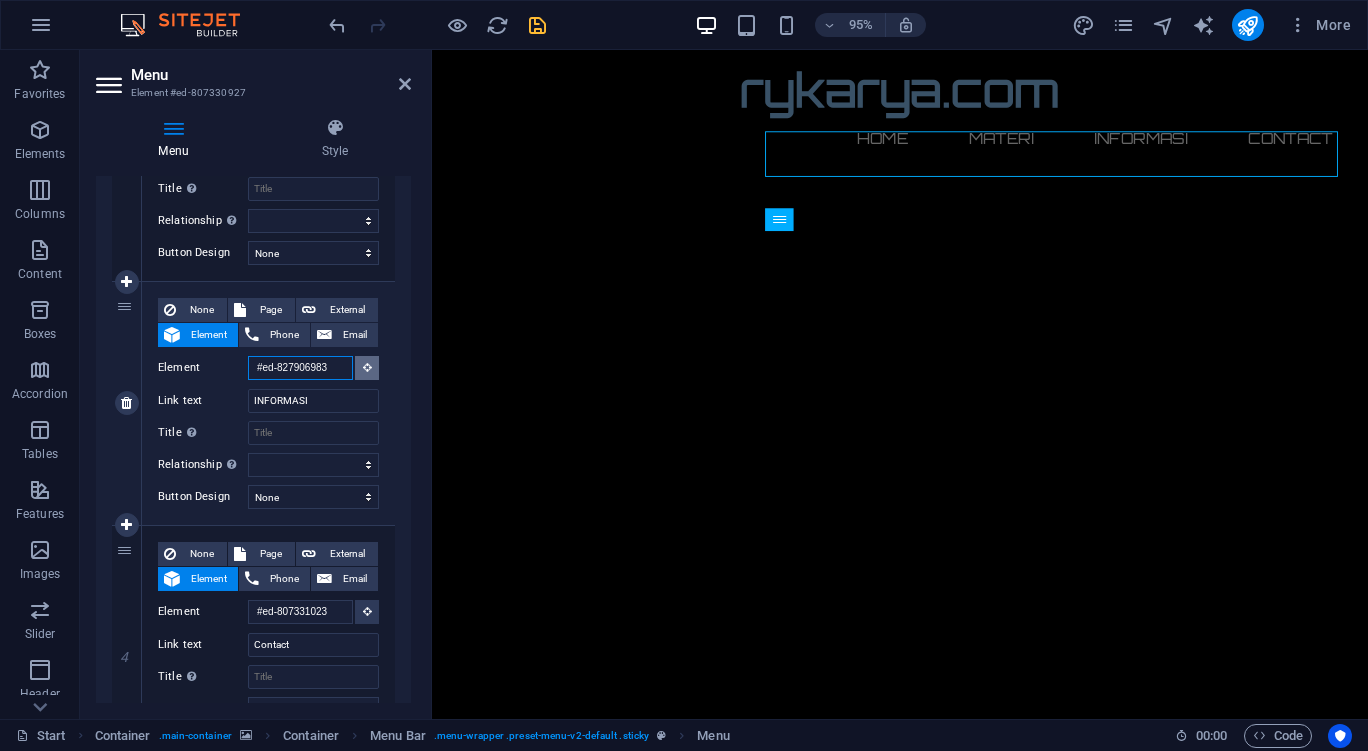 scroll, scrollTop: 1072, scrollLeft: 0, axis: vertical 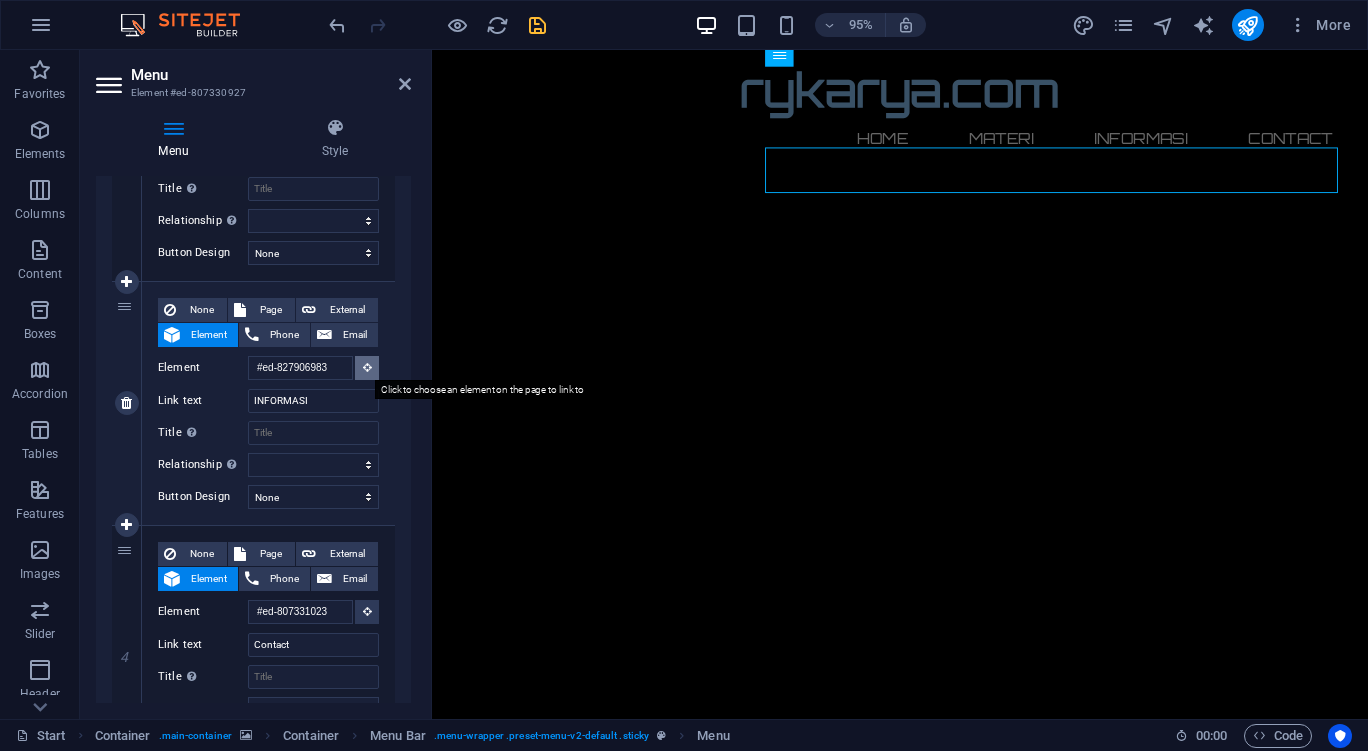 click at bounding box center (367, 367) 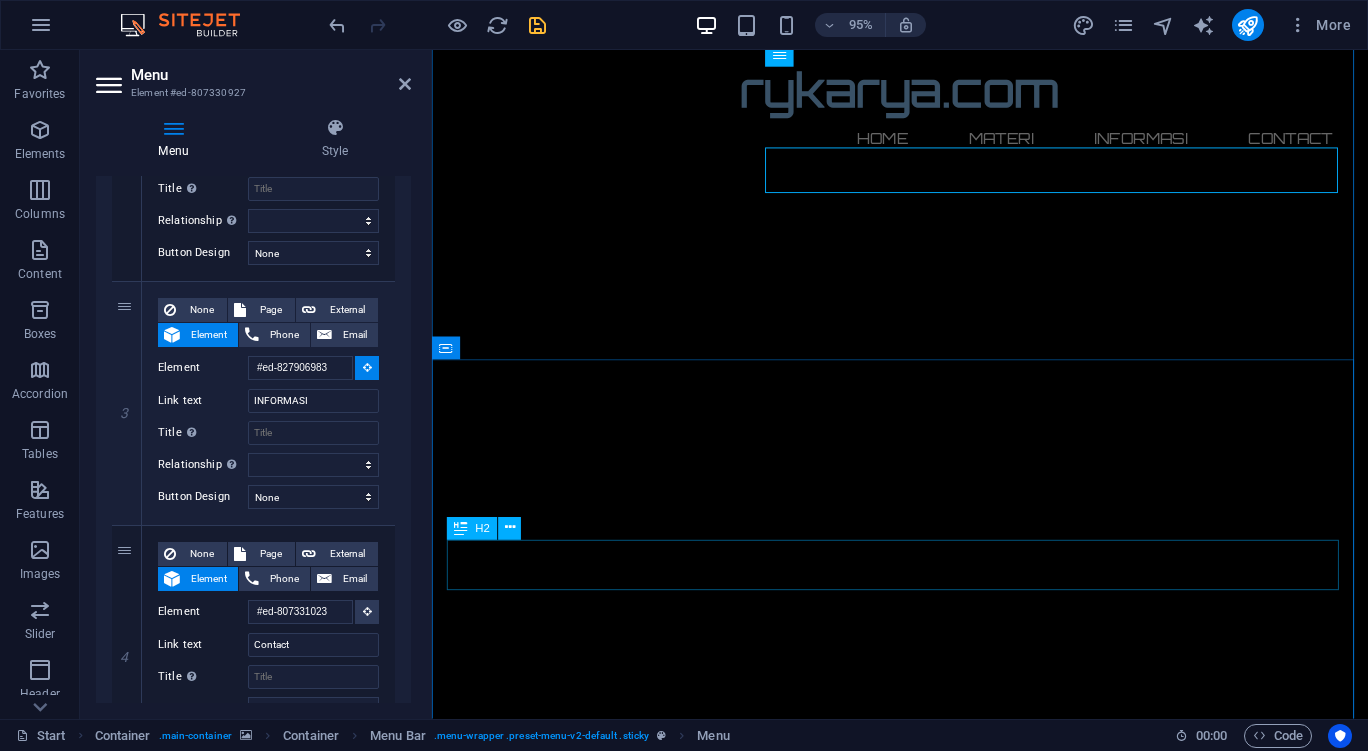 click on "Informasi" at bounding box center [925, 3365] 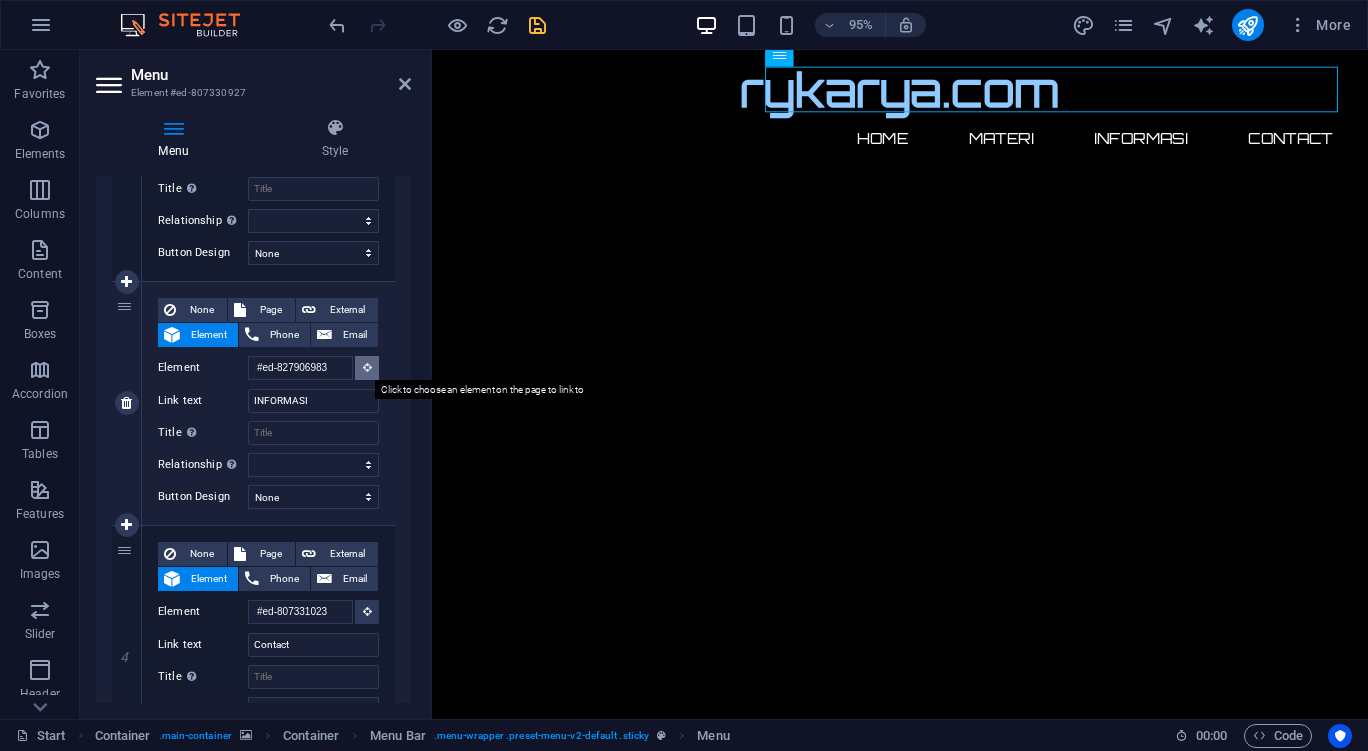 click at bounding box center [367, 368] 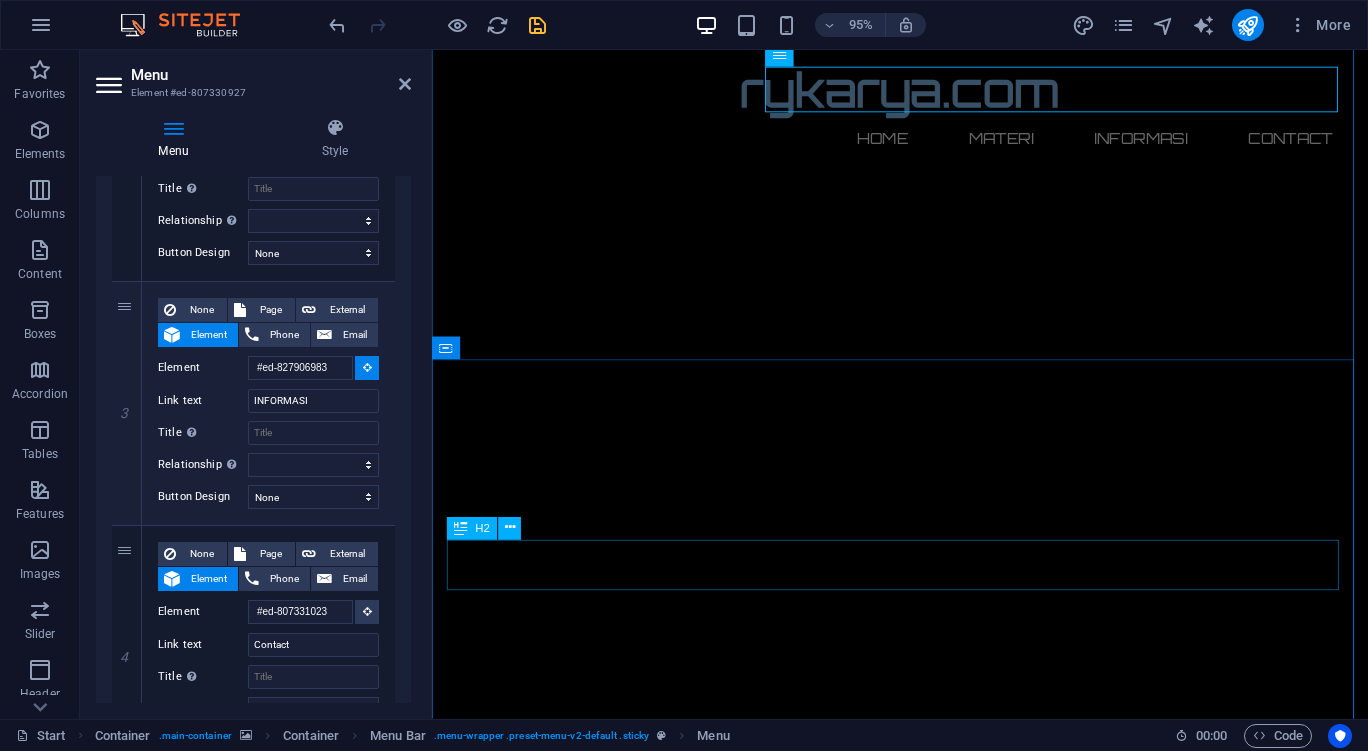 click on "Informasi" at bounding box center (925, 3365) 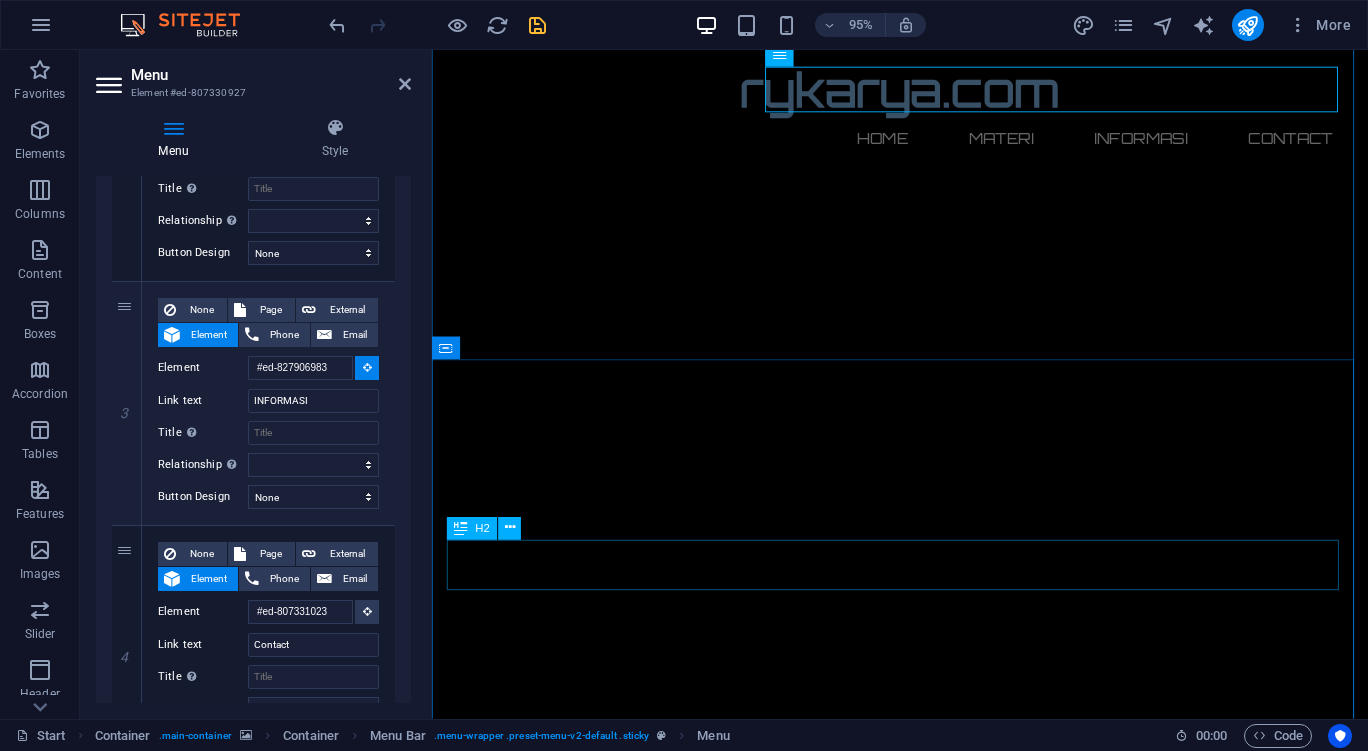 select 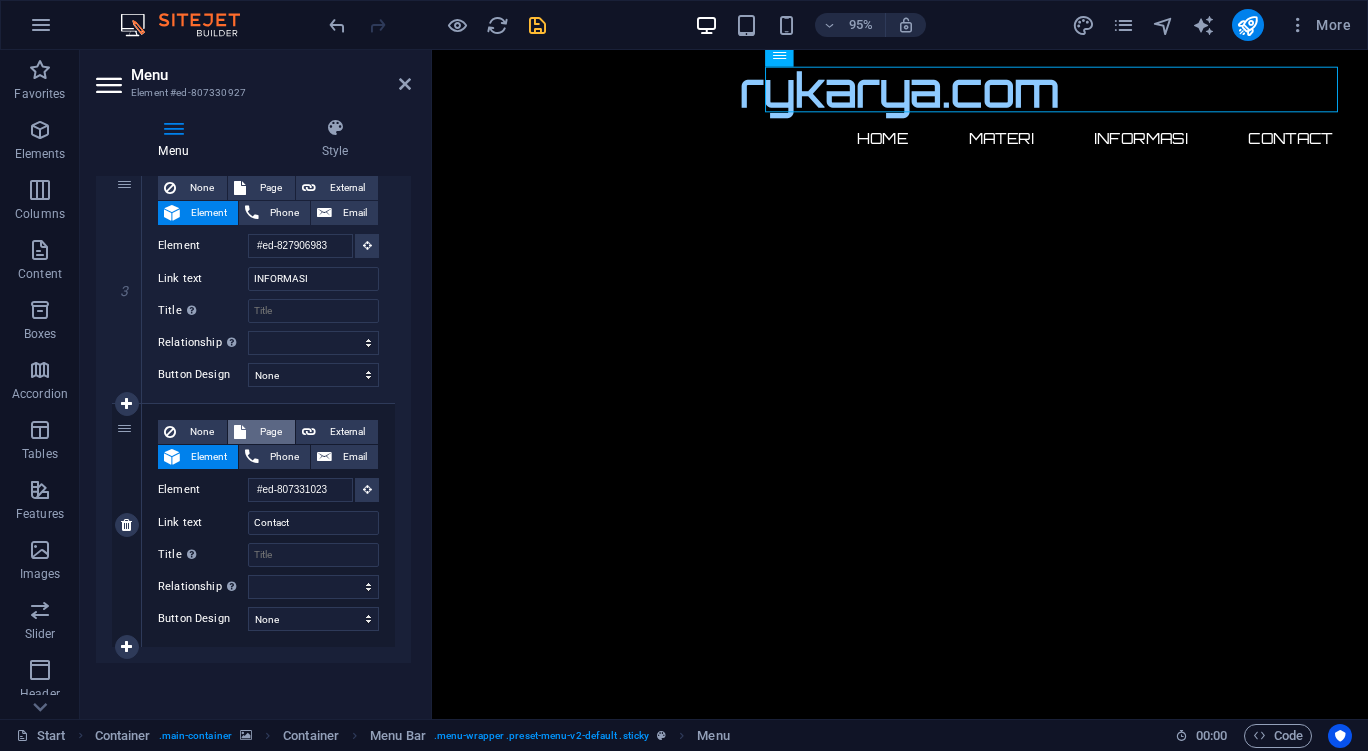 scroll, scrollTop: 0, scrollLeft: 0, axis: both 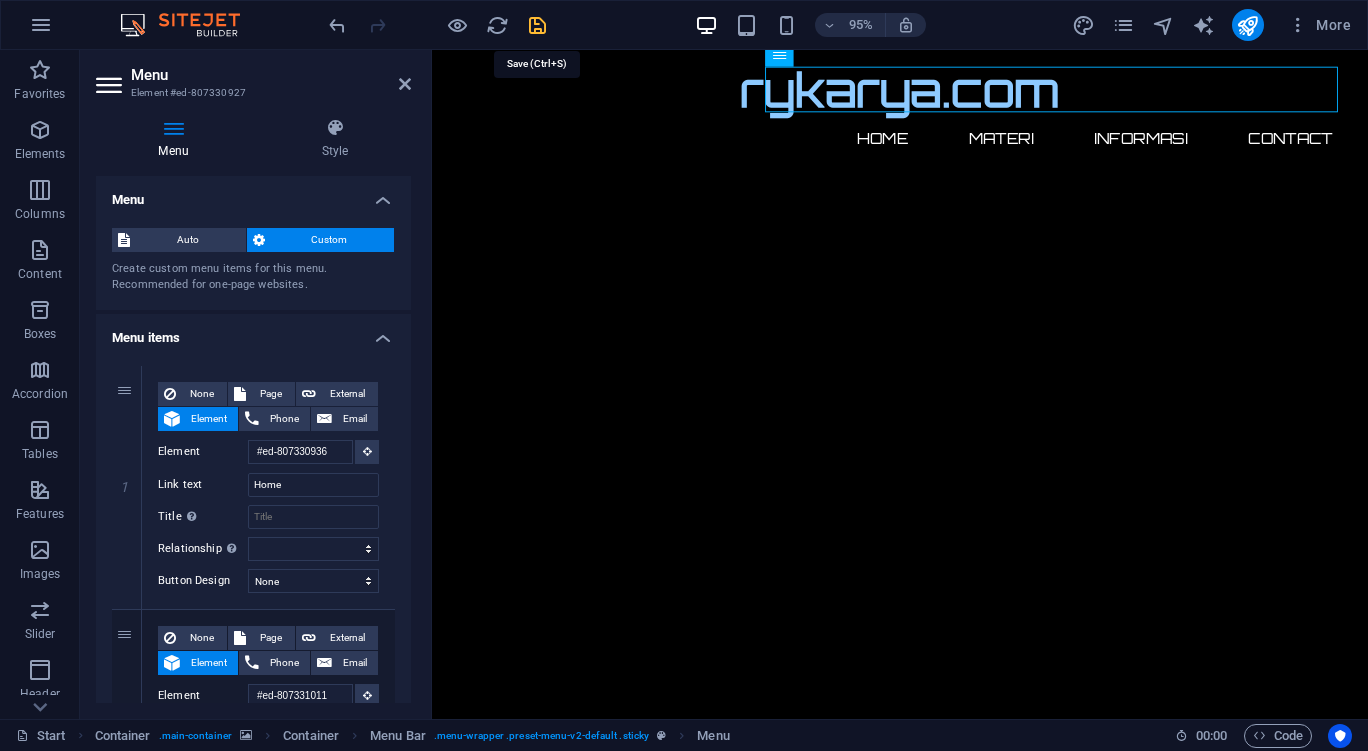 click at bounding box center [537, 25] 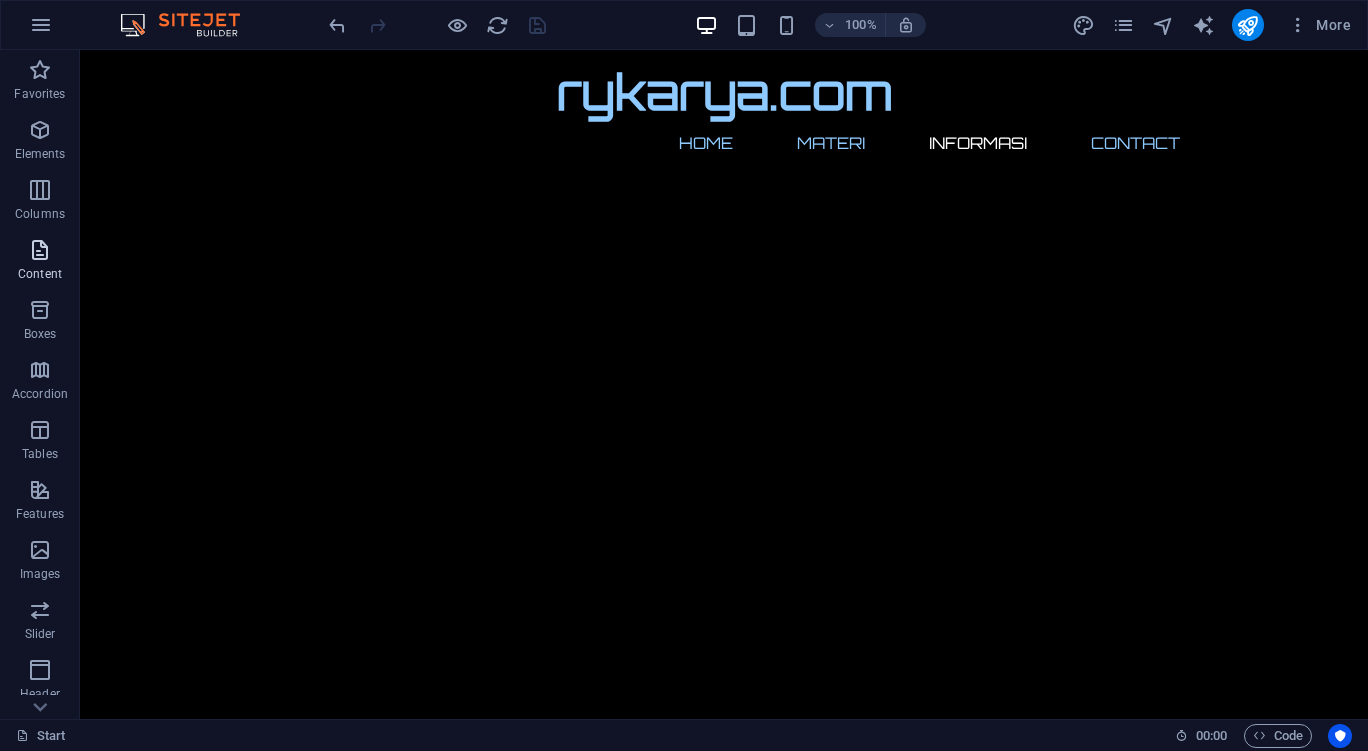 click at bounding box center [40, 250] 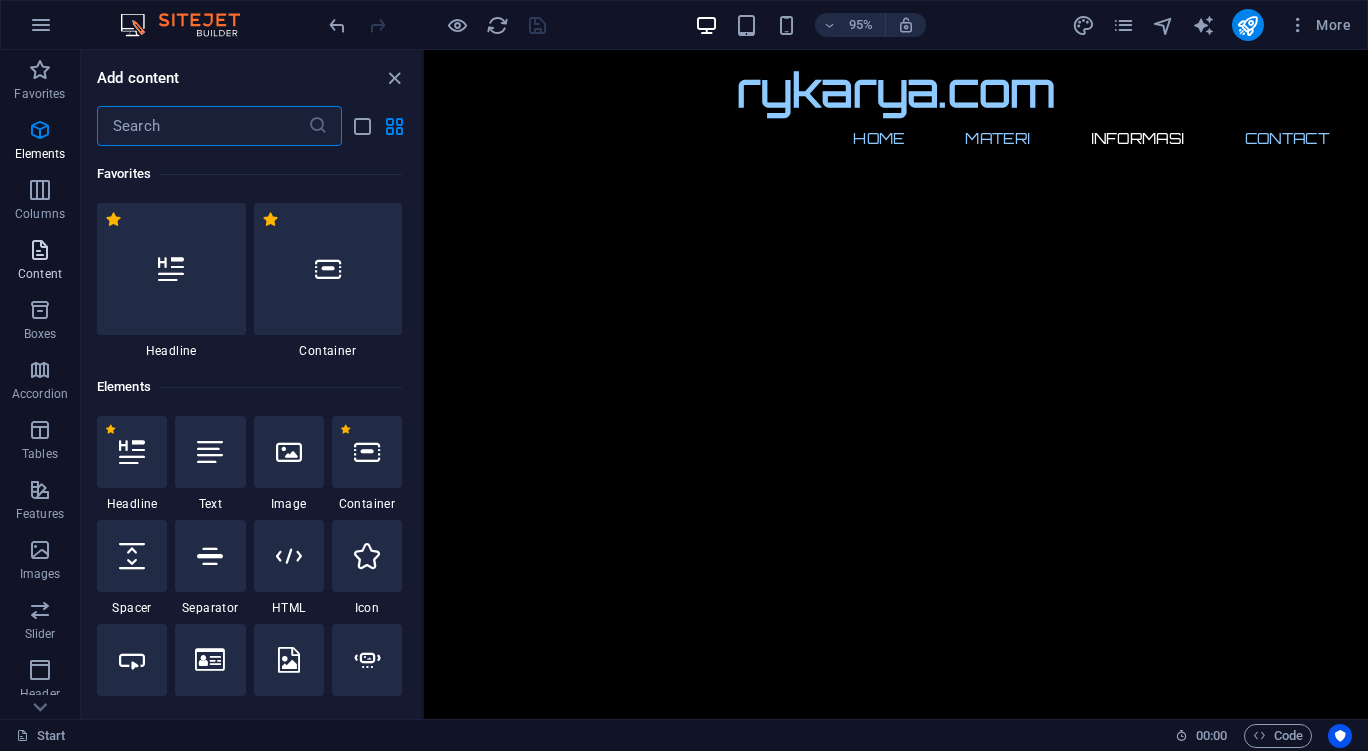 scroll, scrollTop: 3499, scrollLeft: 0, axis: vertical 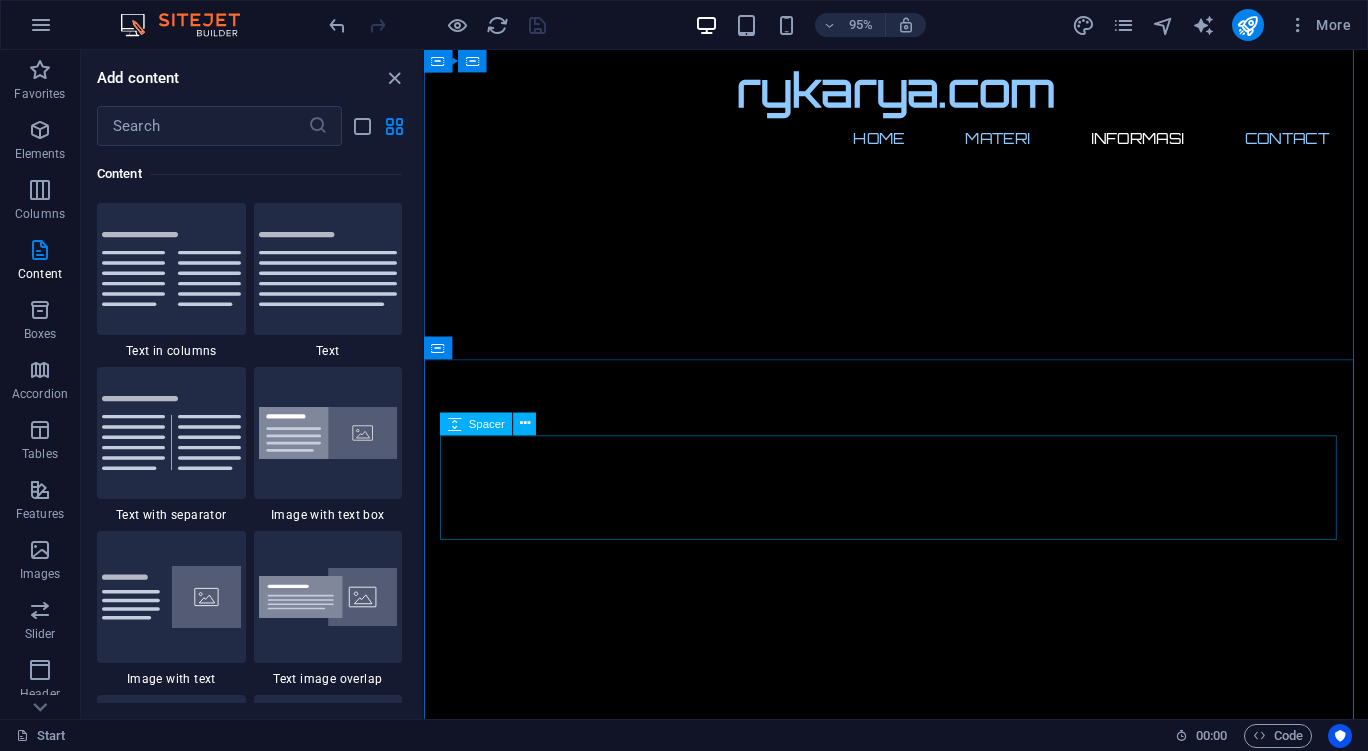 click at bounding box center (921, 3284) 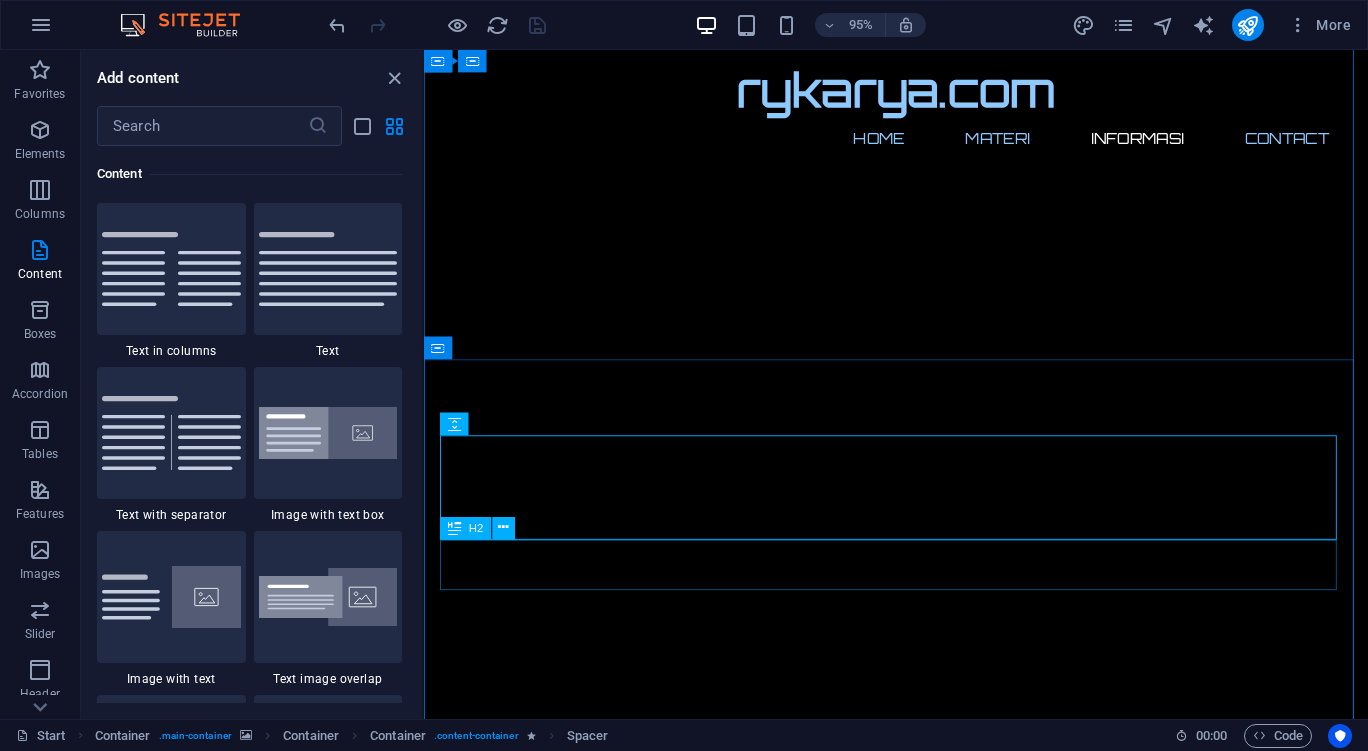 click on "Informasi" at bounding box center [921, 3365] 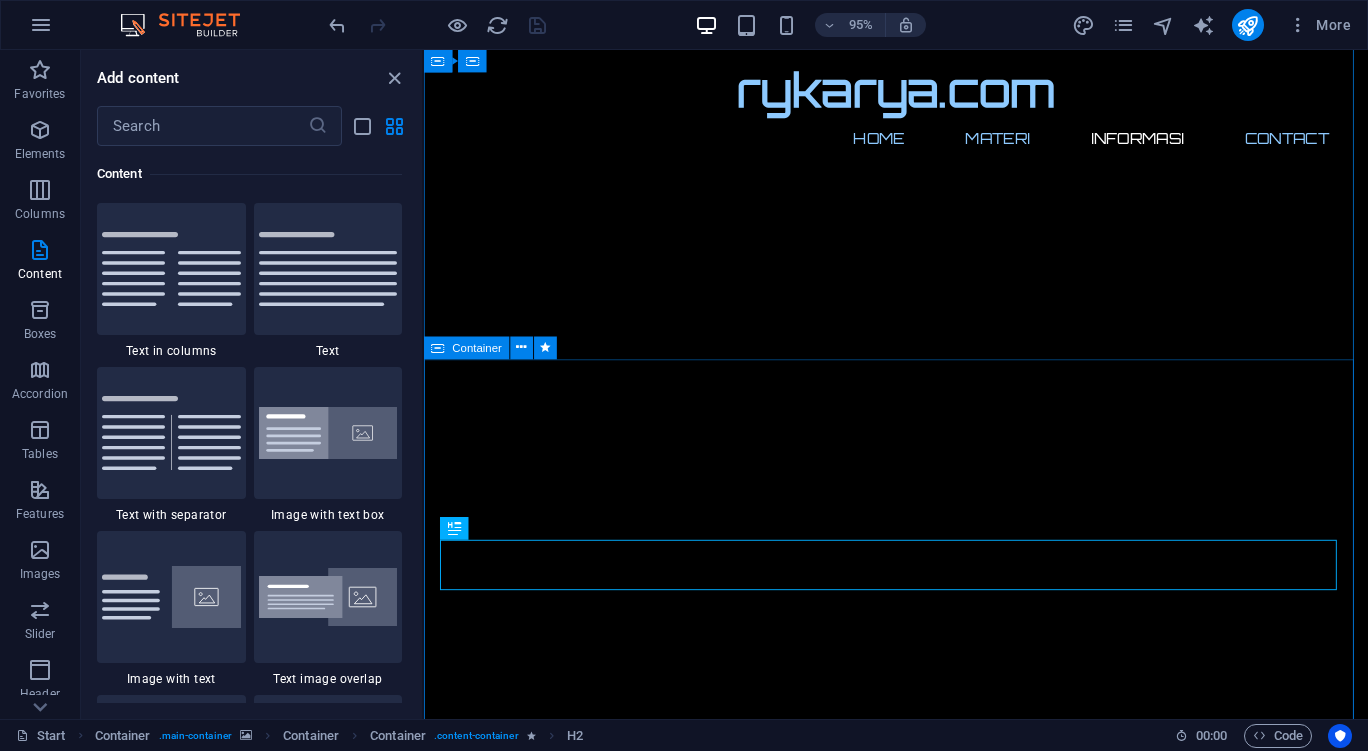 click on "Informasi" at bounding box center [921, 3410] 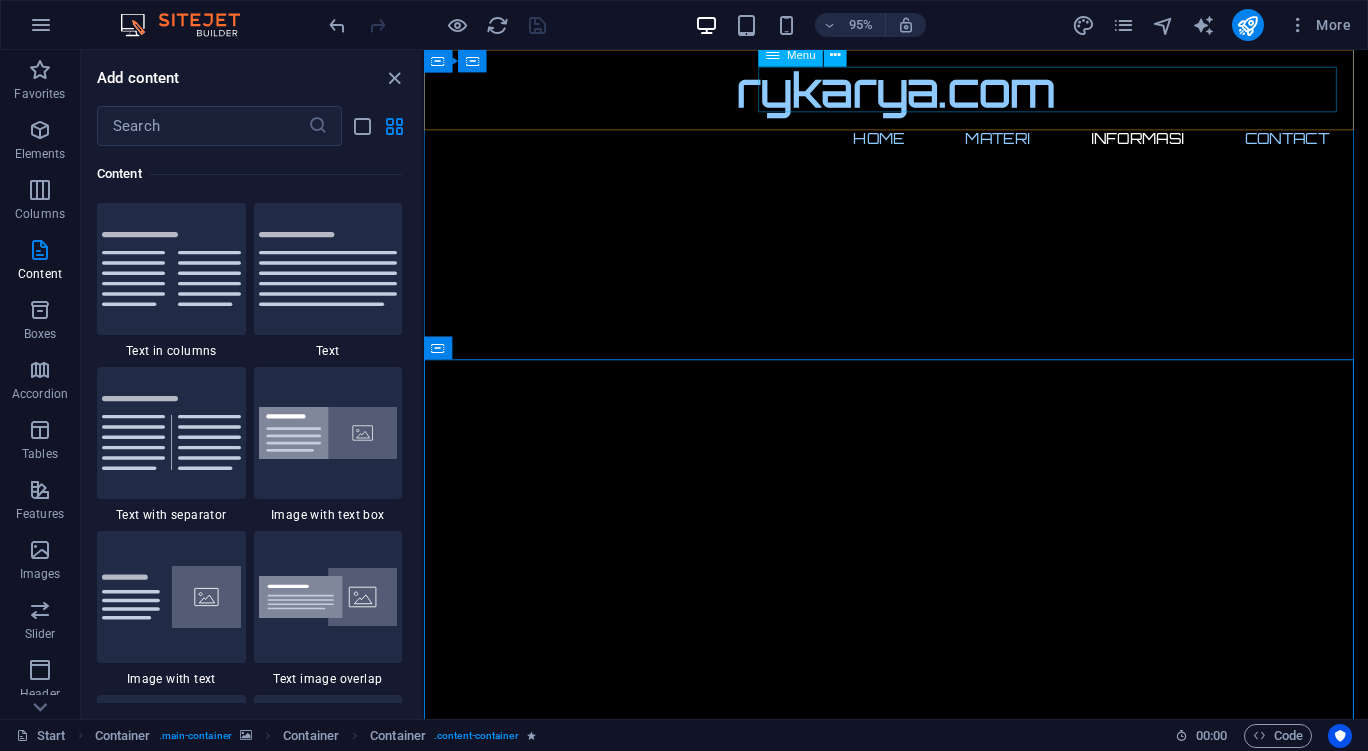click on "Home Materi INFORMASI Contact" at bounding box center [921, 143] 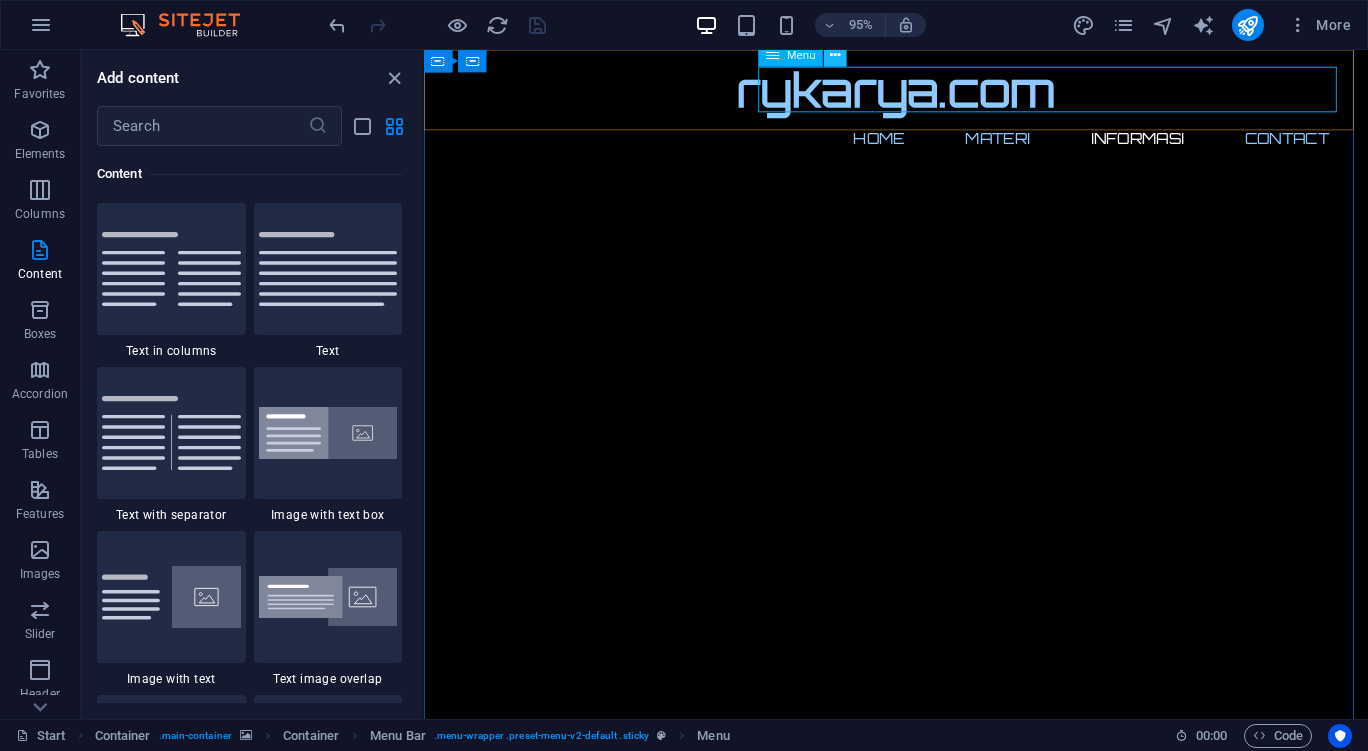 click at bounding box center [835, 56] 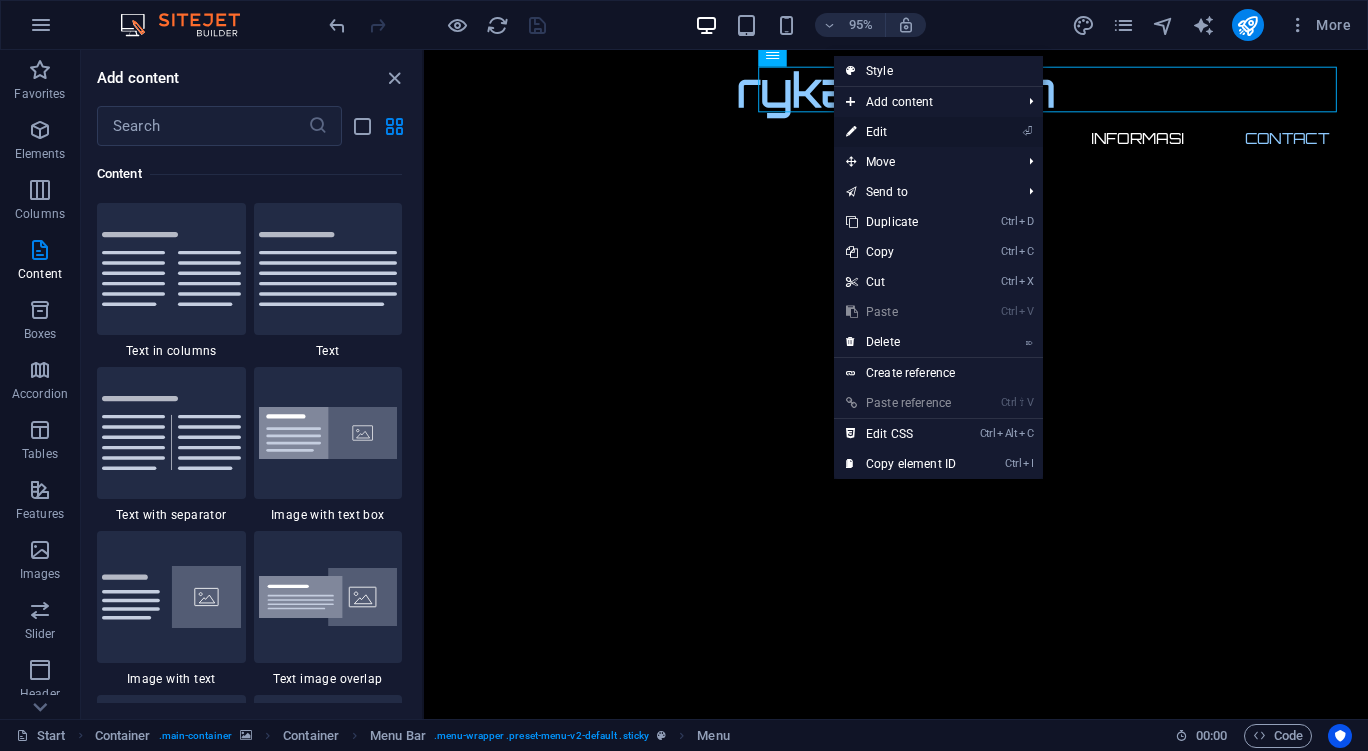 click on "⏎  Edit" at bounding box center [901, 132] 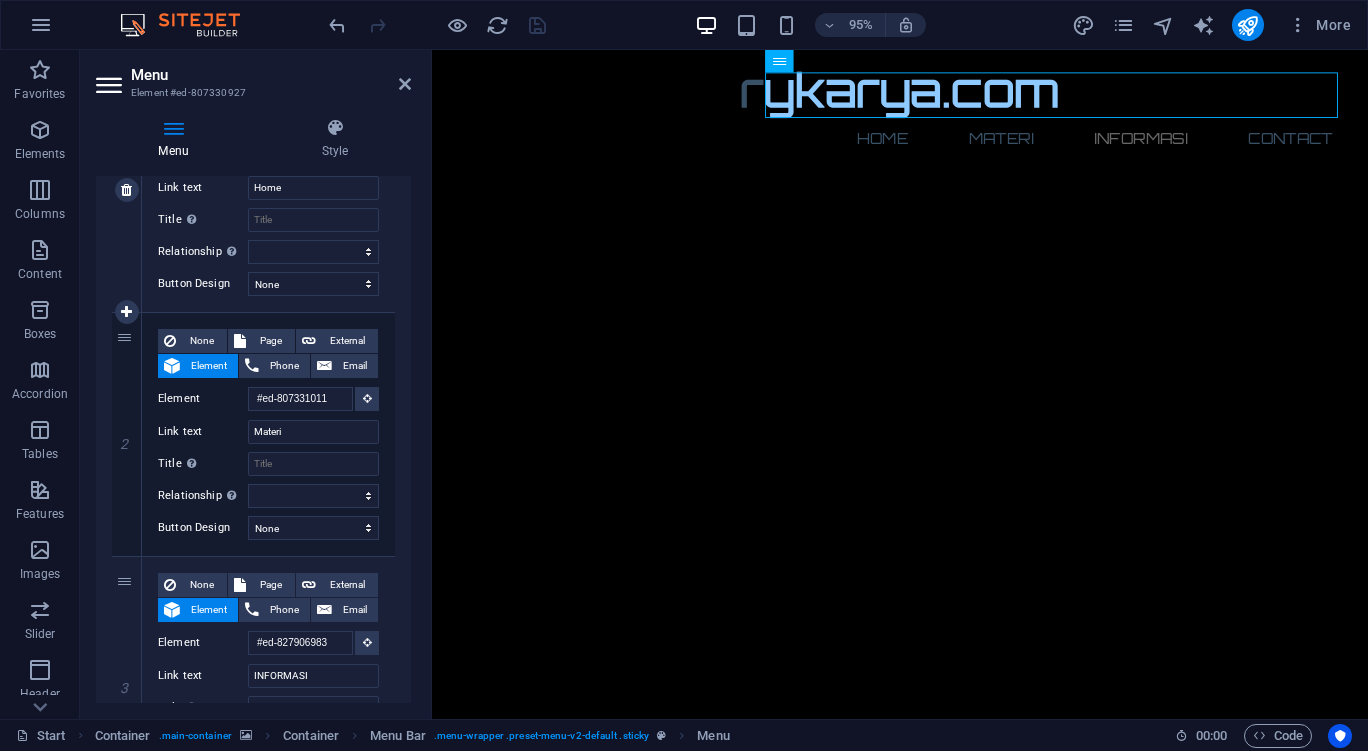 scroll, scrollTop: 617, scrollLeft: 0, axis: vertical 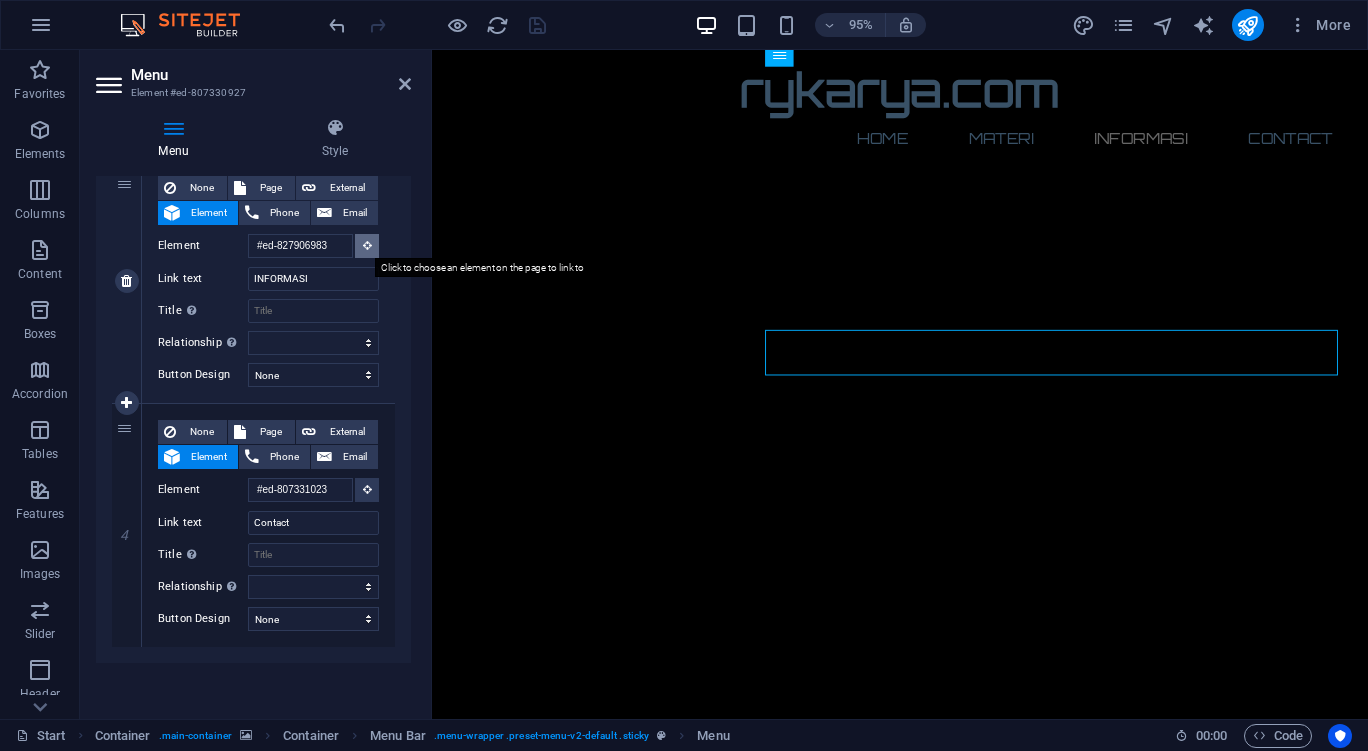 click at bounding box center (367, 246) 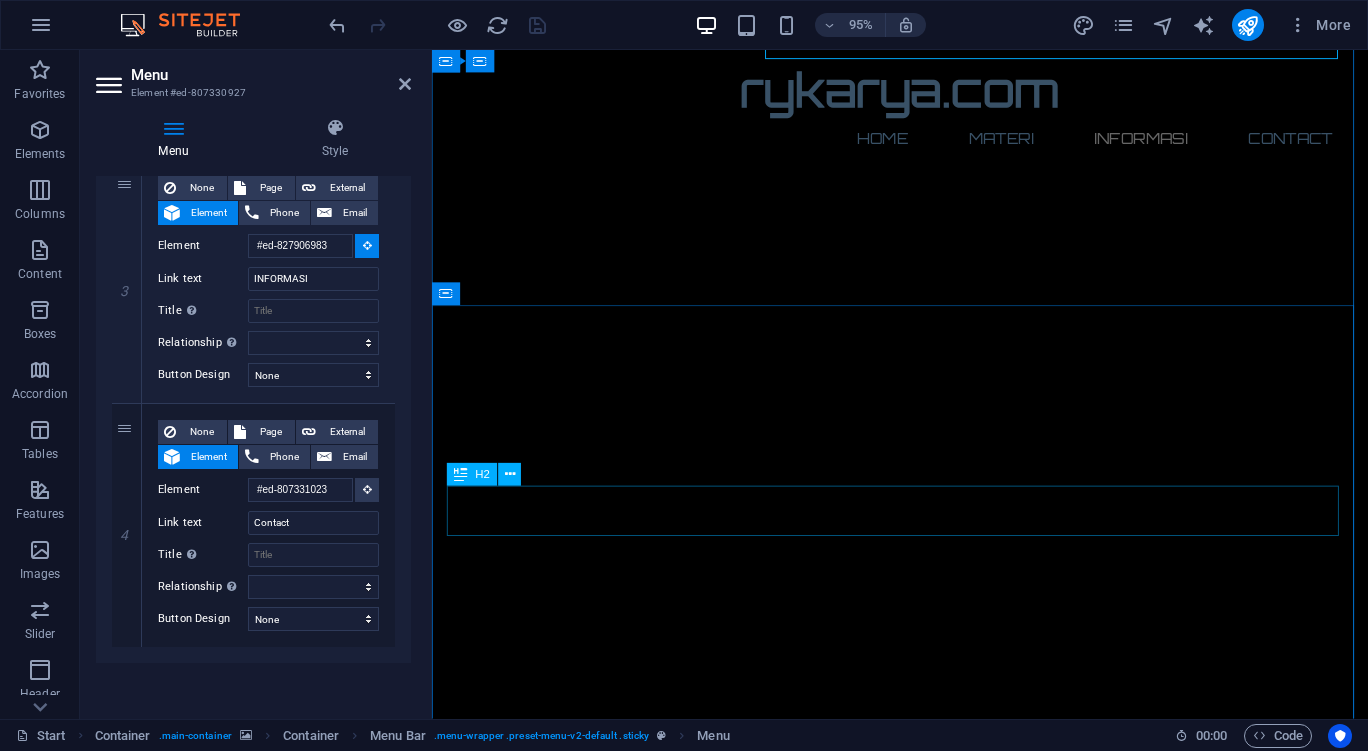 scroll, scrollTop: 1205, scrollLeft: 0, axis: vertical 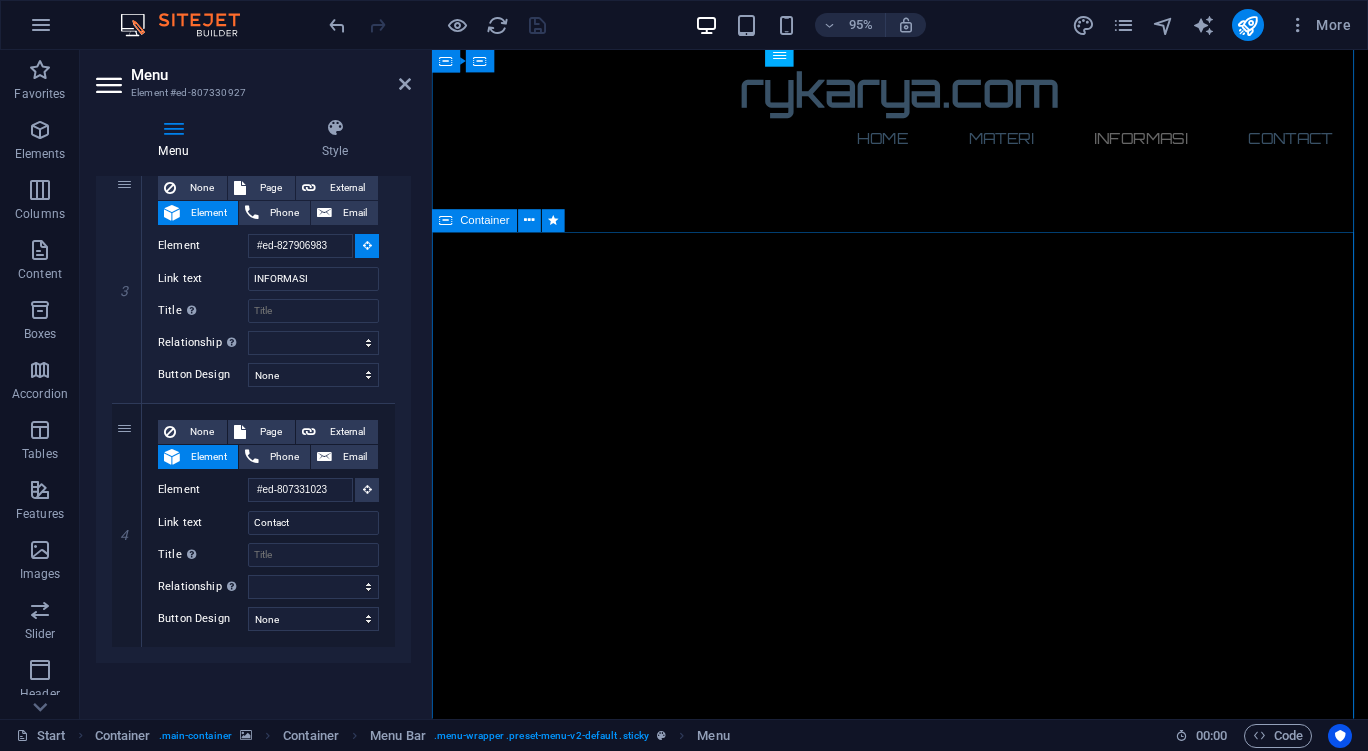 click on "Informasi" at bounding box center (924, 3277) 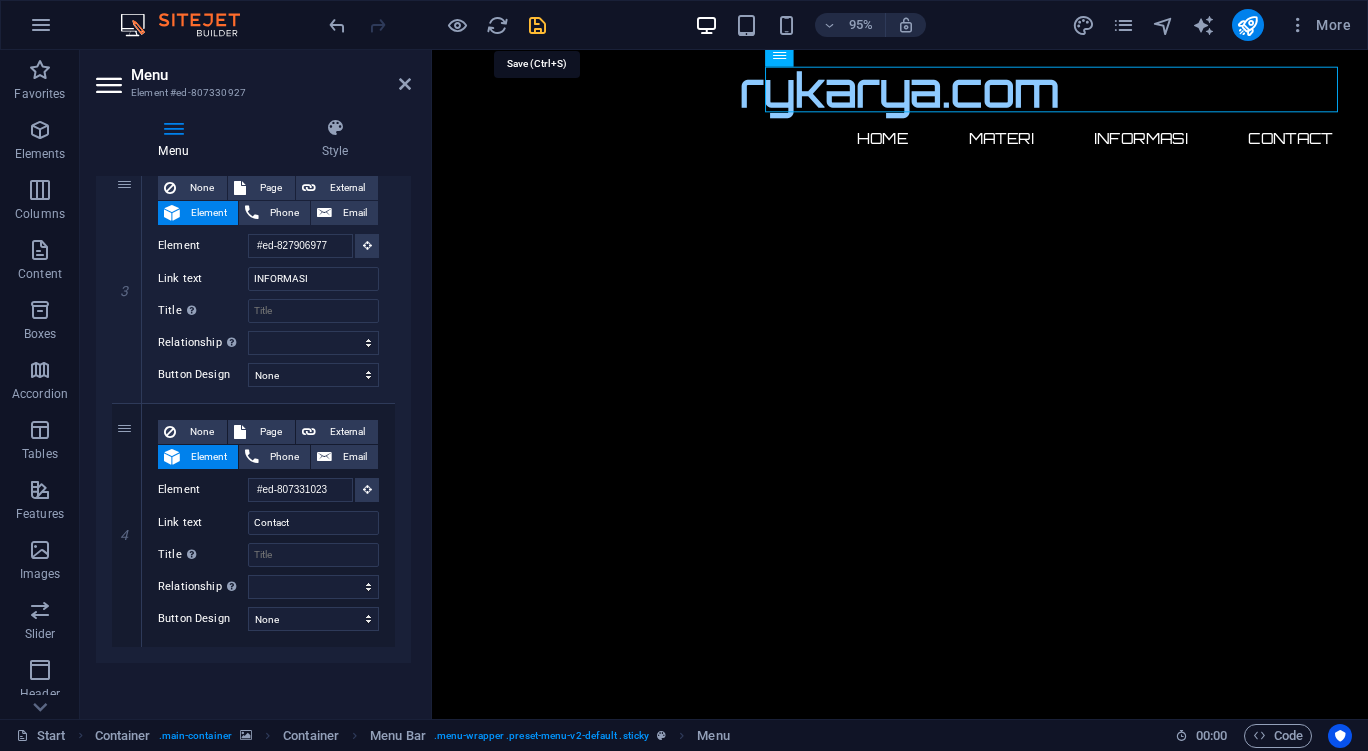 click at bounding box center (537, 25) 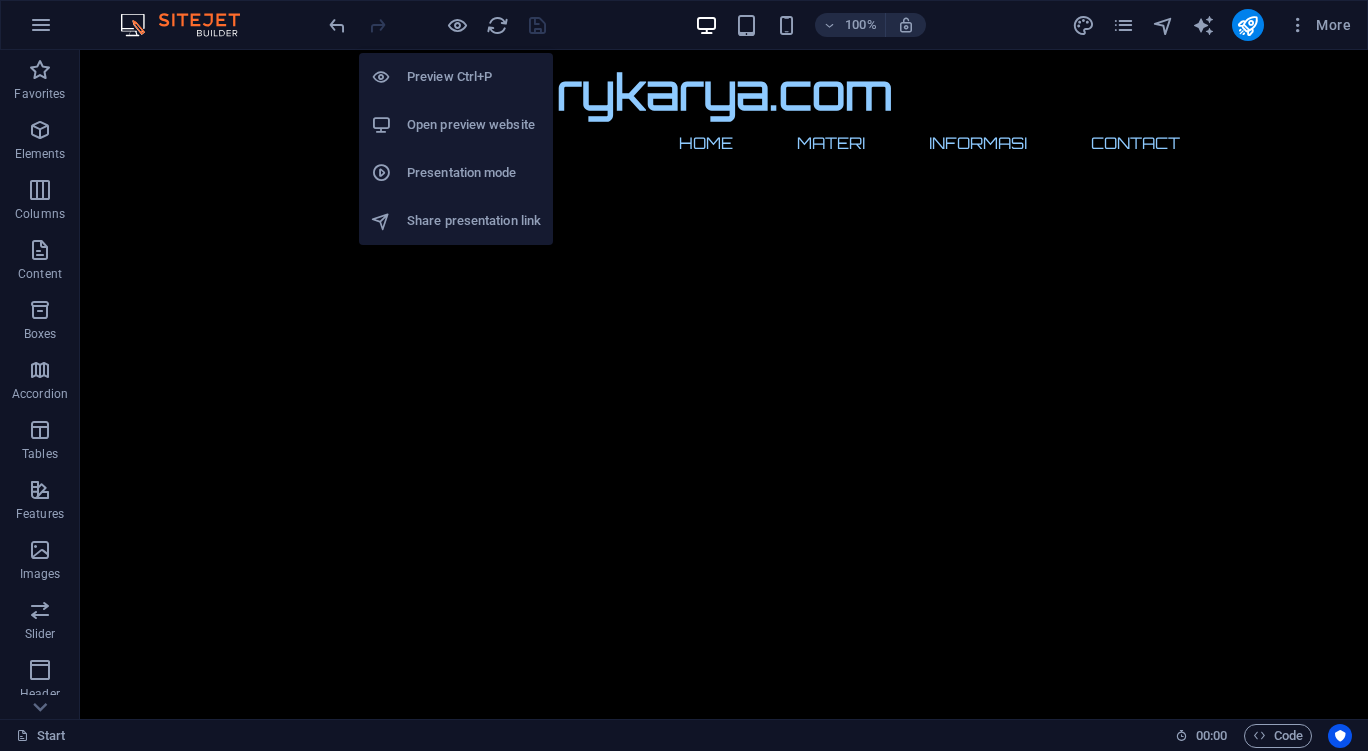click on "Open preview website" at bounding box center (474, 125) 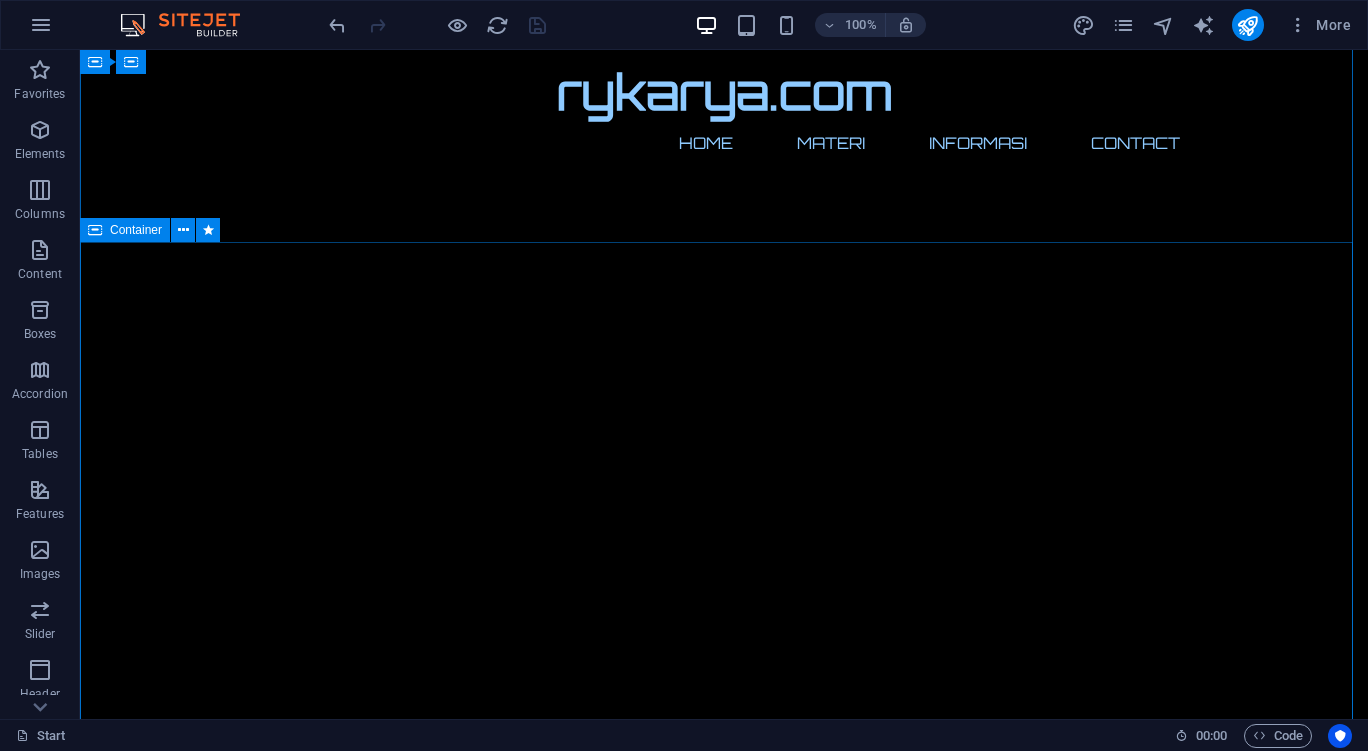 click on "Informasi" at bounding box center [724, 3277] 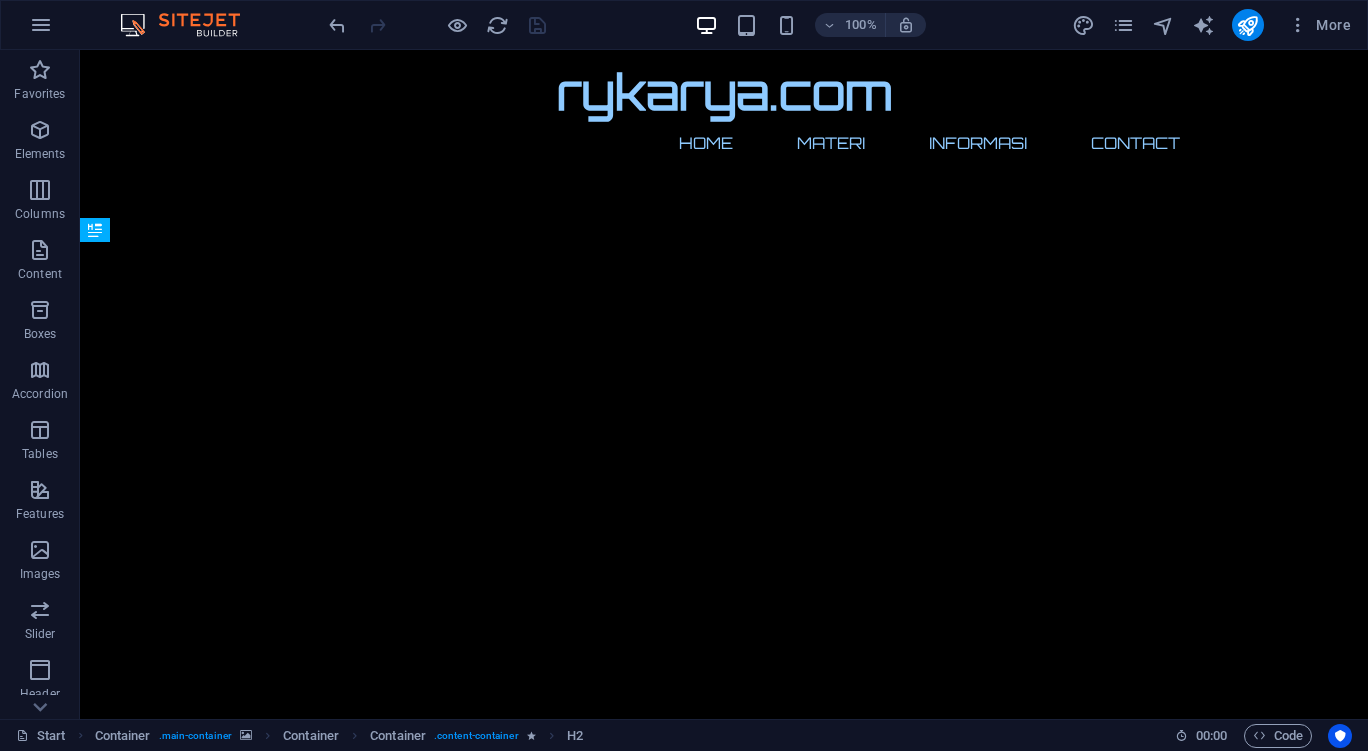 drag, startPoint x: 663, startPoint y: 460, endPoint x: 682, endPoint y: 345, distance: 116.559 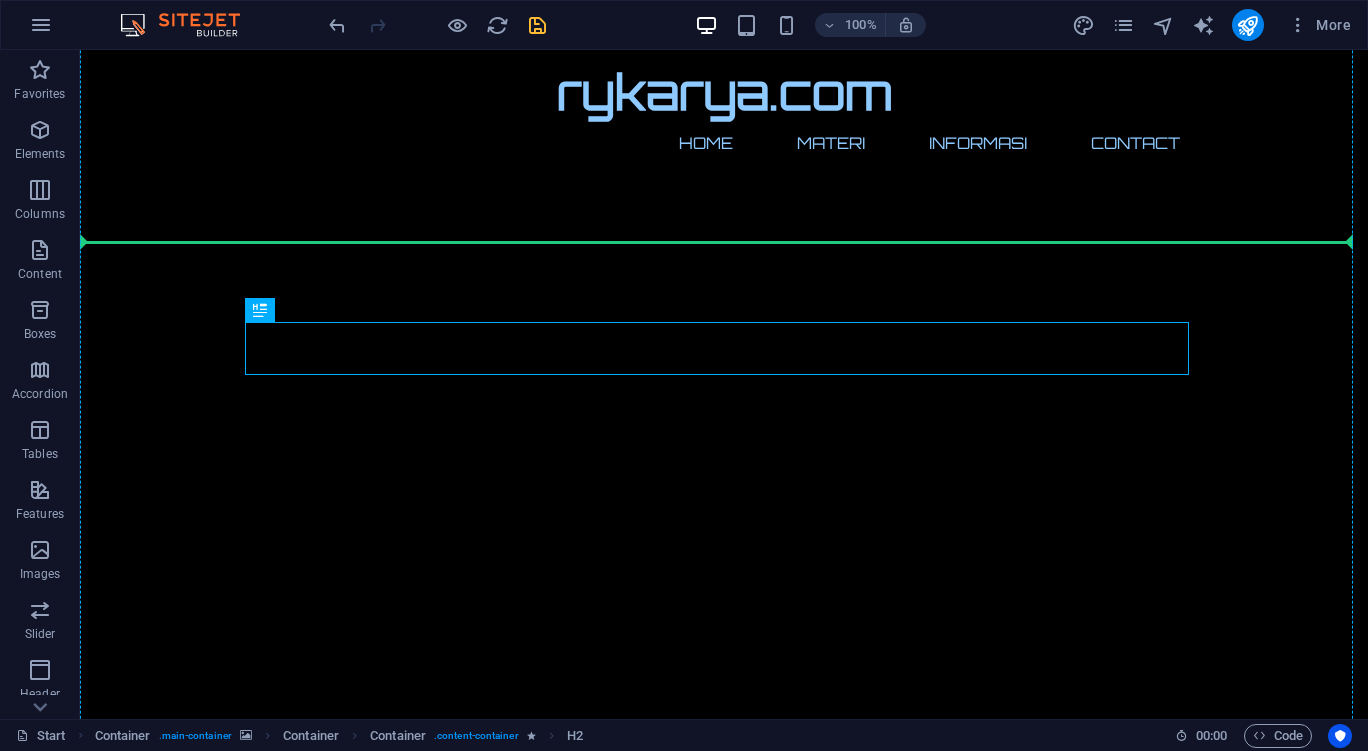 drag, startPoint x: 682, startPoint y: 345, endPoint x: 681, endPoint y: 299, distance: 46.010868 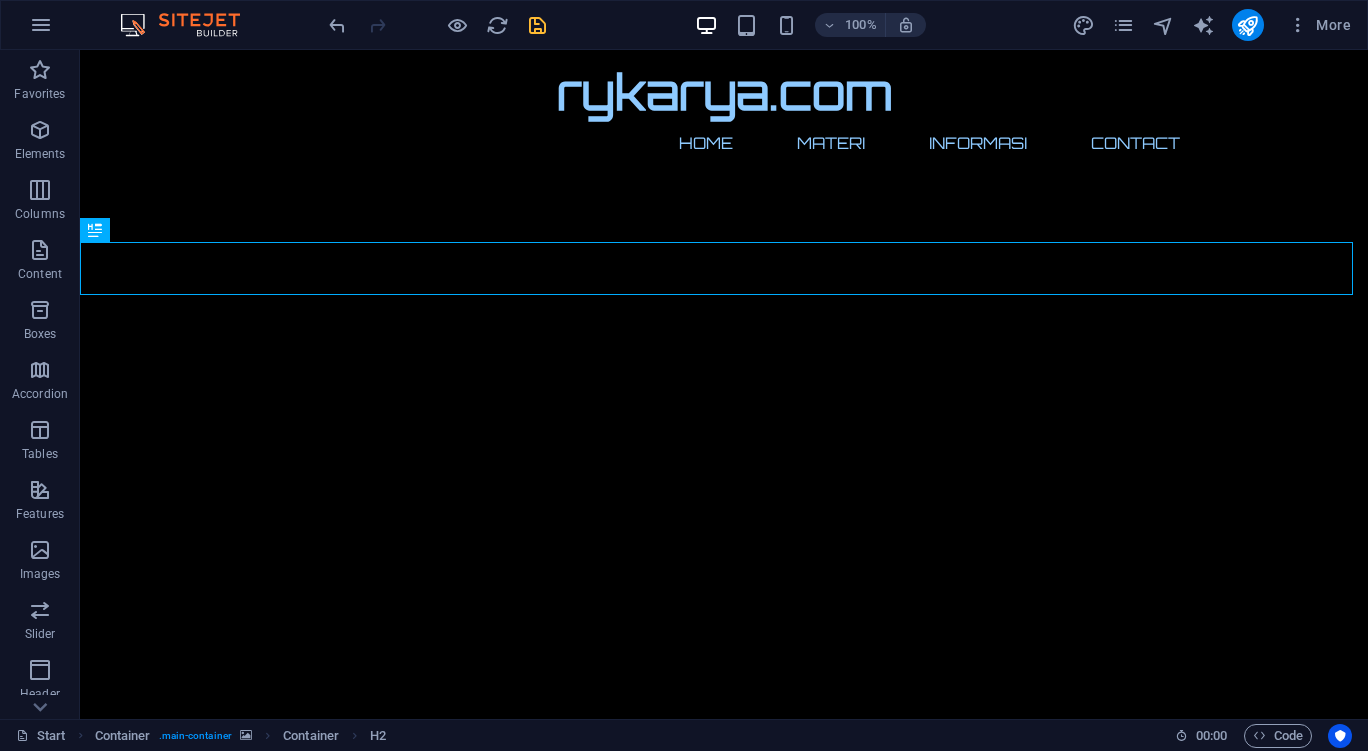 click at bounding box center (724, 3304) 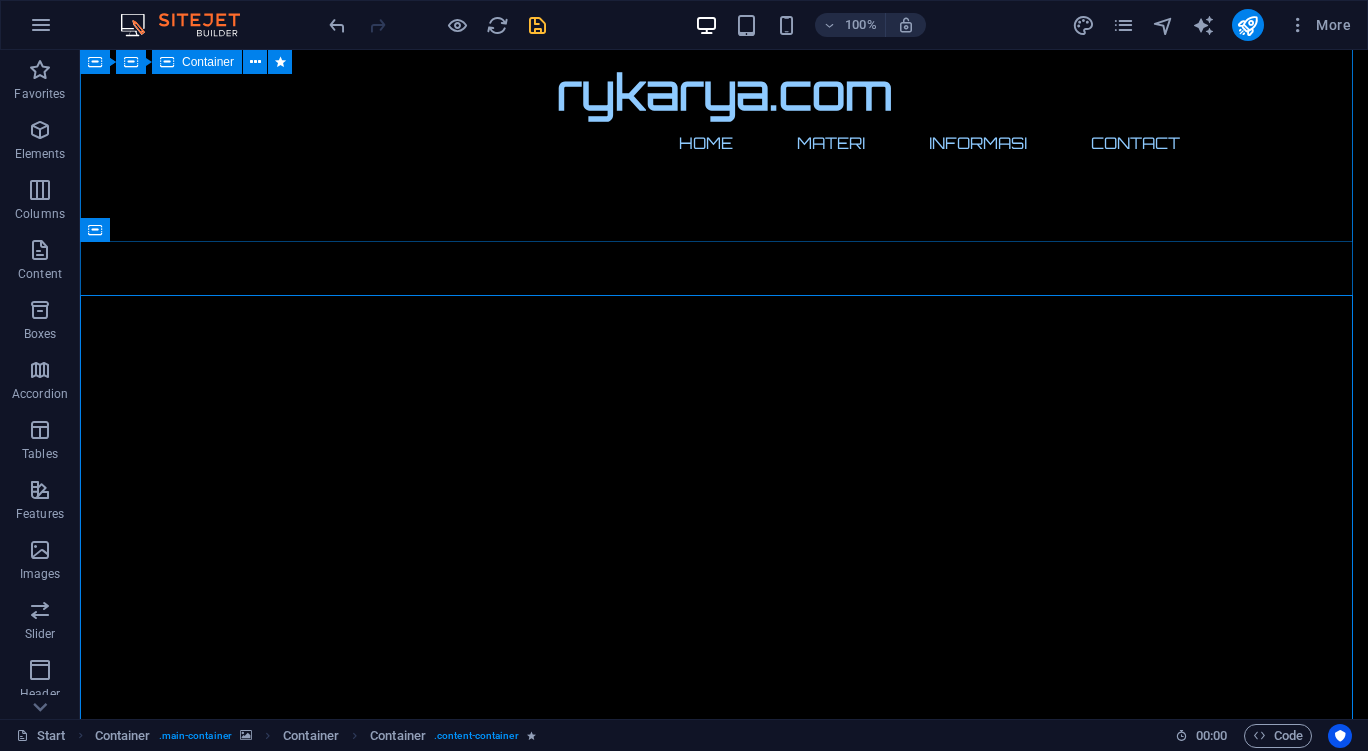click on "Materi Informatika Kelas X Modul Pembelajaran Informatika Kelas X Pengenalan Informatika" at bounding box center [724, 2728] 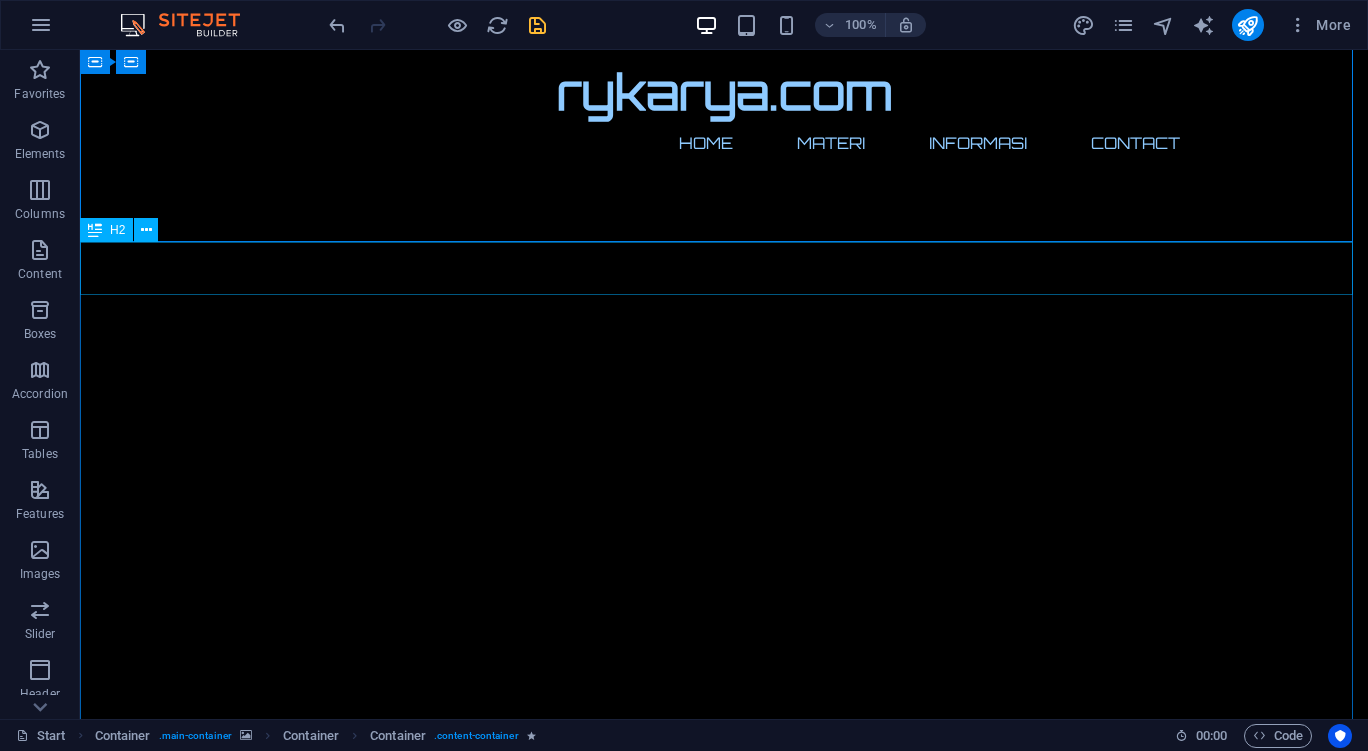 click on "Informasi" at bounding box center (724, 3042) 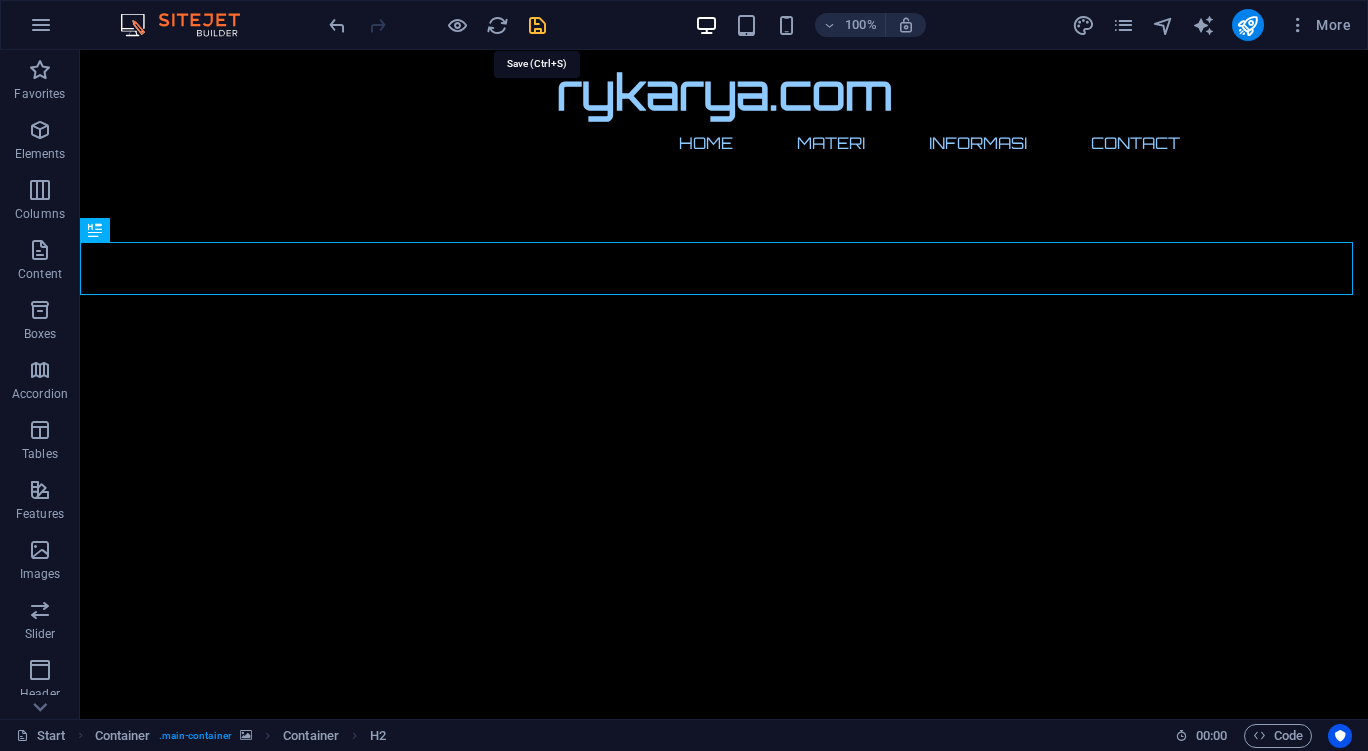 click at bounding box center (537, 25) 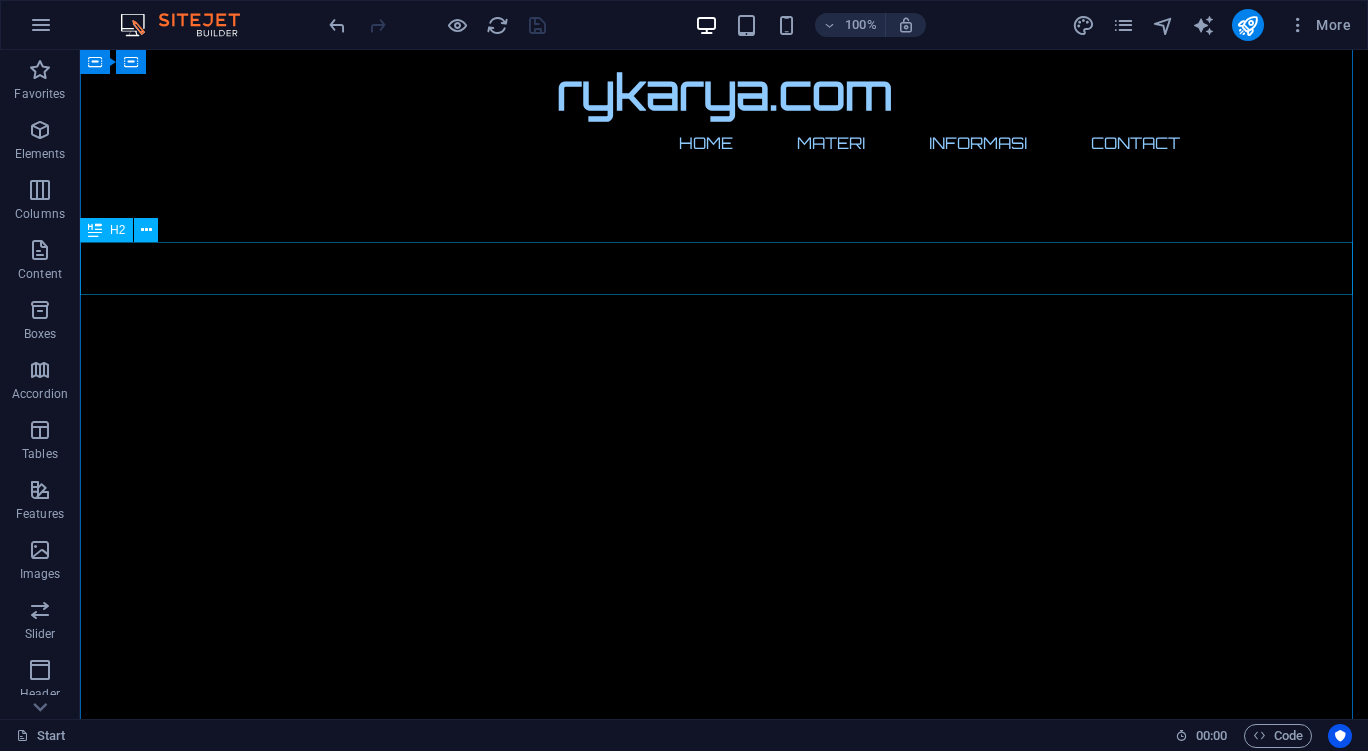 click on "Informasi" at bounding box center [724, 3042] 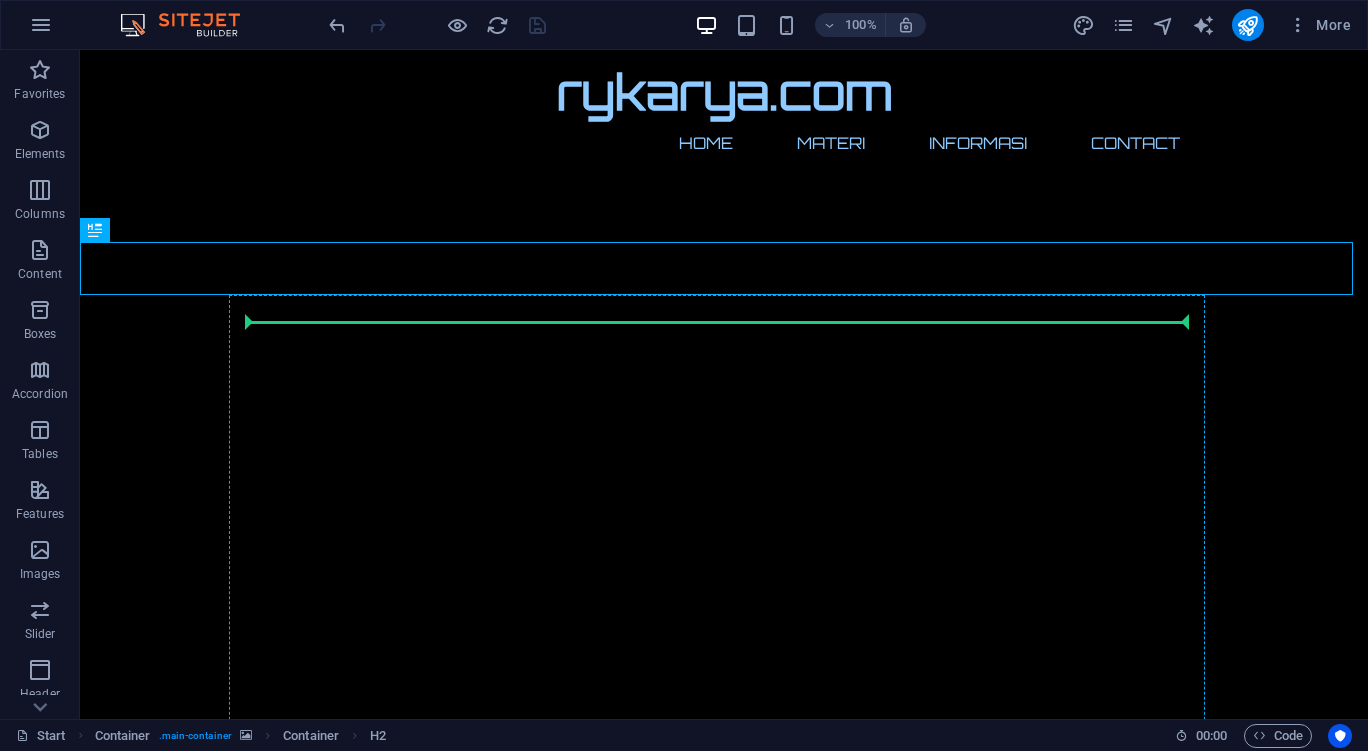 drag, startPoint x: 730, startPoint y: 281, endPoint x: 718, endPoint y: 338, distance: 58.249462 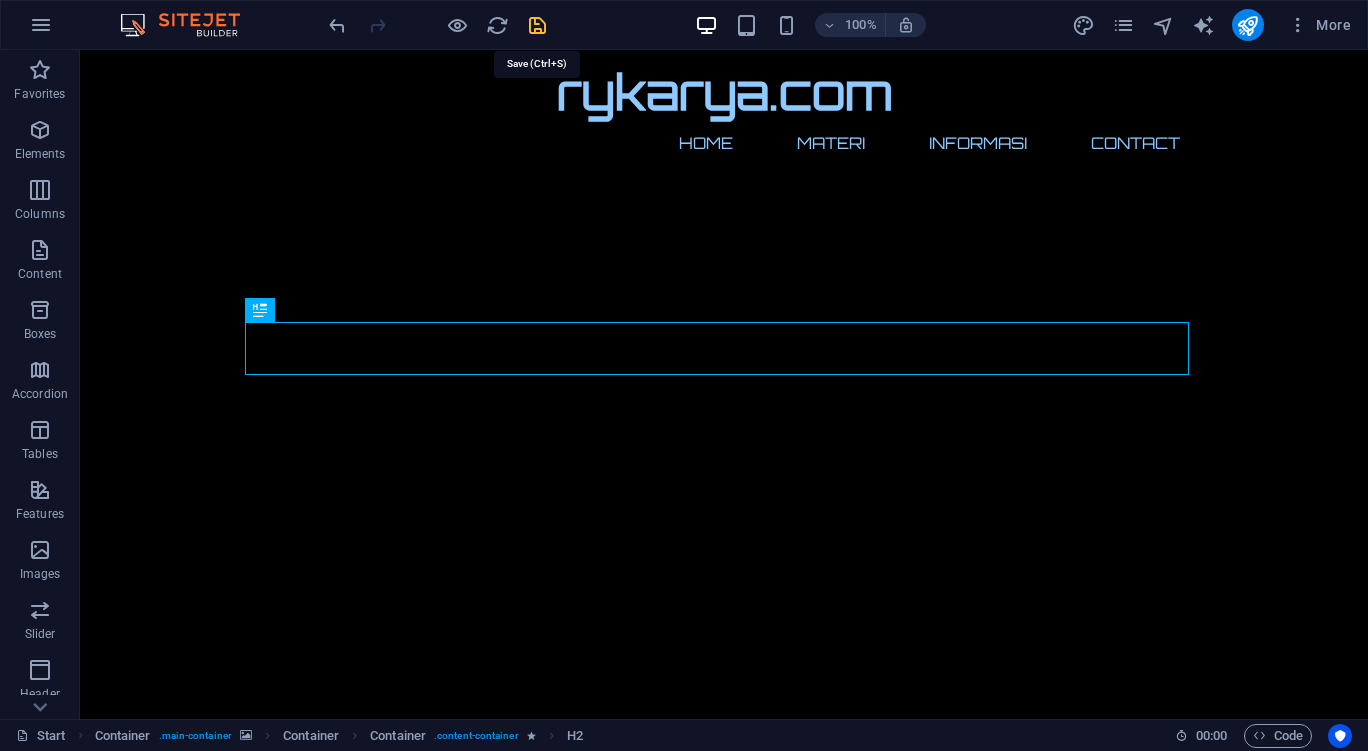 click at bounding box center (537, 25) 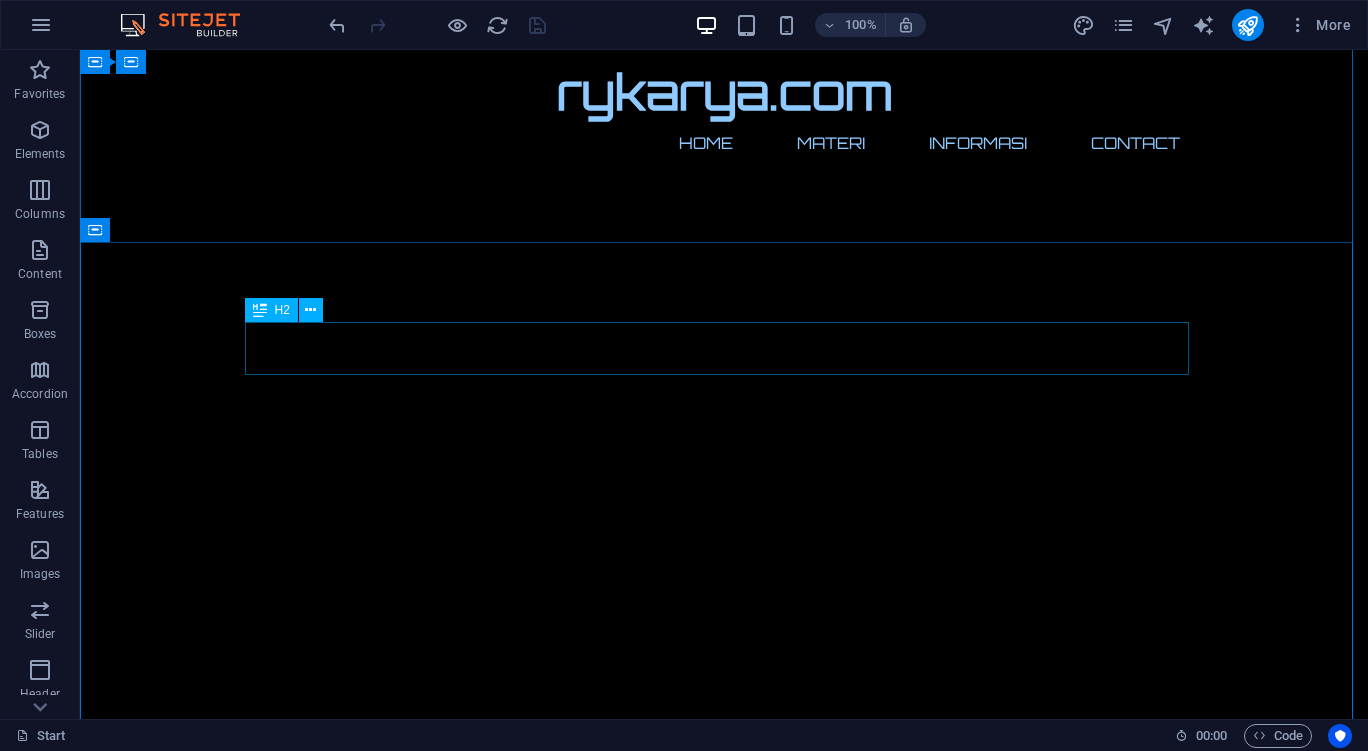 click on "Informasi" at bounding box center (724, 3122) 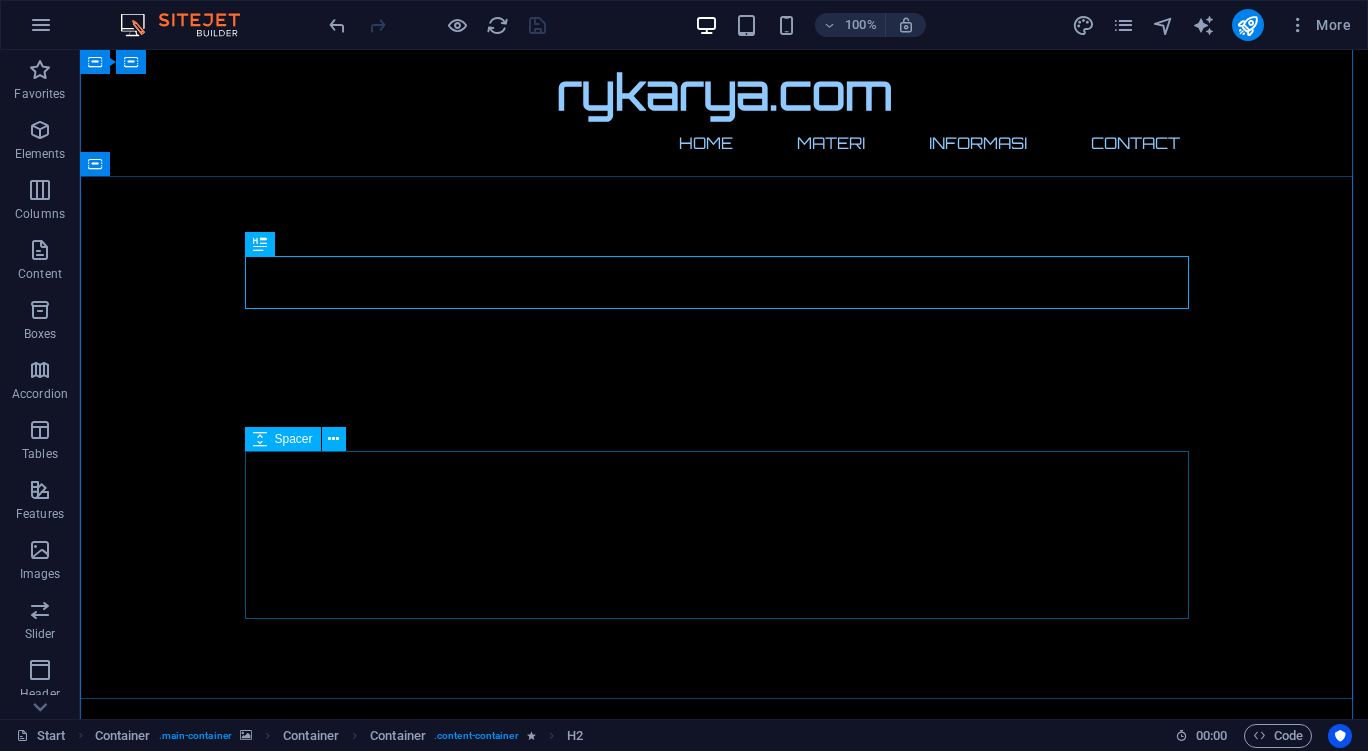scroll, scrollTop: 1271, scrollLeft: 0, axis: vertical 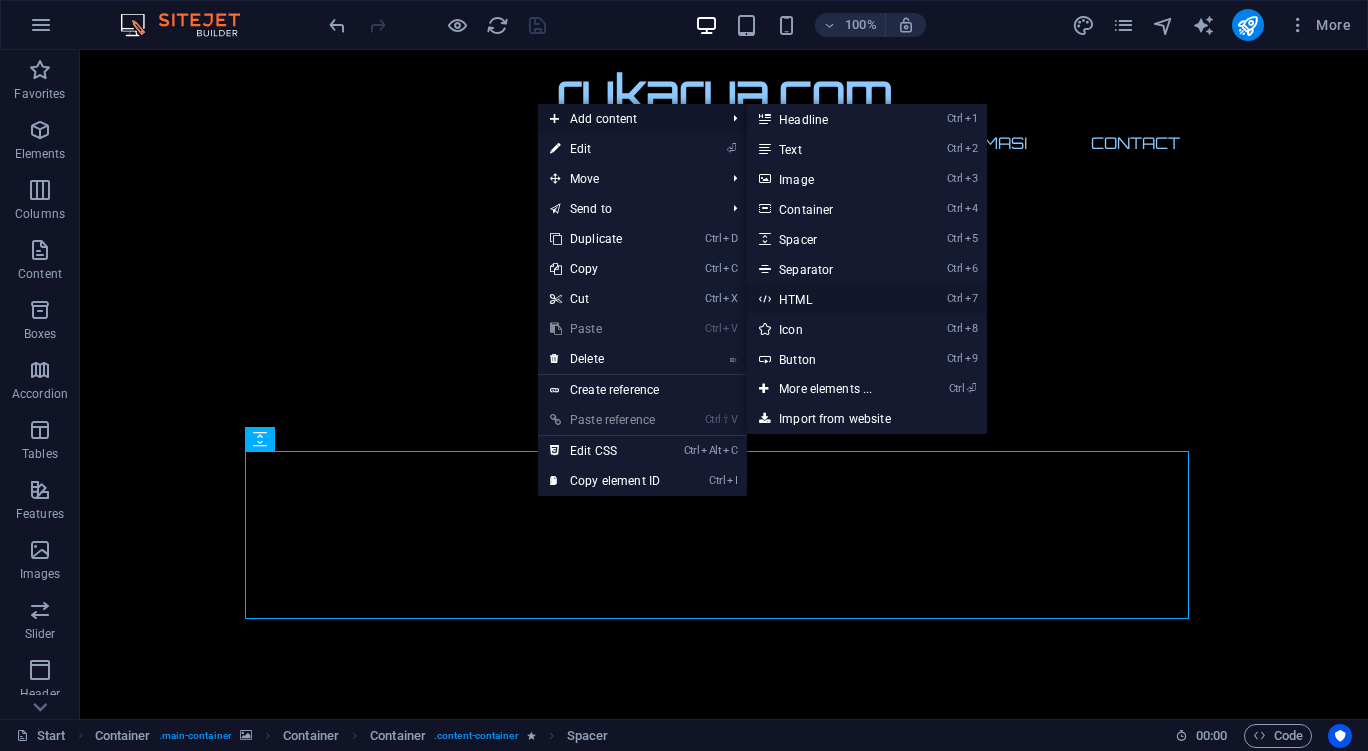 click on "Ctrl 7  HTML" at bounding box center (829, 299) 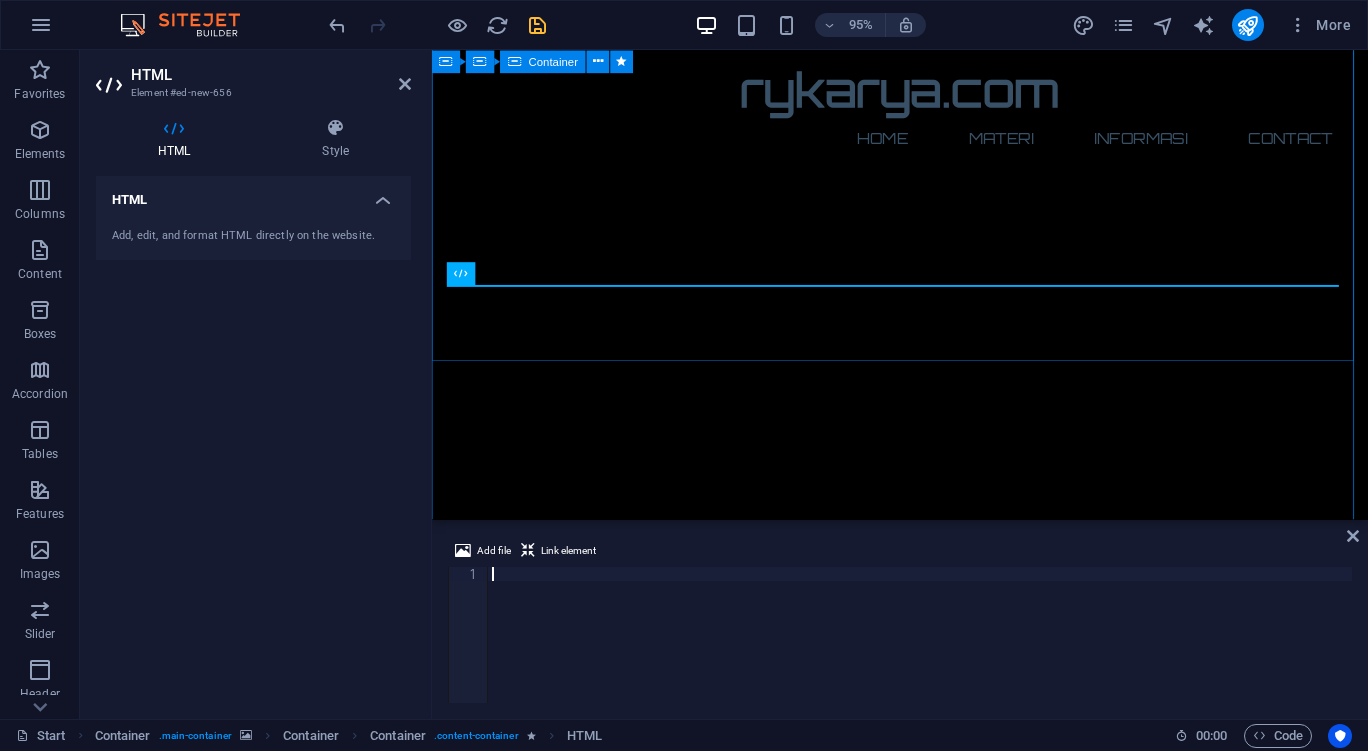 scroll, scrollTop: 1594, scrollLeft: 0, axis: vertical 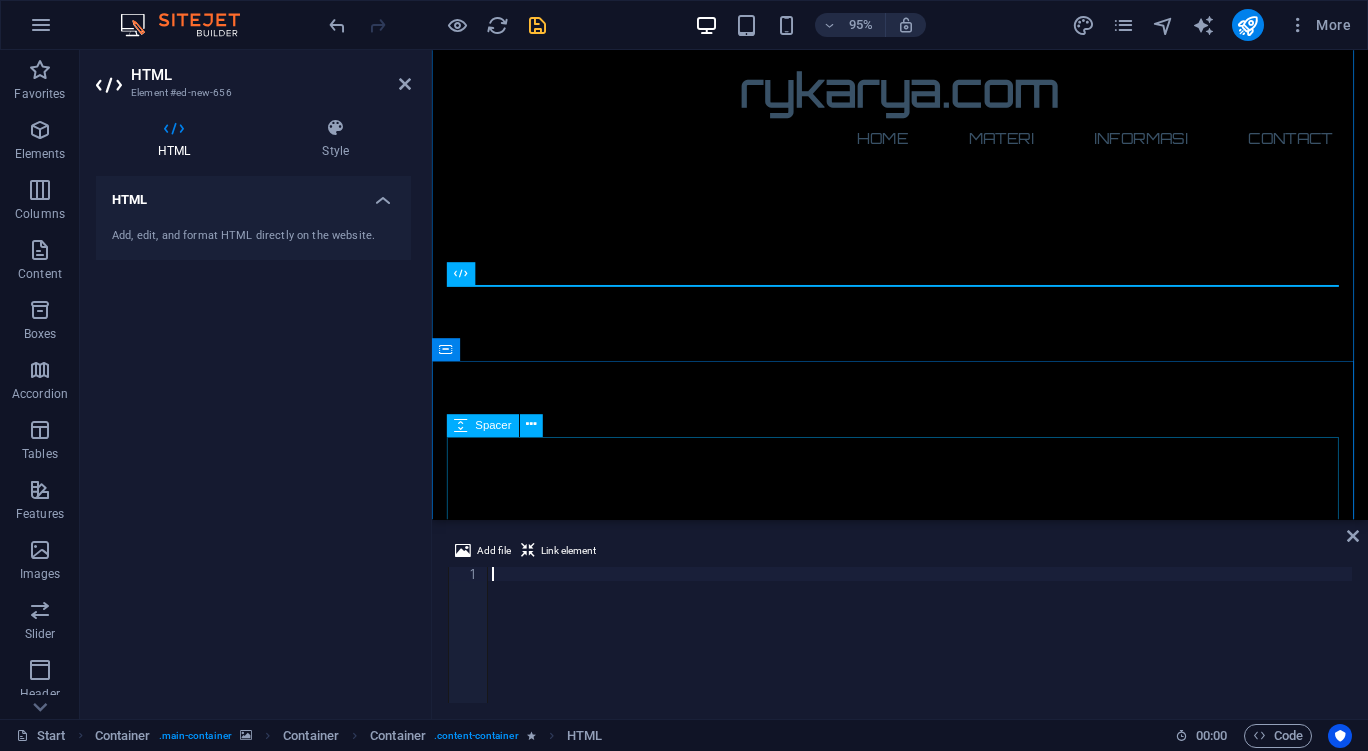 paste on "<iframe src="https://drive.google.com/file/d/1ff4BapWfPRFALE5qel4M2KsyHoqcxeLW/preview" width="100%" height="480"></iframe>" 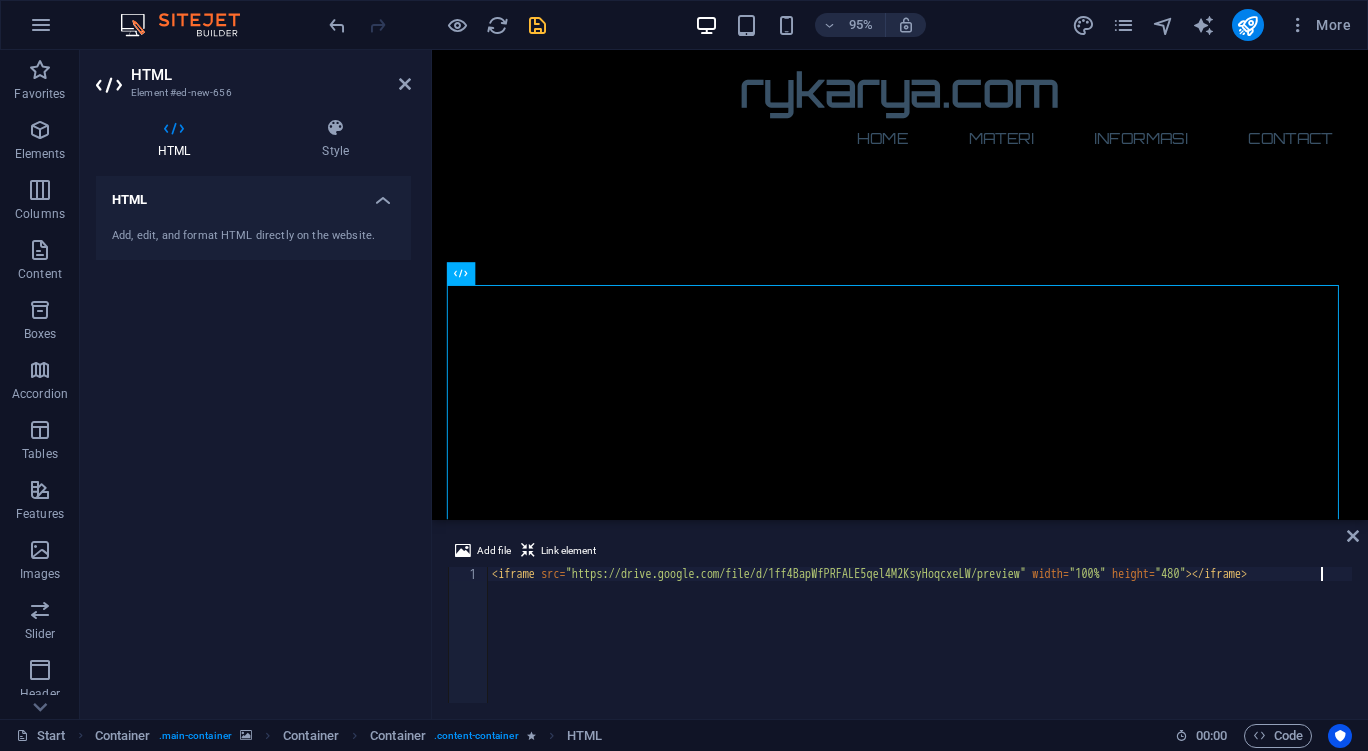 drag, startPoint x: 580, startPoint y: 581, endPoint x: 1044, endPoint y: 582, distance: 464.00107 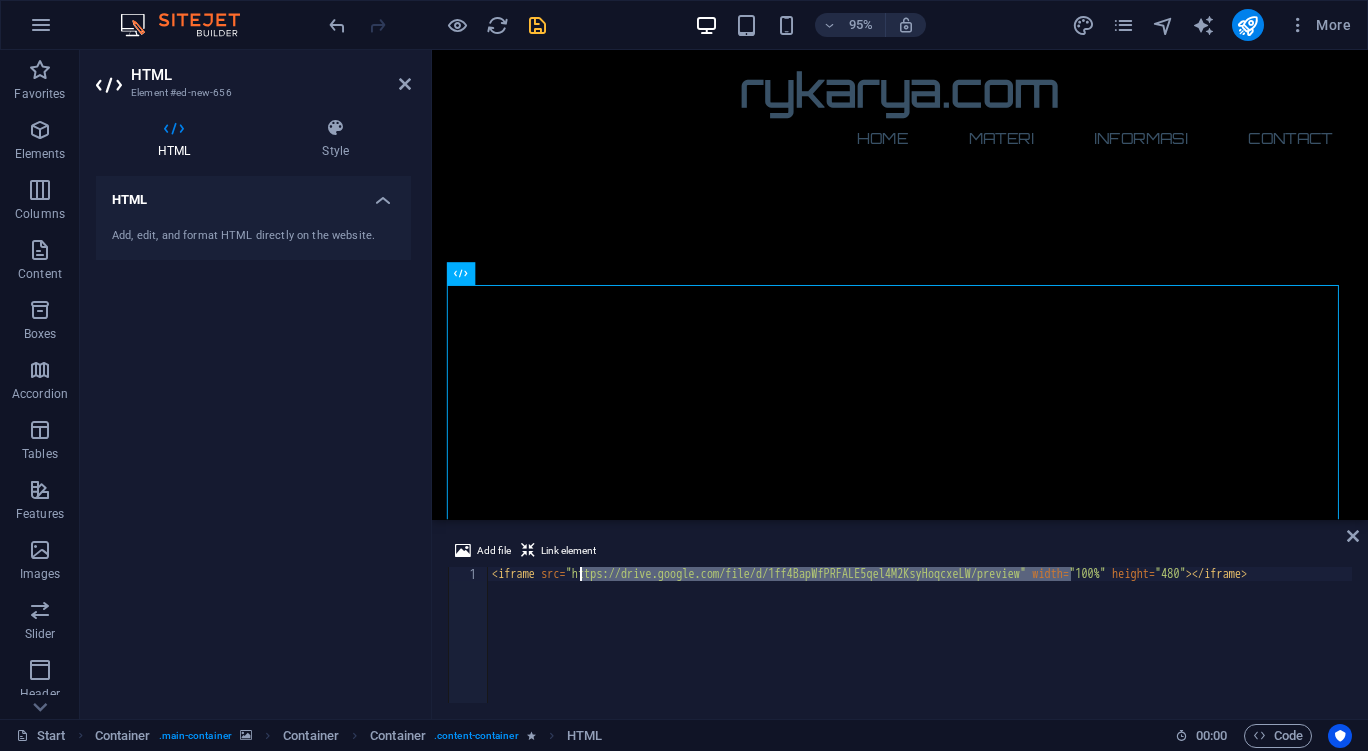 drag, startPoint x: 1070, startPoint y: 576, endPoint x: 578, endPoint y: 575, distance: 492.001 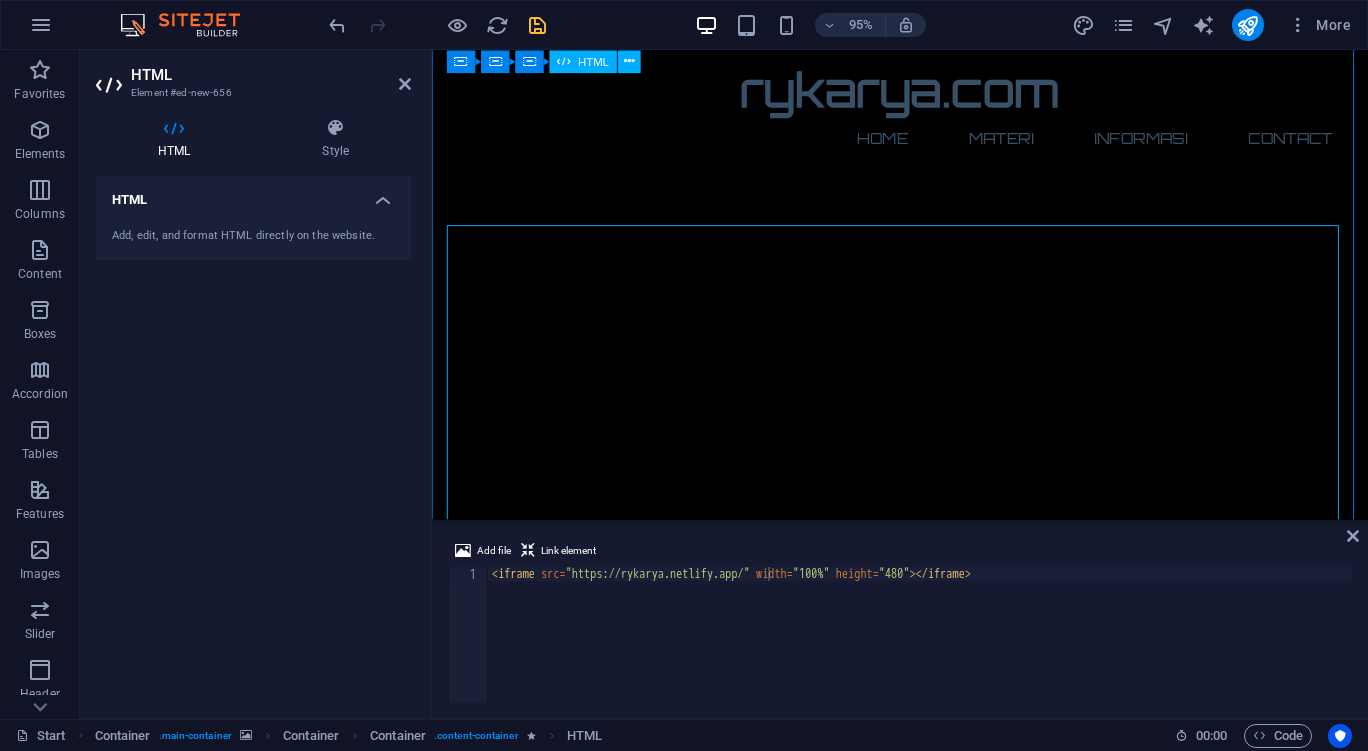 scroll, scrollTop: 1655, scrollLeft: 0, axis: vertical 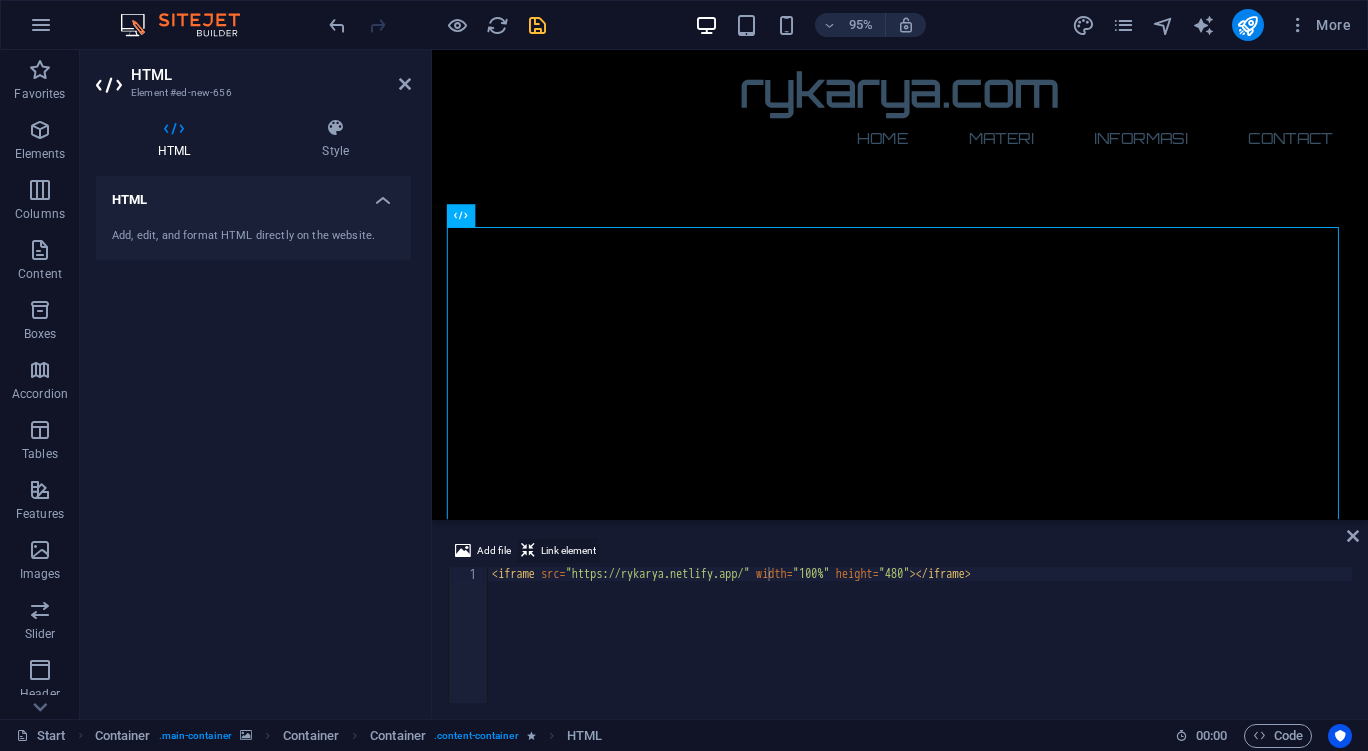 click on "Link element" at bounding box center (568, 551) 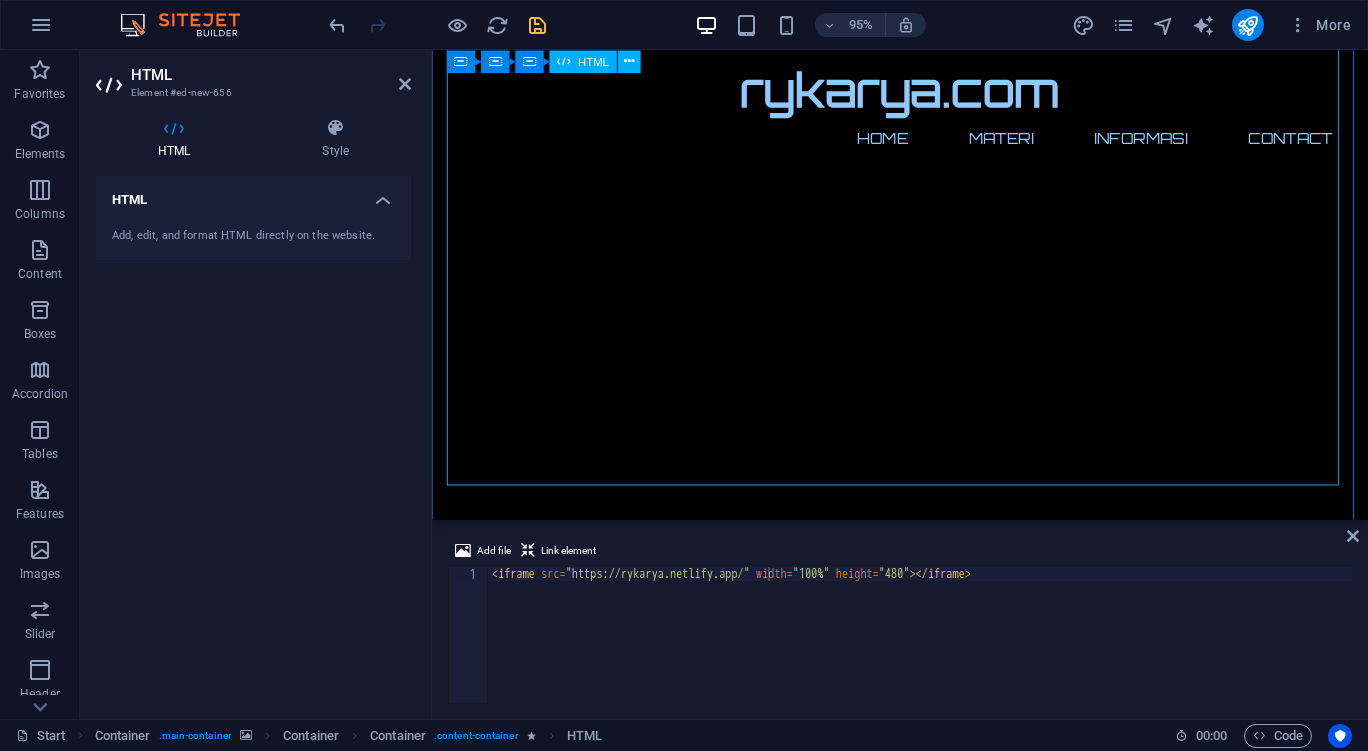 scroll, scrollTop: 1869, scrollLeft: 0, axis: vertical 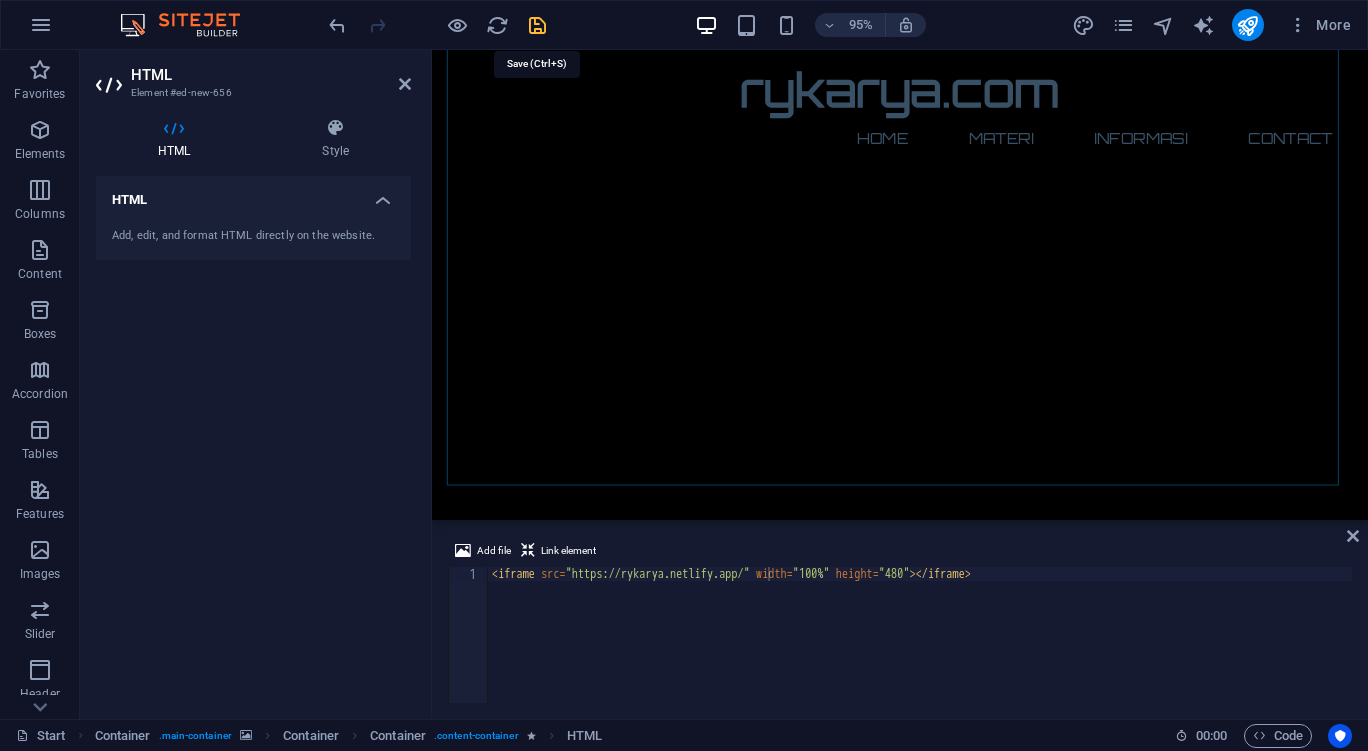 click at bounding box center [537, 25] 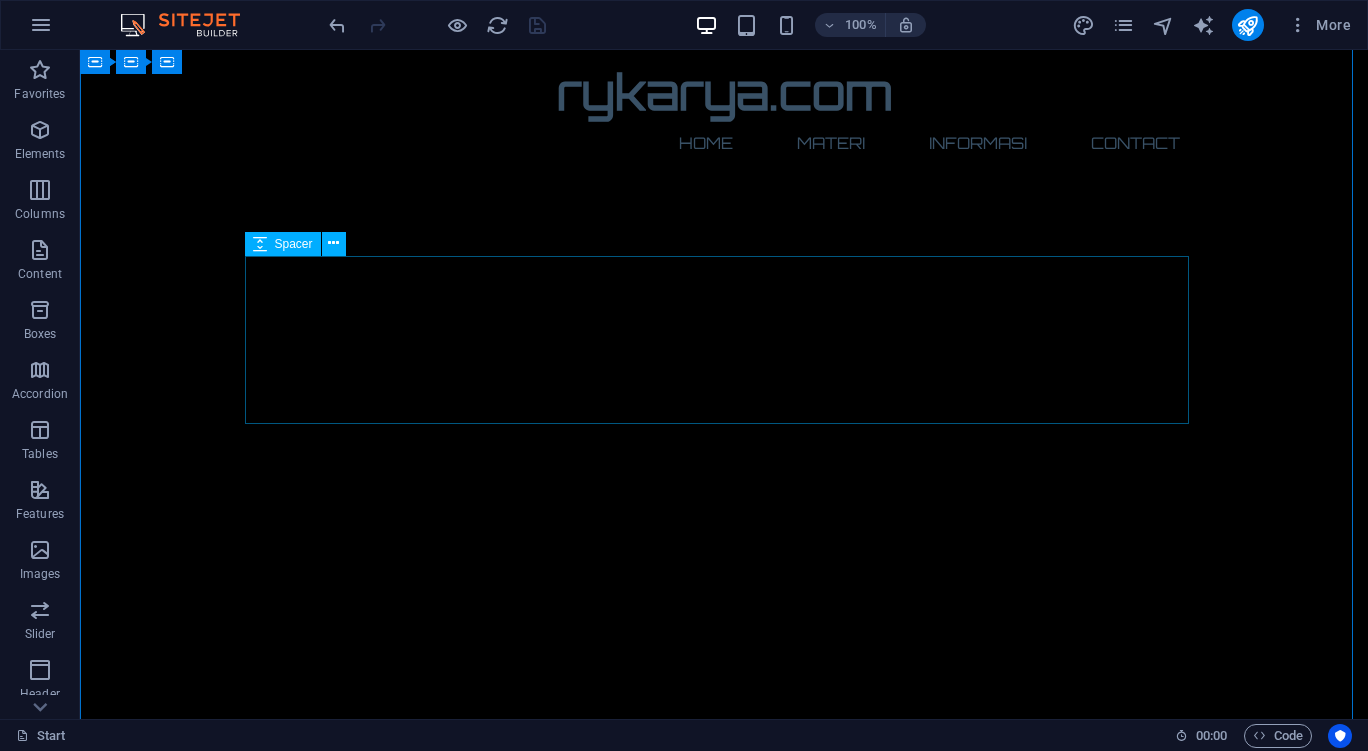 scroll, scrollTop: 1465, scrollLeft: 0, axis: vertical 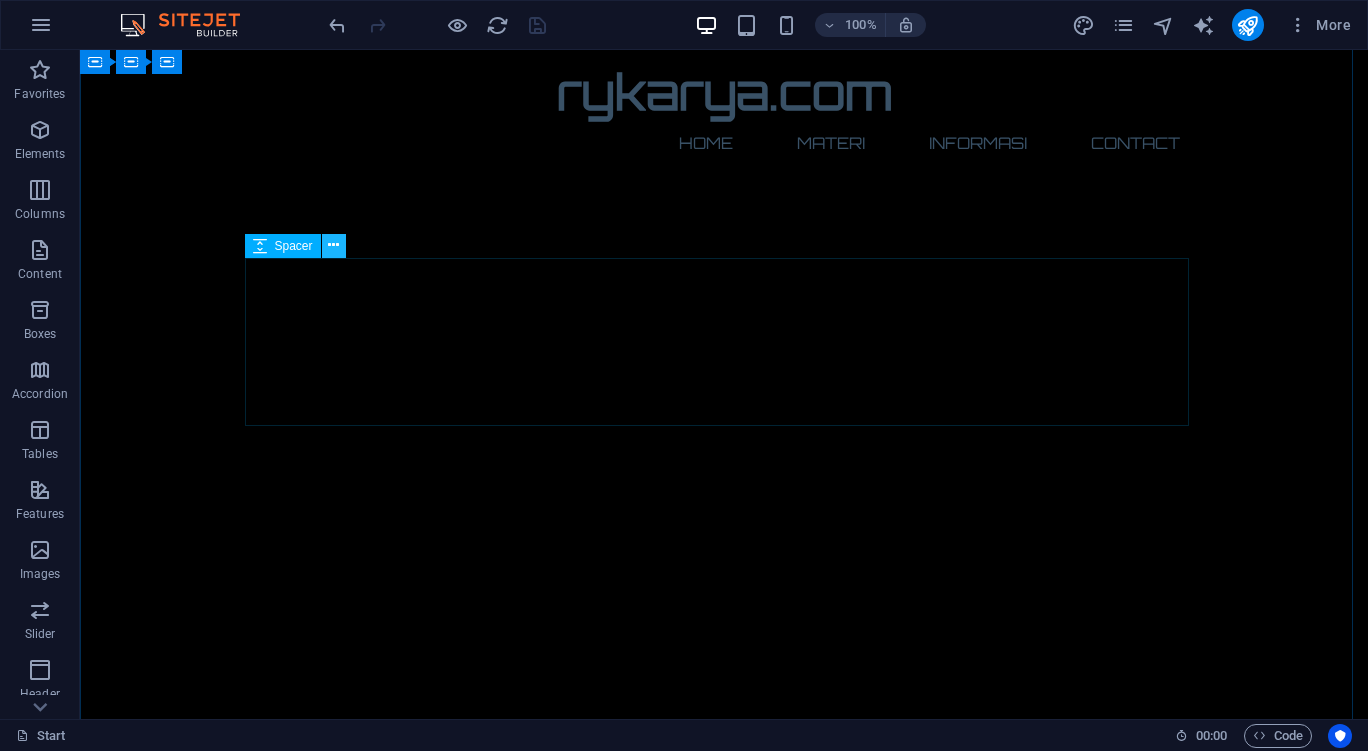 click at bounding box center (333, 245) 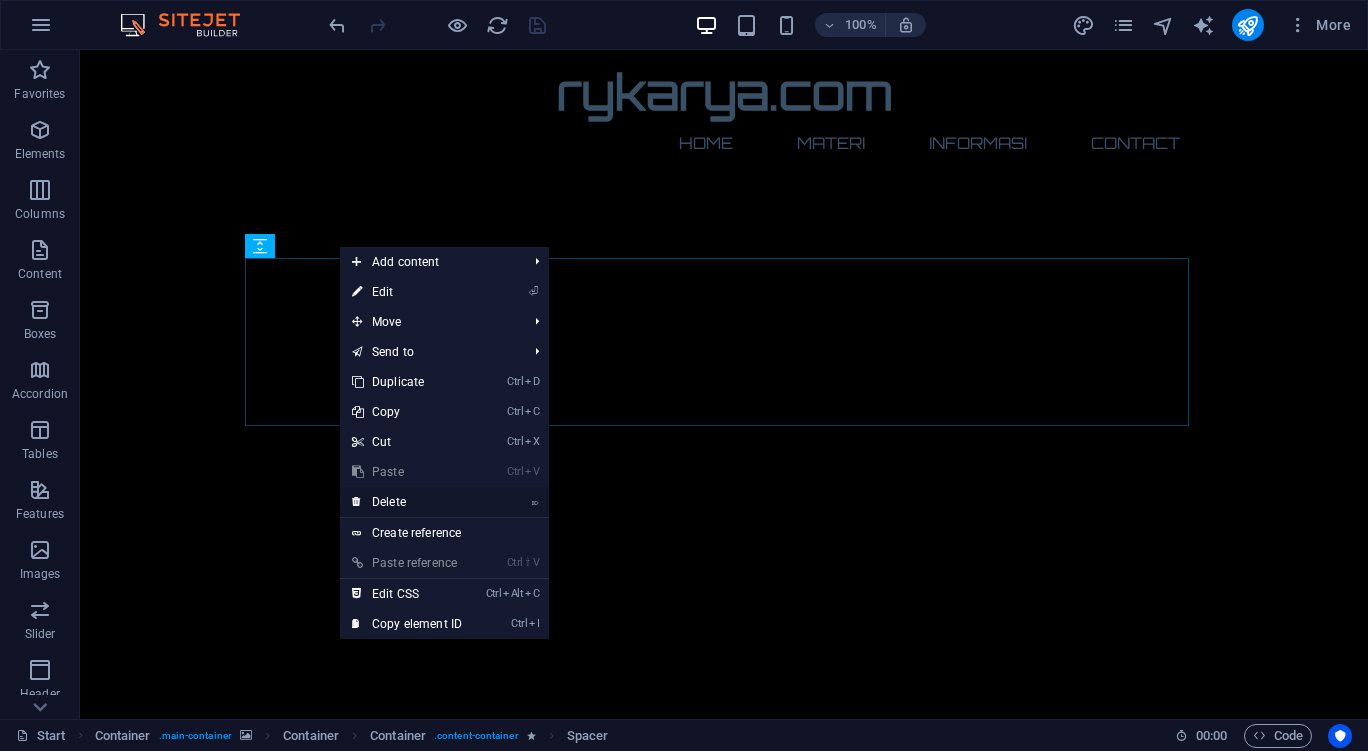 click on "⌦  Delete" at bounding box center [407, 502] 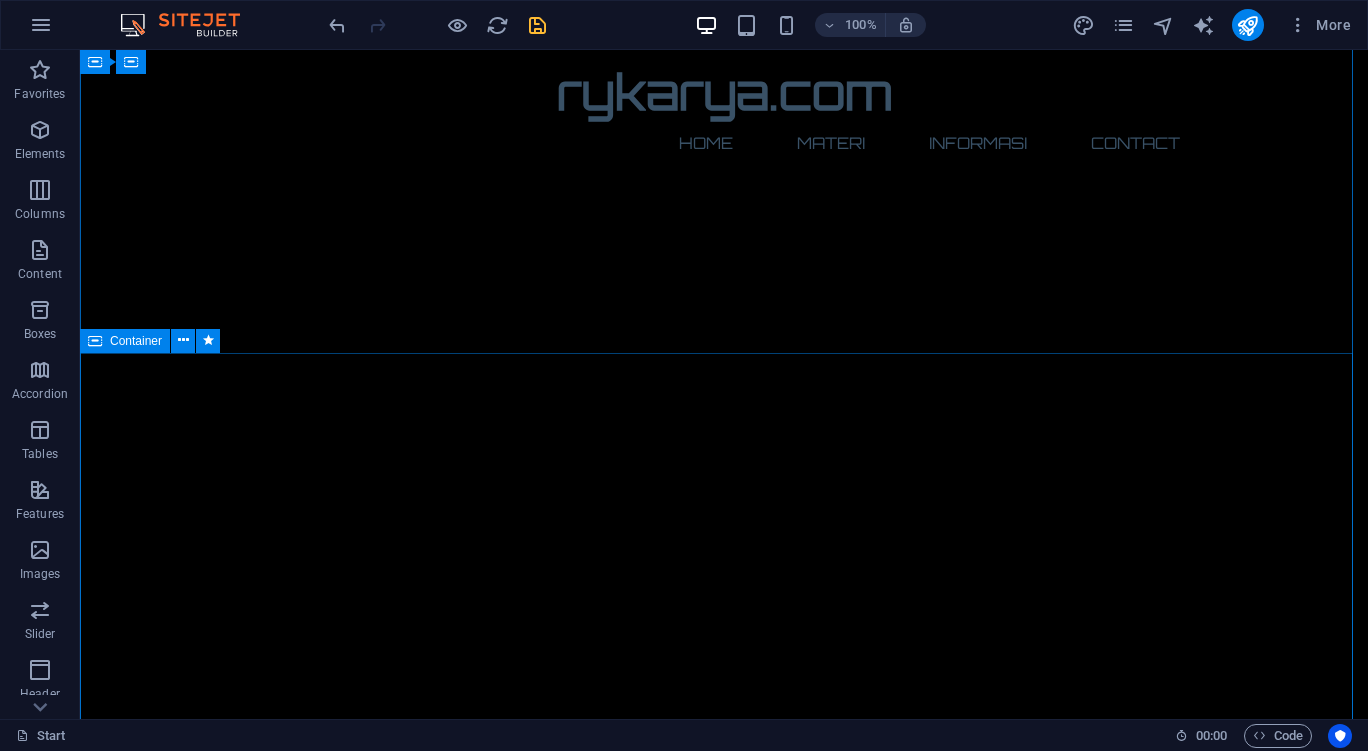 scroll, scrollTop: 1093, scrollLeft: 0, axis: vertical 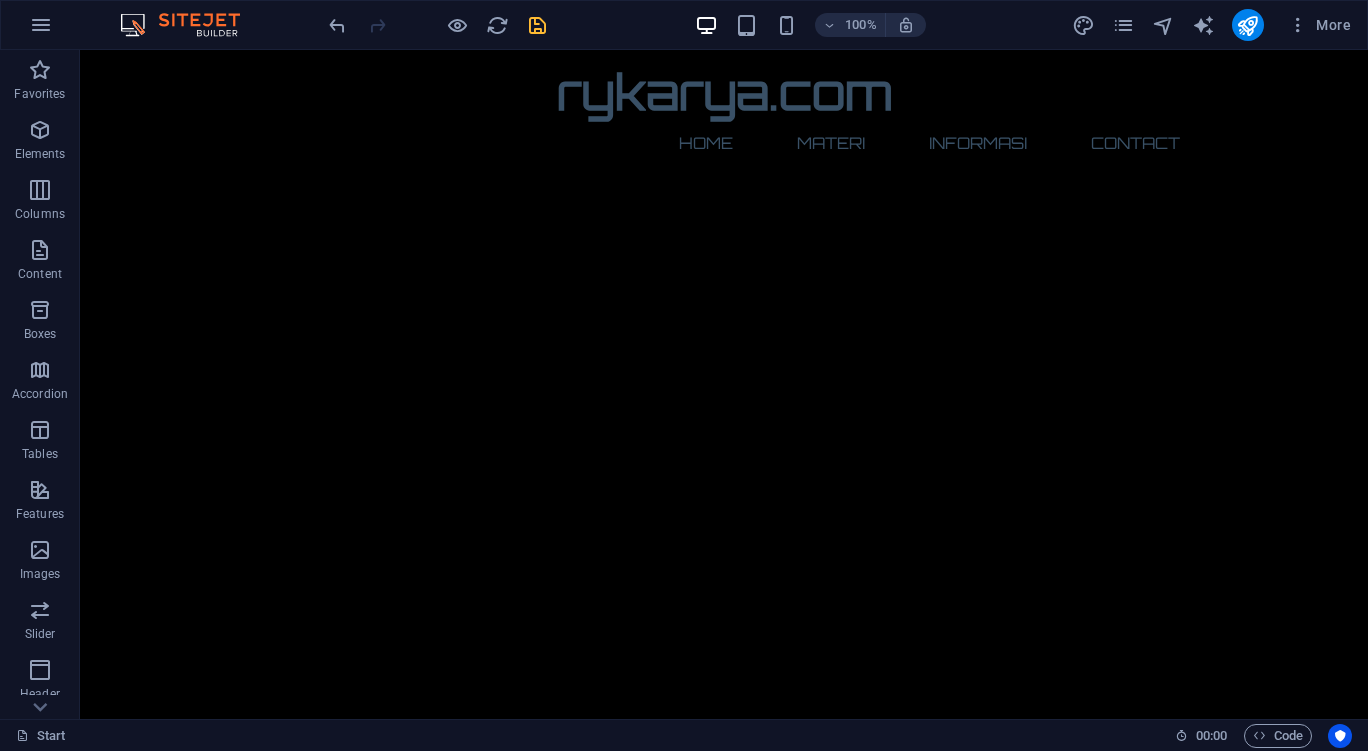 click on "100% More" at bounding box center [842, 25] 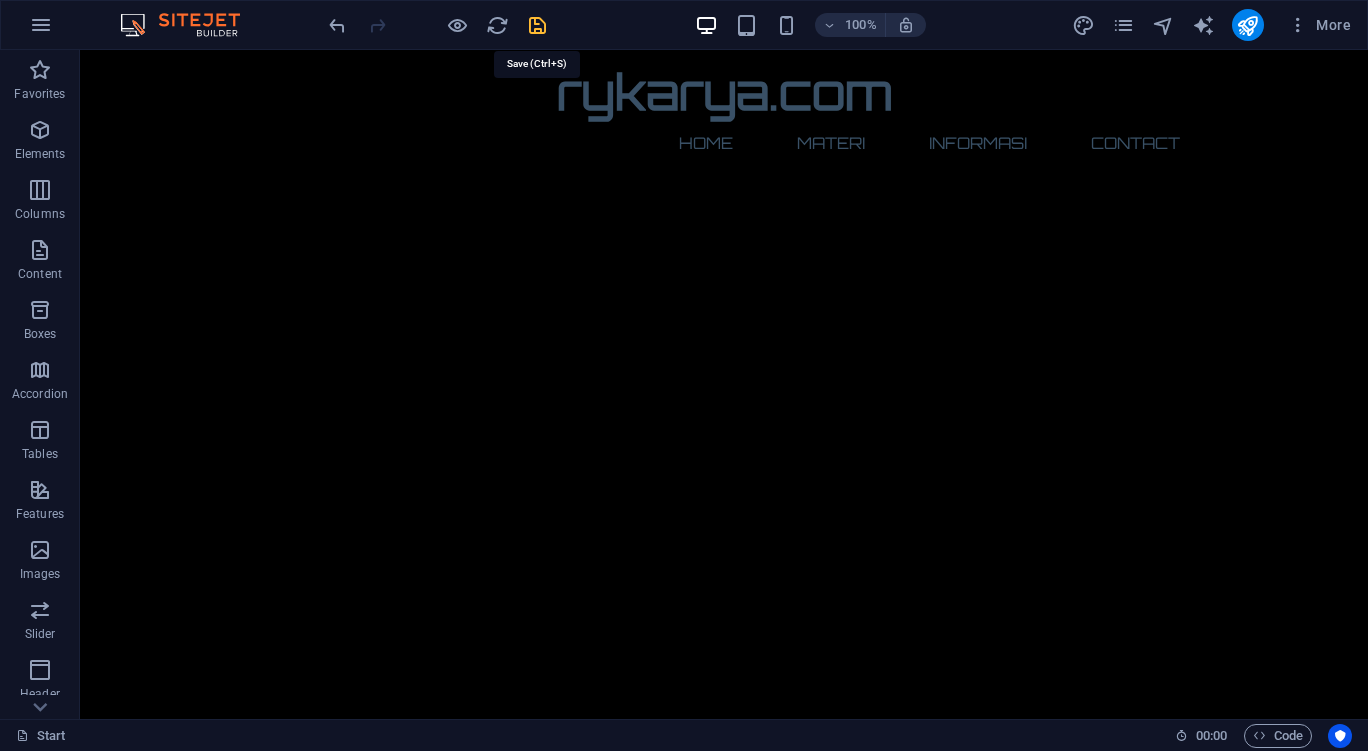 click at bounding box center [537, 25] 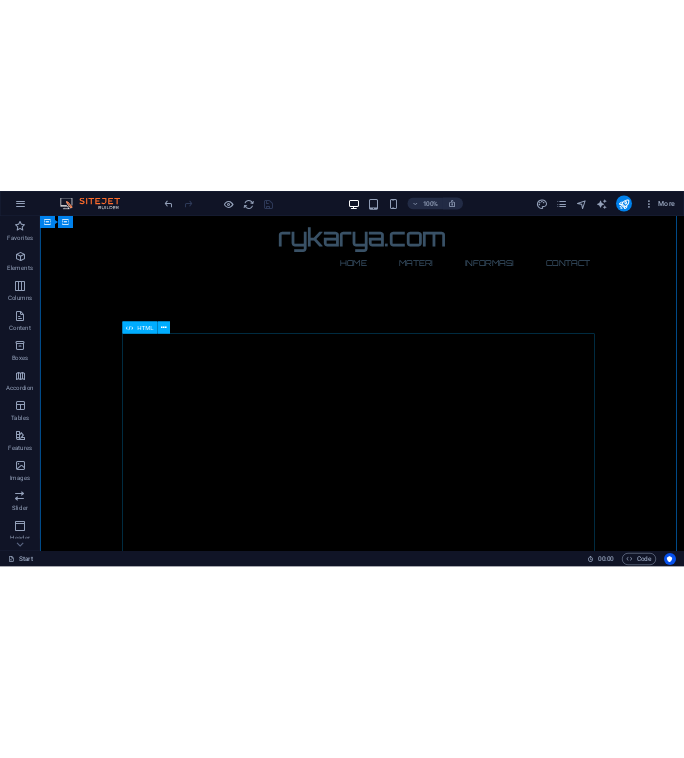 scroll, scrollTop: 1461, scrollLeft: 0, axis: vertical 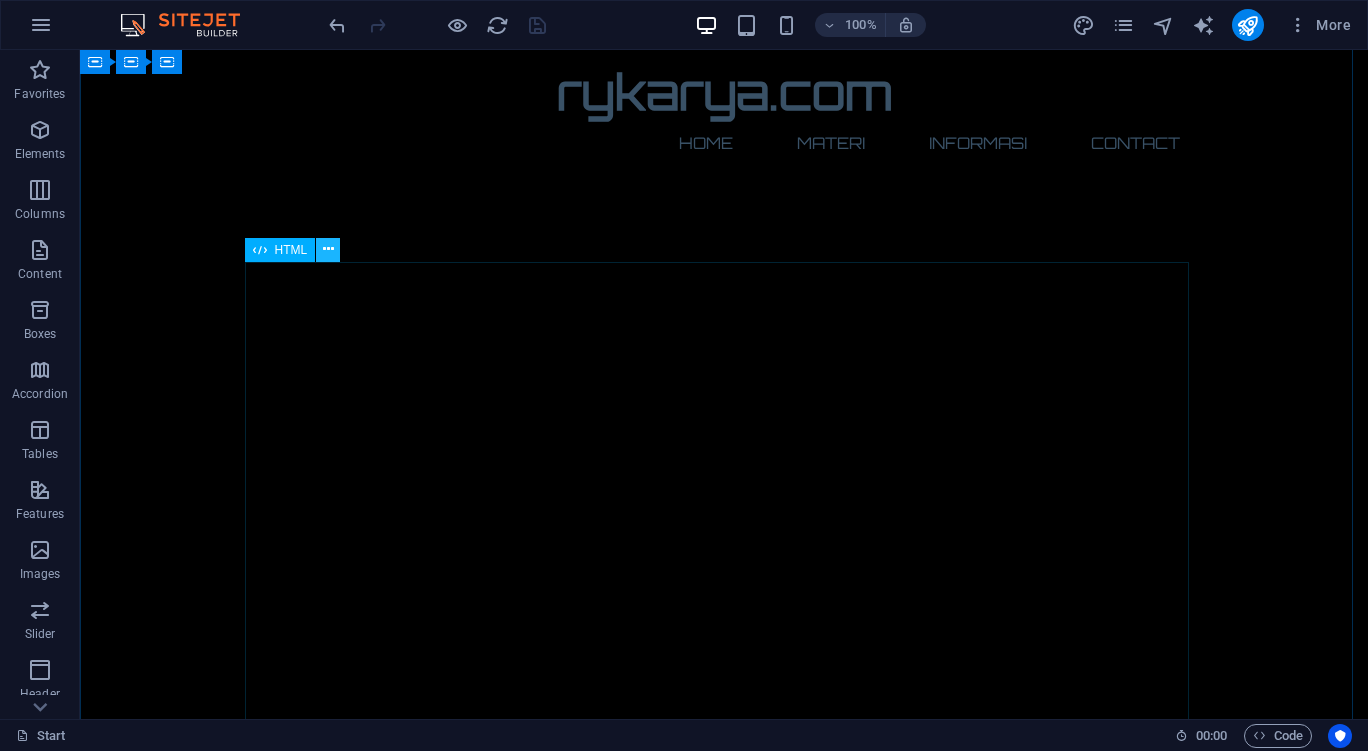 click at bounding box center [328, 250] 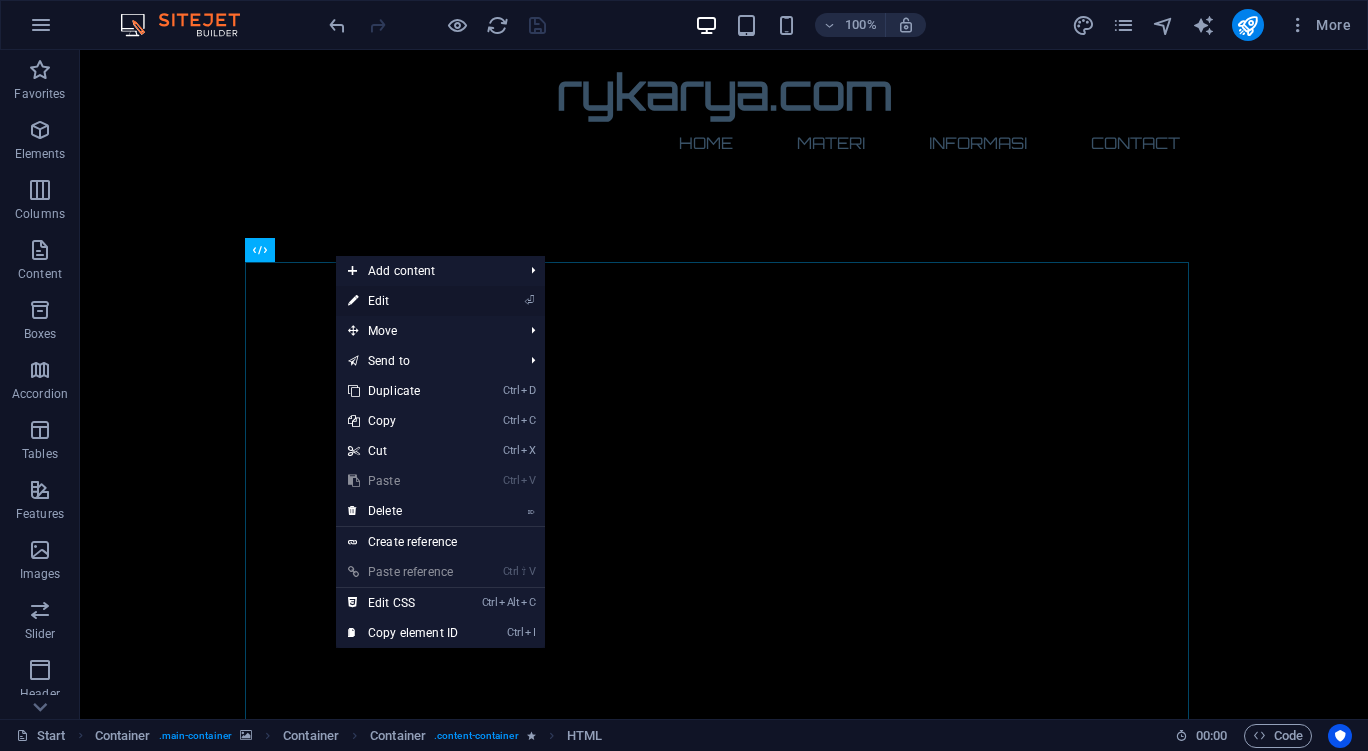 click on "⏎  Edit" at bounding box center (403, 301) 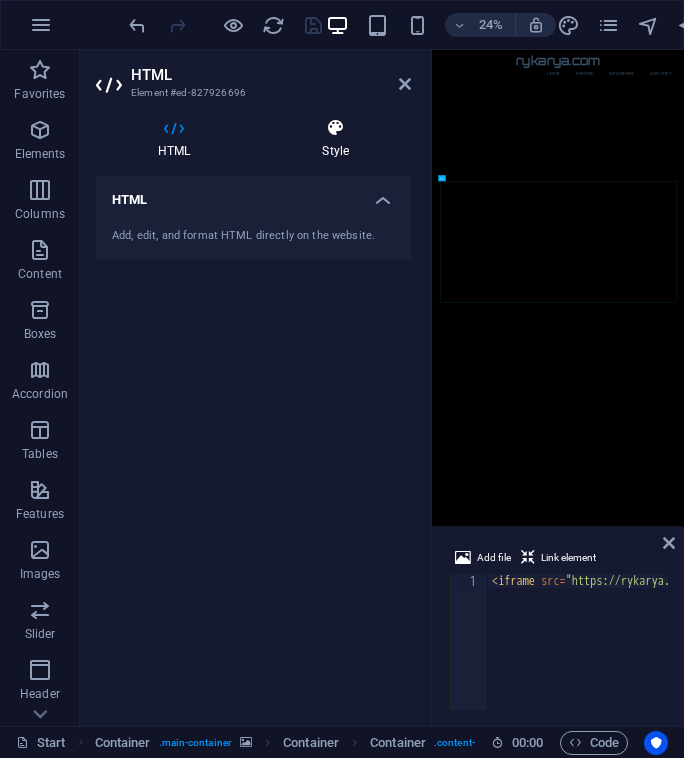 scroll, scrollTop: 1147, scrollLeft: 0, axis: vertical 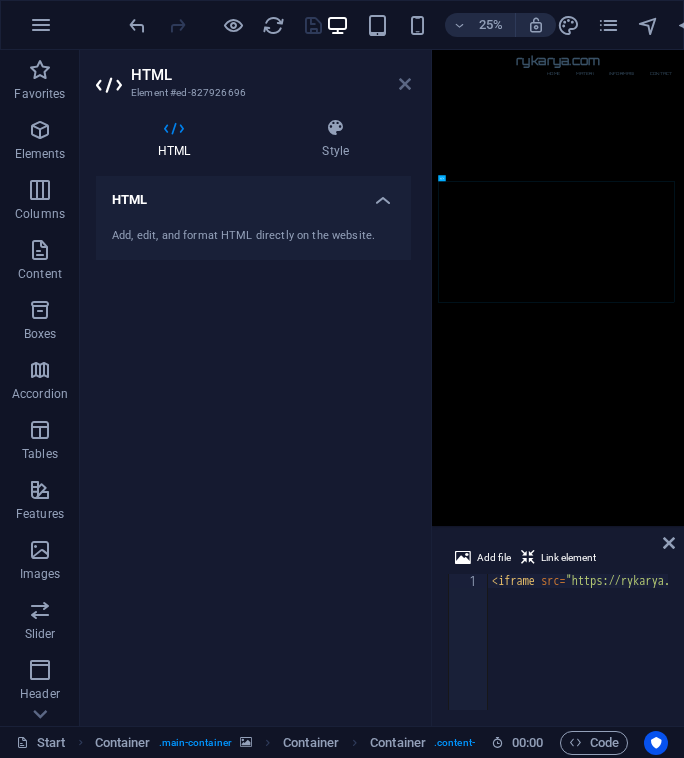 click at bounding box center [405, 84] 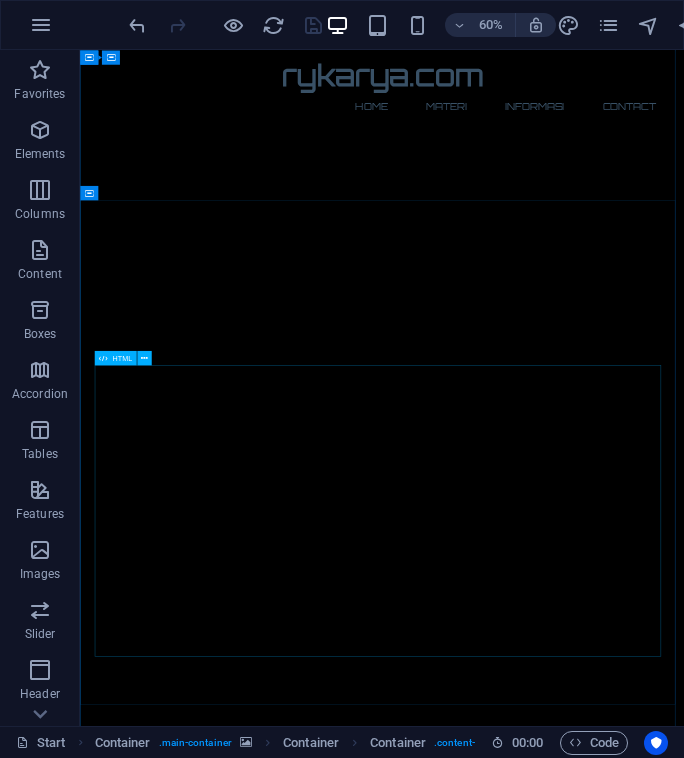 click on "HTML" at bounding box center [115, 358] 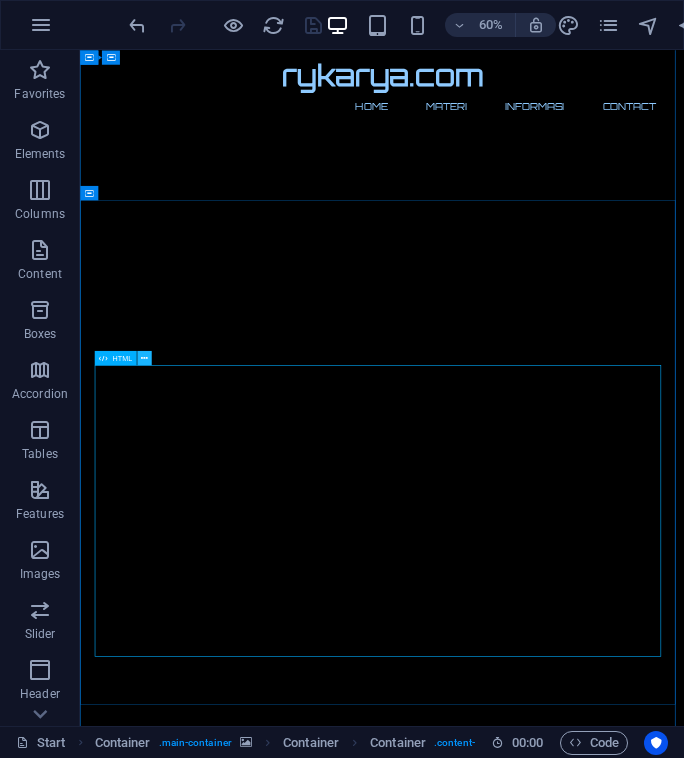 click at bounding box center [144, 358] 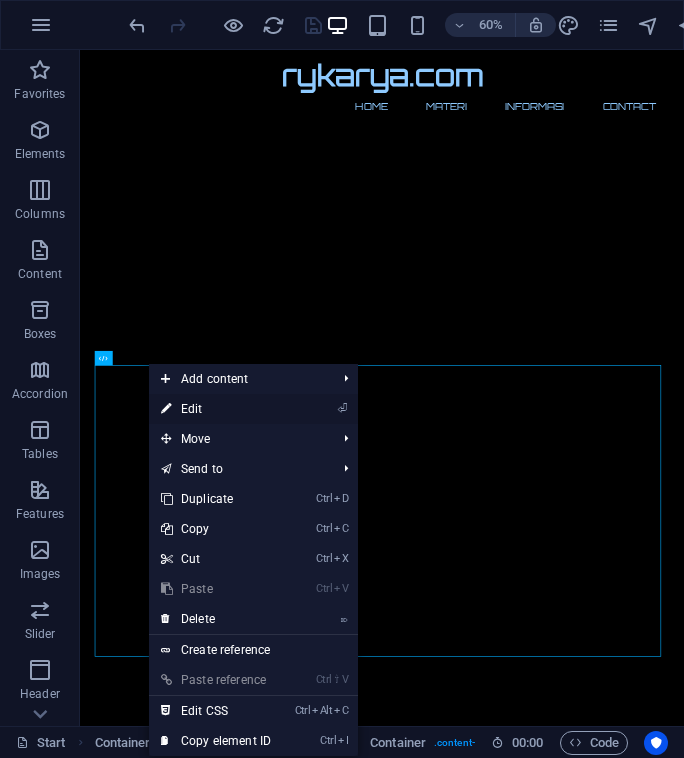 click on "⏎  Edit" at bounding box center [253, 409] 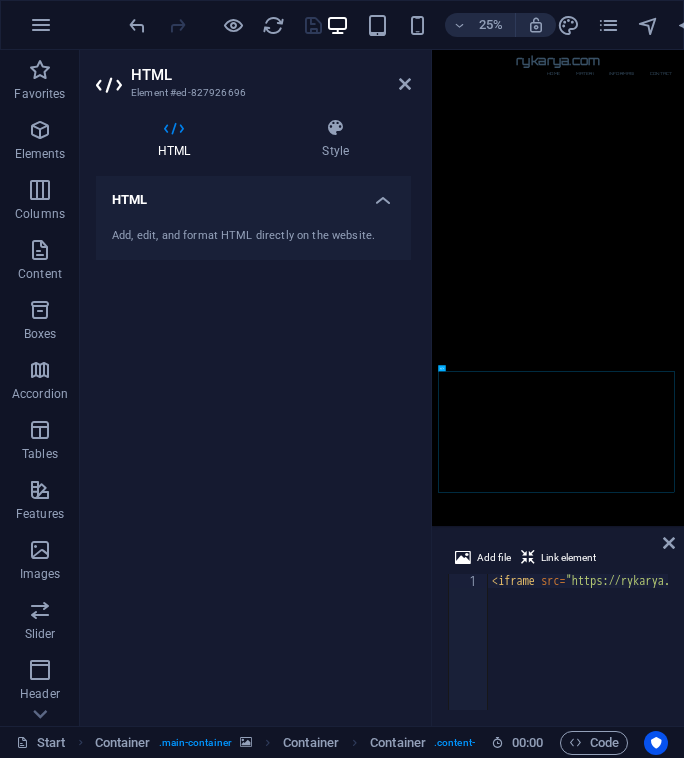 scroll, scrollTop: 0, scrollLeft: 0, axis: both 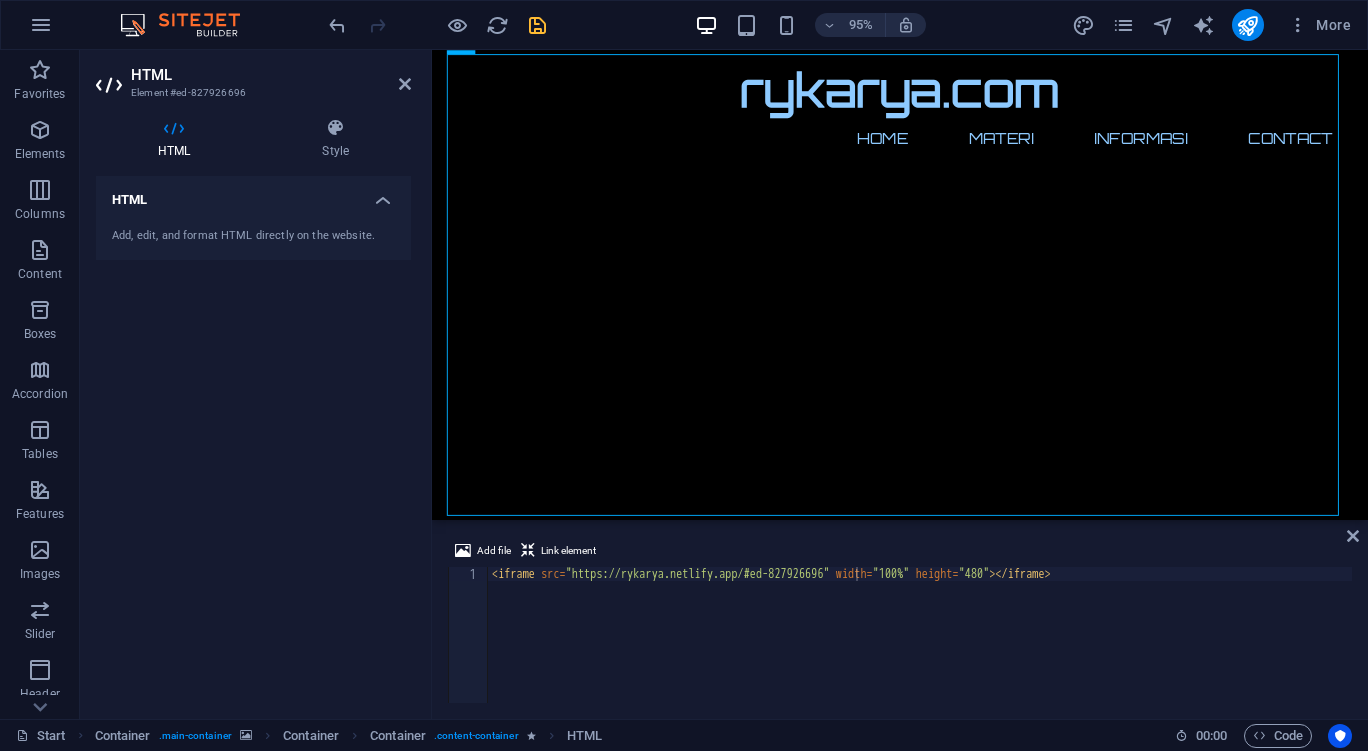 click on "< iframe   src = "https://rykarya.netlify.app/#ed-827926696"   width = "100%"   height = "480" > </ iframe >" at bounding box center (920, 647) 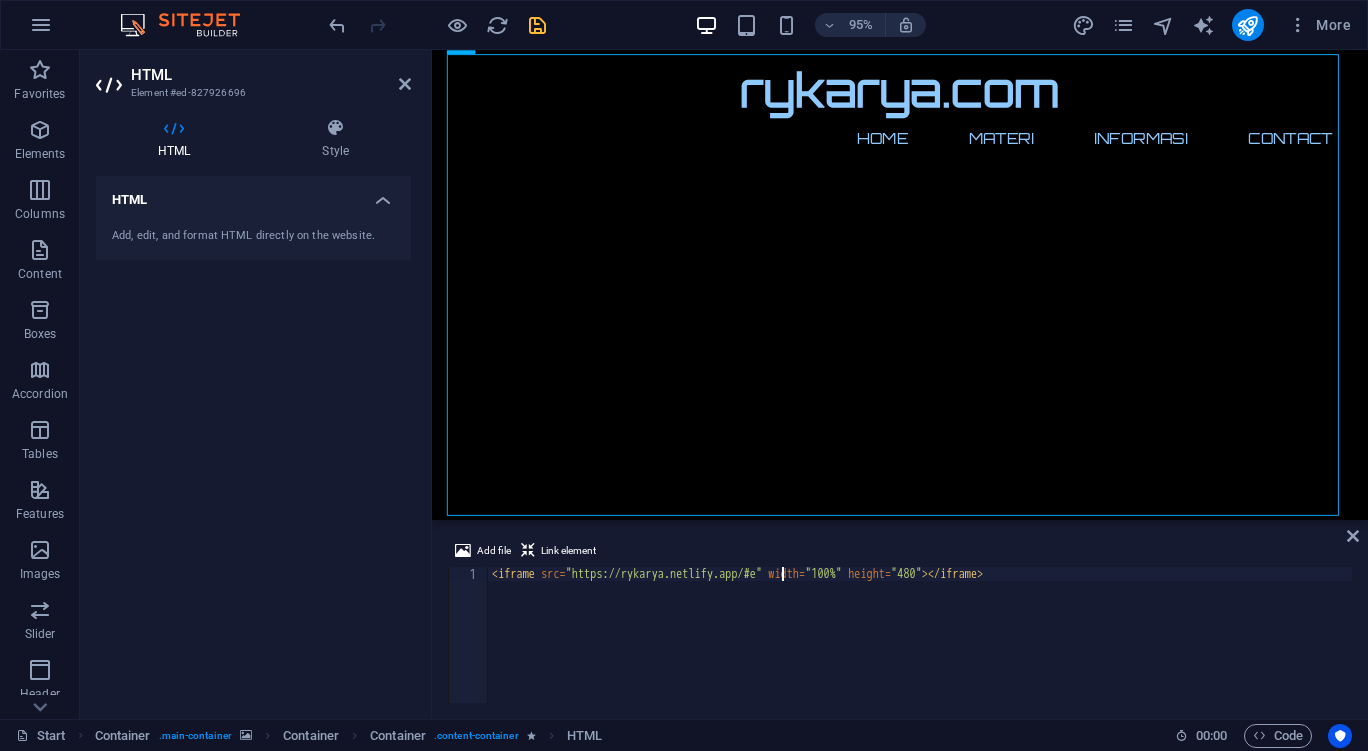 type on "<iframe src="https://rykarya.netlify.app/" width="100%" height="480"></iframe>" 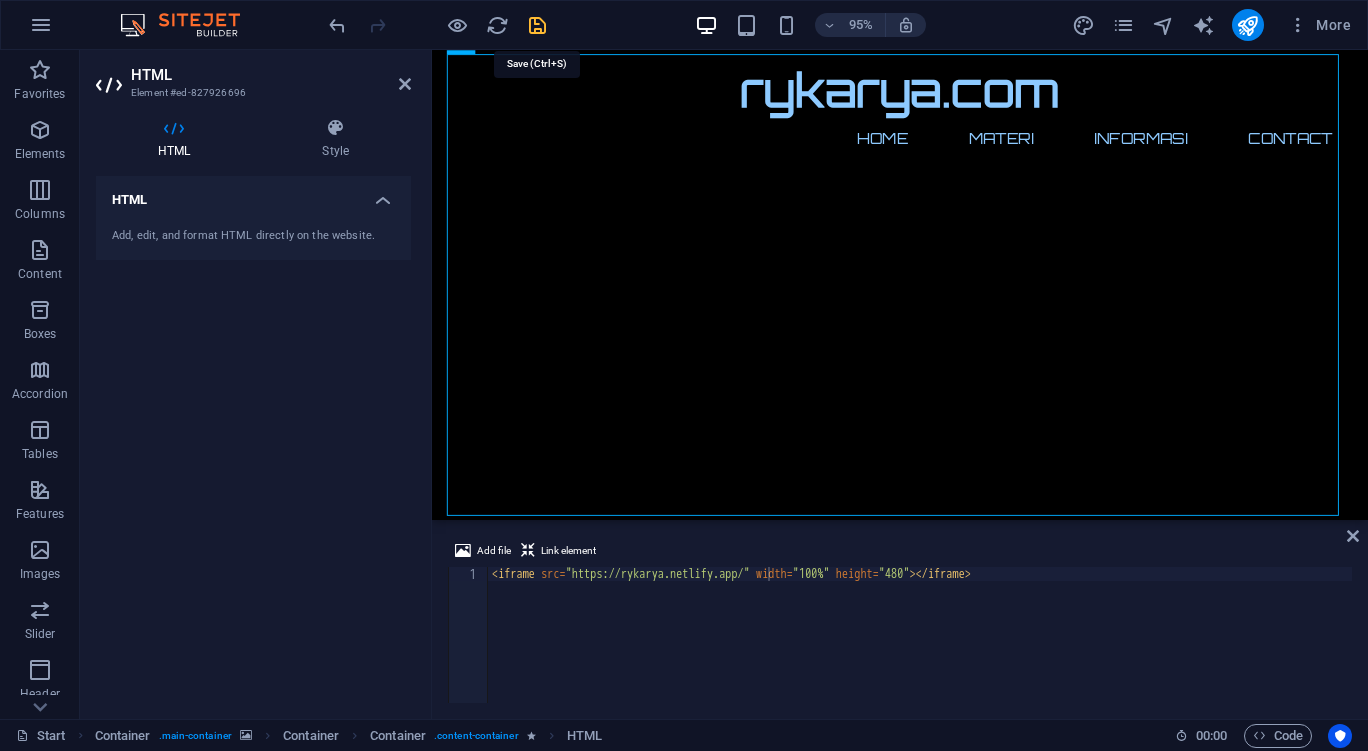 click at bounding box center (537, 25) 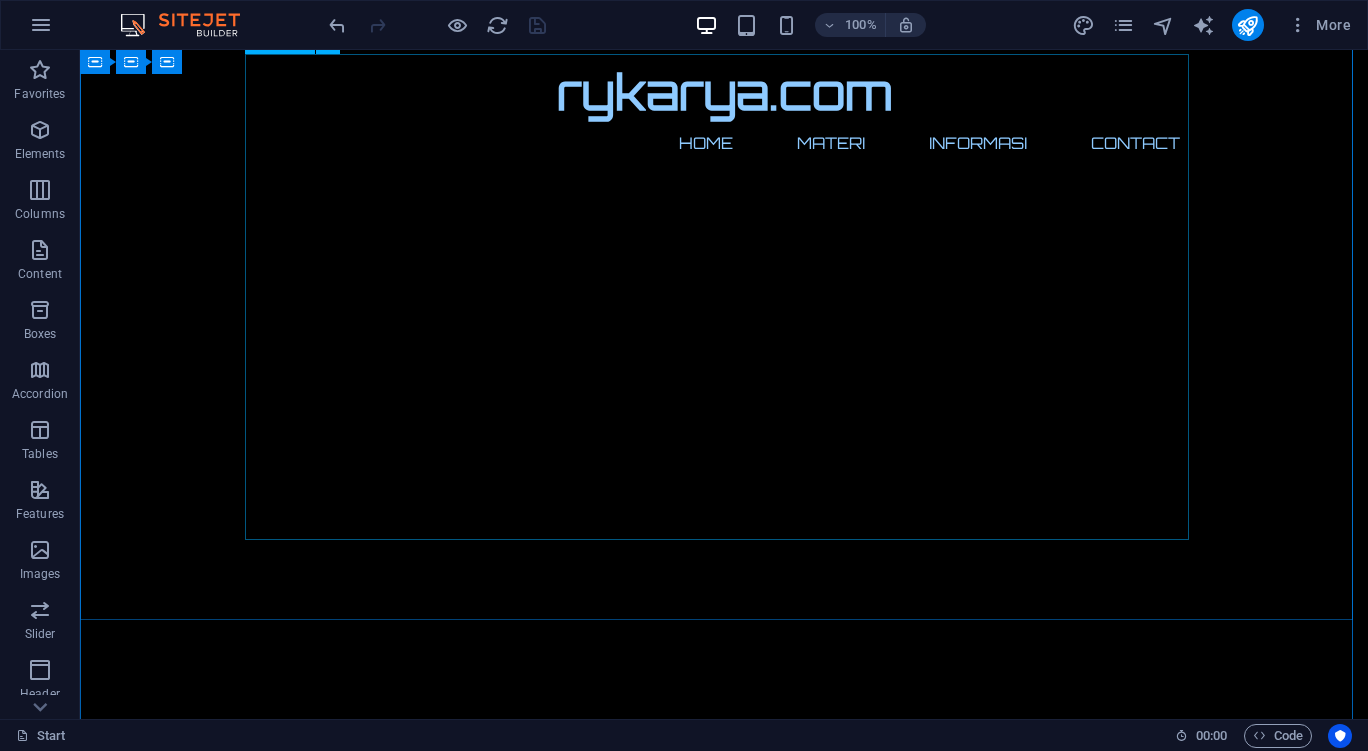 click at bounding box center (724, 3388) 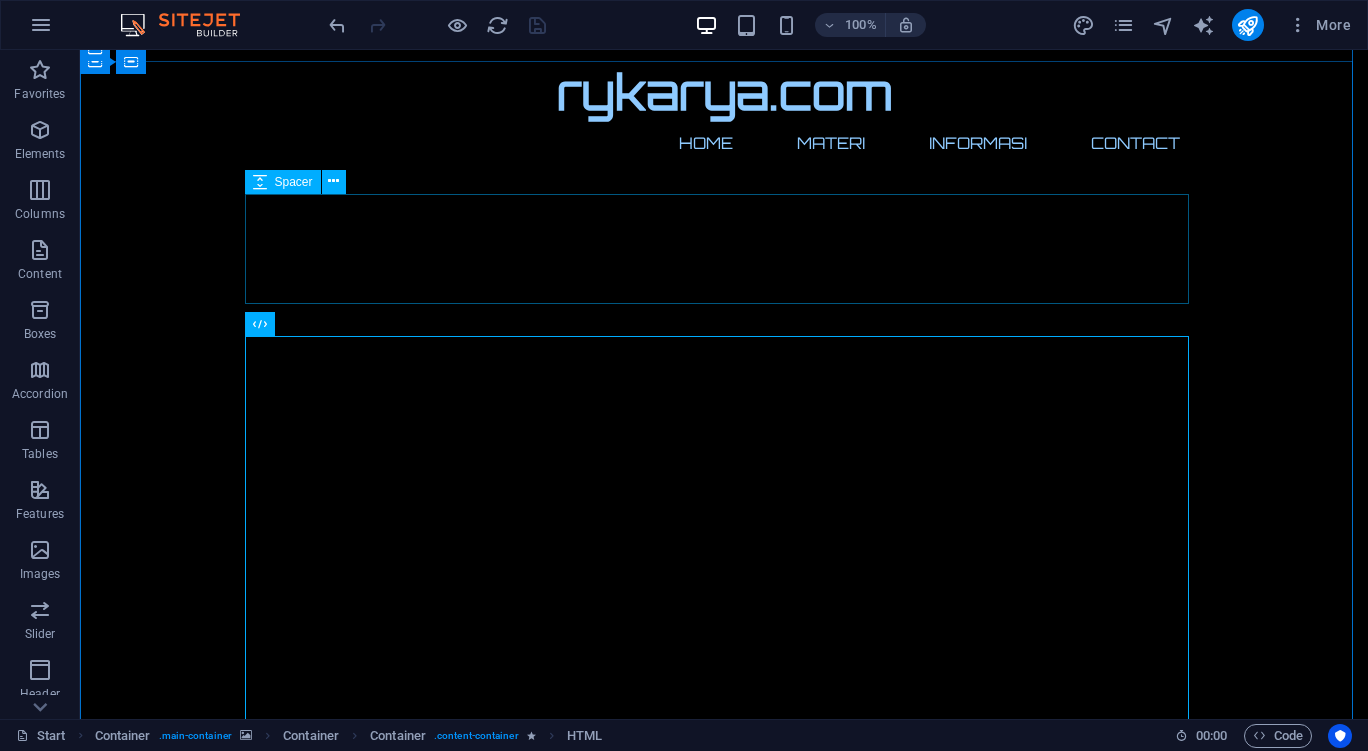 scroll, scrollTop: 1398, scrollLeft: 0, axis: vertical 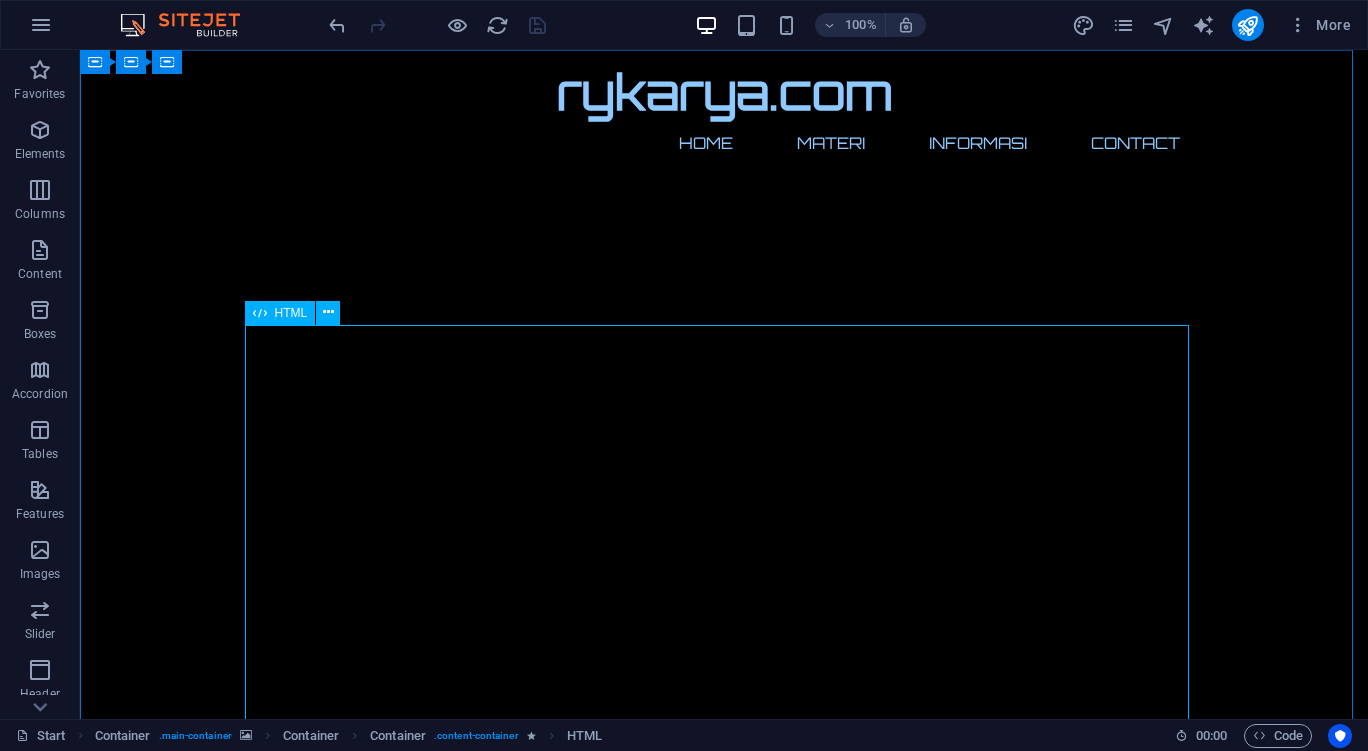 click on "HTML" at bounding box center [280, 313] 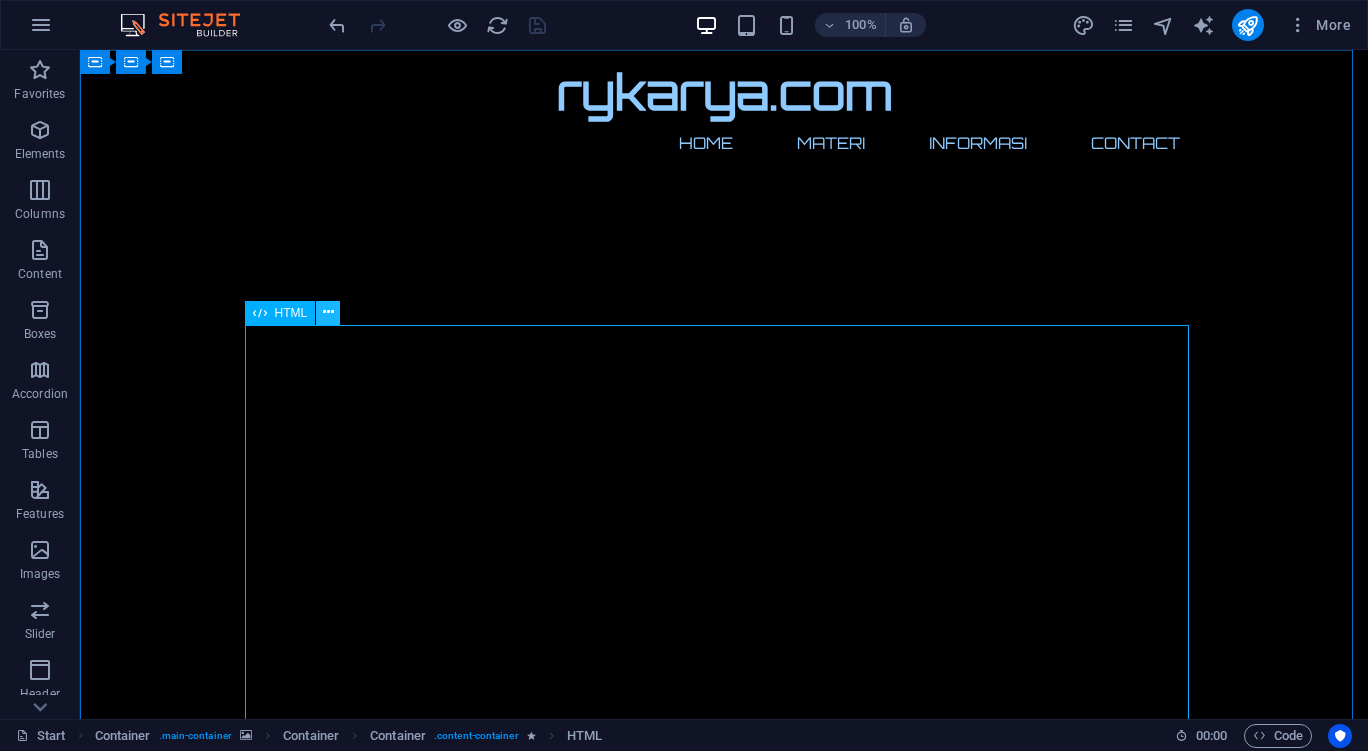 click at bounding box center (328, 312) 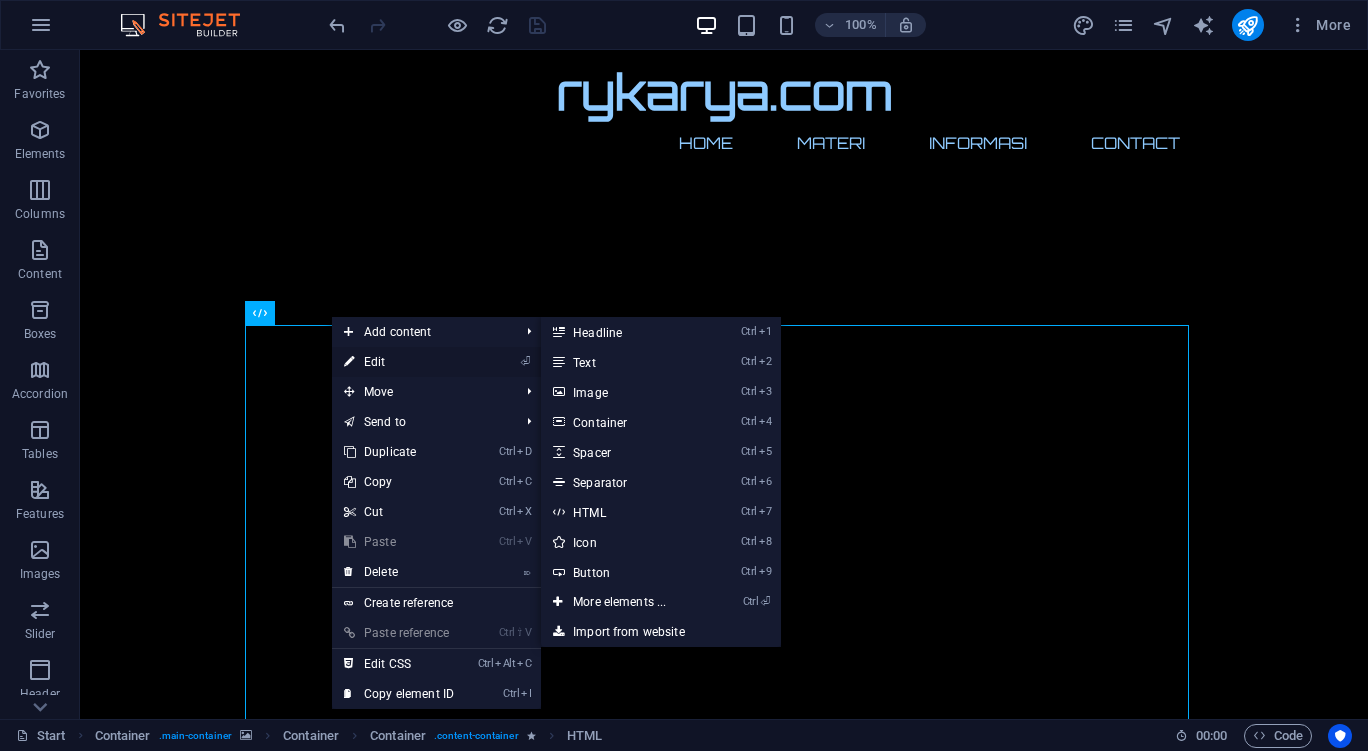 click on "⏎  Edit" at bounding box center (399, 362) 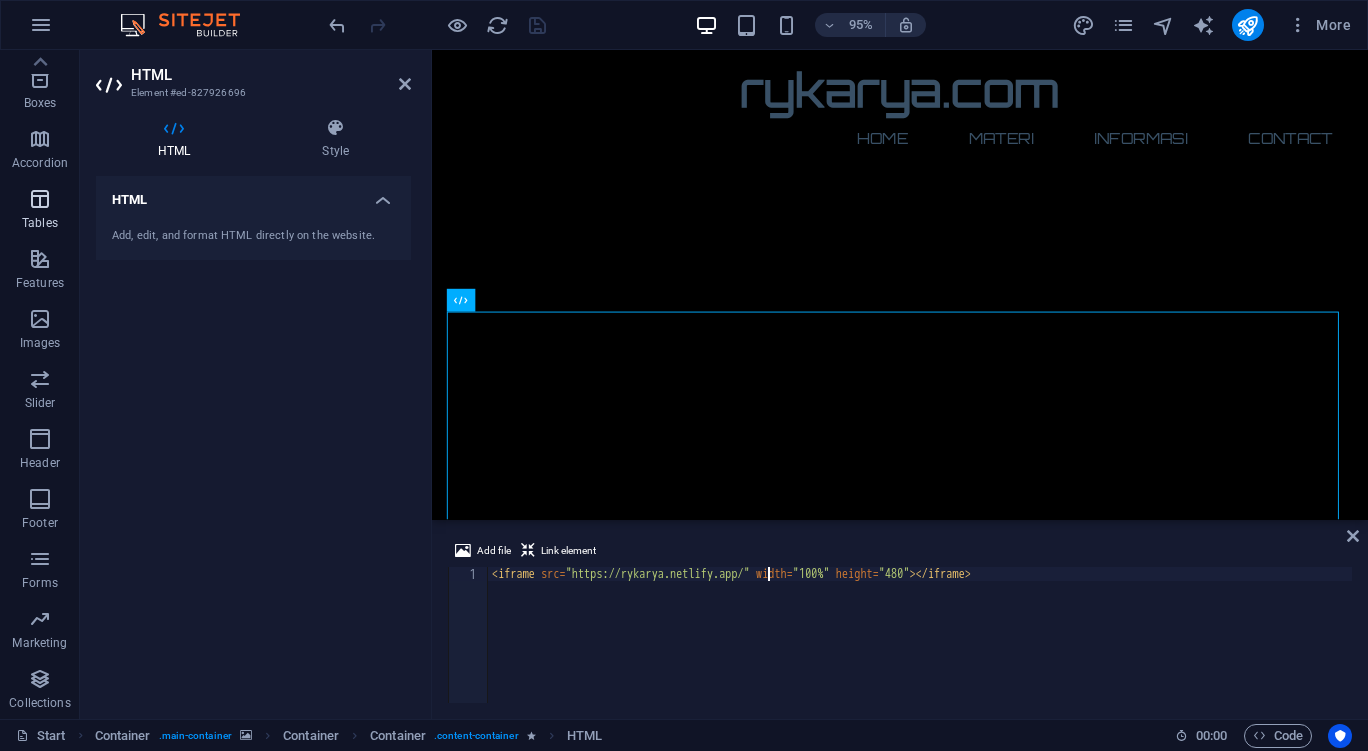 scroll, scrollTop: 0, scrollLeft: 0, axis: both 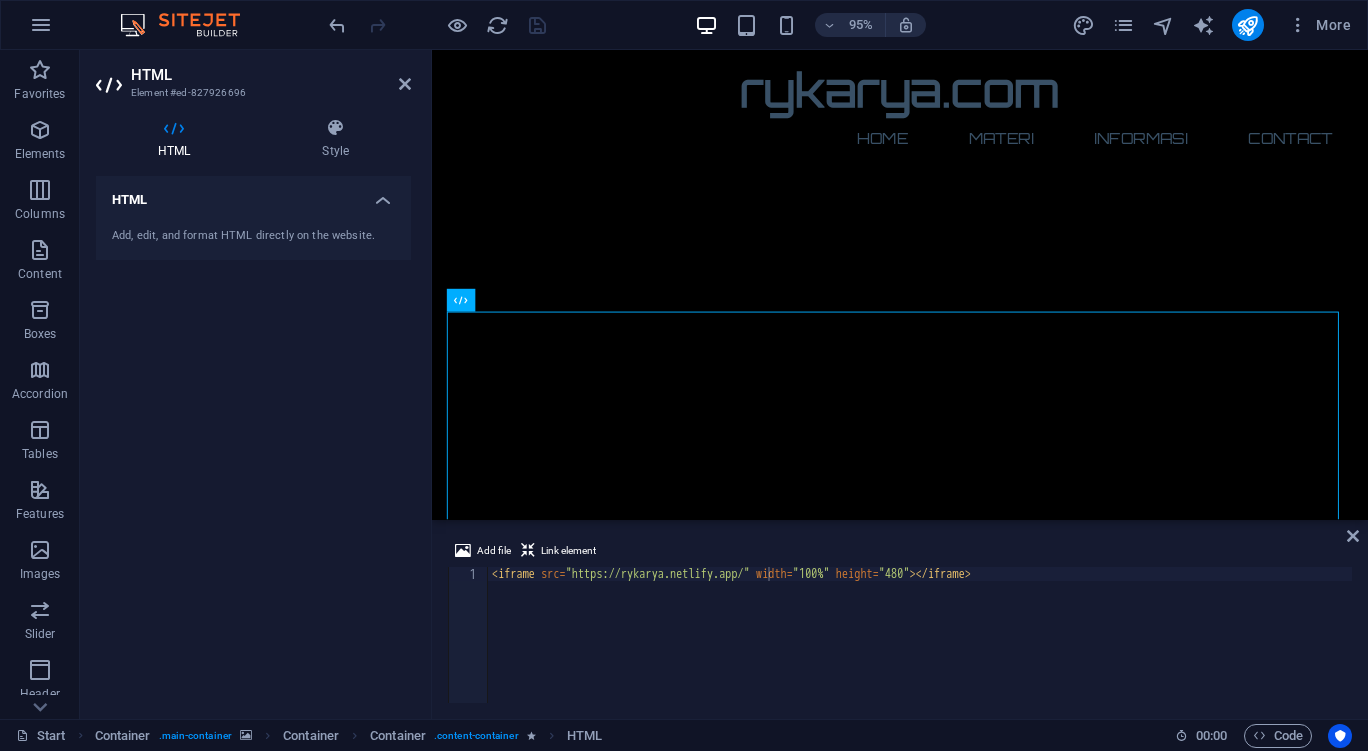 click on "< iframe   src = "https://rykarya.netlify.app/"   width = "100%"   height = "480" > </ iframe >" at bounding box center [920, 649] 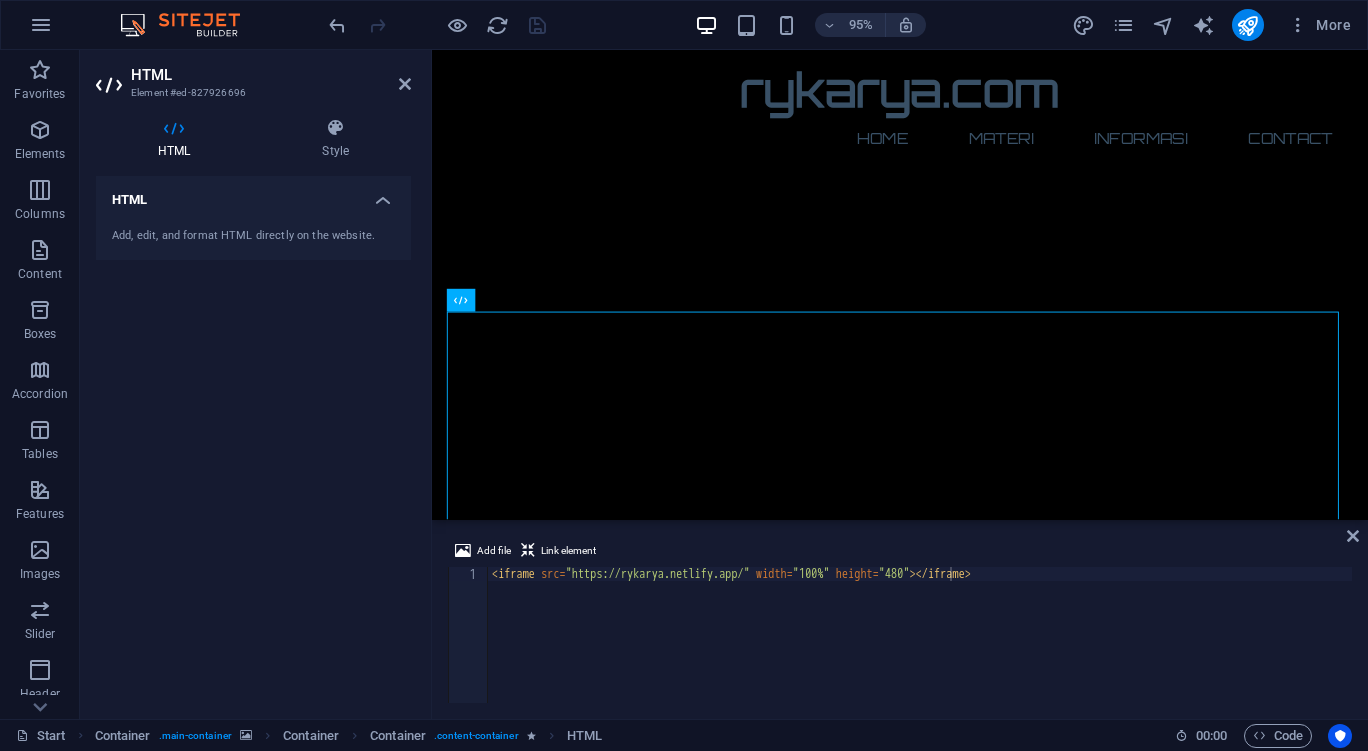 click on "< iframe   src = "https://rykarya.netlify.app/"   width = "100%"   height = "480" > </ iframe >" at bounding box center (920, 649) 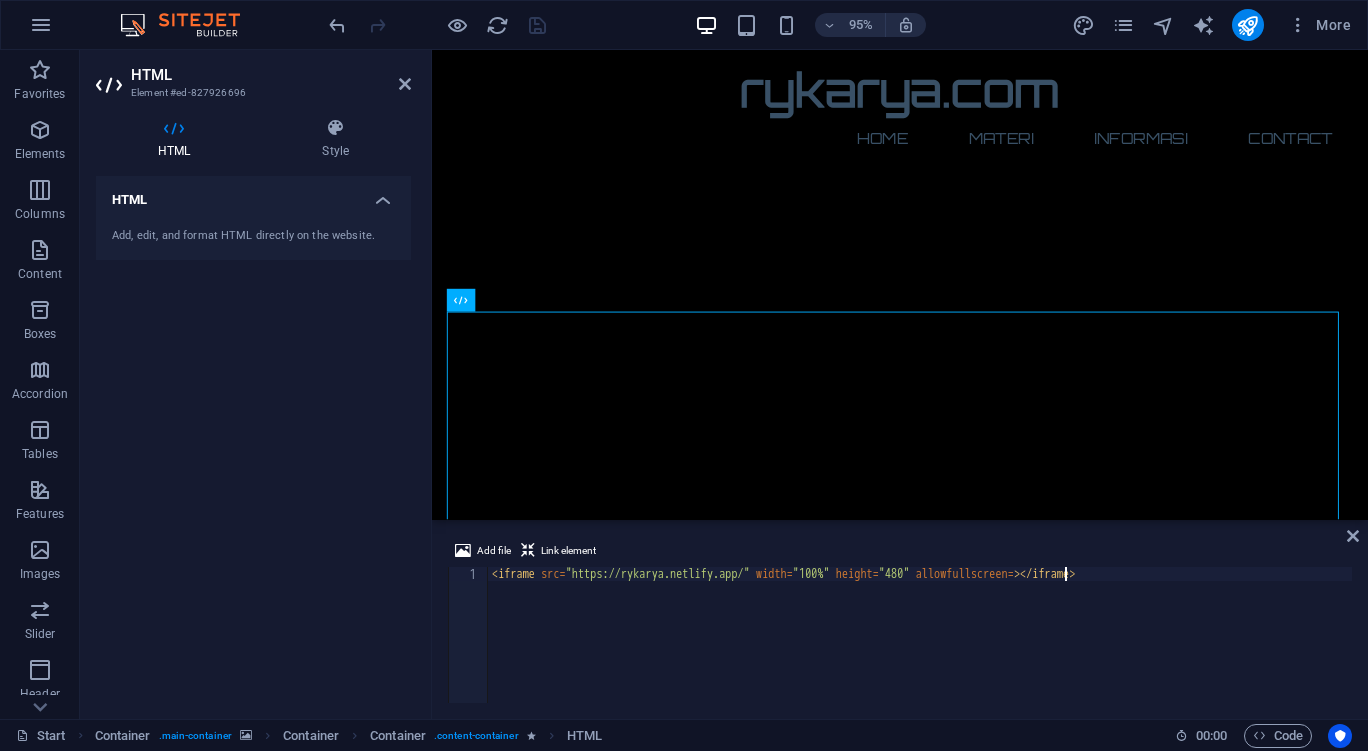 scroll, scrollTop: 0, scrollLeft: 47, axis: horizontal 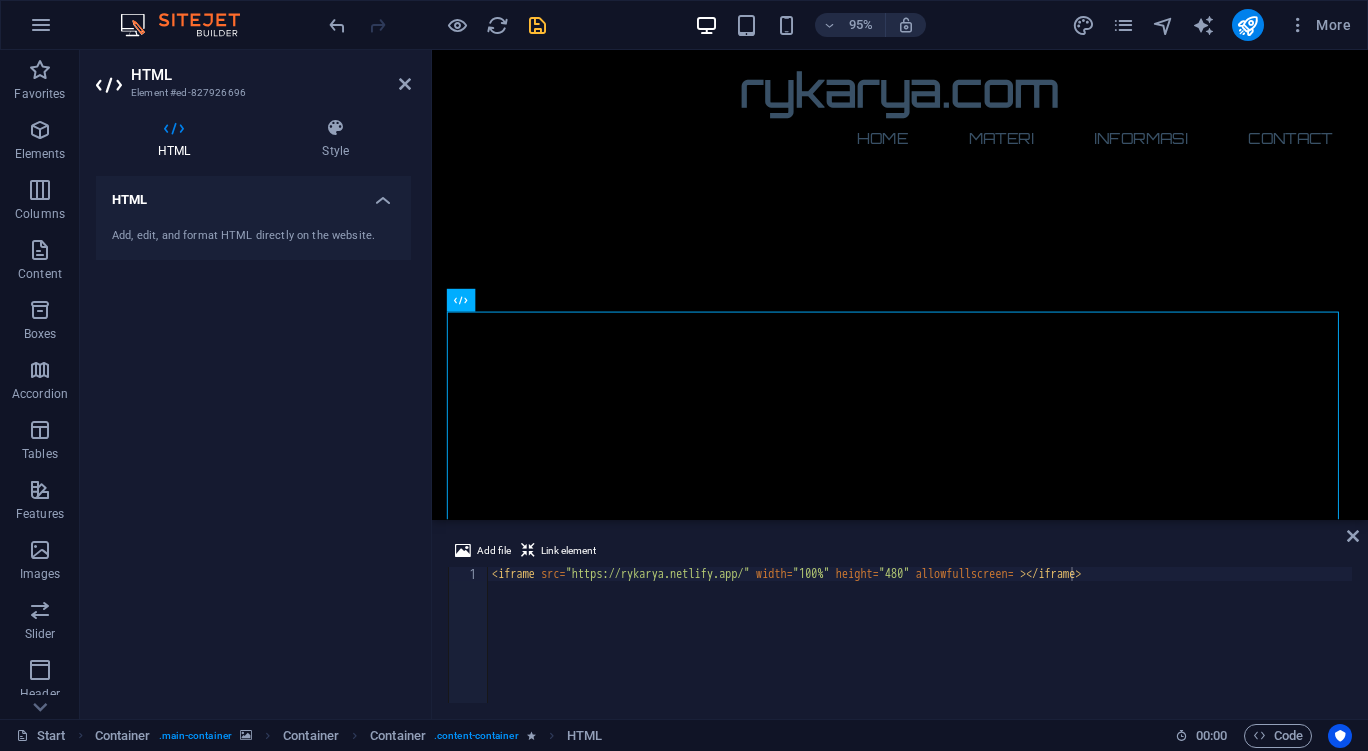 click on "< iframe   src = "https://rykarya.netlify.app/"   width = "100%"   height = "480"   allowfullscreen =   > </ iframe >" at bounding box center [920, 649] 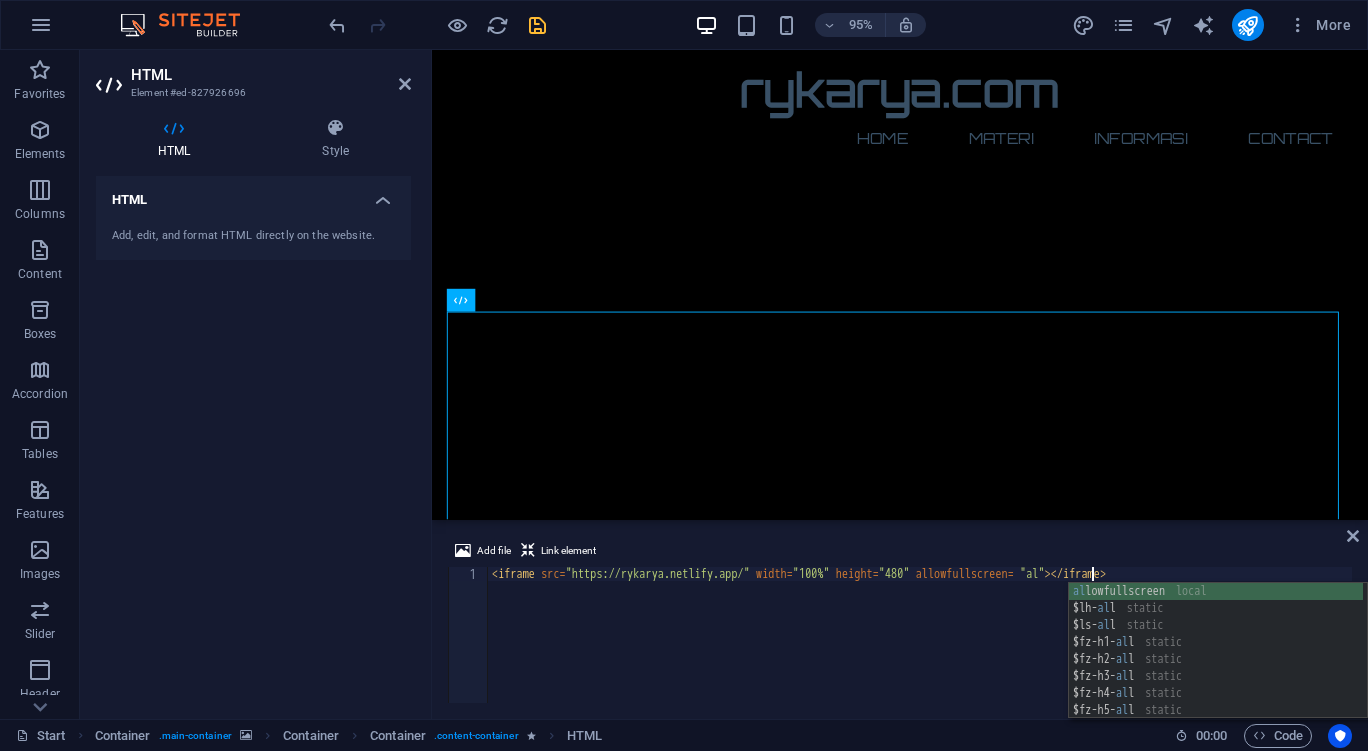 scroll, scrollTop: 0, scrollLeft: 49, axis: horizontal 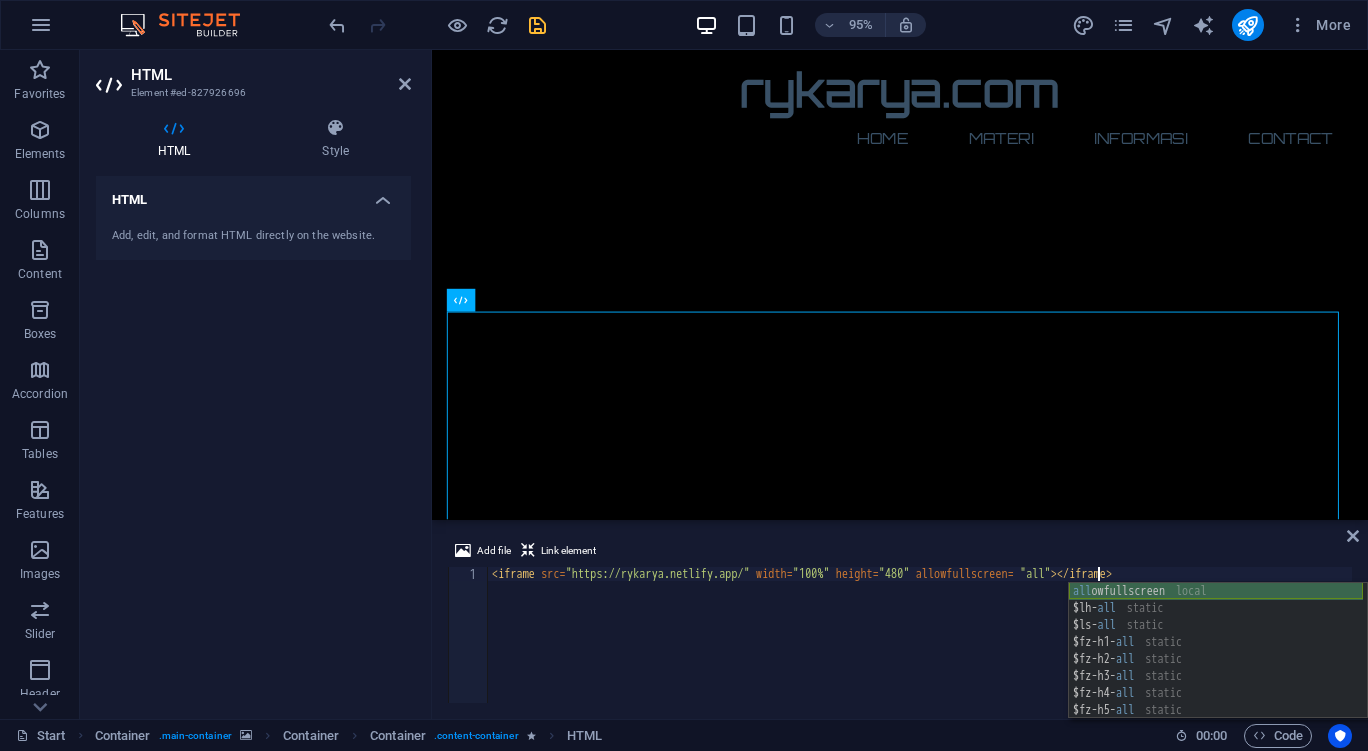 click on "all owfullscreen local $lh- all static $ls- all static $fz-h1- all static $fz-h2- all static $fz-h3- all static $fz-h4- all static $fz-h5- all static $fz-h6- all static" at bounding box center [1216, 668] 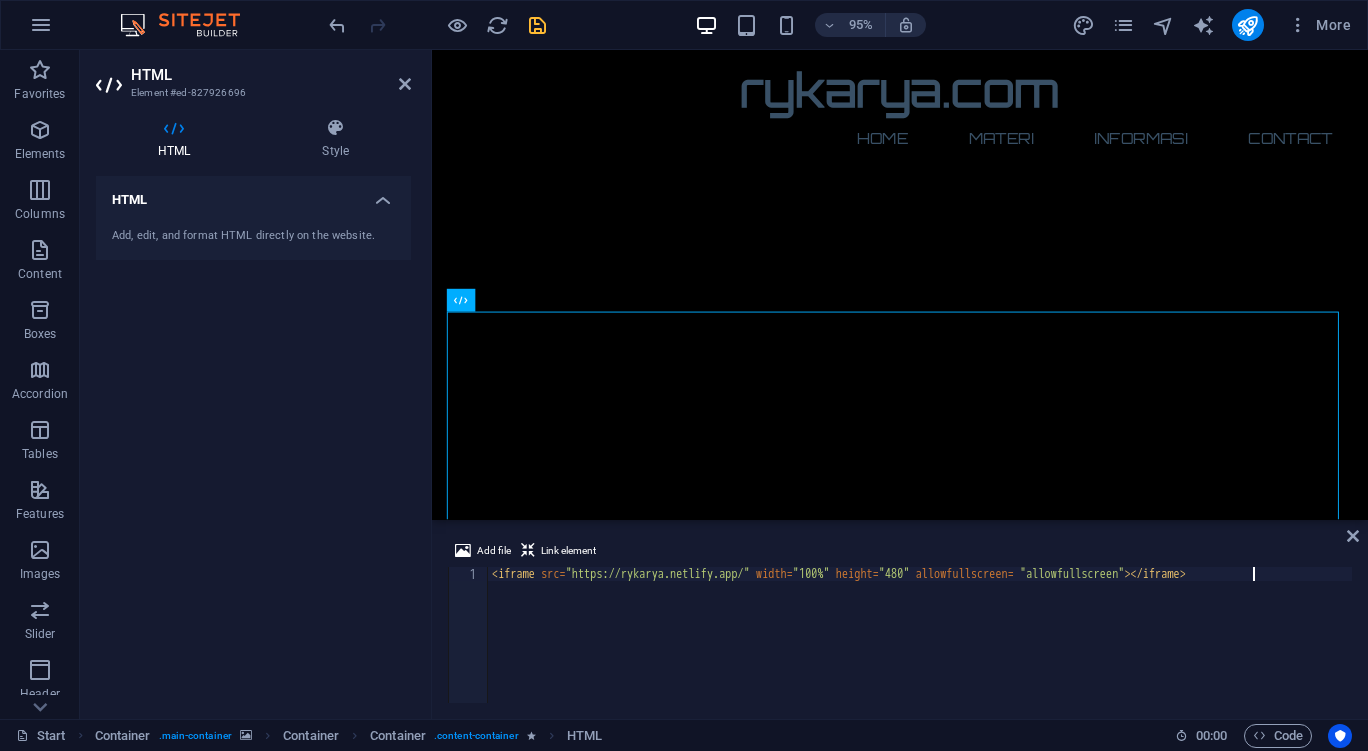 click on "< iframe   src = "https://rykarya.netlify.app/"   width = "100%"   height = "480"   allowfullscreen =   "allowfullscreen" > </ iframe >" at bounding box center (920, 649) 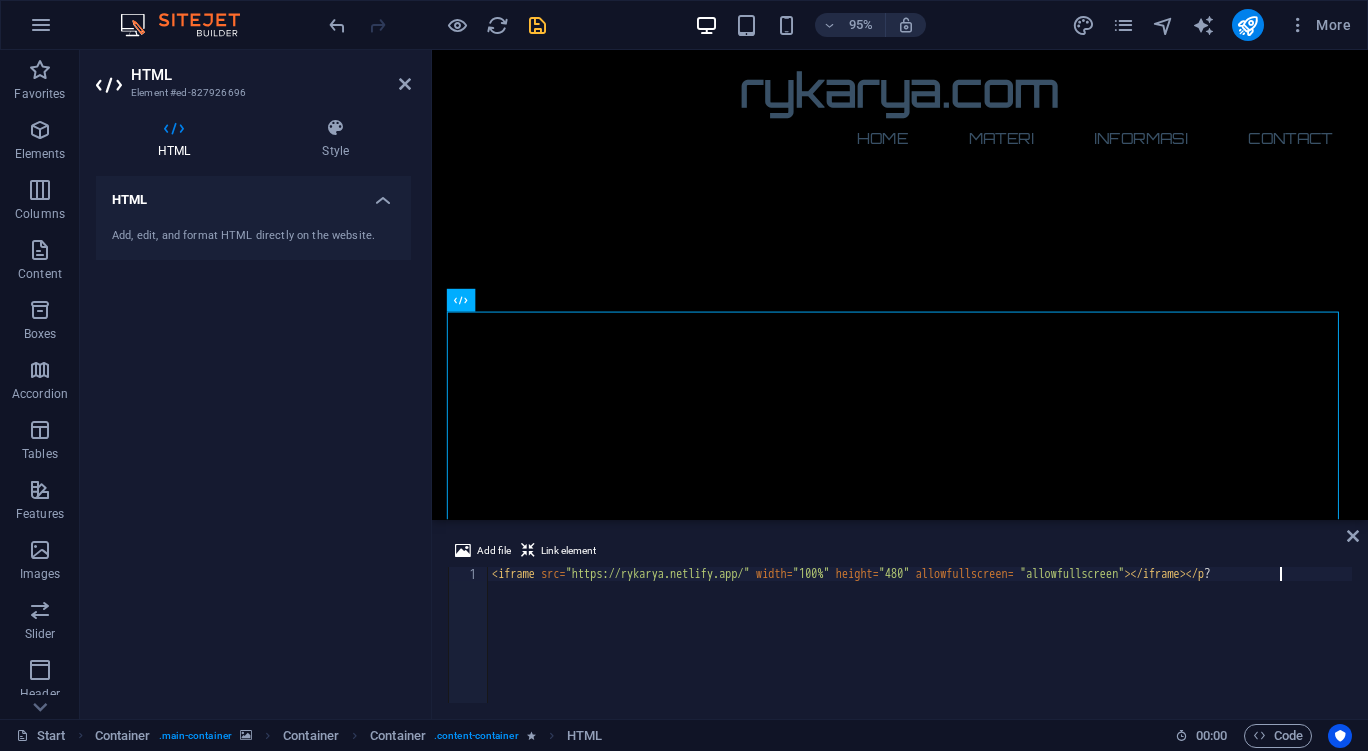 scroll, scrollTop: 0, scrollLeft: 63, axis: horizontal 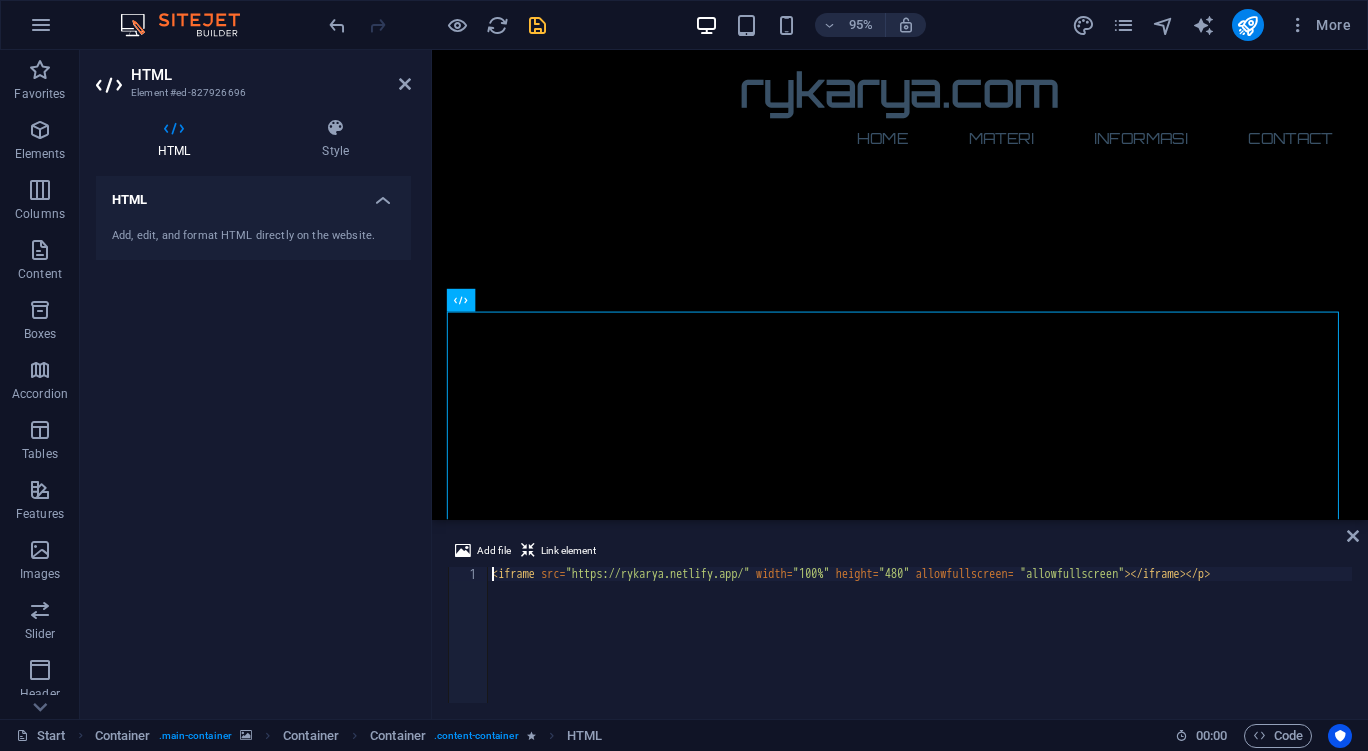 click on "< iframe   src = "https://rykarya.netlify.app/"   width = "100%"   height = "480"   allowfullscreen =   "allowfullscreen" > </ iframe > </ p >" at bounding box center (920, 649) 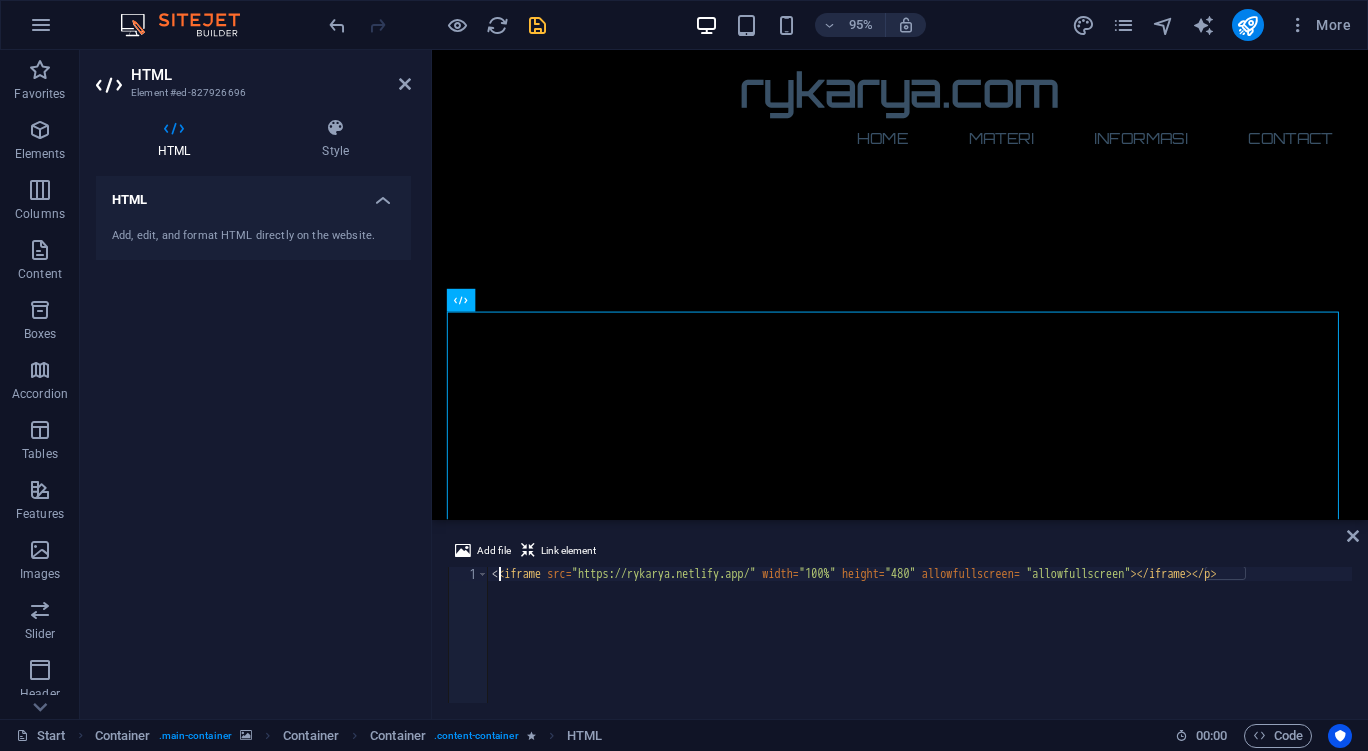 scroll, scrollTop: 0, scrollLeft: 1, axis: horizontal 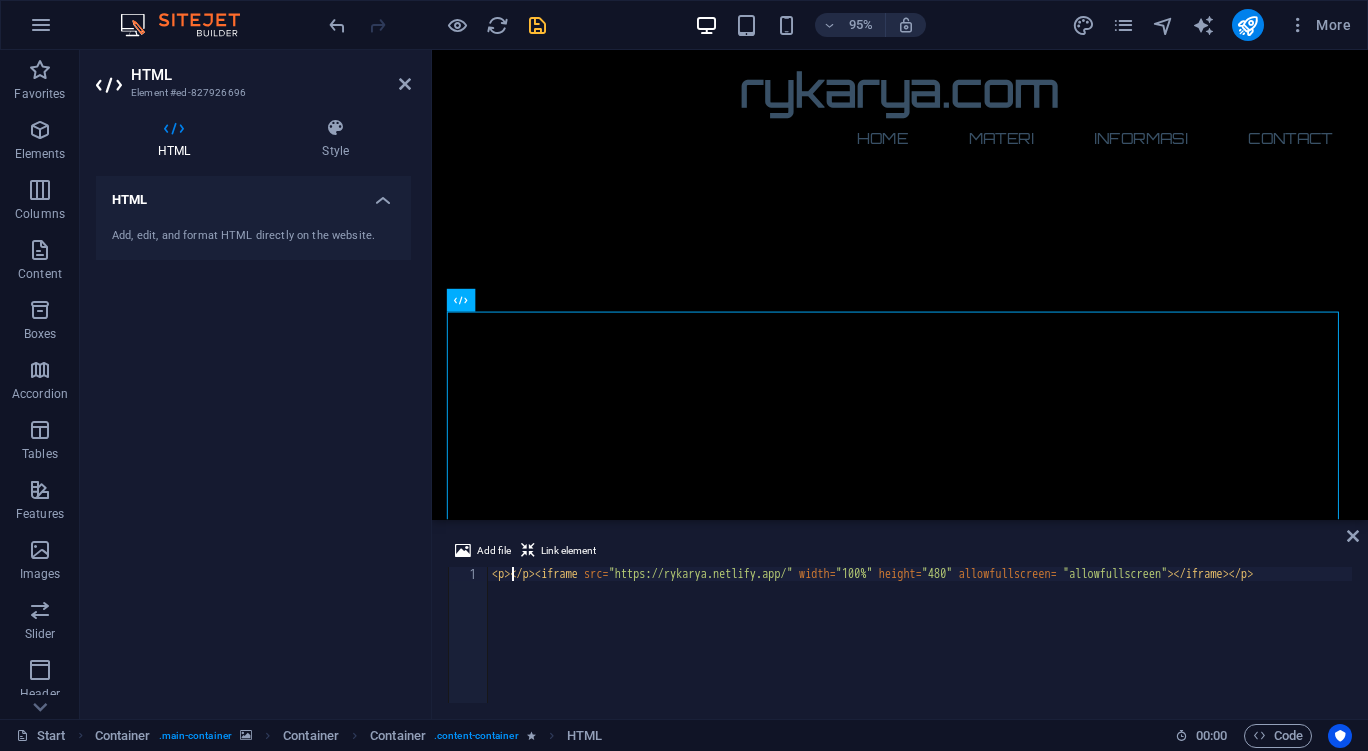 click on "< p > </ p > < iframe   src = "https://rykarya.netlify.app/"   width = "100%"   height = "480"   allowfullscreen =   "allowfullscreen" > </ iframe > </ p >" at bounding box center [920, 649] 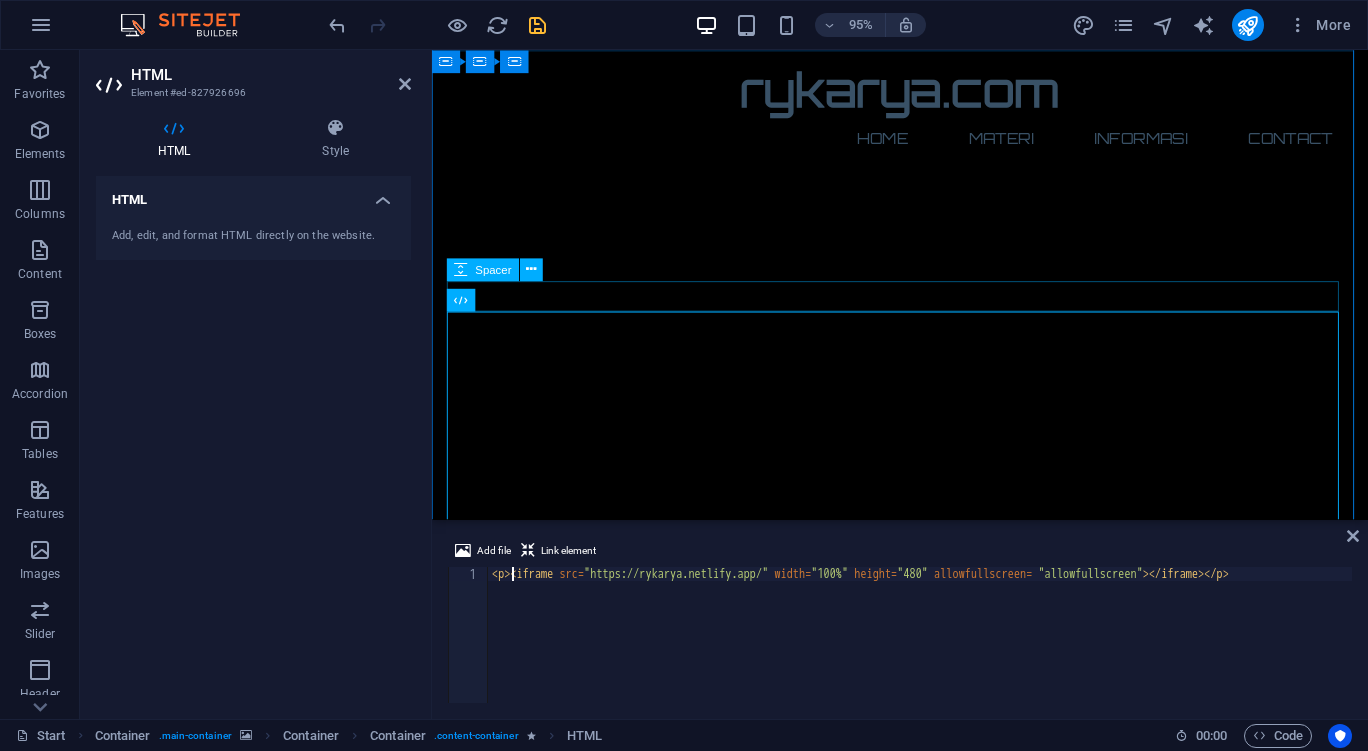 type on "<p><iframe src="https://rykarya.netlify.app/" width="100%" height="480" allowfullscreen= "allowfullscreen"></iframe></p>" 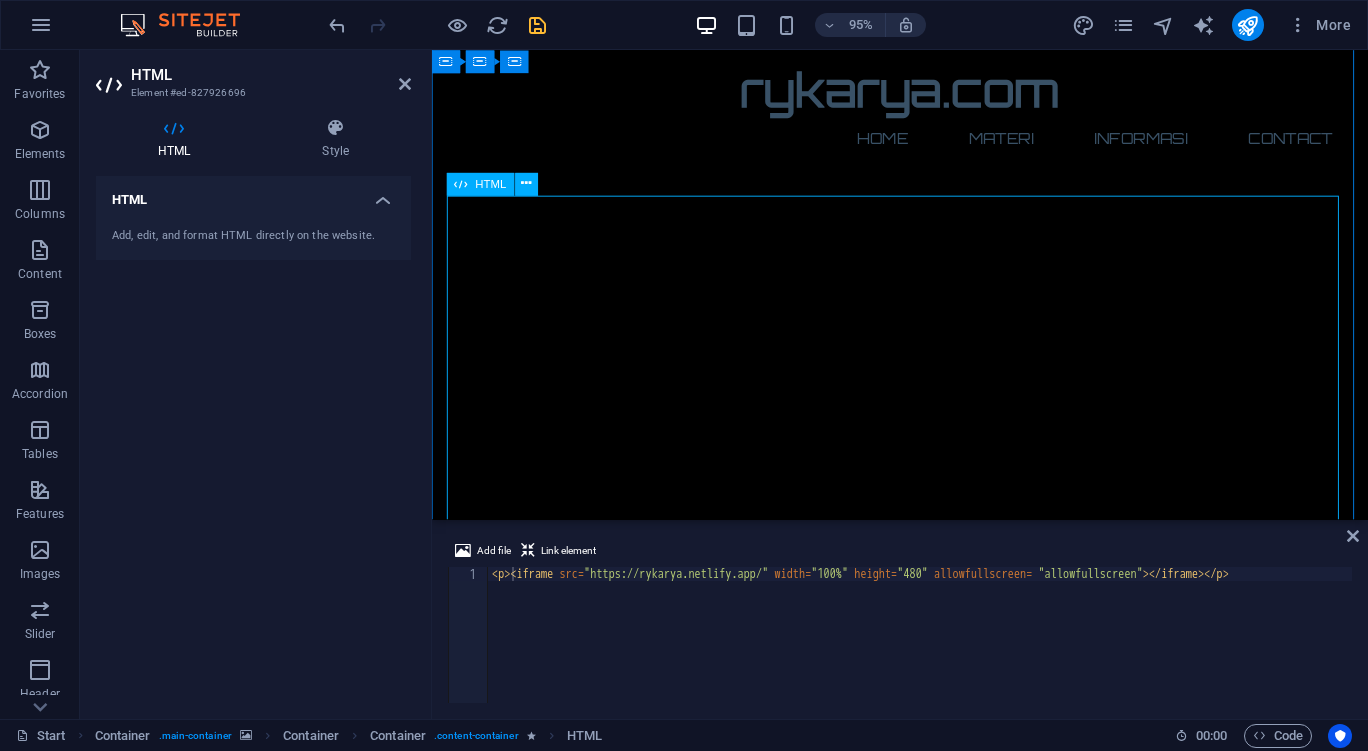 scroll, scrollTop: 1520, scrollLeft: 0, axis: vertical 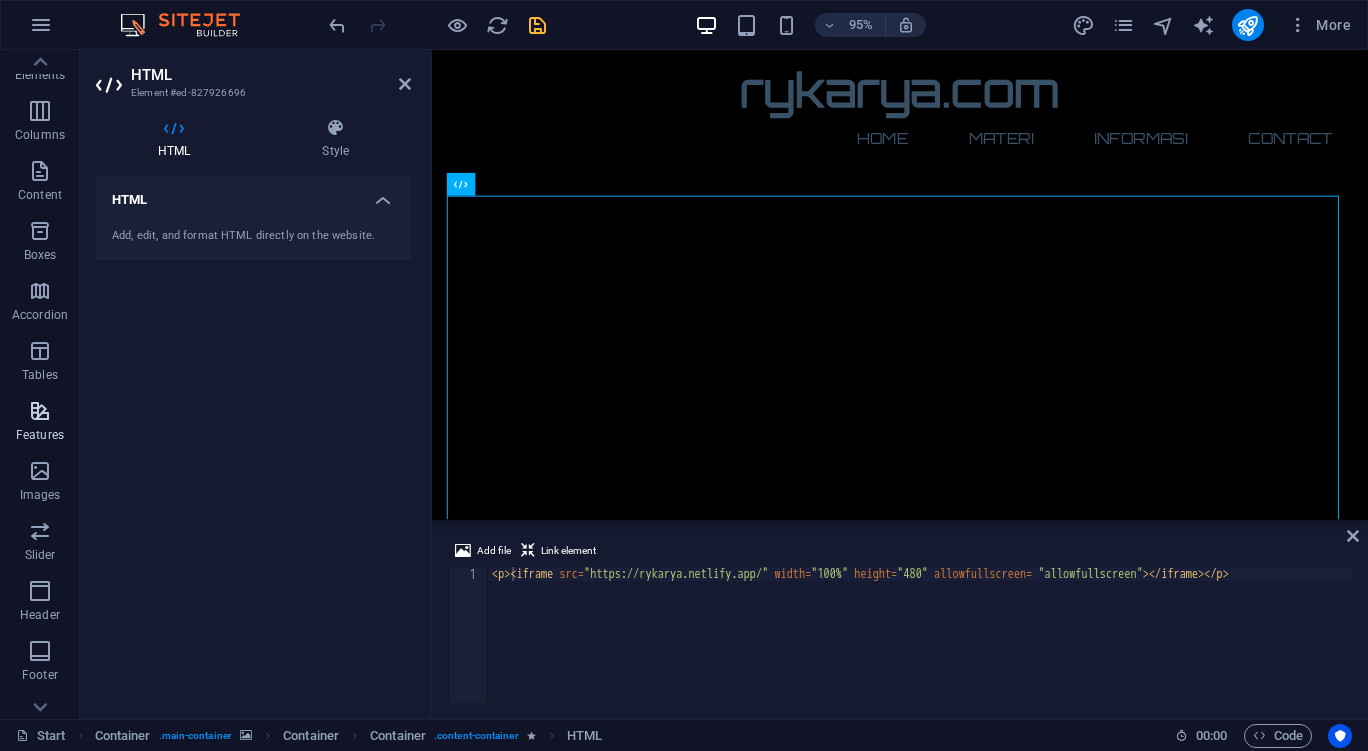 click on "Features" at bounding box center (40, 435) 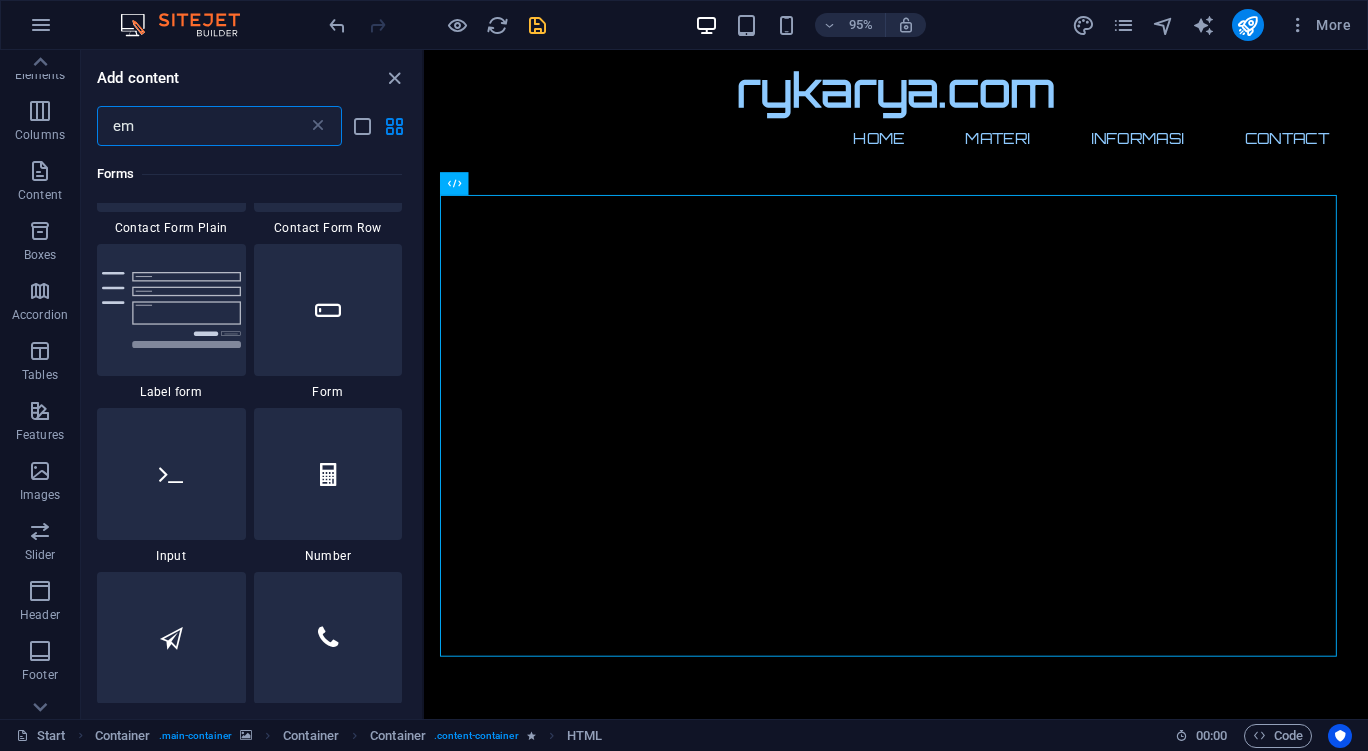 scroll, scrollTop: 0, scrollLeft: 0, axis: both 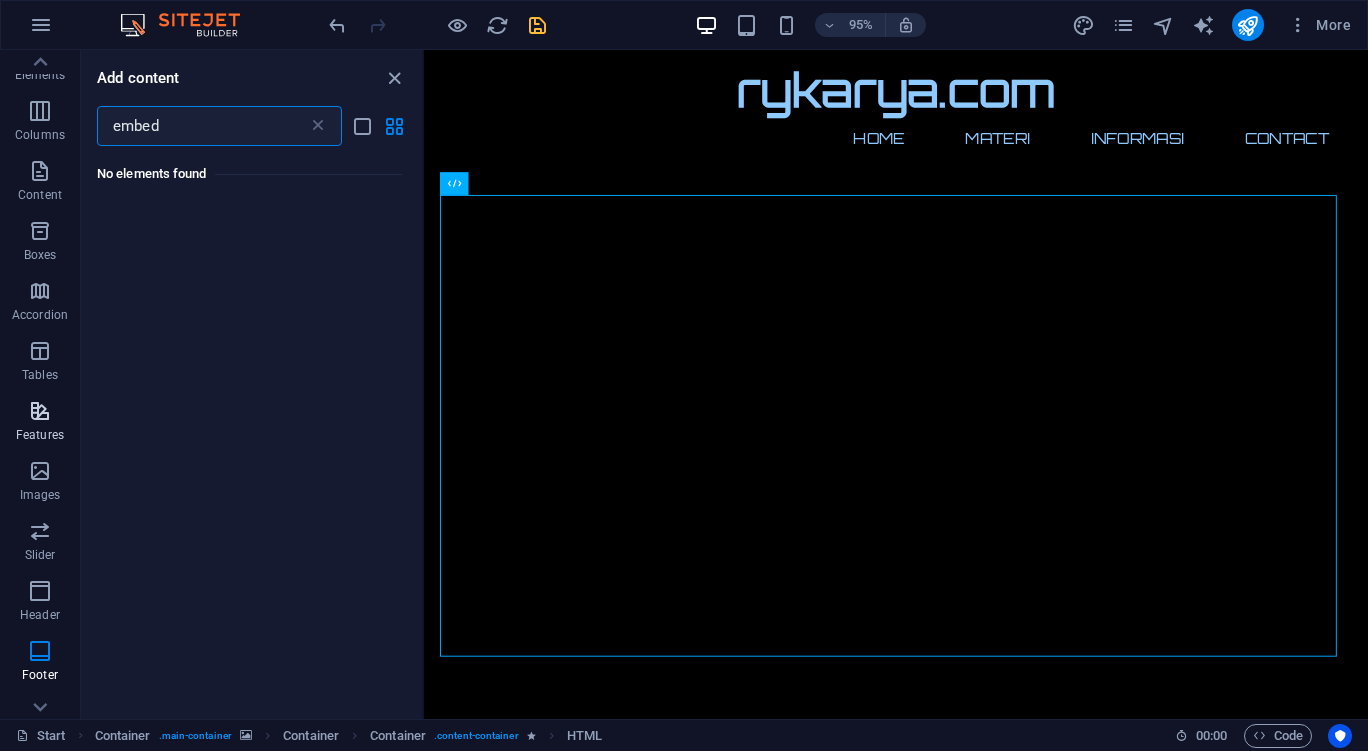 type on "embed" 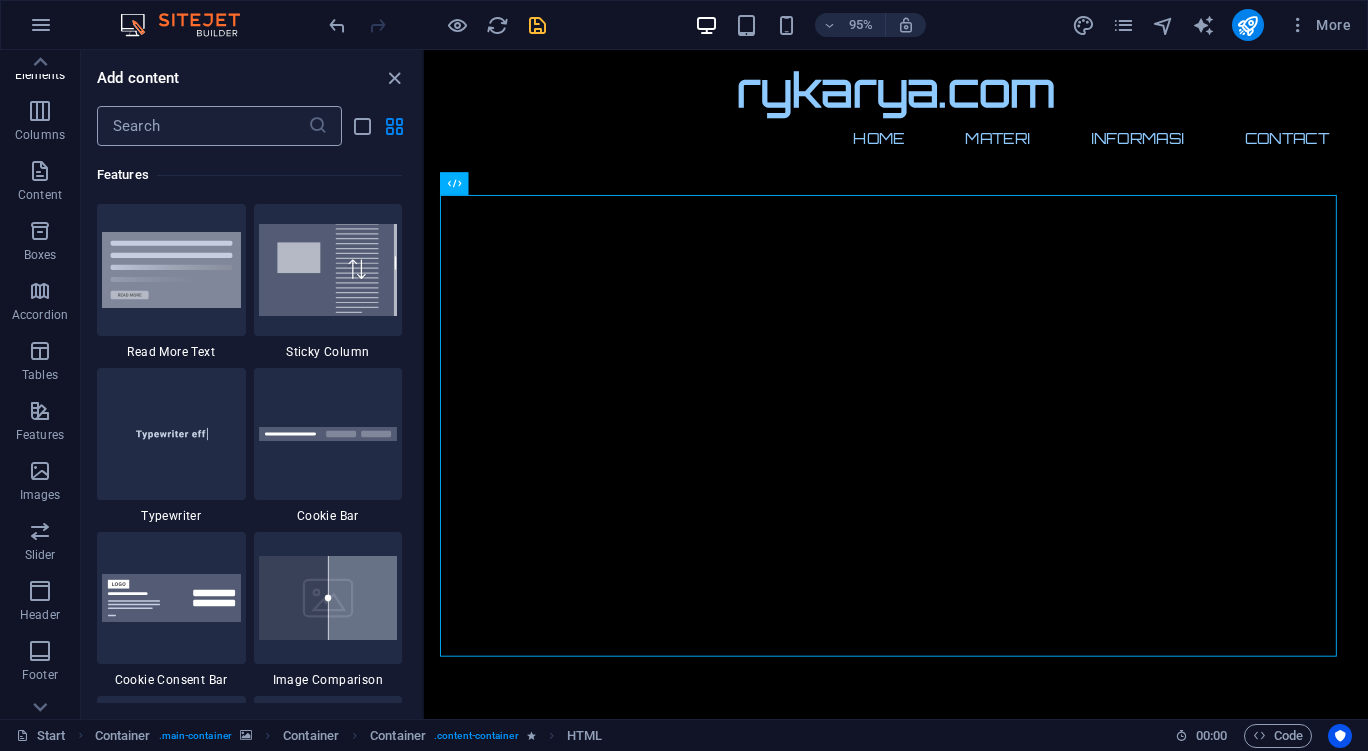 scroll, scrollTop: 7795, scrollLeft: 0, axis: vertical 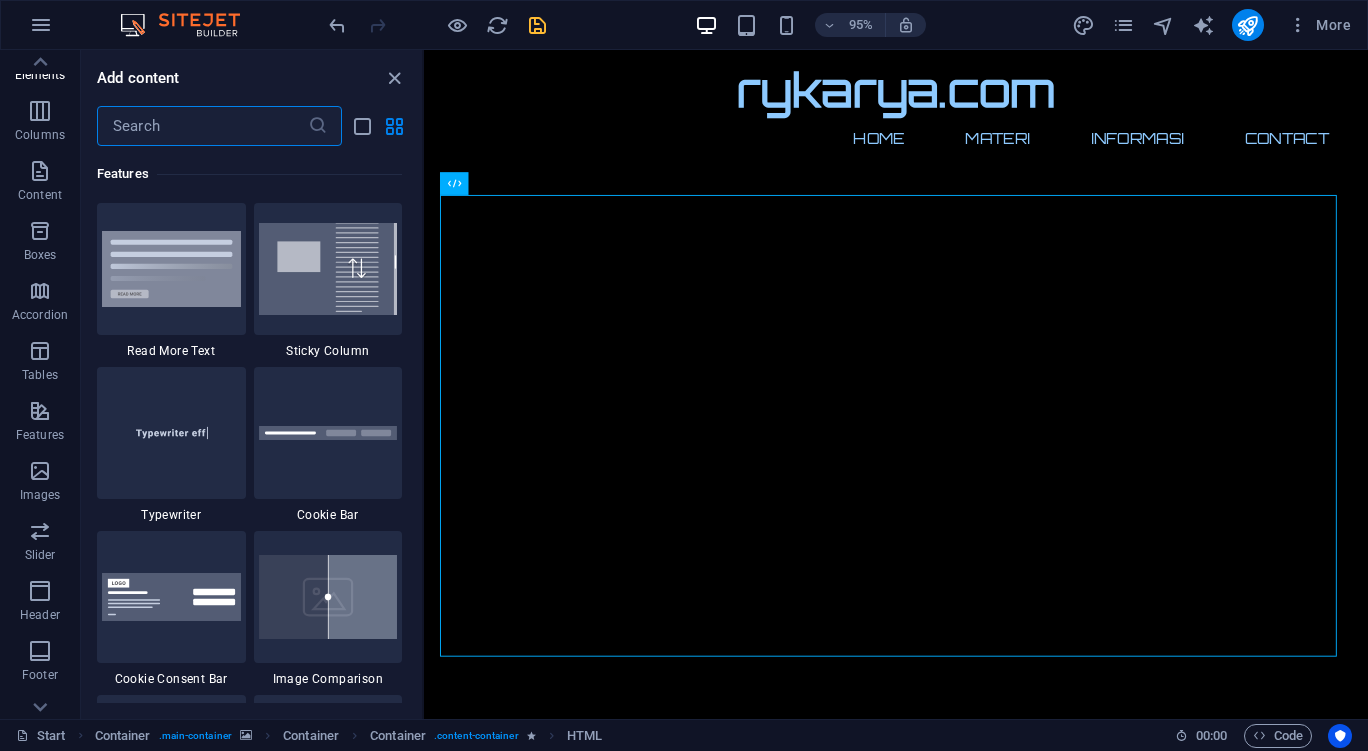 click at bounding box center [202, 126] 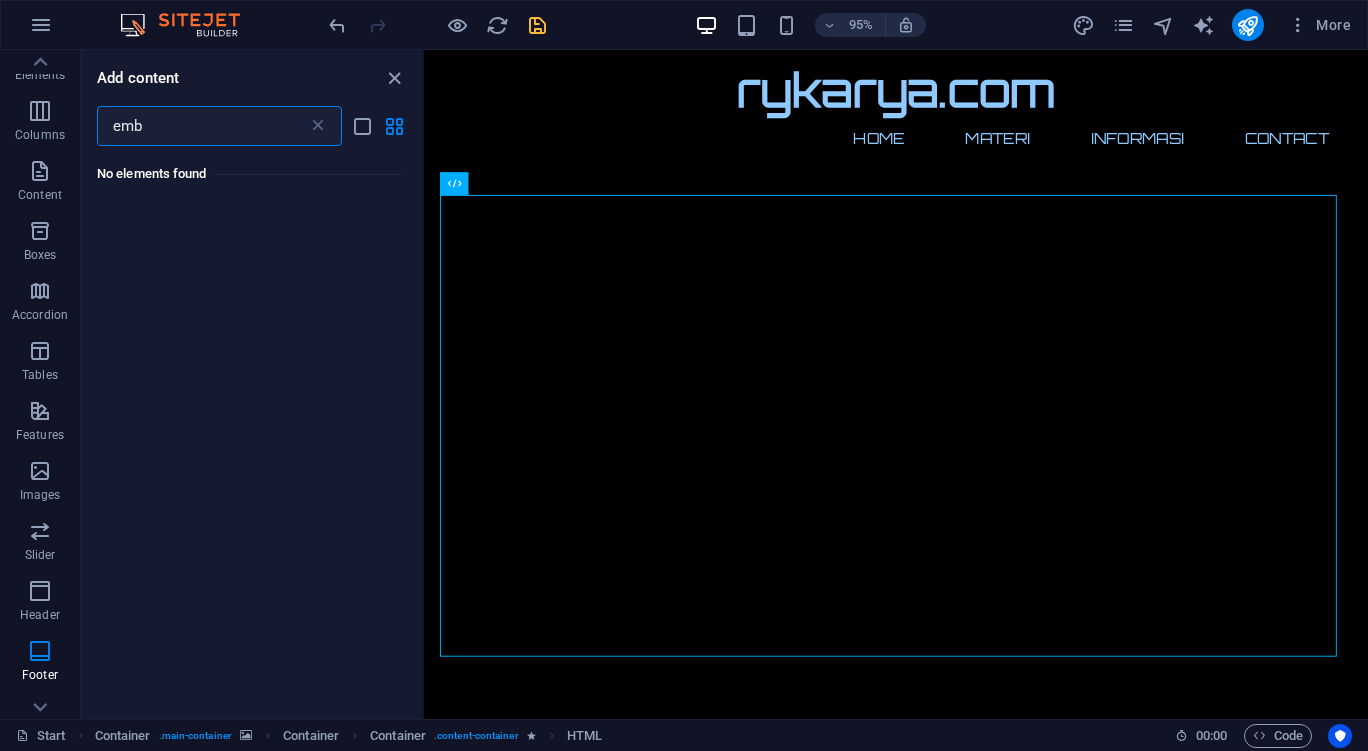 scroll, scrollTop: 0, scrollLeft: 0, axis: both 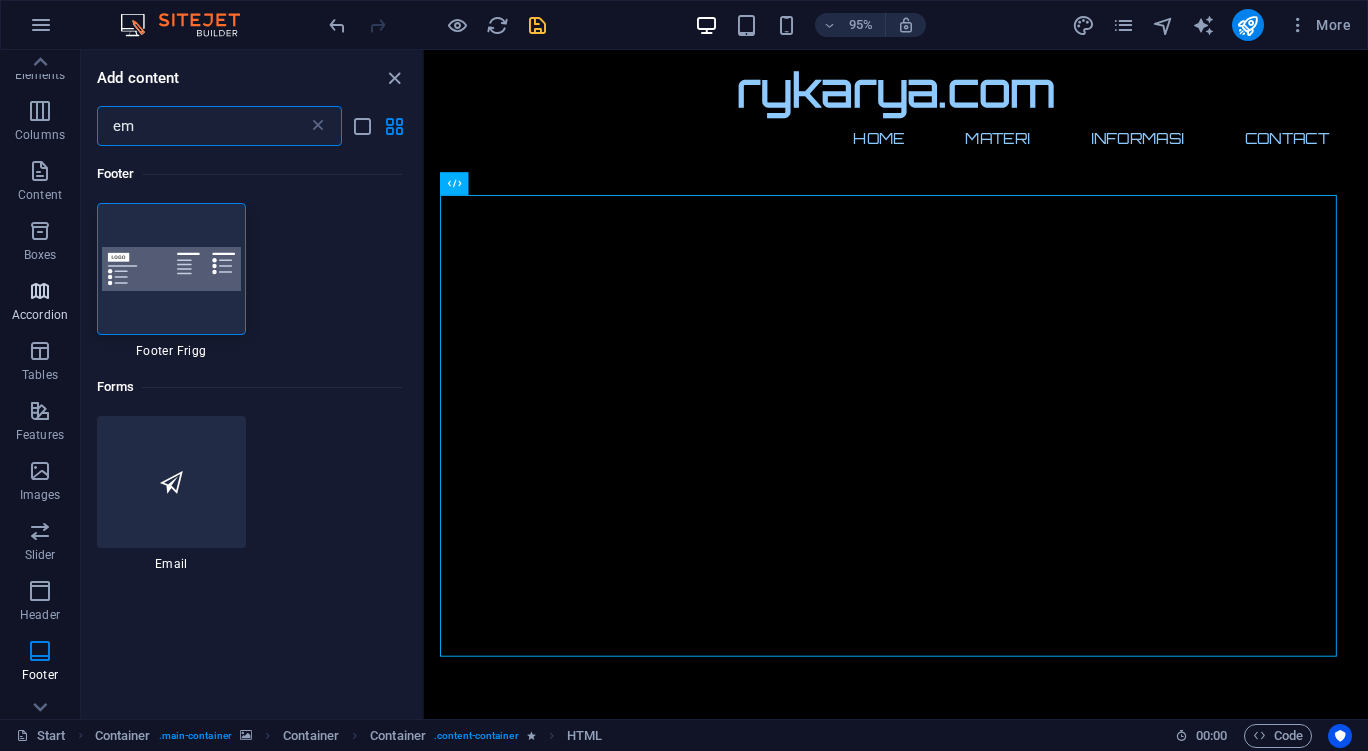 type on "em" 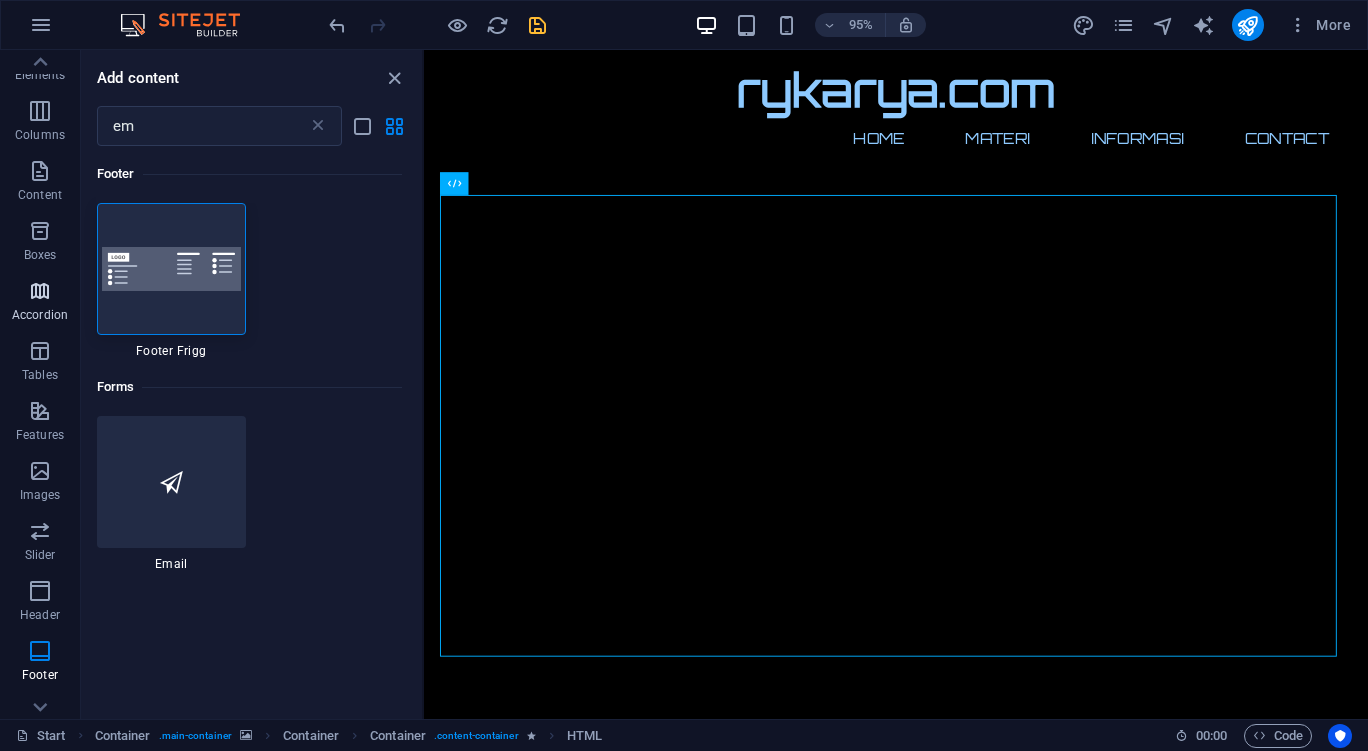 click on "Accordion" at bounding box center [40, 315] 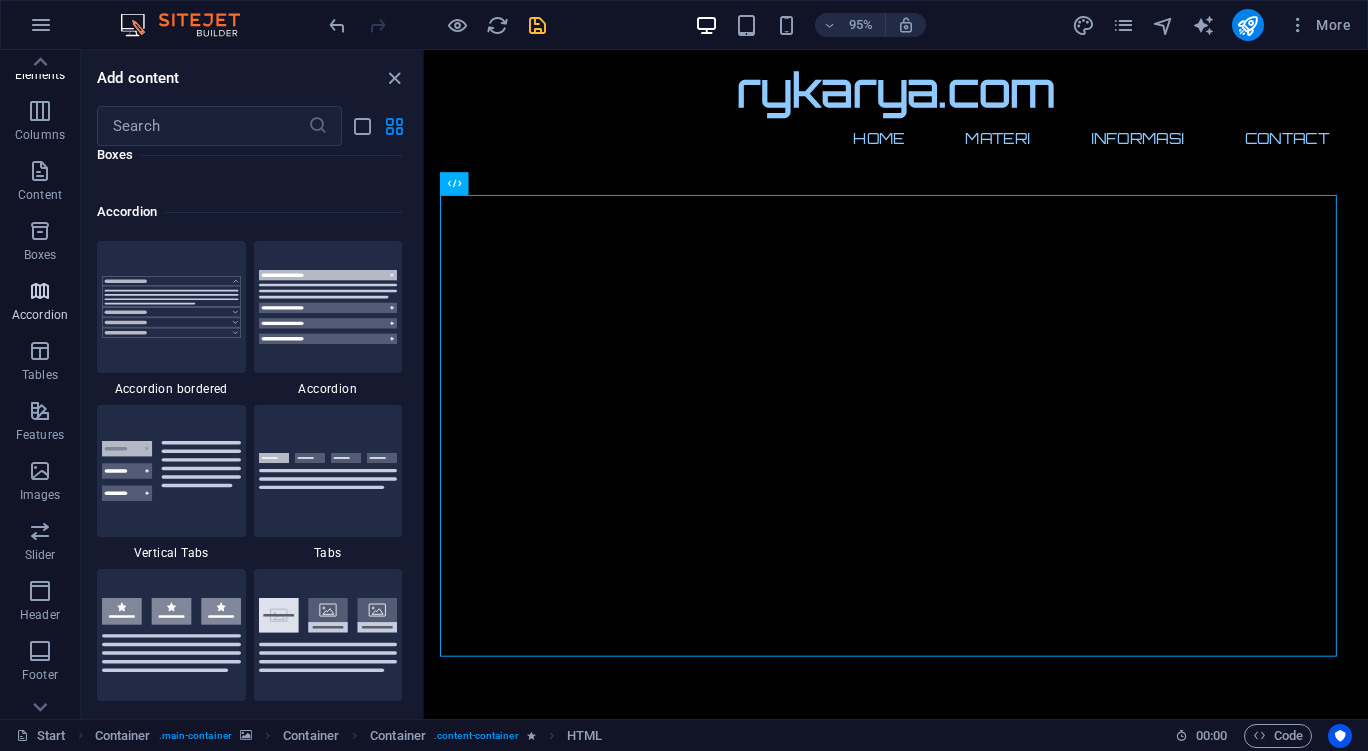 scroll, scrollTop: 6385, scrollLeft: 0, axis: vertical 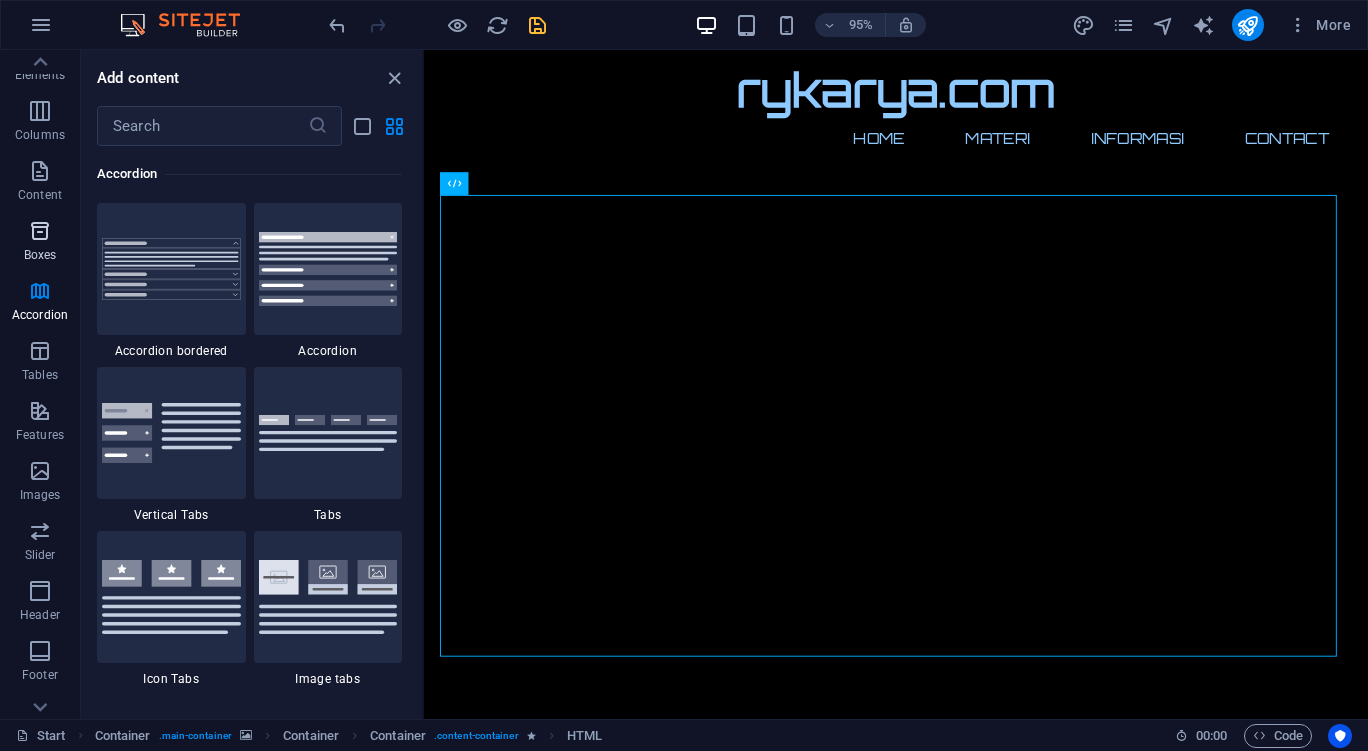 click at bounding box center [40, 231] 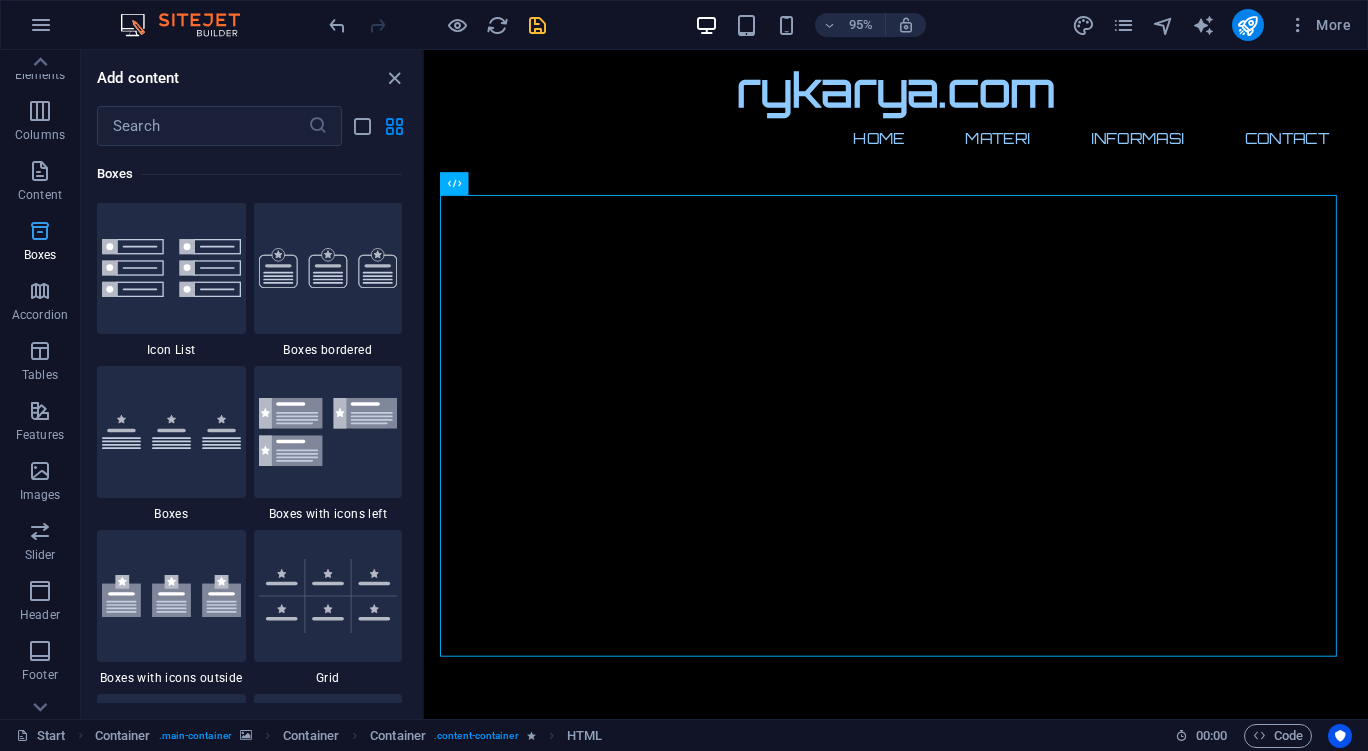scroll, scrollTop: 5516, scrollLeft: 0, axis: vertical 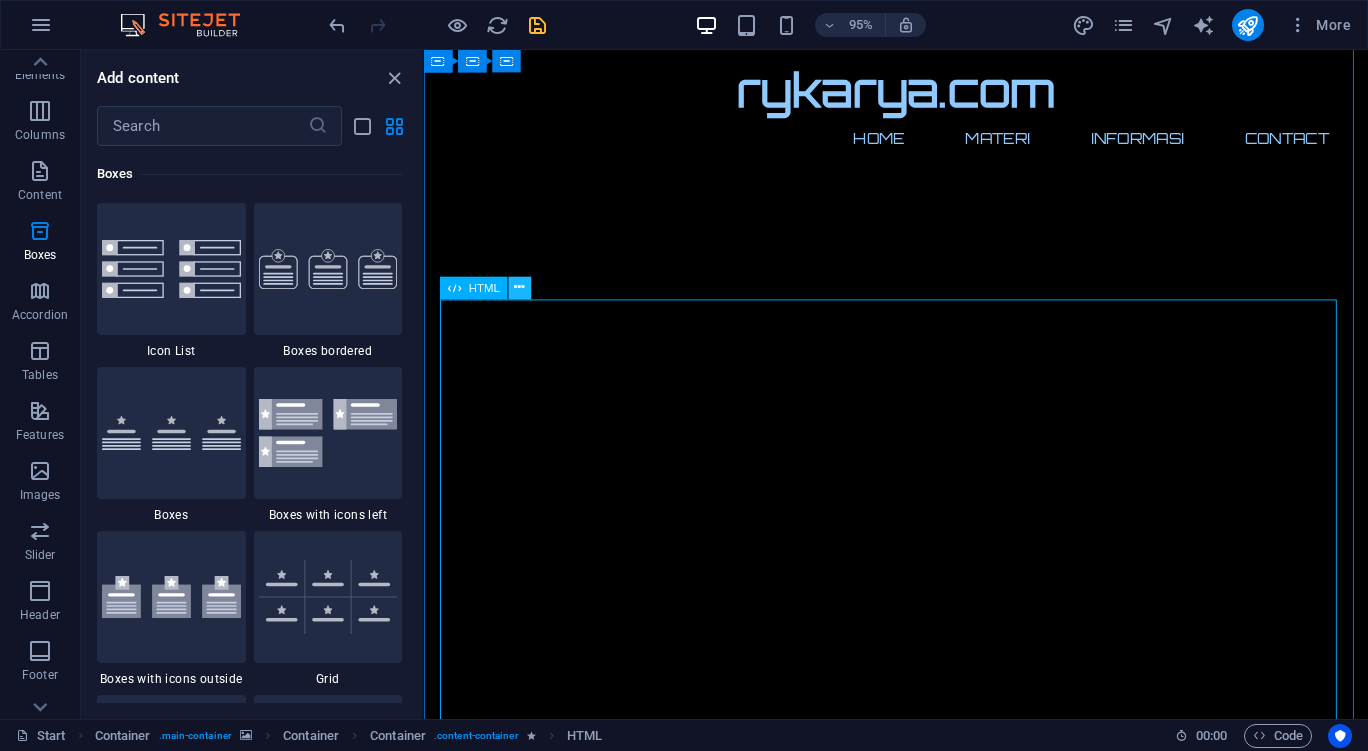 click at bounding box center [520, 288] 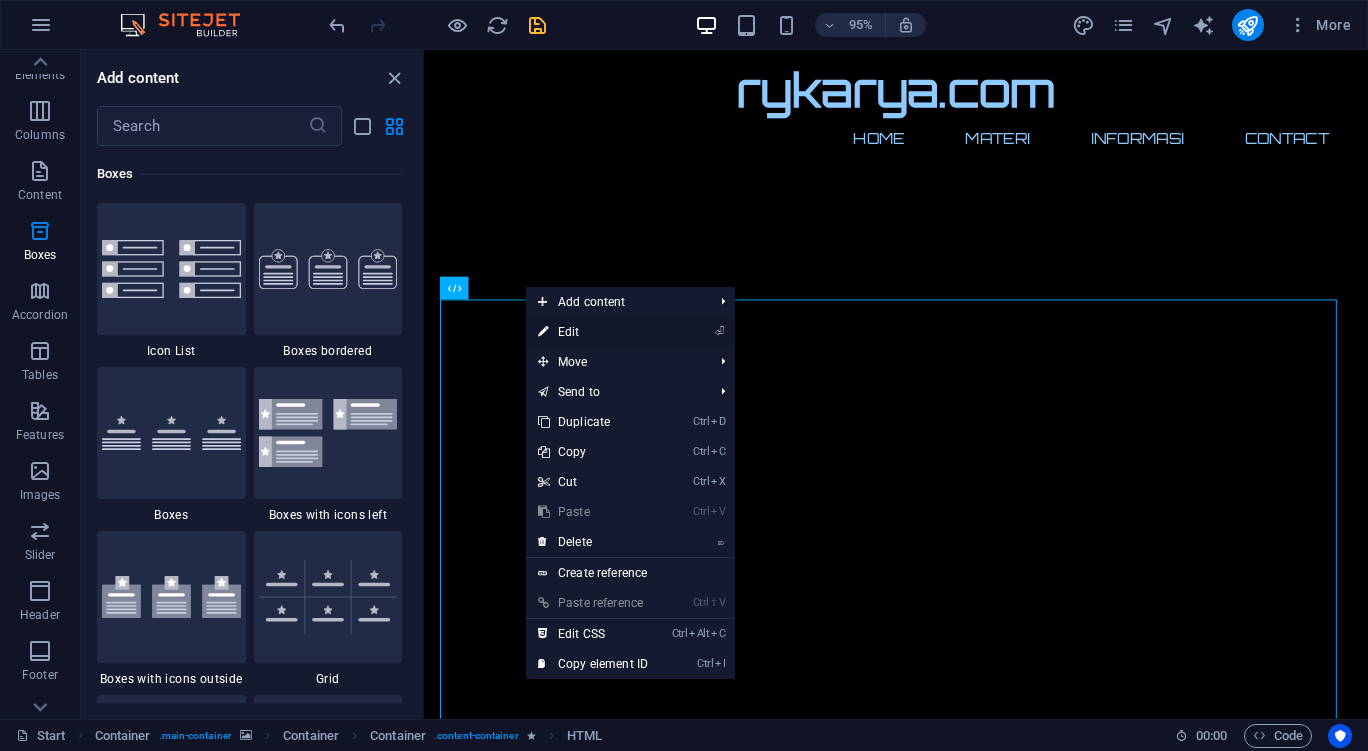click on "⏎  Edit" at bounding box center [593, 332] 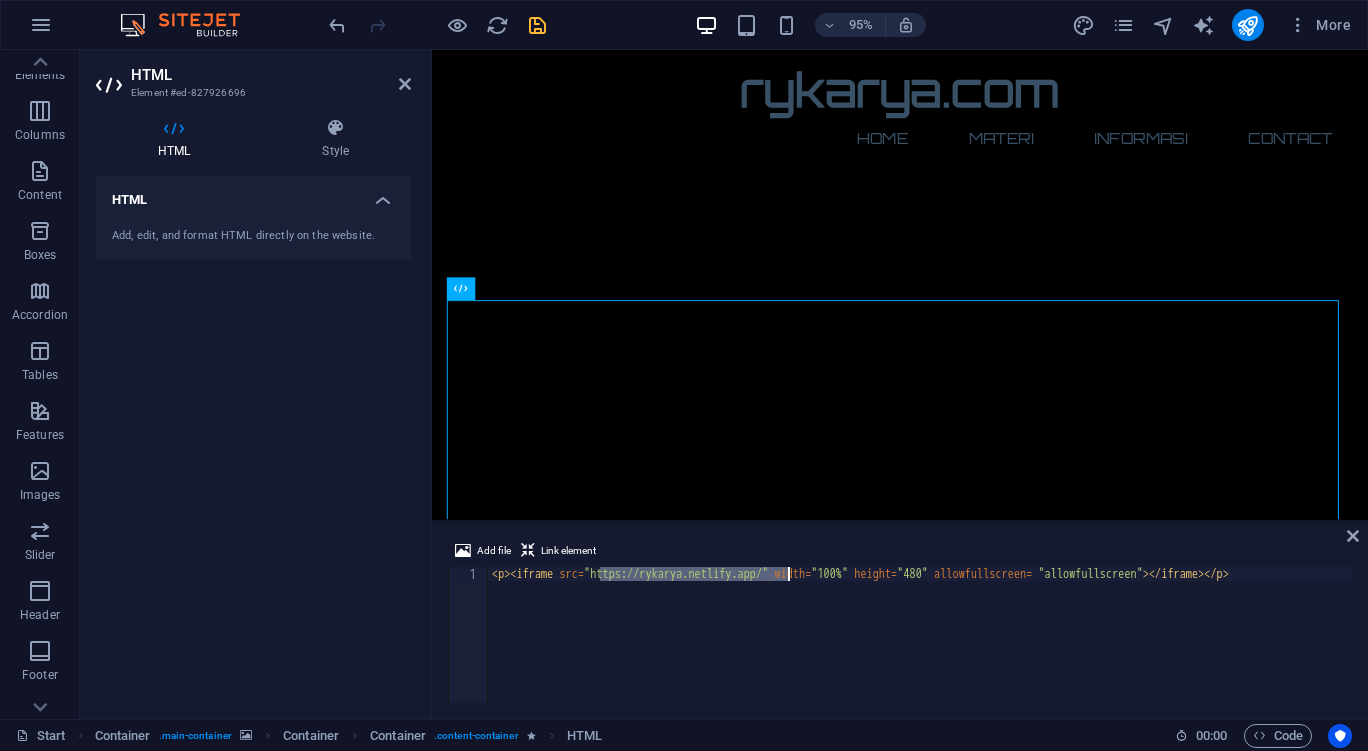 drag, startPoint x: 599, startPoint y: 575, endPoint x: 791, endPoint y: 573, distance: 192.01042 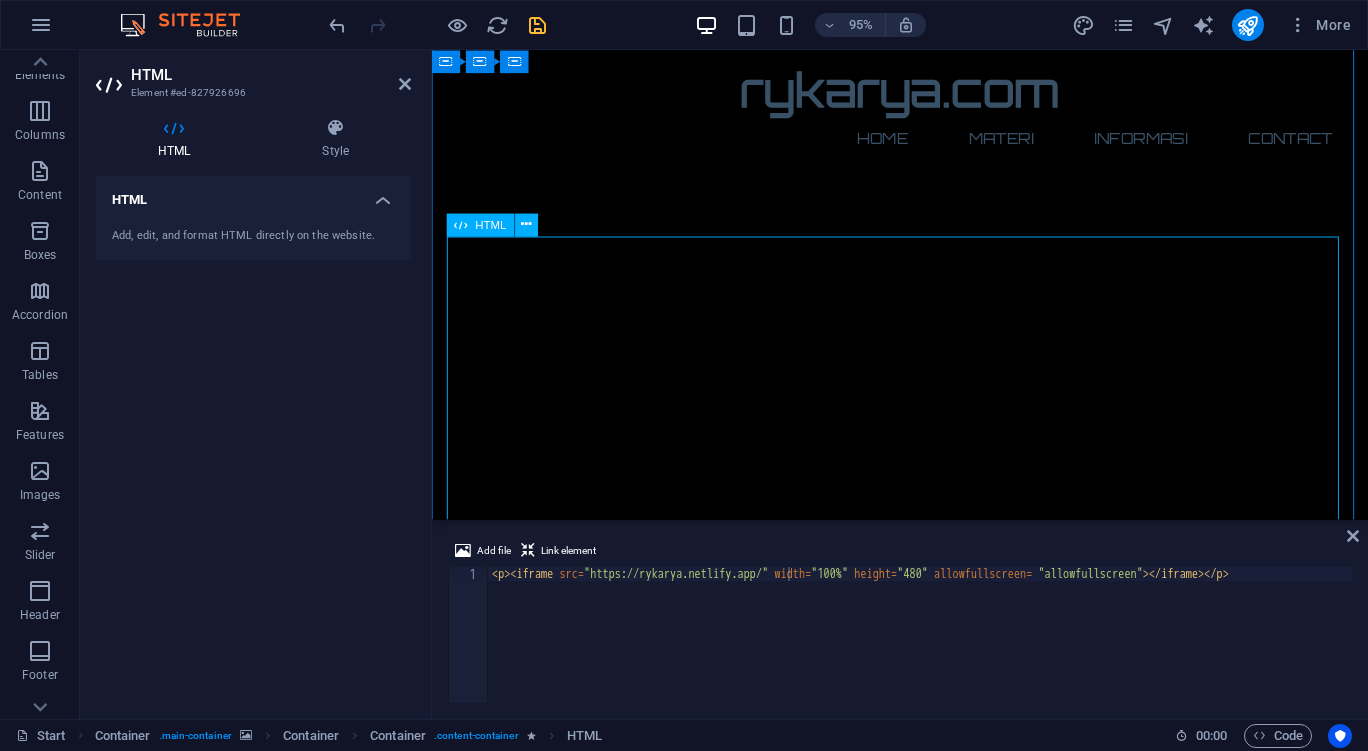 scroll, scrollTop: 1477, scrollLeft: 0, axis: vertical 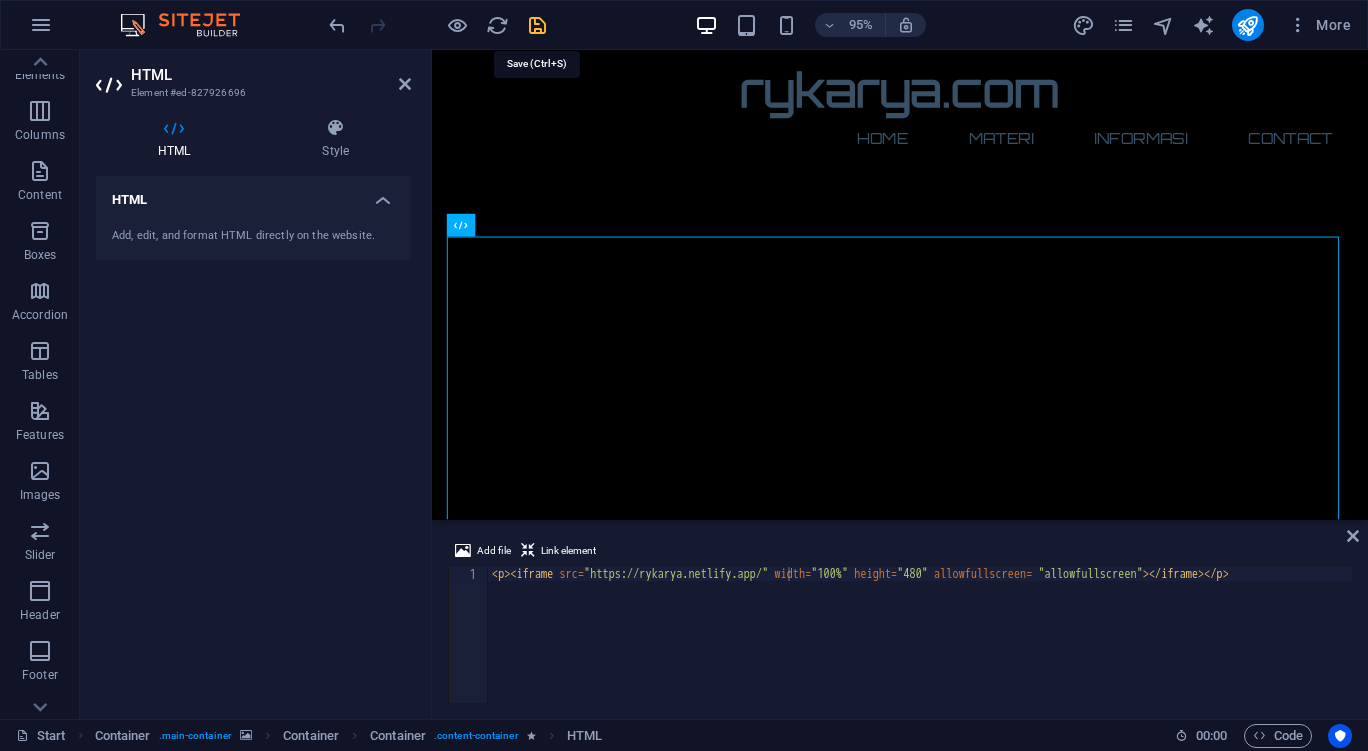 click at bounding box center (537, 25) 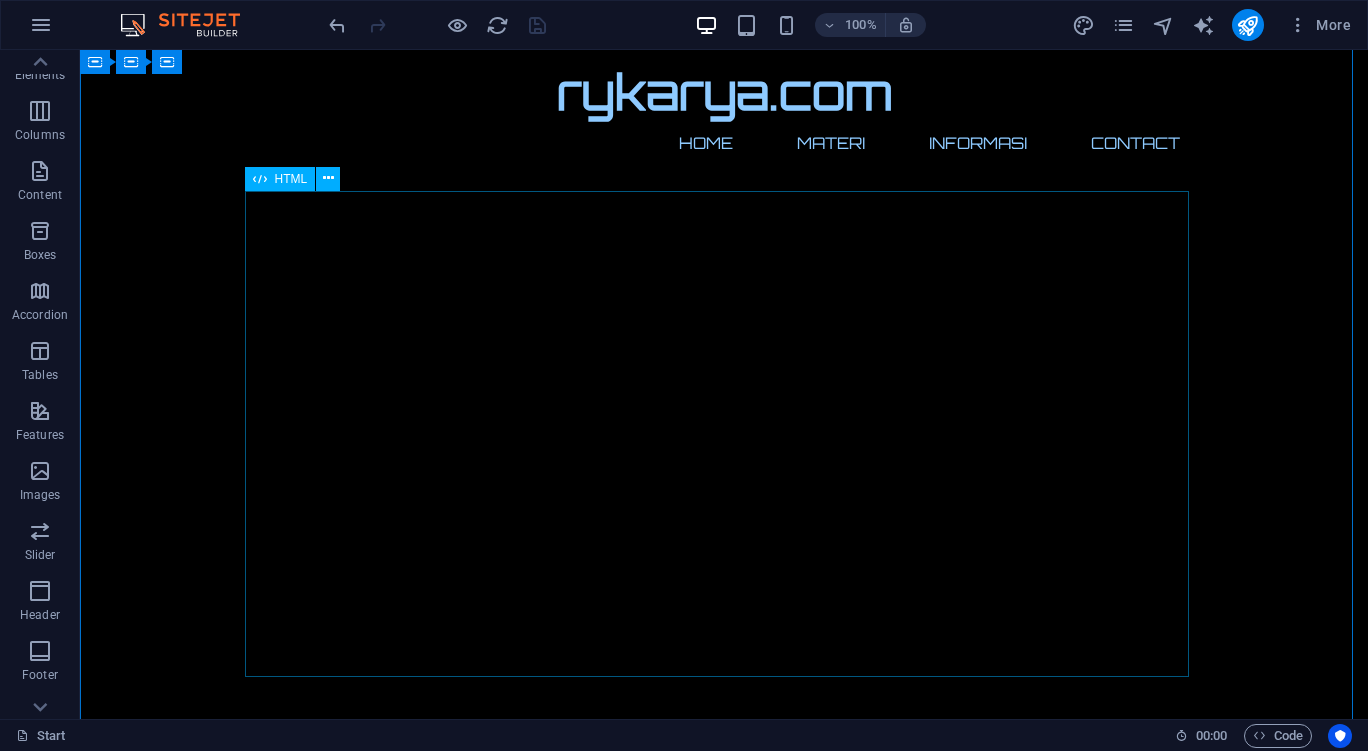 scroll, scrollTop: 1507, scrollLeft: 0, axis: vertical 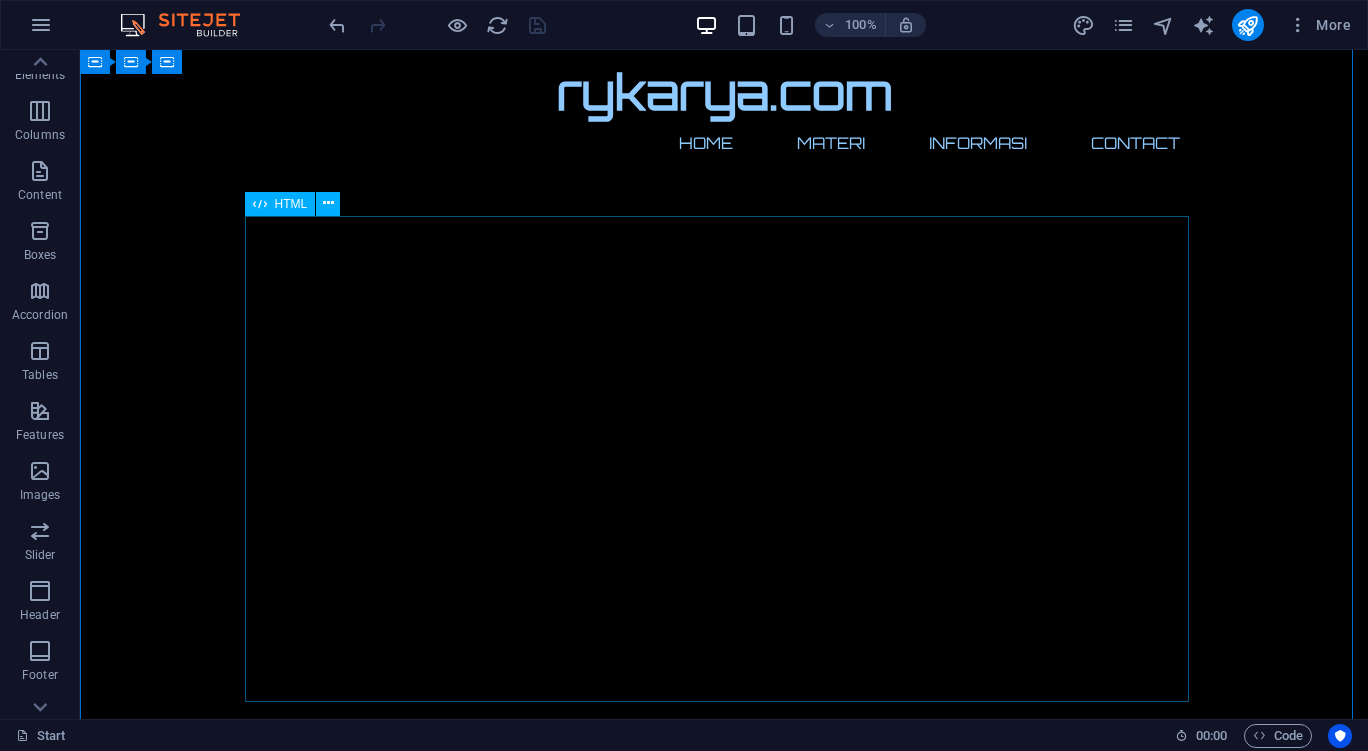 click at bounding box center (724, 3550) 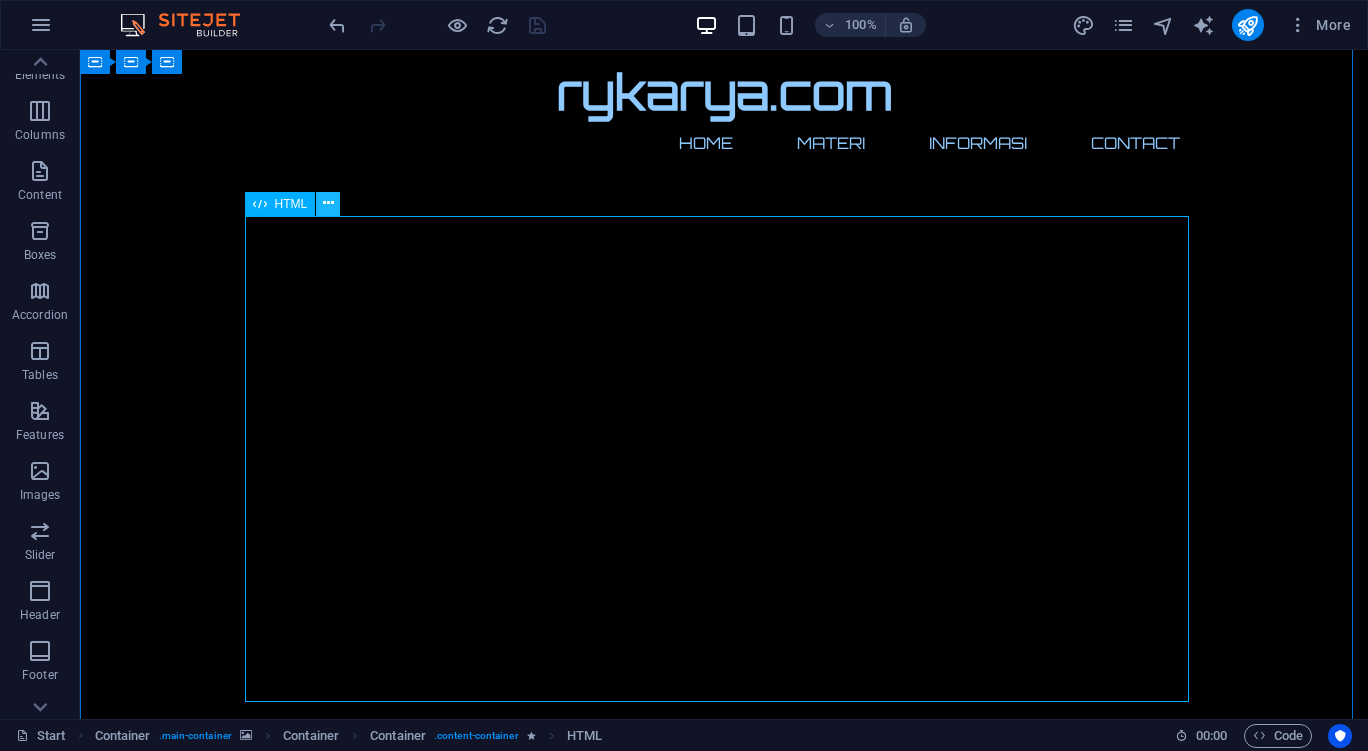 click at bounding box center [328, 203] 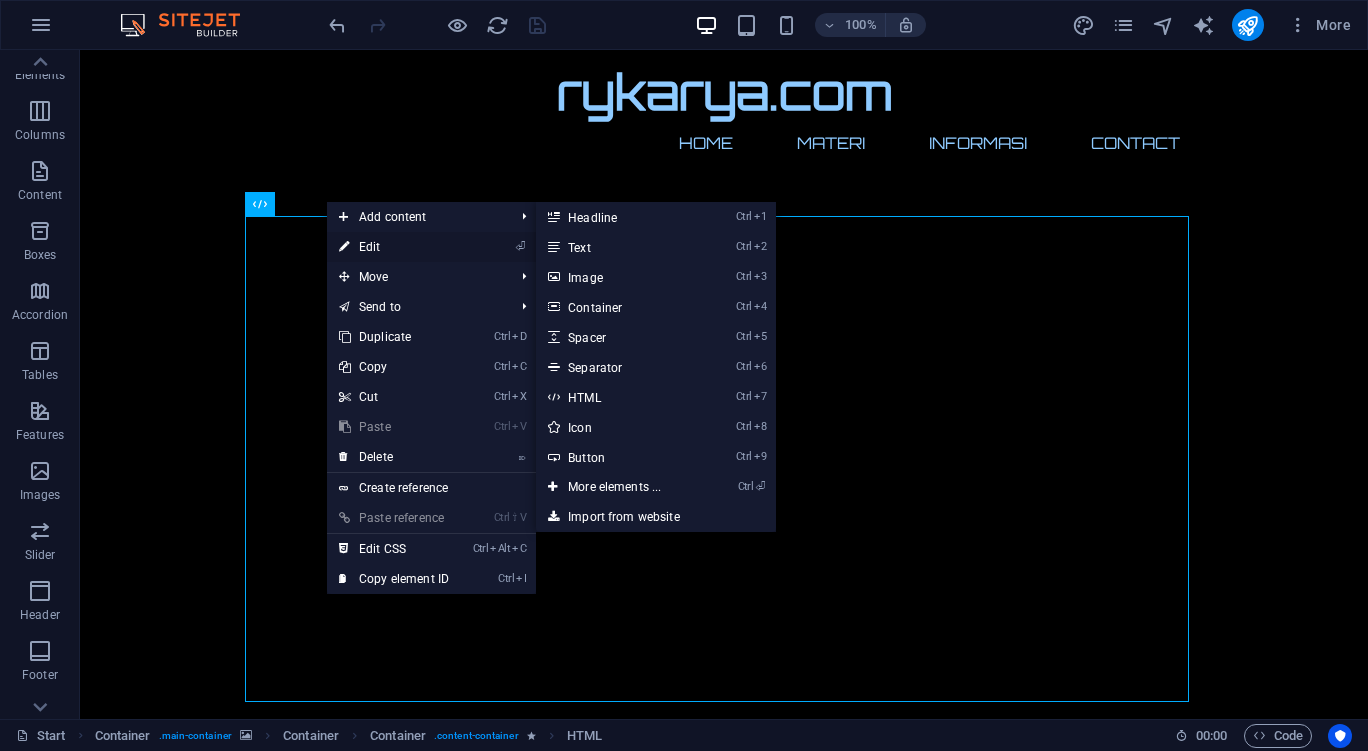 click on "⏎  Edit" at bounding box center (394, 247) 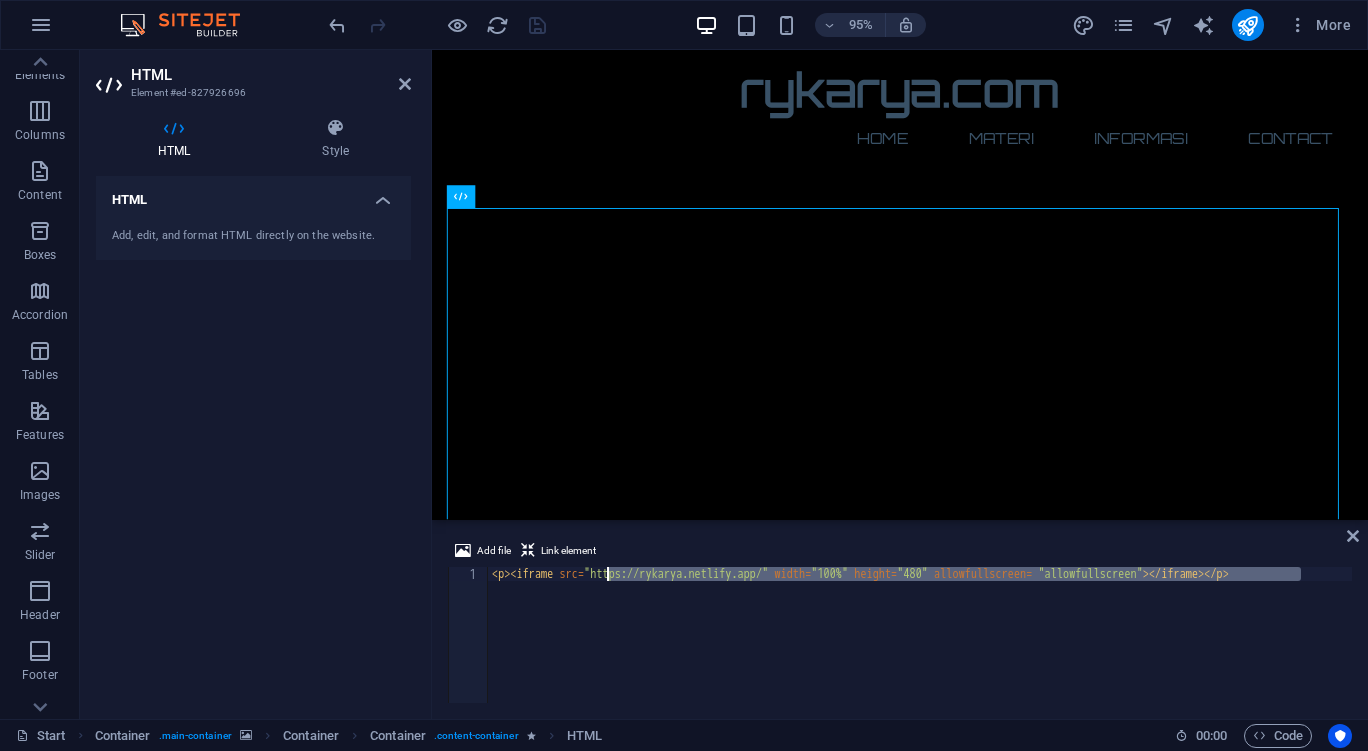 drag, startPoint x: 788, startPoint y: 582, endPoint x: 605, endPoint y: 573, distance: 183.22118 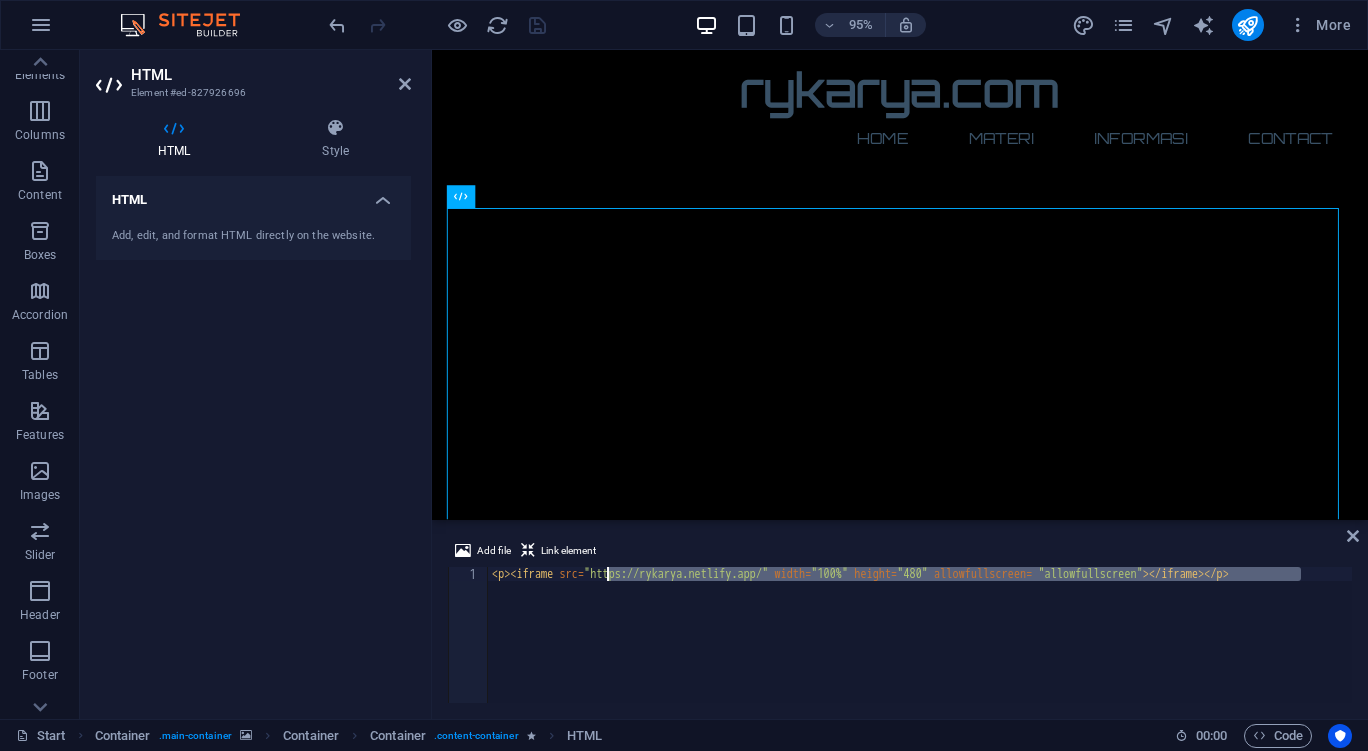 click on "< p > < iframe   src = "https://rykarya.netlify.app/"   width = "100%"   height = "480"   allowfullscreen =   "allowfullscreen" > </ iframe > </ p >" at bounding box center (920, 635) 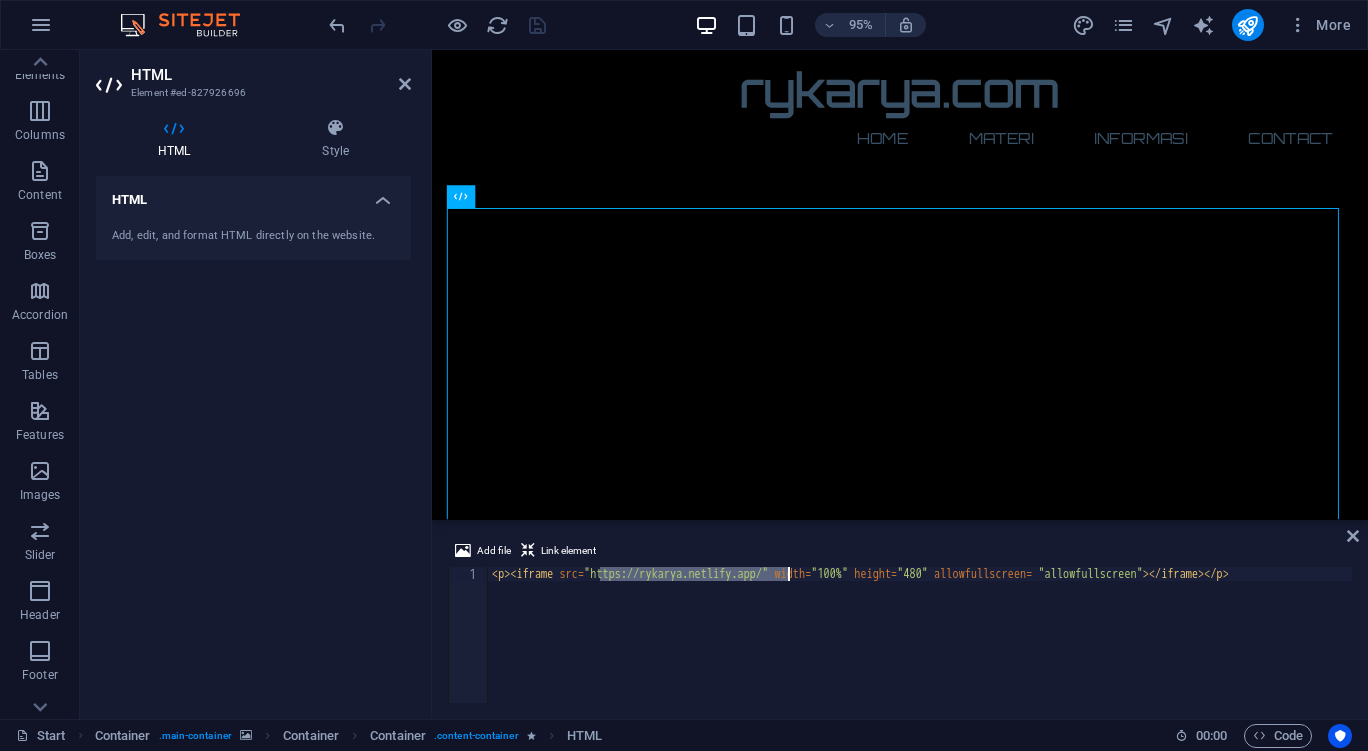 drag, startPoint x: 599, startPoint y: 573, endPoint x: 786, endPoint y: 575, distance: 187.0107 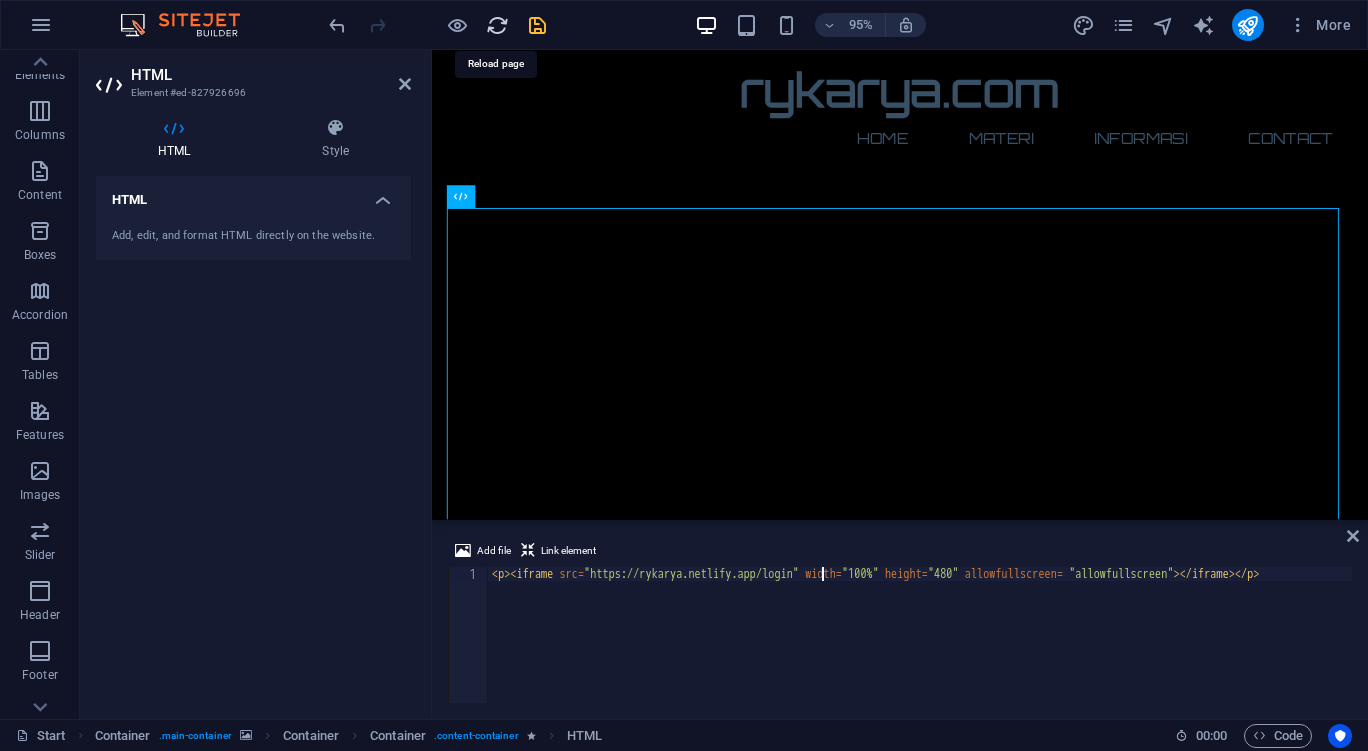 click at bounding box center (497, 25) 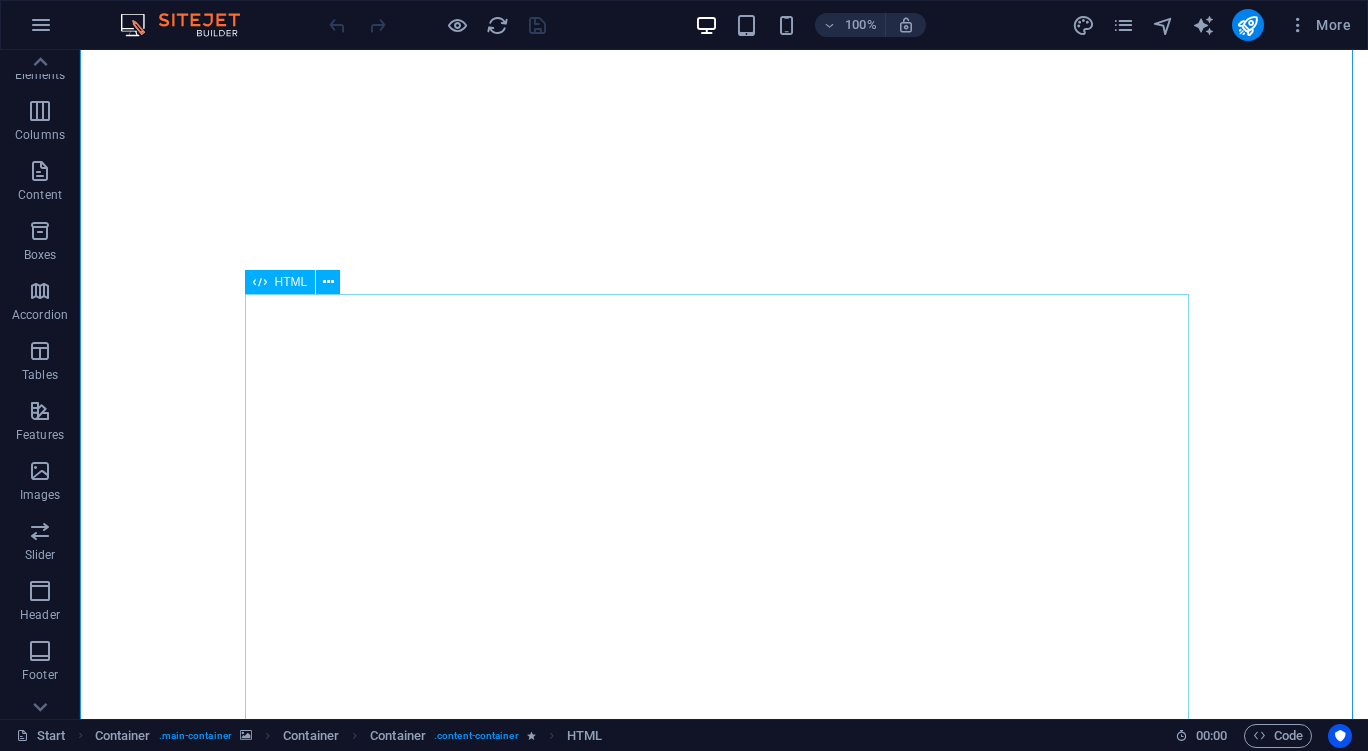 scroll, scrollTop: 1429, scrollLeft: 0, axis: vertical 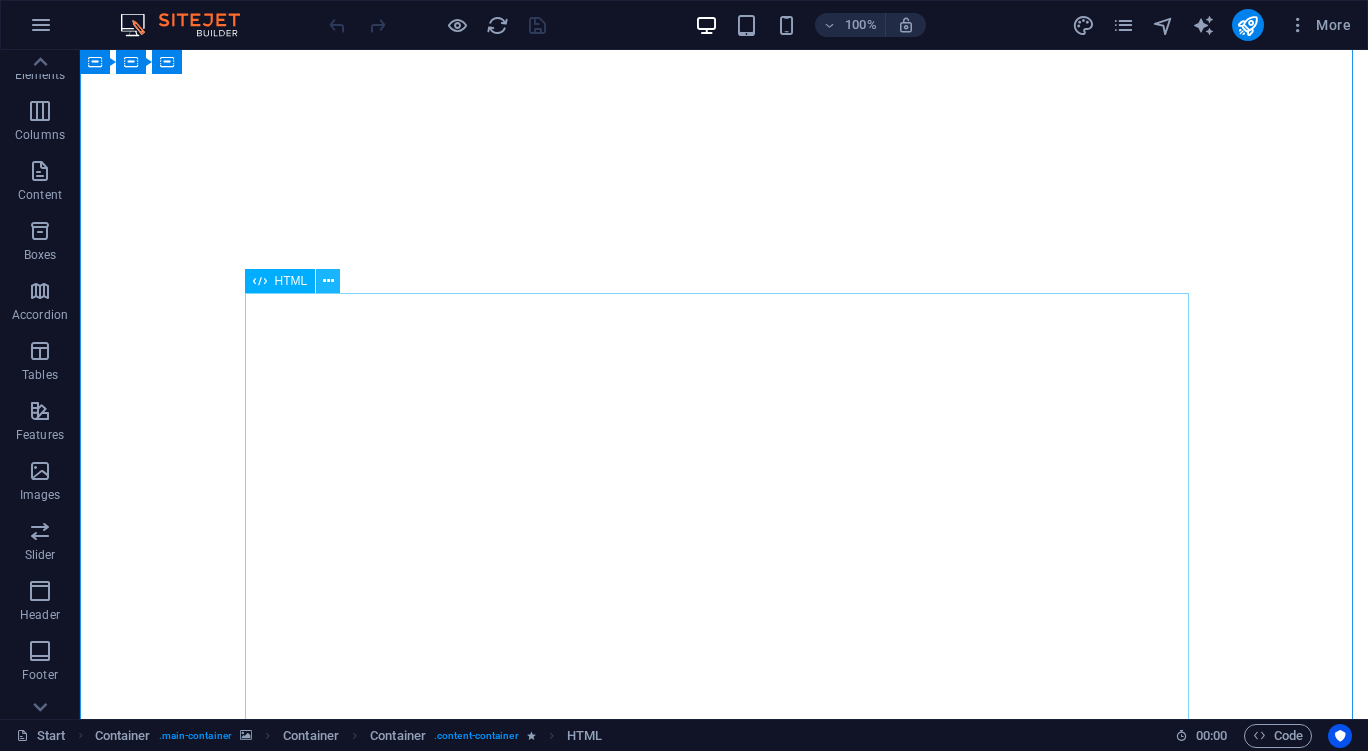 click at bounding box center [328, 281] 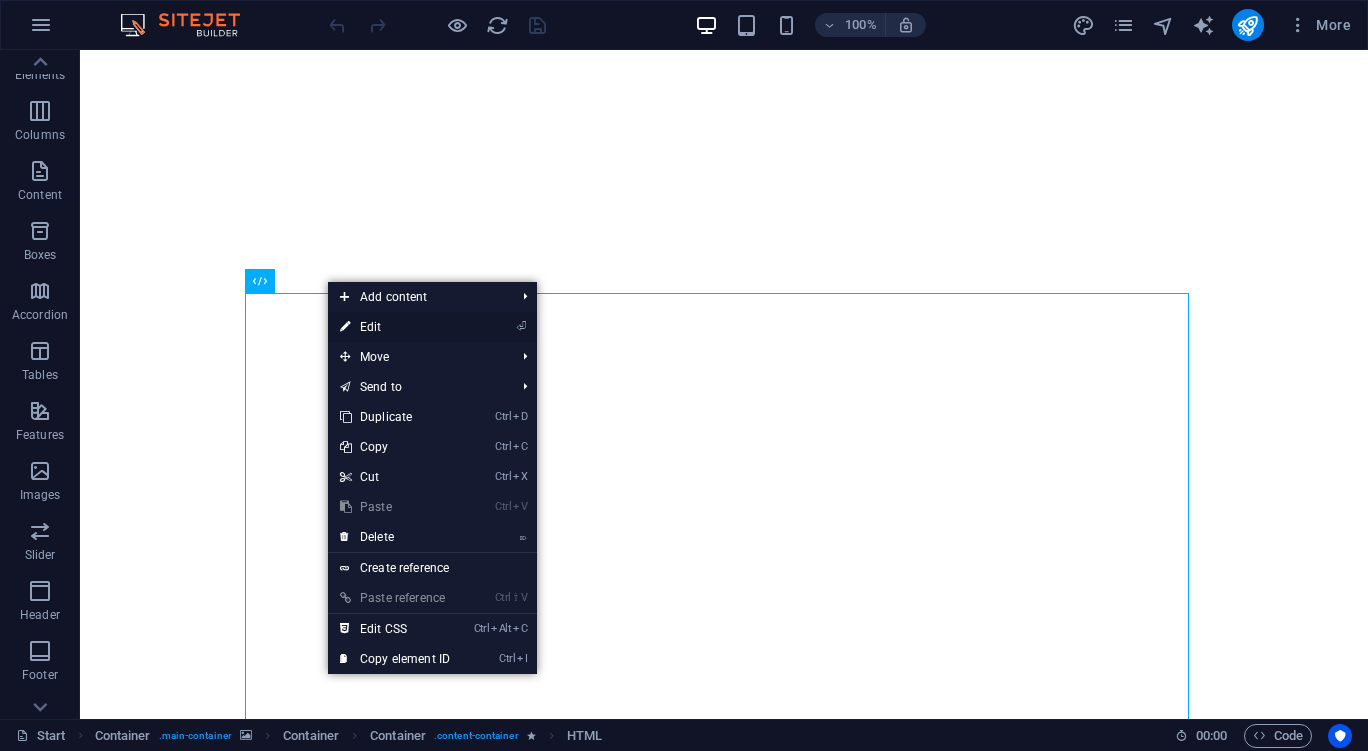 click on "⏎  Edit" at bounding box center (395, 327) 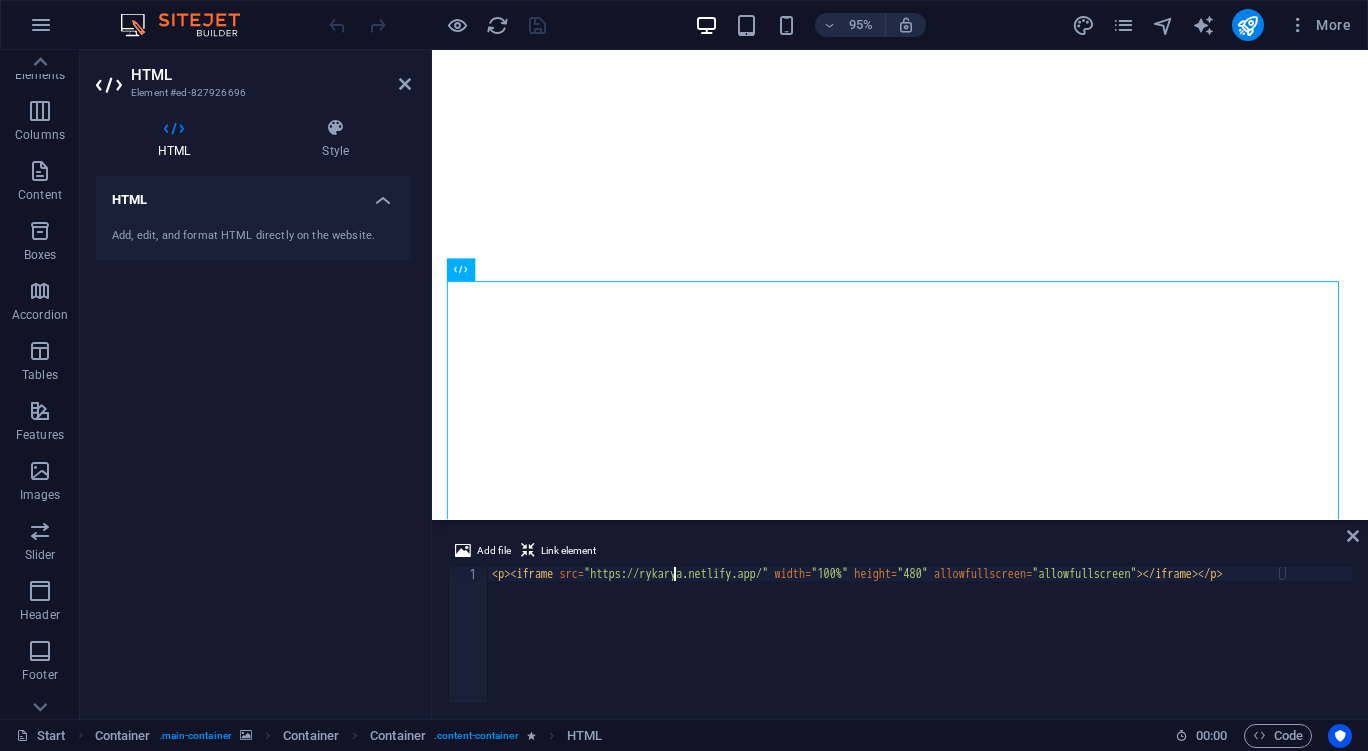 click on "< p > < iframe   src = "https://rykarya.netlify.app/"   width = "100%"   height = "480"   allowfullscreen = "allowfullscreen" > </ iframe > </ p >" at bounding box center [920, 649] 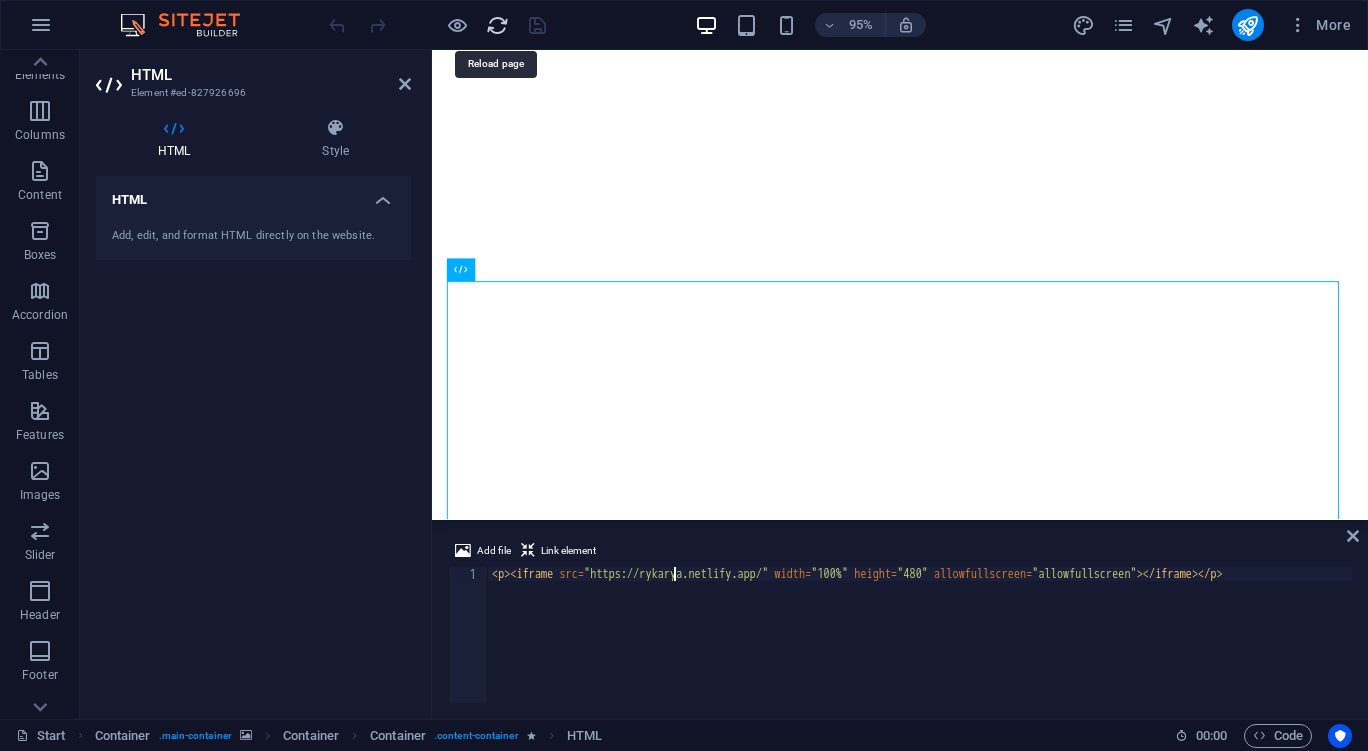 click at bounding box center (497, 25) 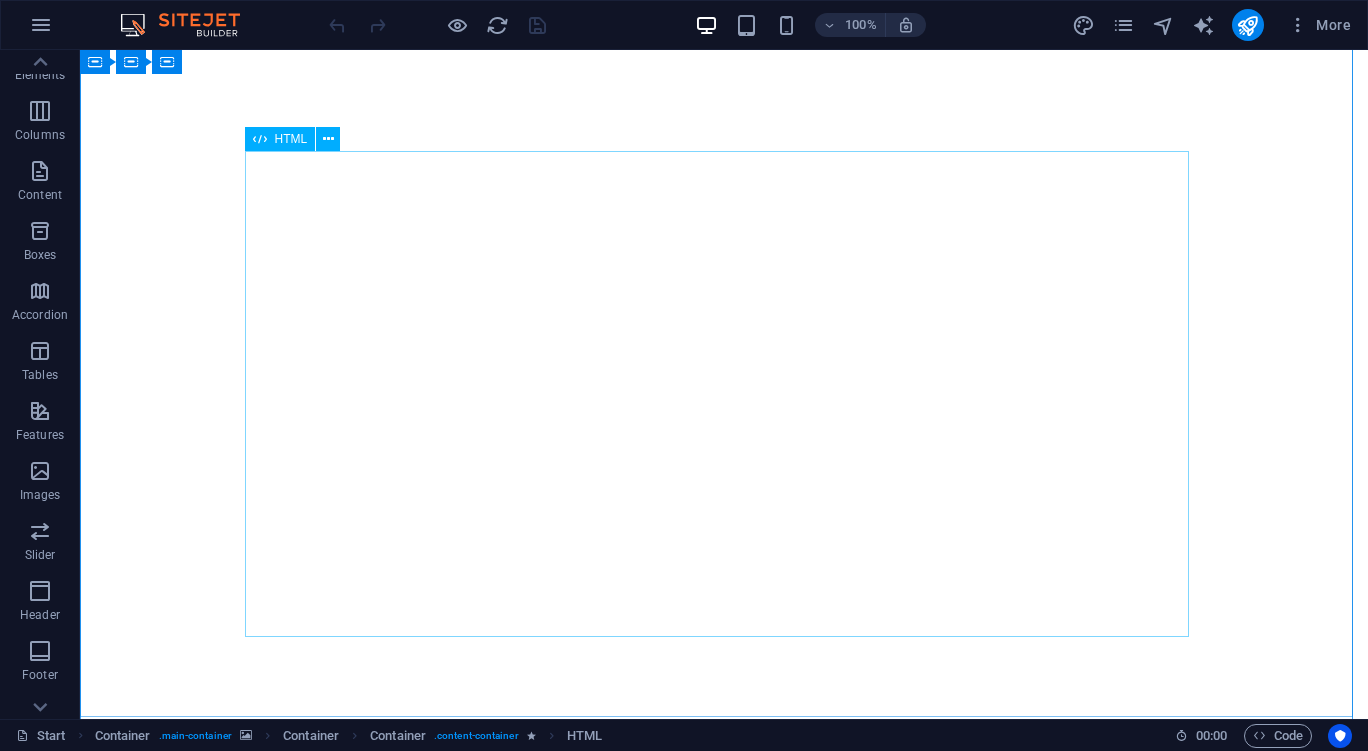 scroll, scrollTop: 1572, scrollLeft: 0, axis: vertical 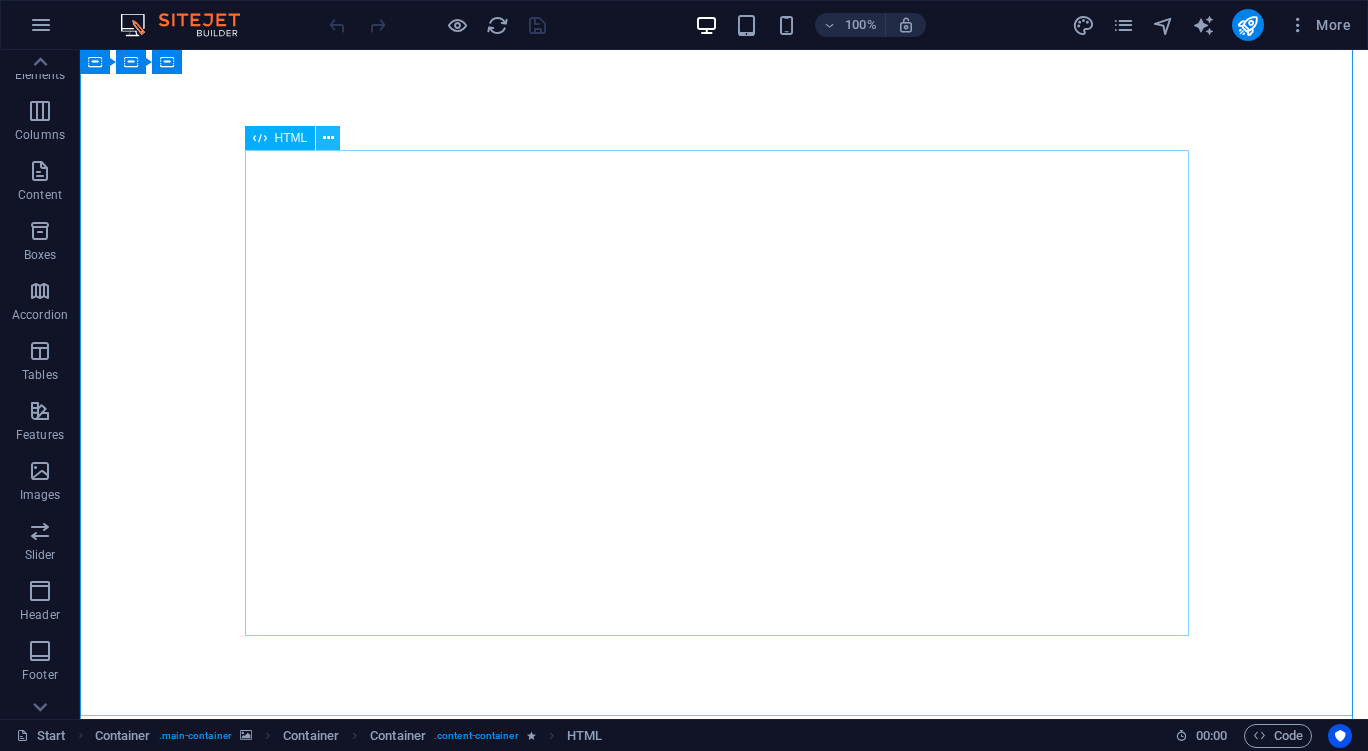 click at bounding box center (328, 138) 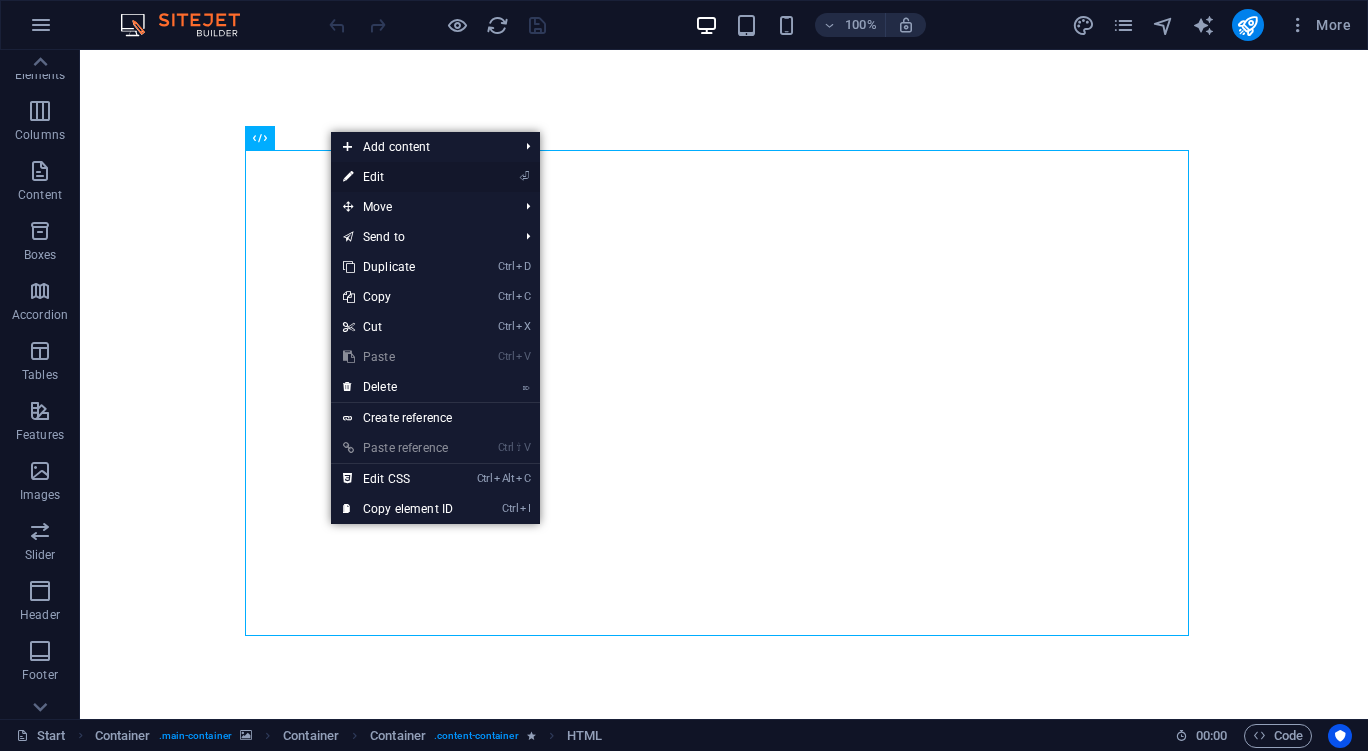 click on "⏎  Edit" at bounding box center [398, 177] 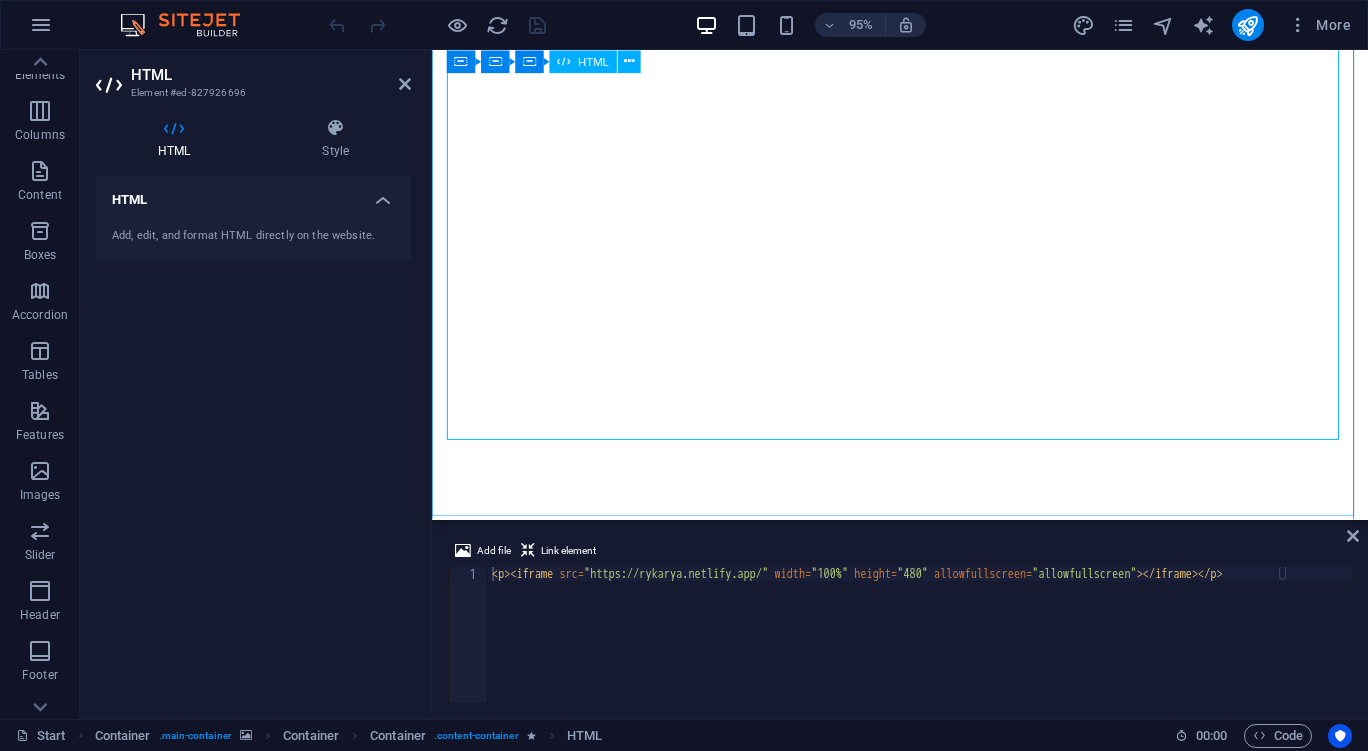scroll, scrollTop: 1750, scrollLeft: 0, axis: vertical 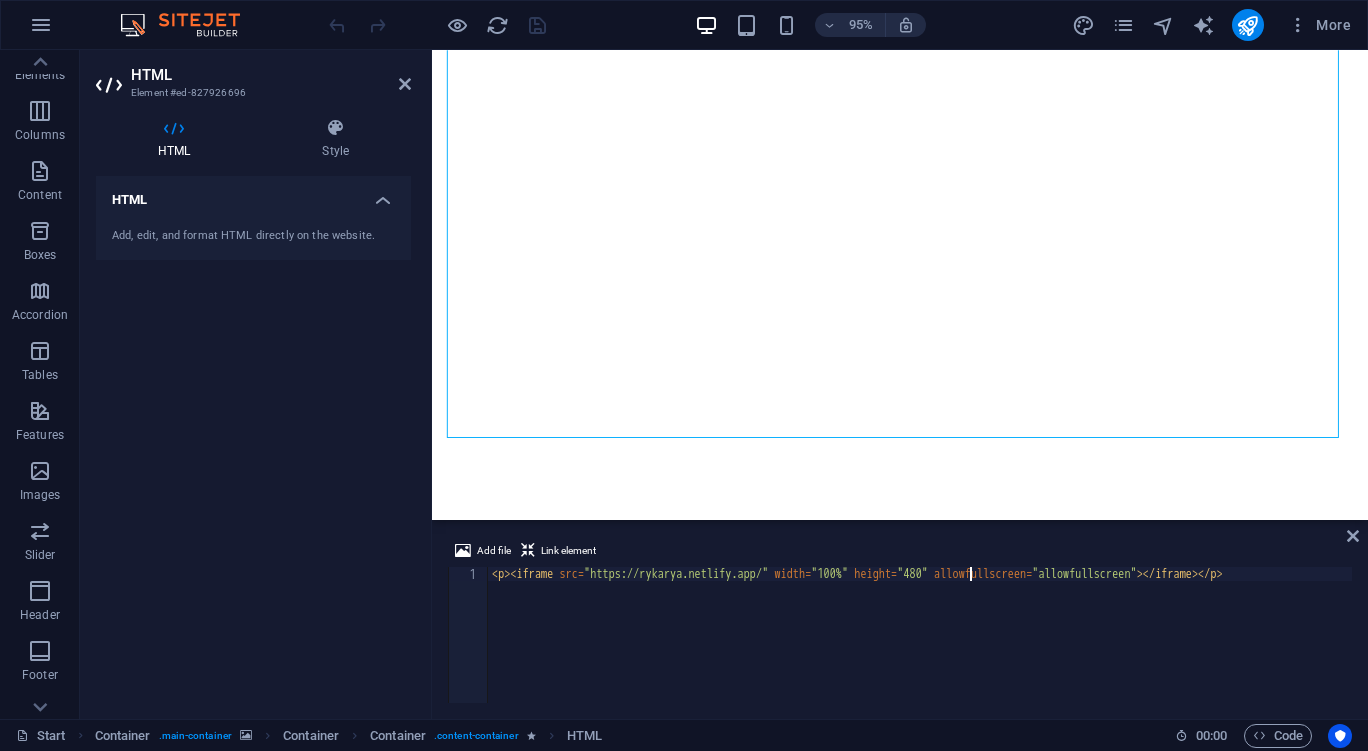 click on "< p > < iframe   src = "https://rykarya.netlify.app/"   width = "100%"   height = "480"   allowfullscreen = "allowfullscreen" > </ iframe > </ p >" at bounding box center (920, 649) 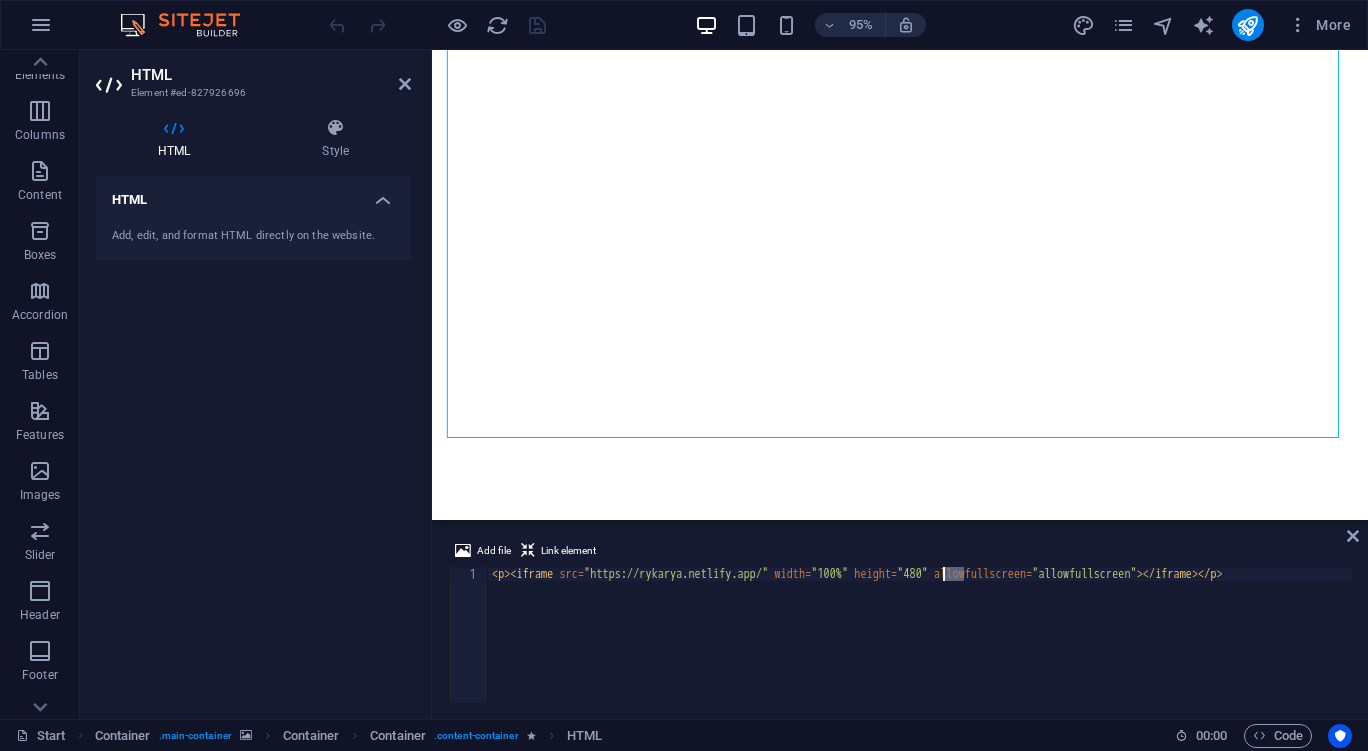 drag, startPoint x: 965, startPoint y: 572, endPoint x: 943, endPoint y: 576, distance: 22.36068 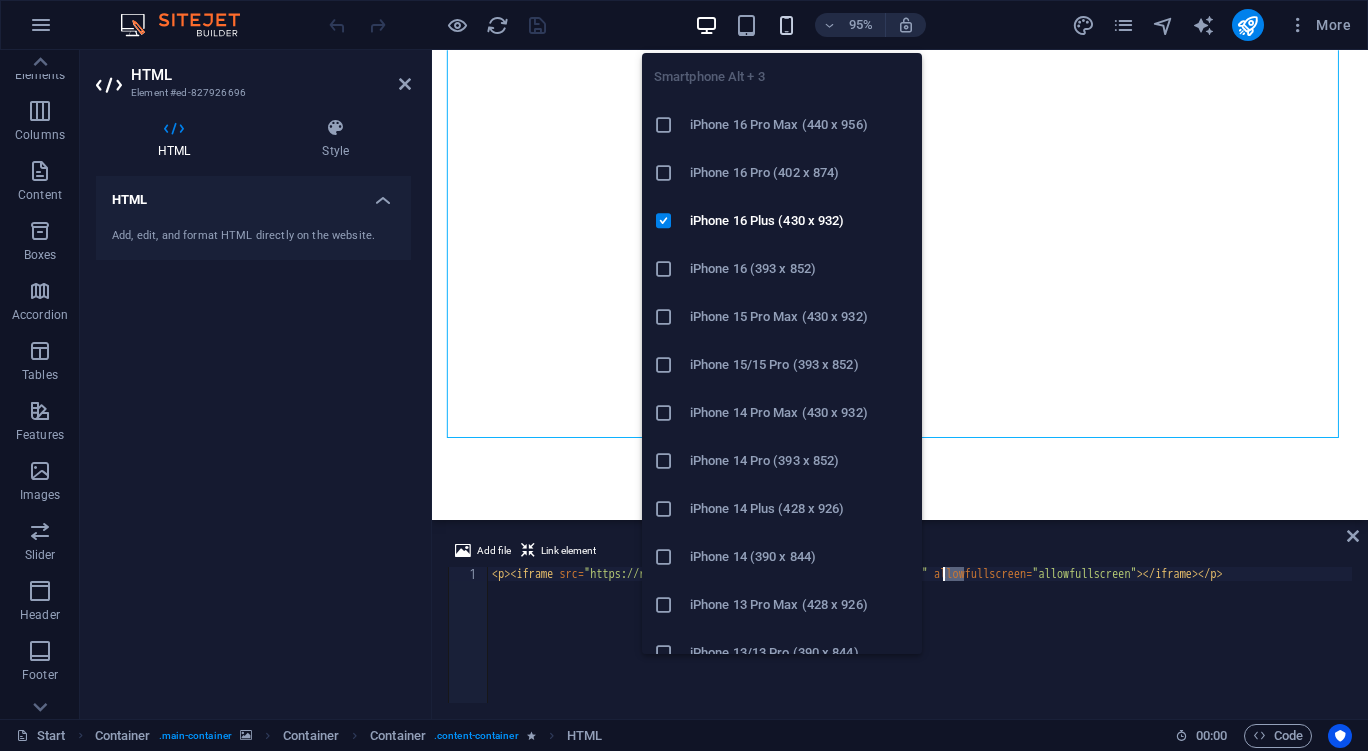 click at bounding box center [786, 25] 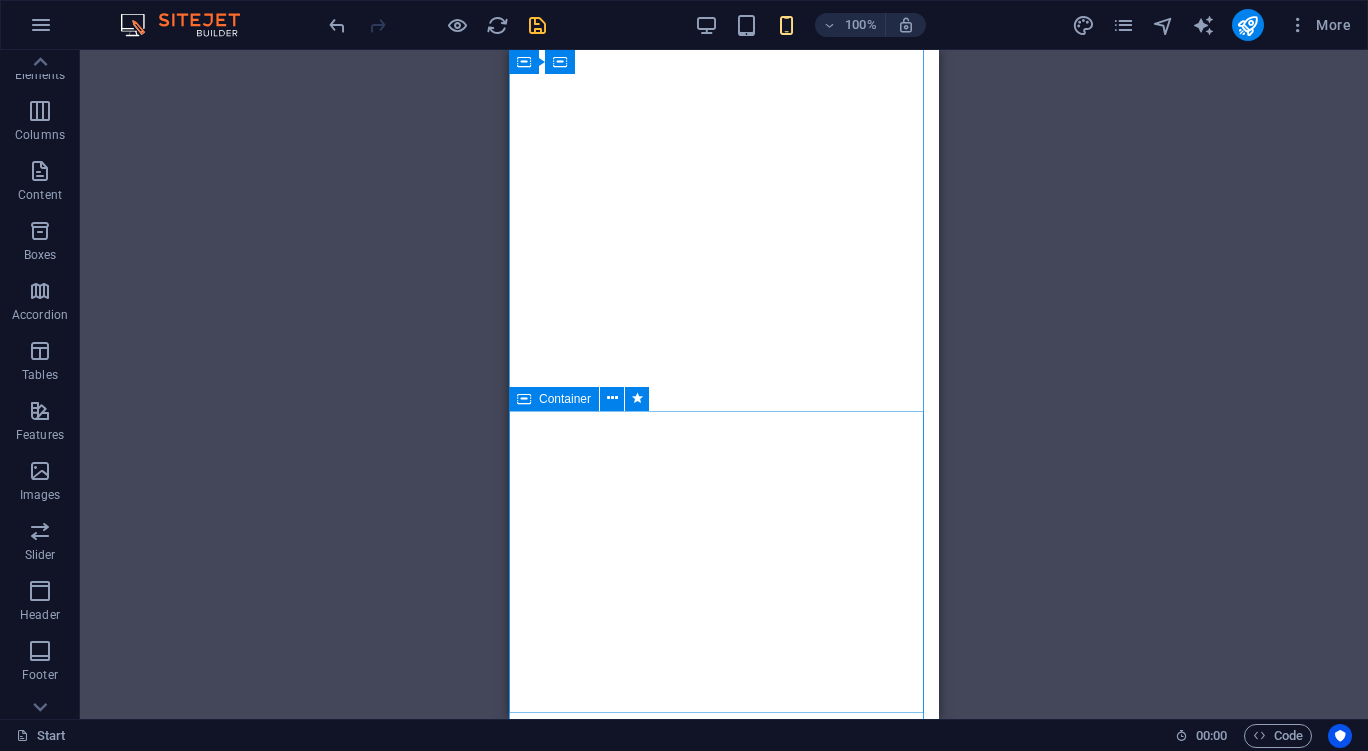 scroll, scrollTop: 1032, scrollLeft: 0, axis: vertical 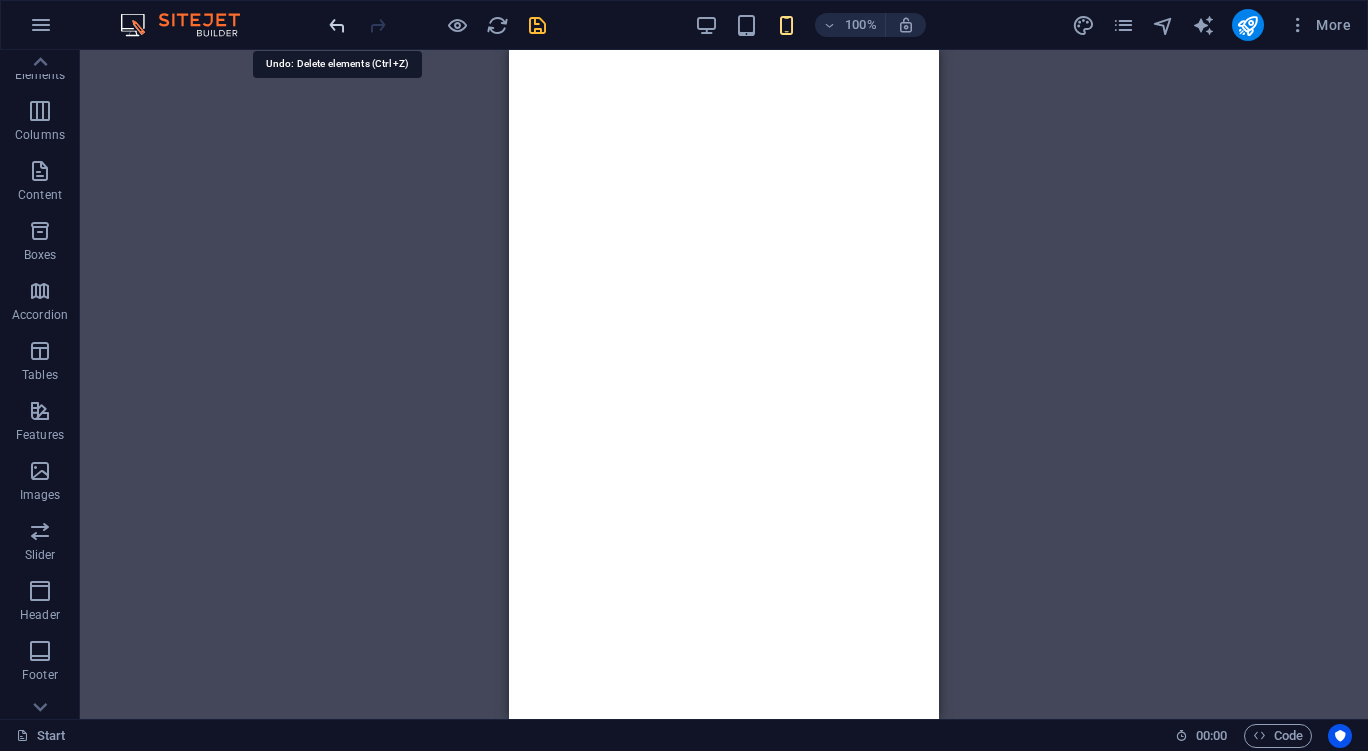 click at bounding box center [337, 25] 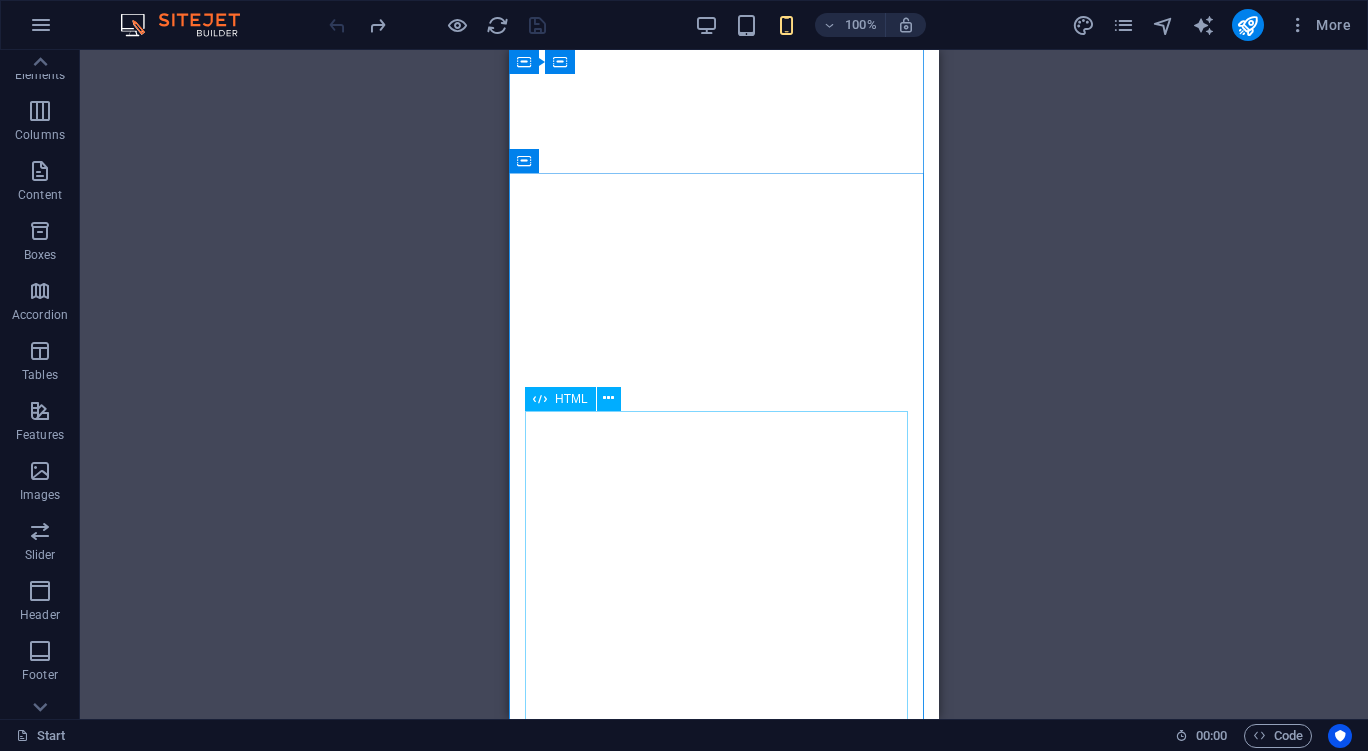 scroll, scrollTop: 1164, scrollLeft: 0, axis: vertical 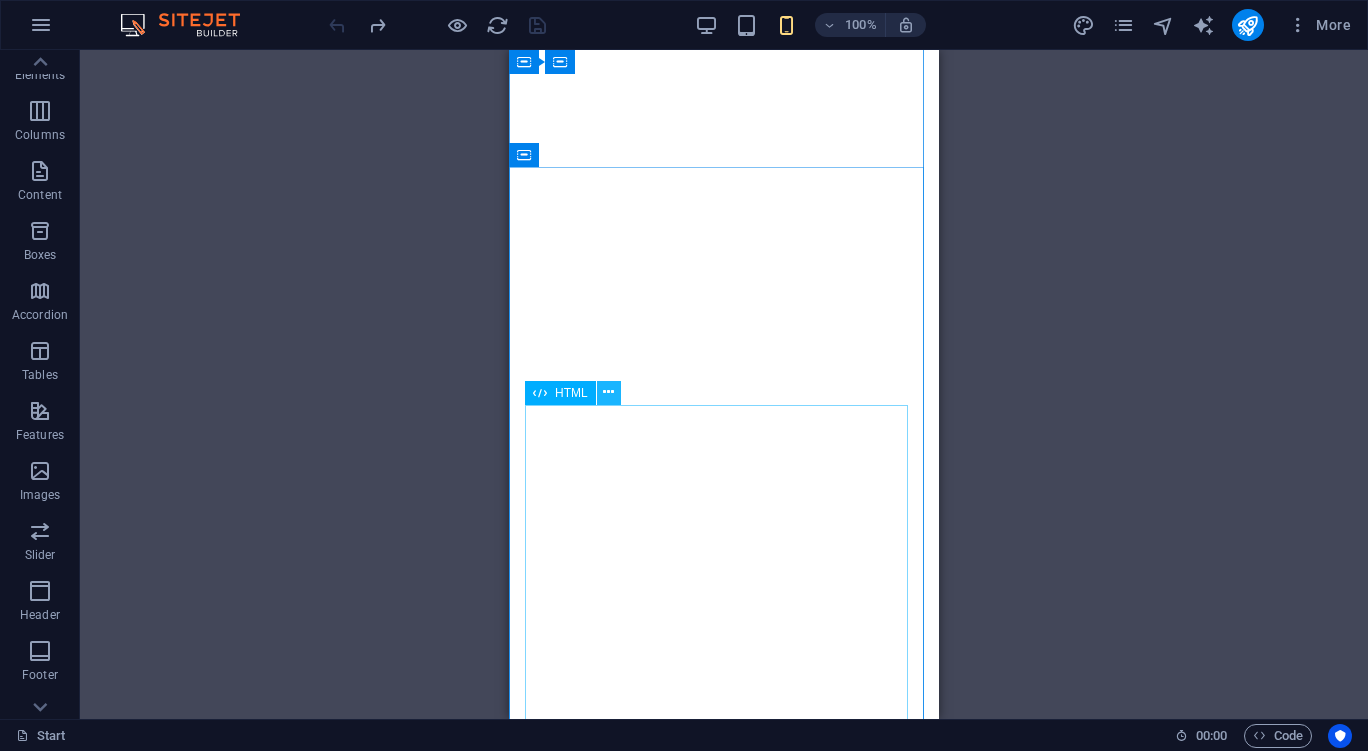 click at bounding box center (608, 392) 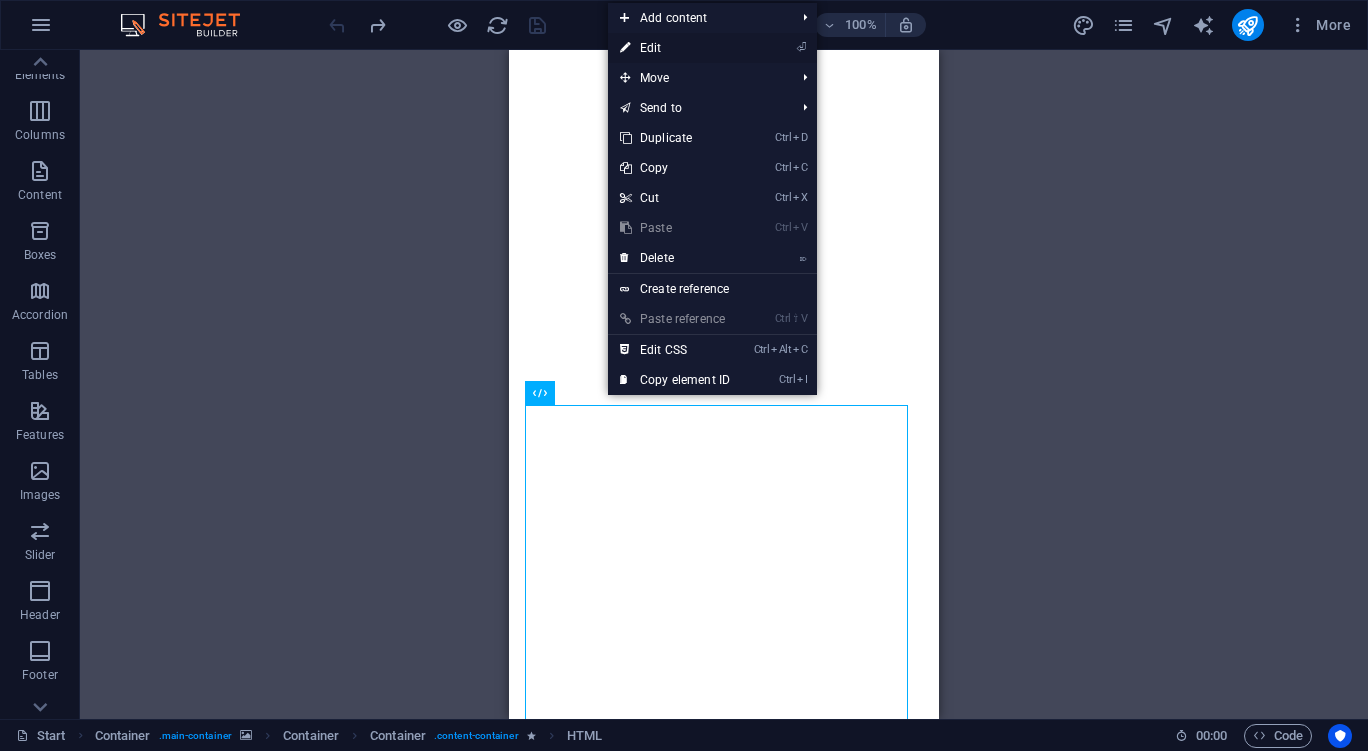 click on "⏎  Edit" at bounding box center [675, 48] 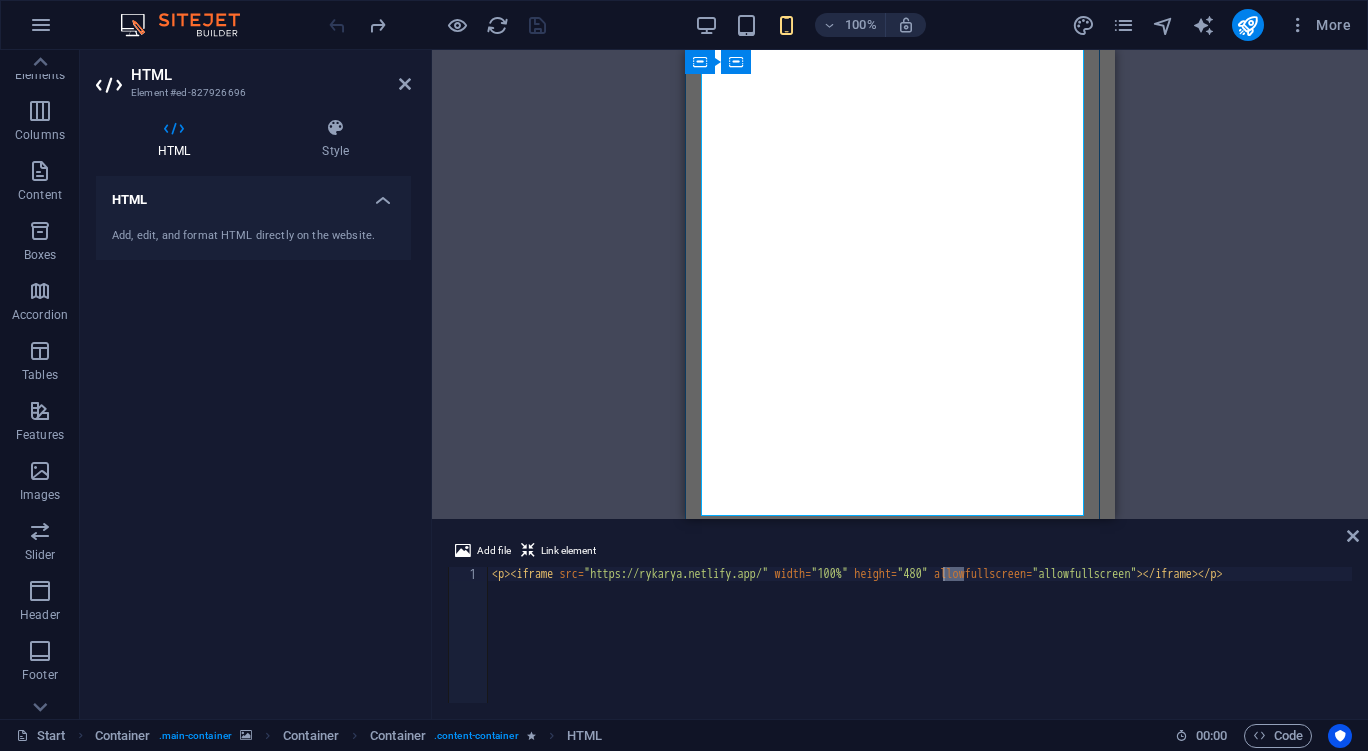 scroll, scrollTop: 1594, scrollLeft: 0, axis: vertical 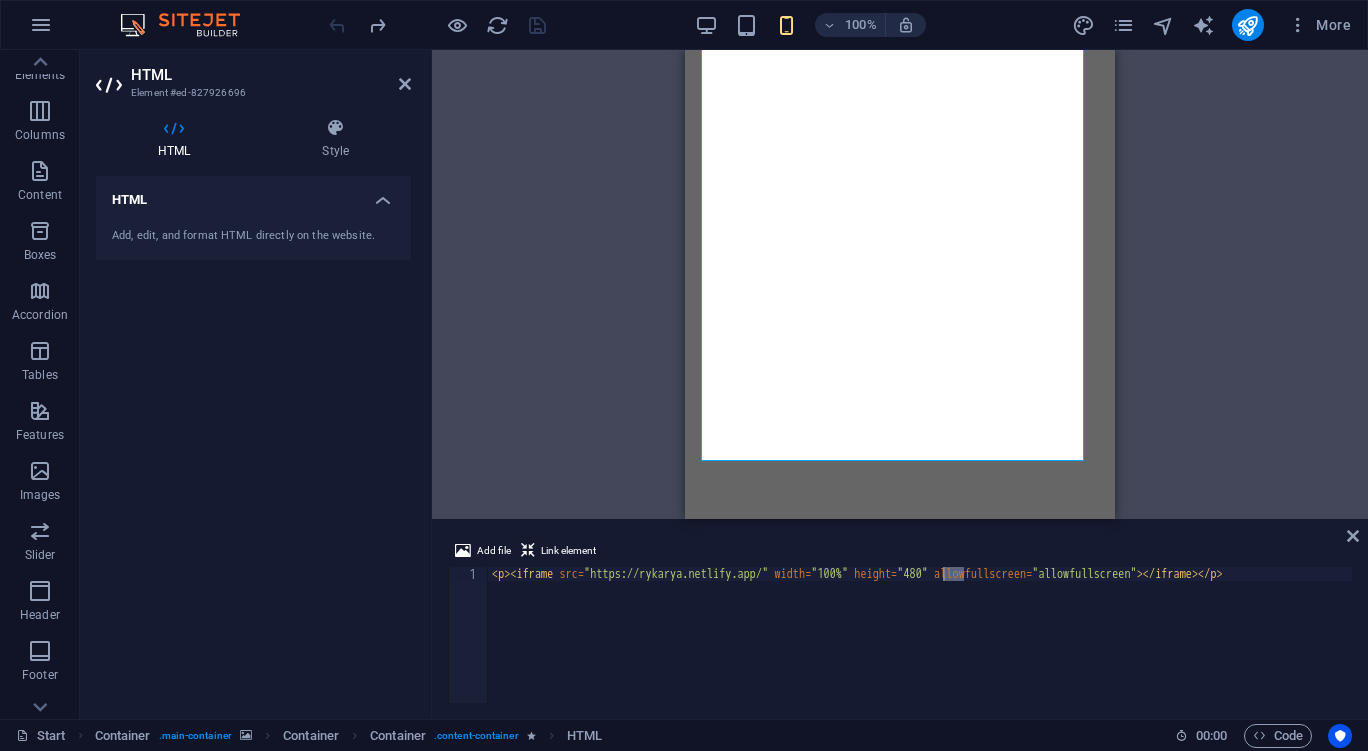 click on "< p > < iframe   src = "https://rykarya.netlify.app/"   width = "100%"   height = "480"   allowfullscreen = "allowfullscreen" > </ iframe > </ p >" at bounding box center [920, 635] 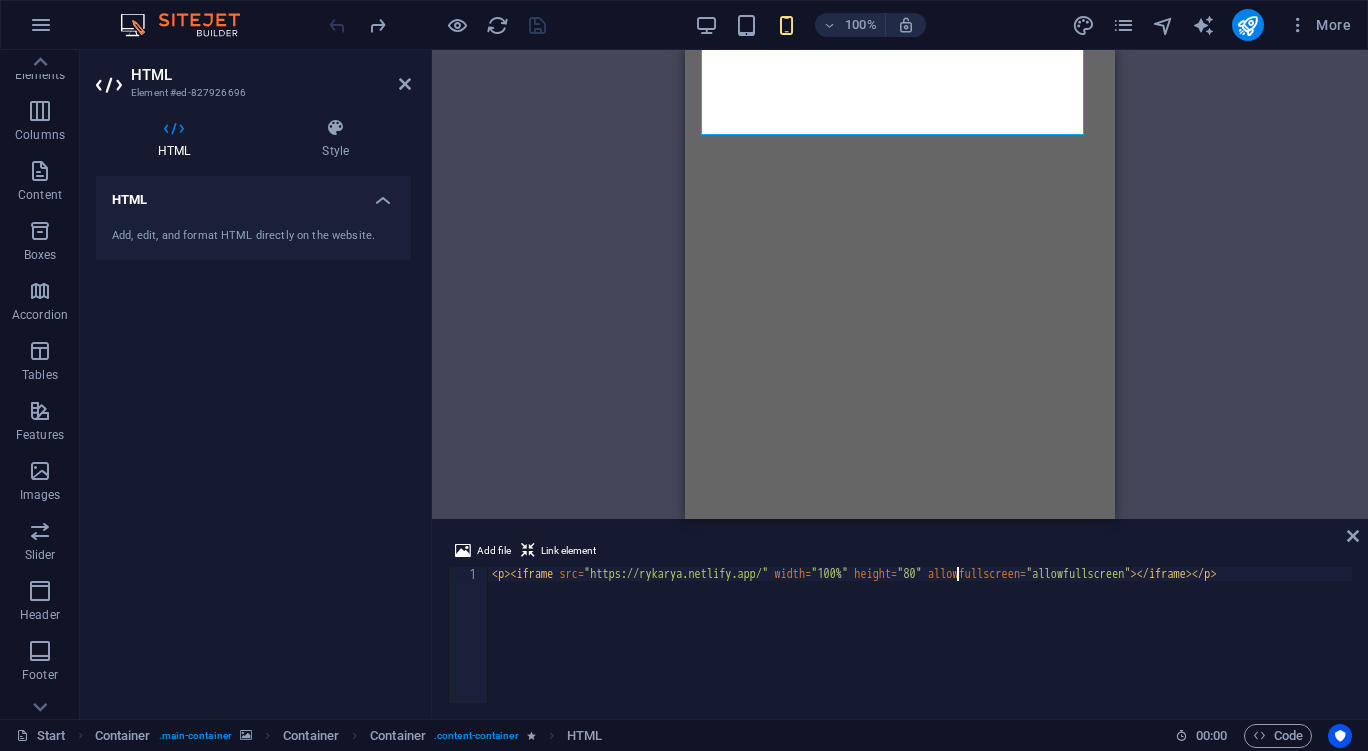scroll, scrollTop: 0, scrollLeft: 38, axis: horizontal 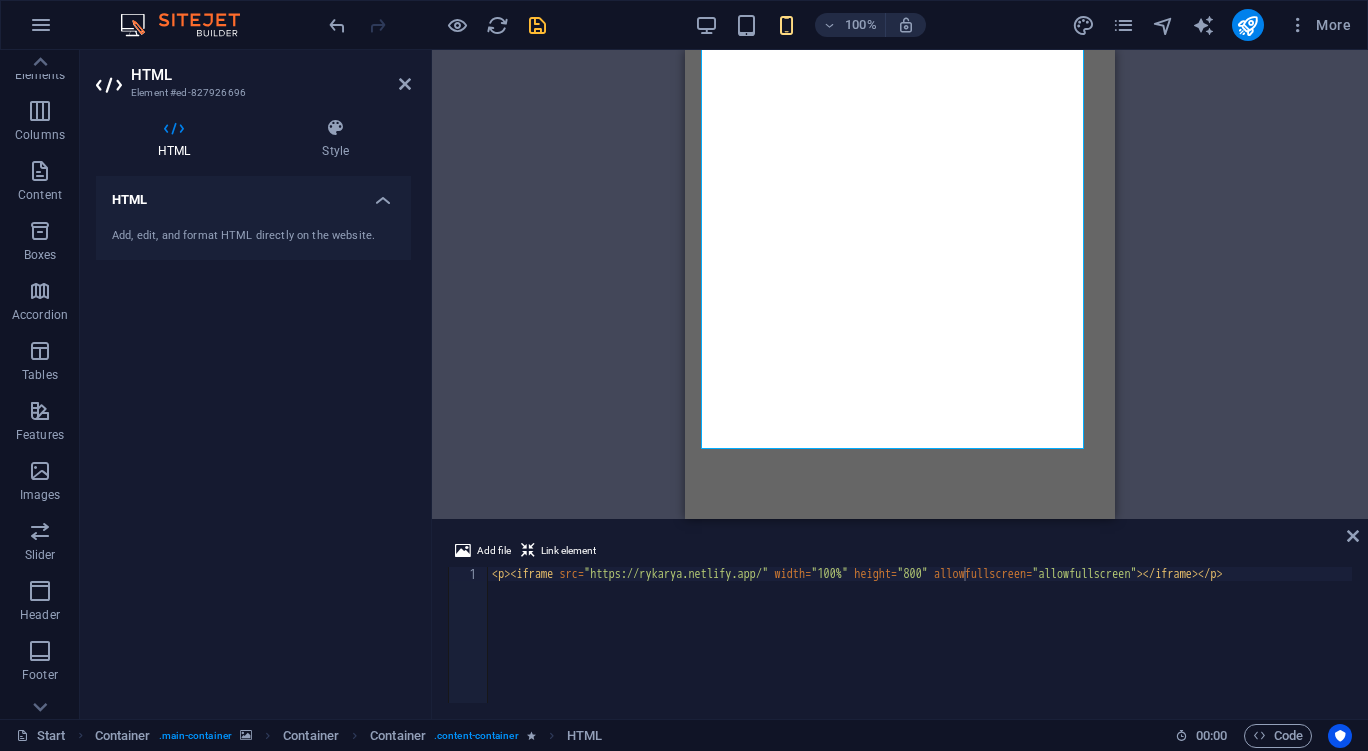 click on "< p > < iframe   src = "https://rykarya.netlify.app/"   width = "100%"   height = "800"   allowfullscreen = "allowfullscreen" > </ iframe > </ p >" at bounding box center (920, 649) 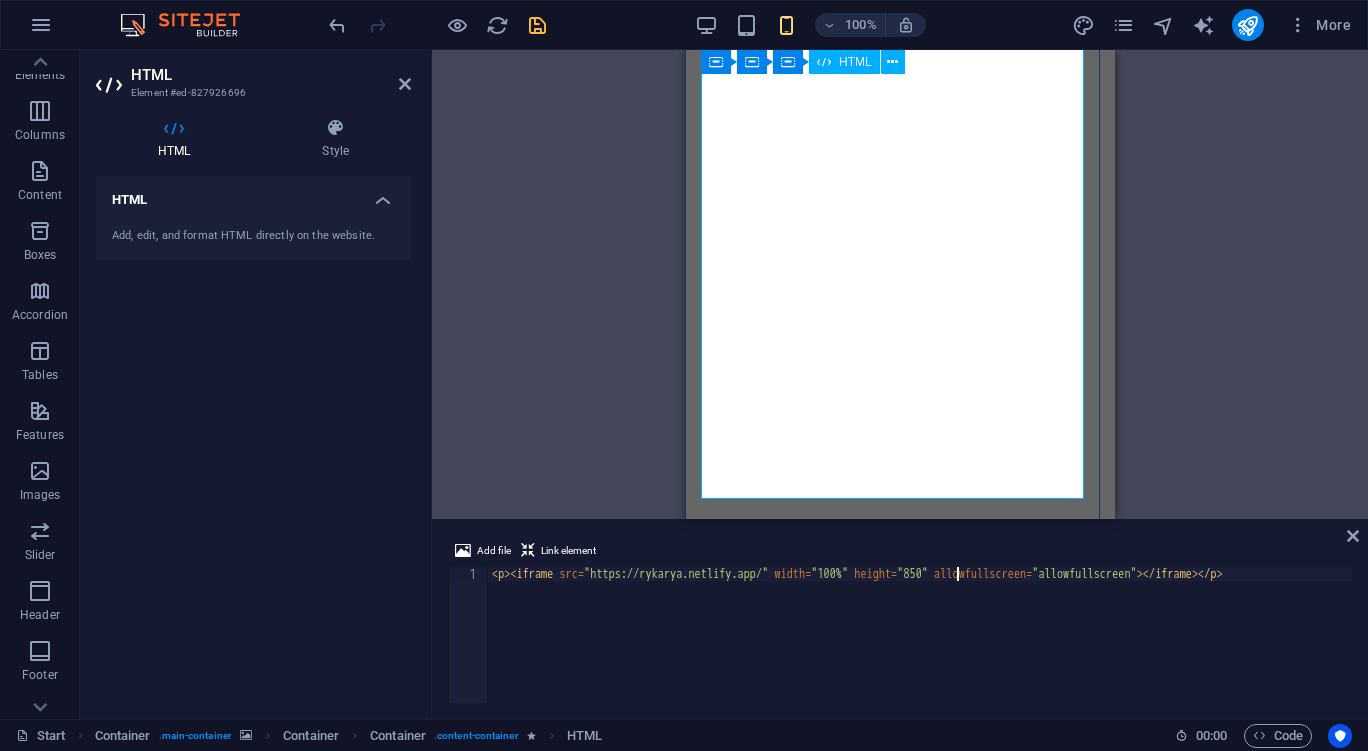 type on "<p><iframe src="https://rykarya.netlify.app/" width="100%" height="850" allowfullscreen="allowfullscreen"></iframe></p>" 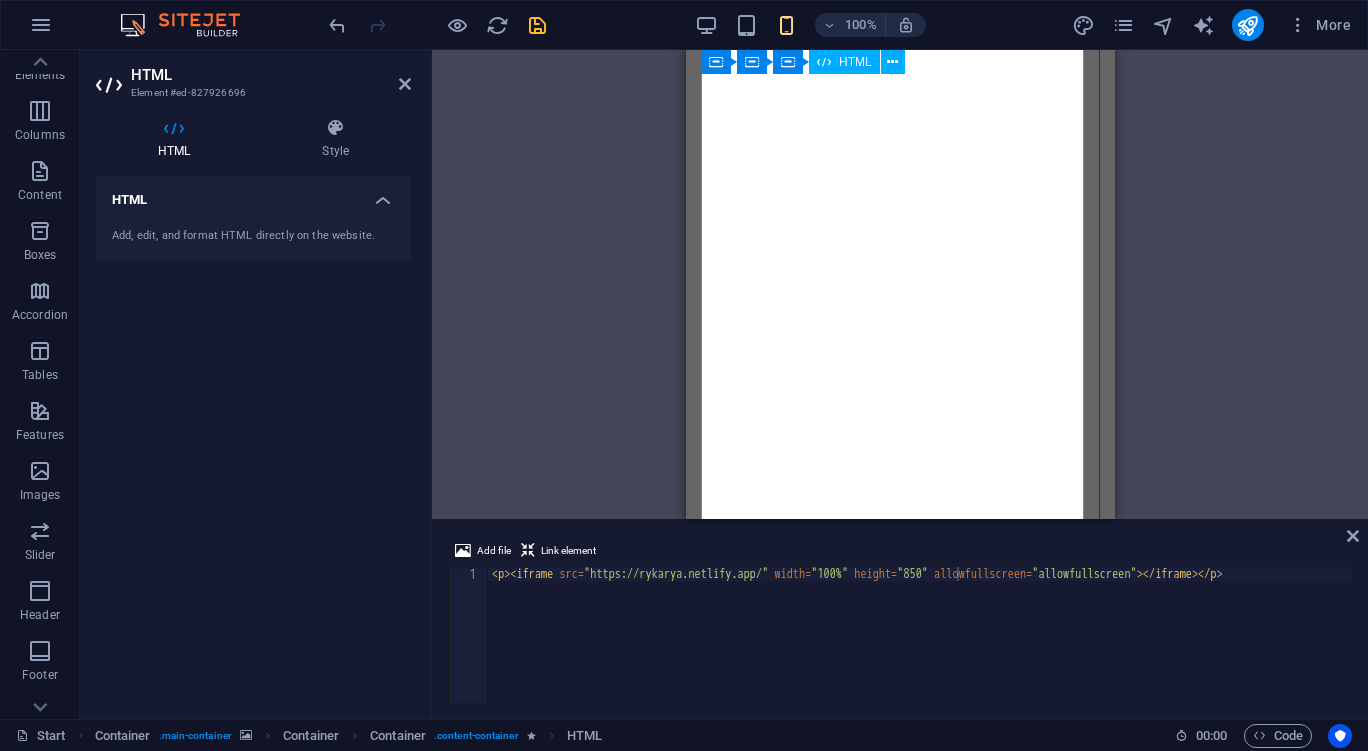 scroll, scrollTop: 1866, scrollLeft: 0, axis: vertical 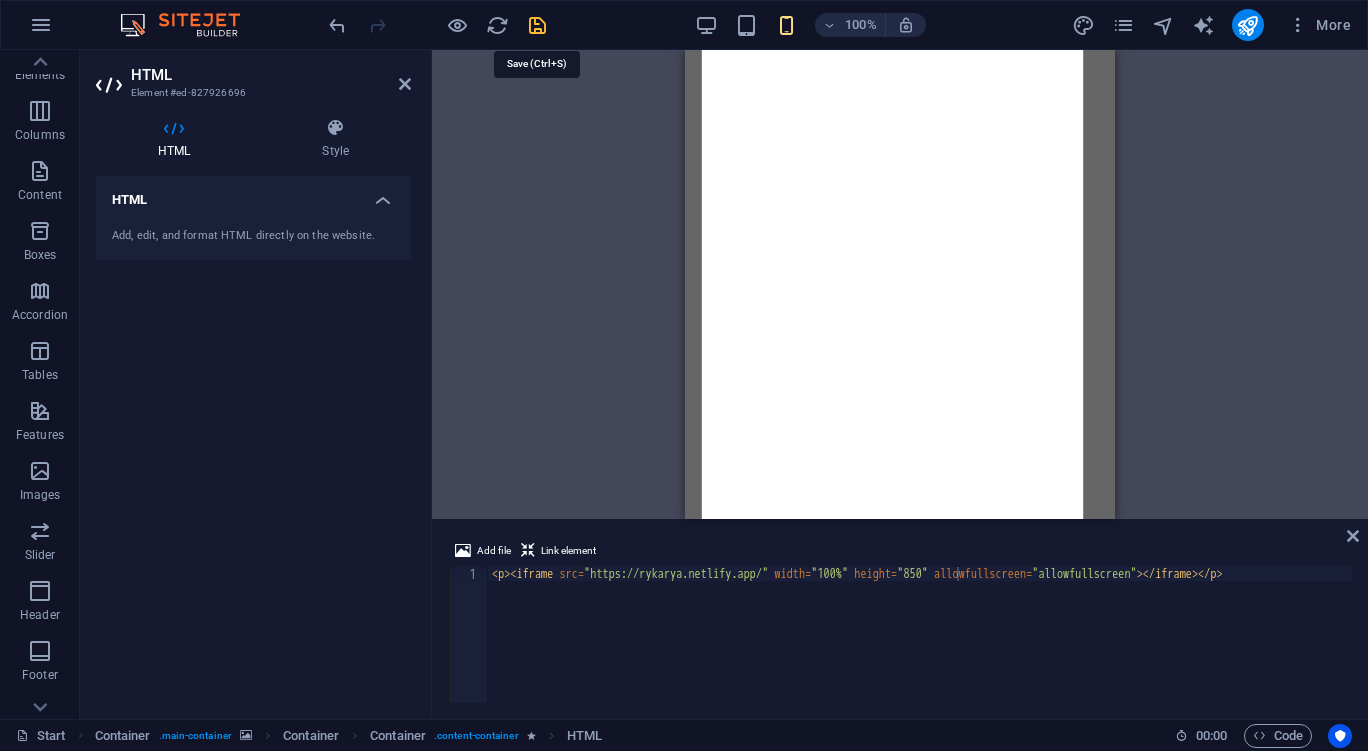 click at bounding box center [537, 25] 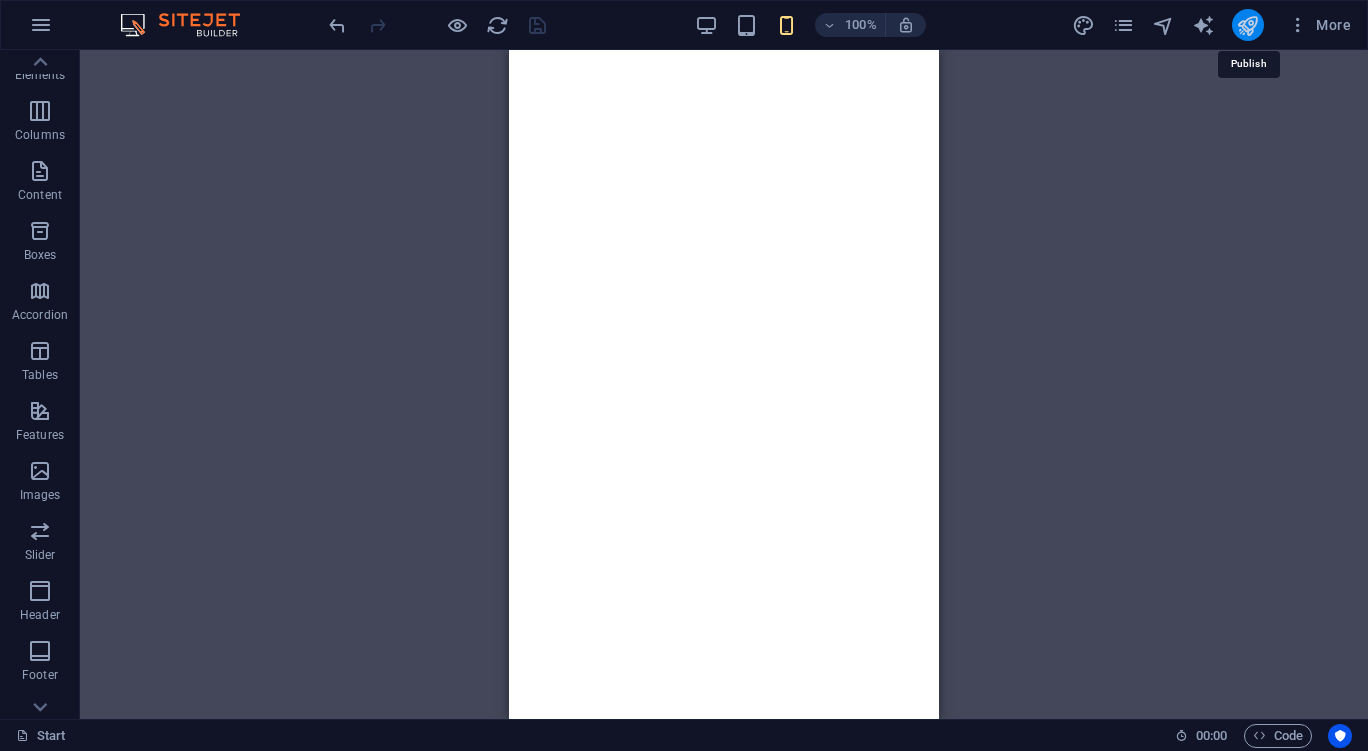 click at bounding box center (1247, 25) 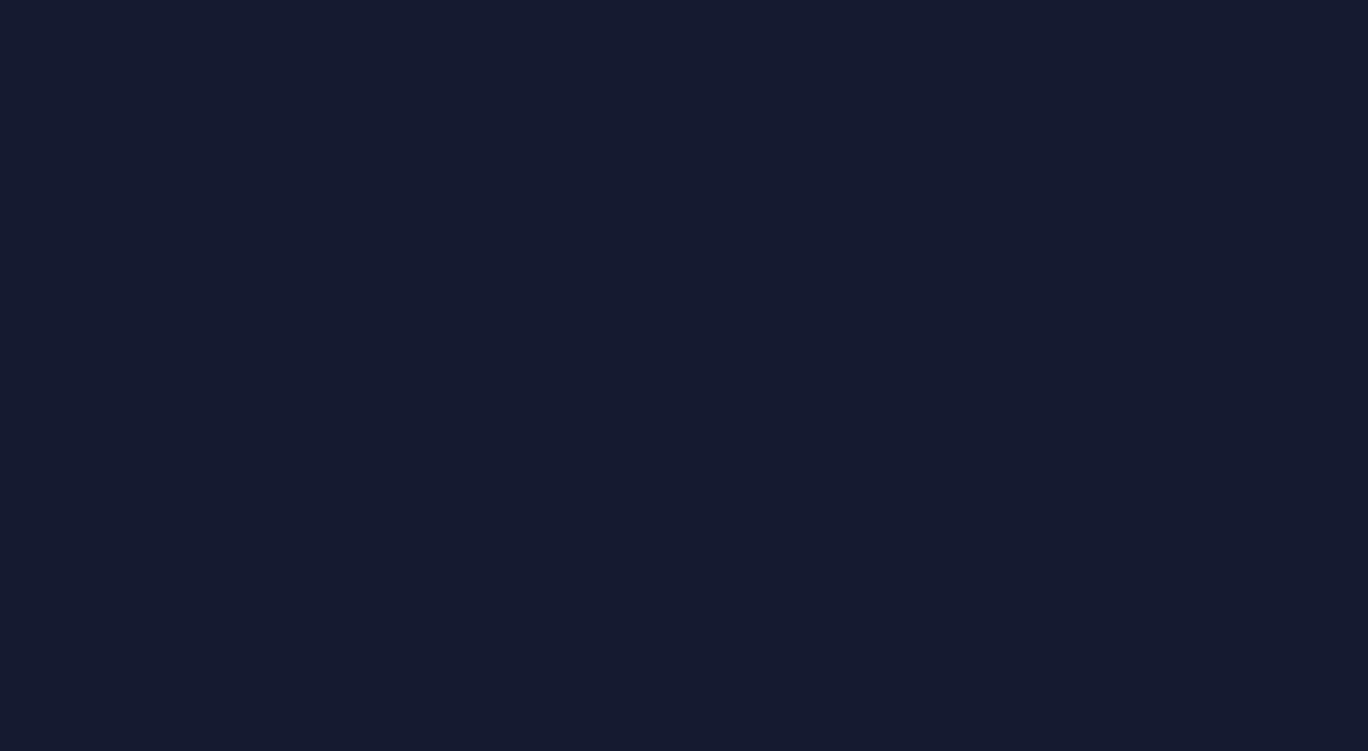 scroll, scrollTop: 0, scrollLeft: 0, axis: both 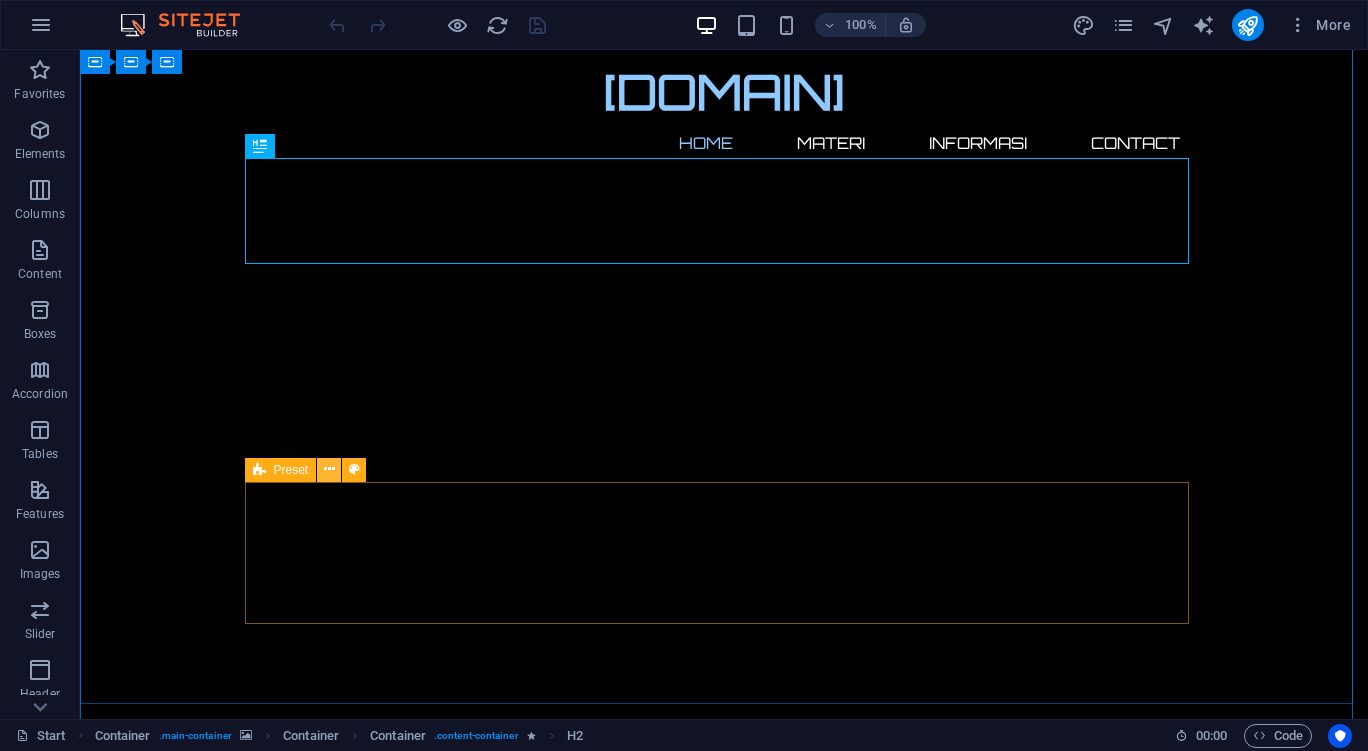 click at bounding box center (329, 469) 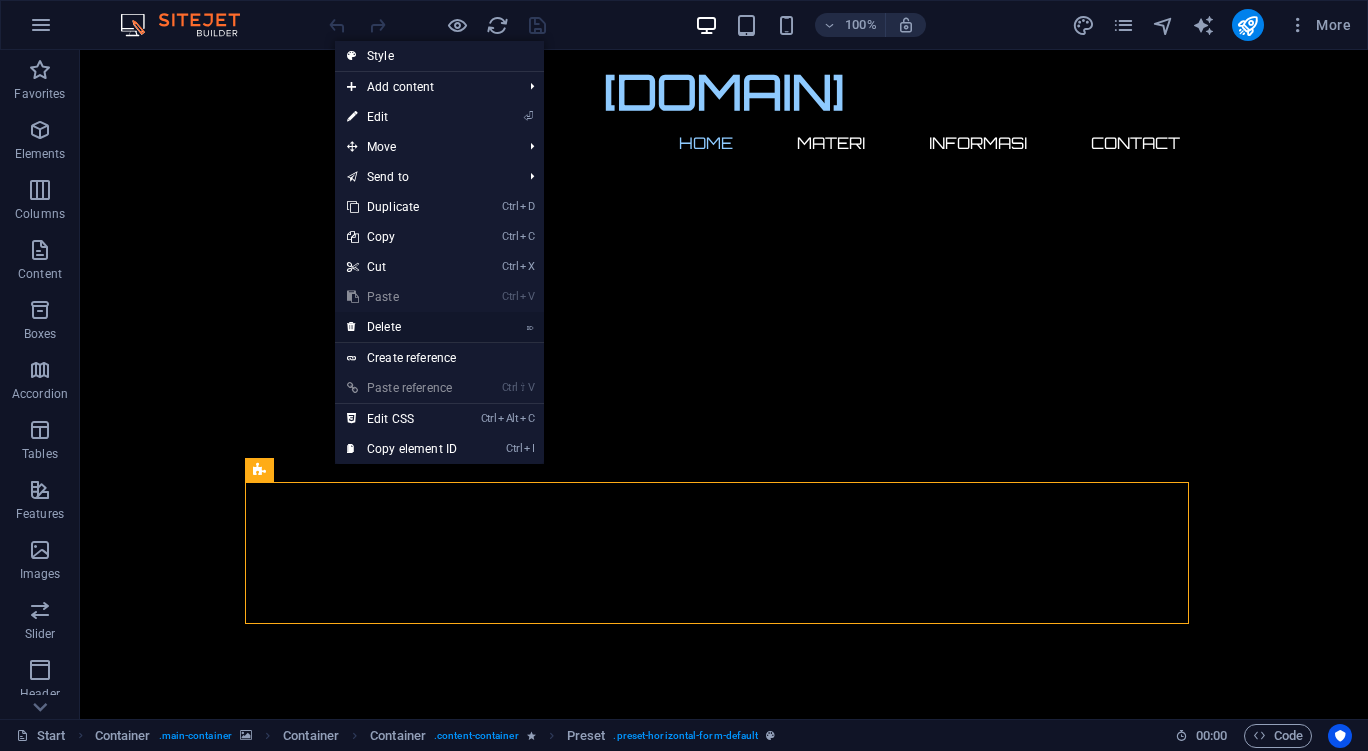click on "⌦  Delete" at bounding box center (402, 327) 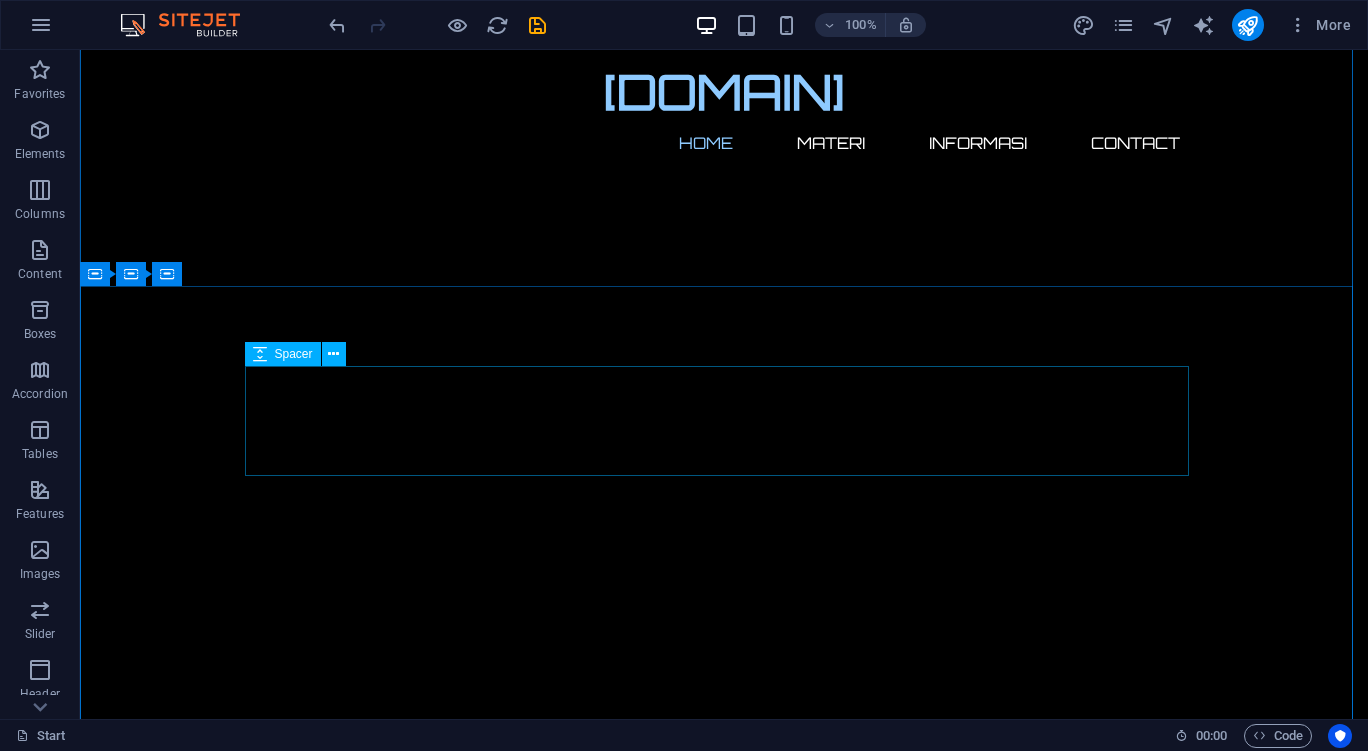 scroll, scrollTop: 425, scrollLeft: 0, axis: vertical 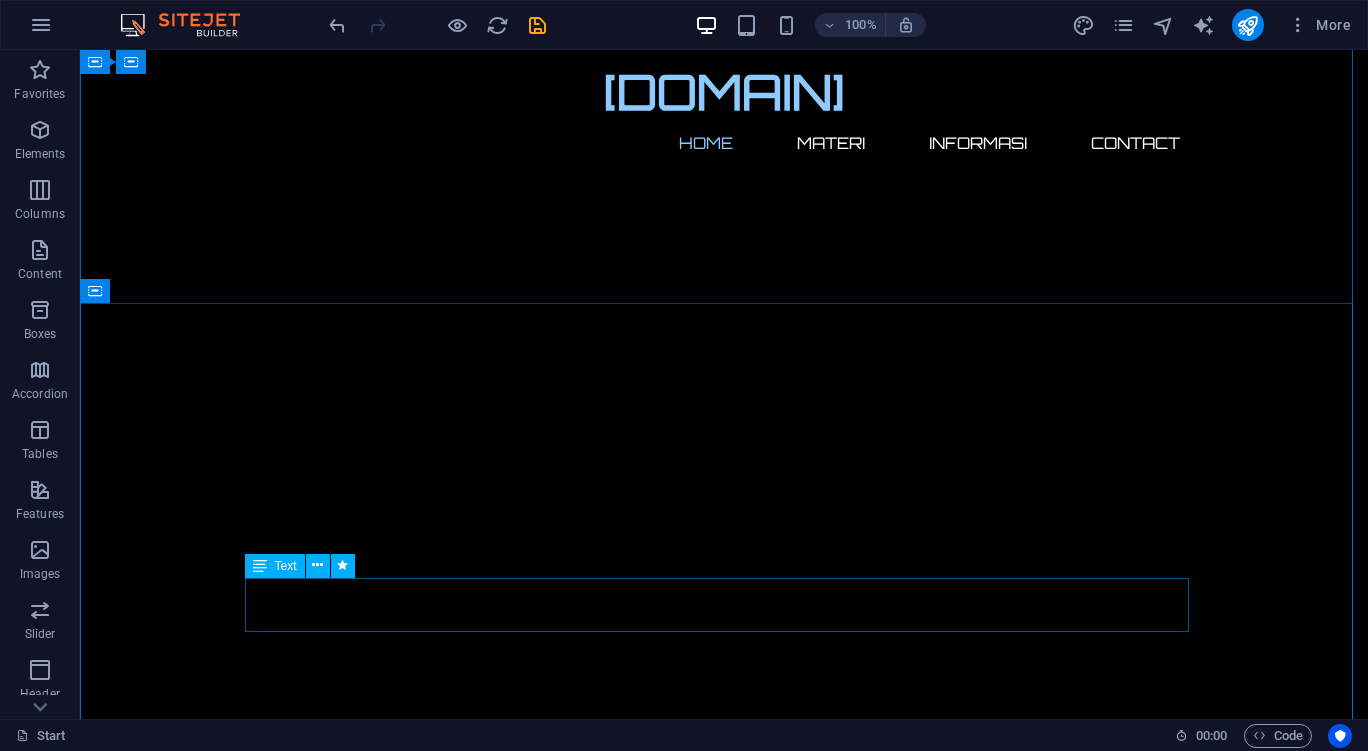 click on "Modul Pembelajaran Informatika Kelas X Pengenalan Informatika" at bounding box center (724, 3924) 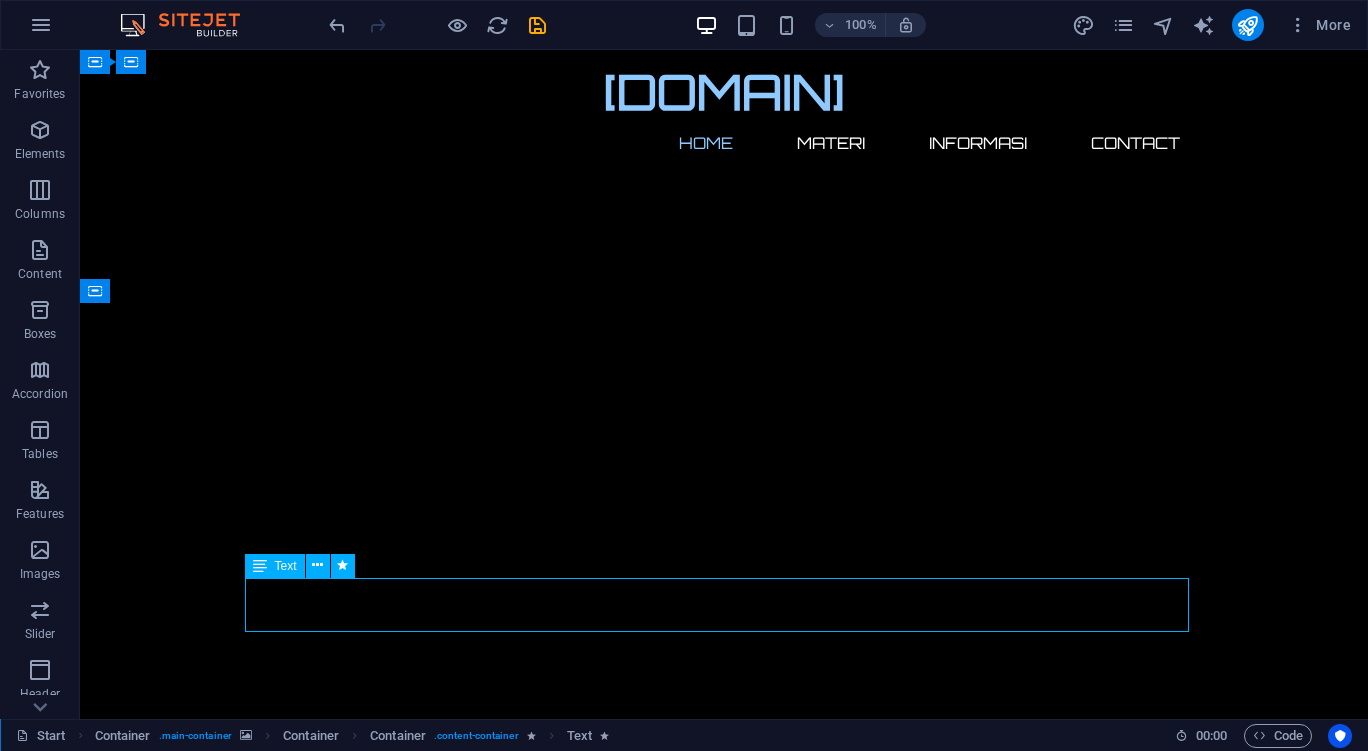 click on "Modul Pembelajaran Informatika Kelas X Pengenalan Informatika" at bounding box center [724, 3924] 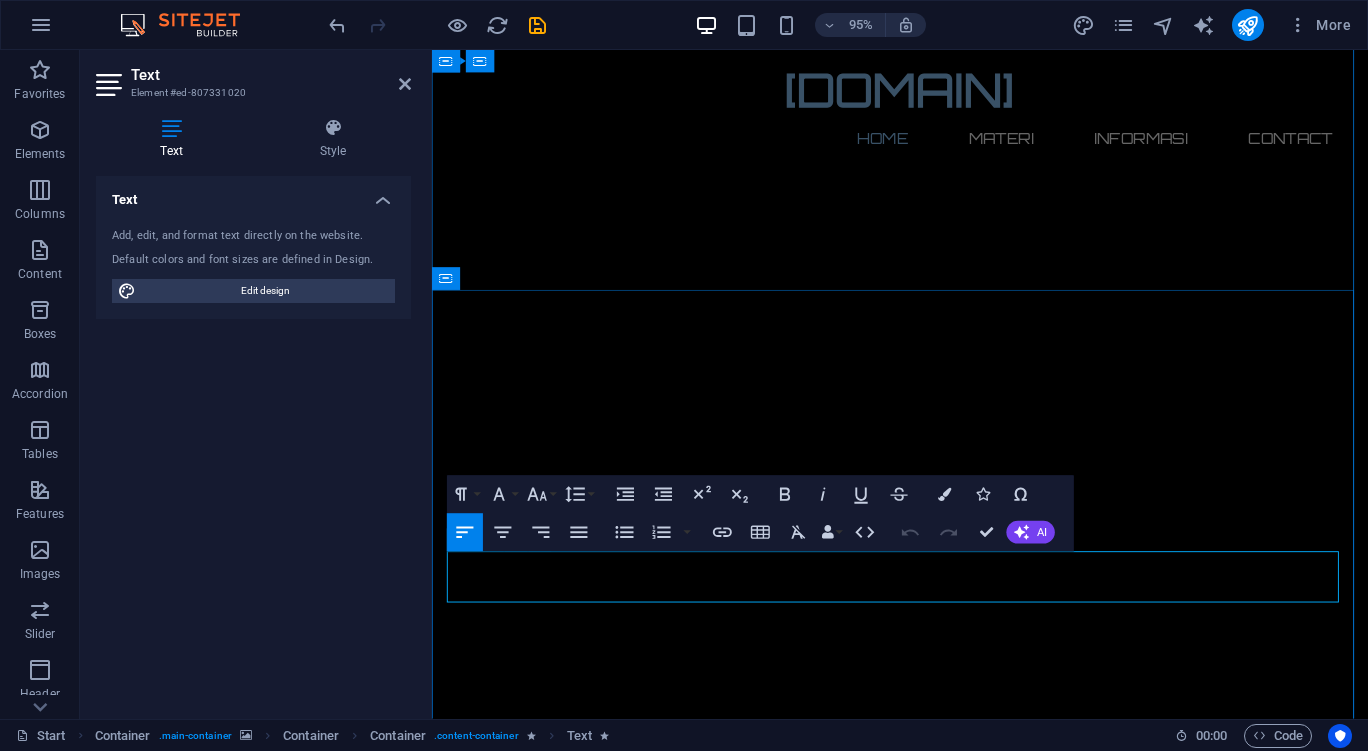 click on "Pengenalan Informatika" at bounding box center (963, 3936) 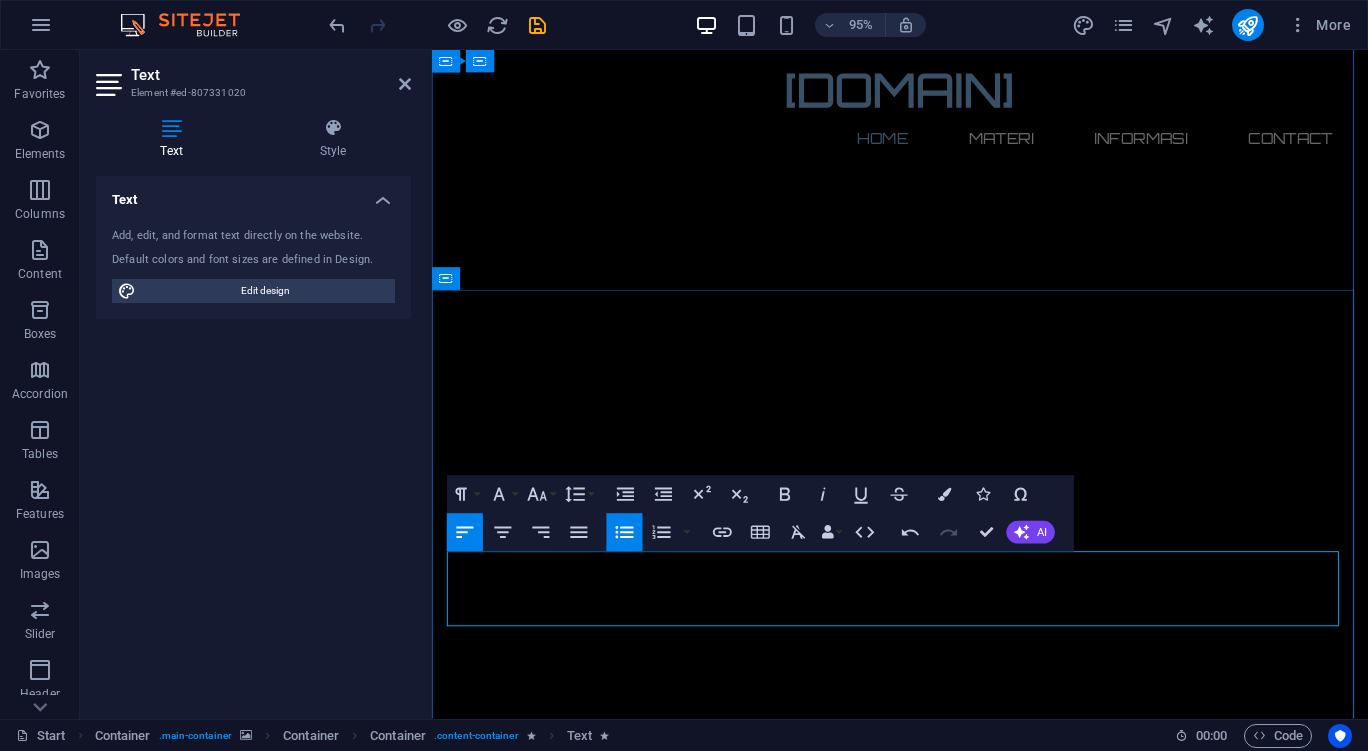 type 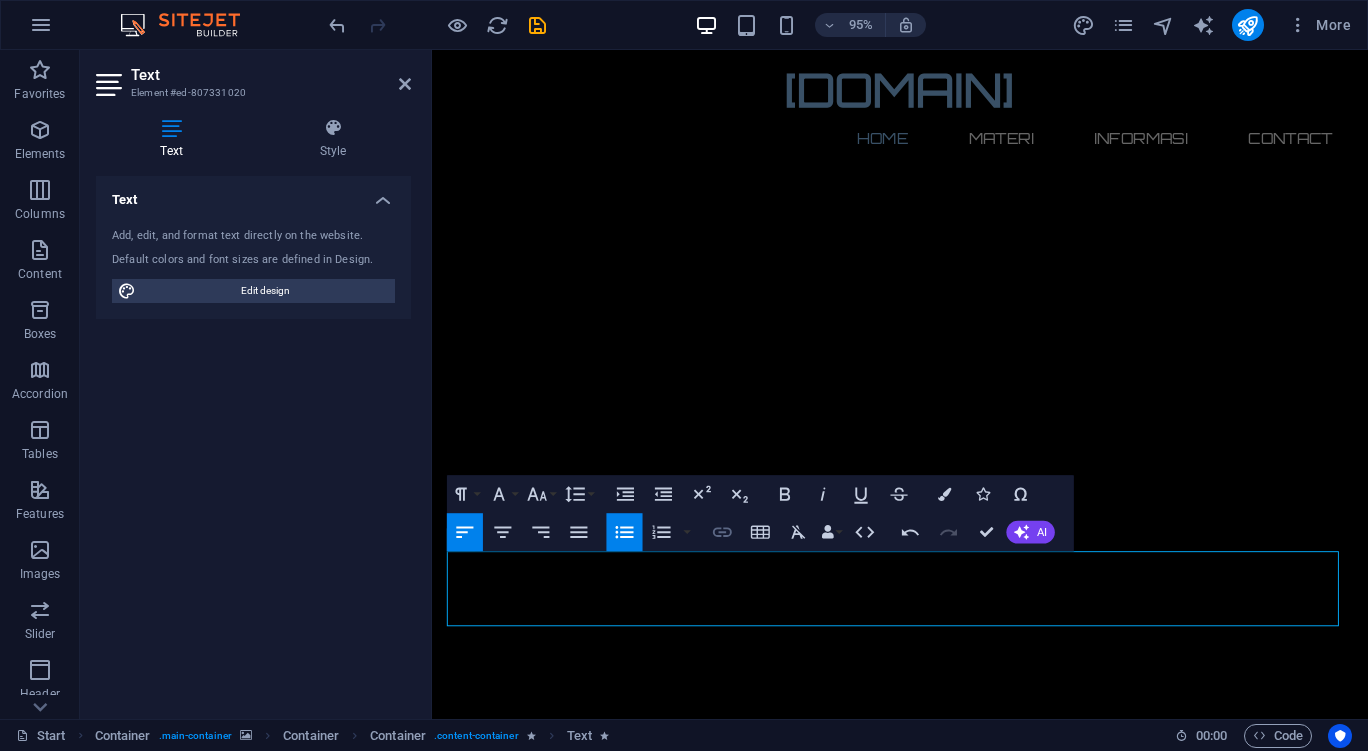 click 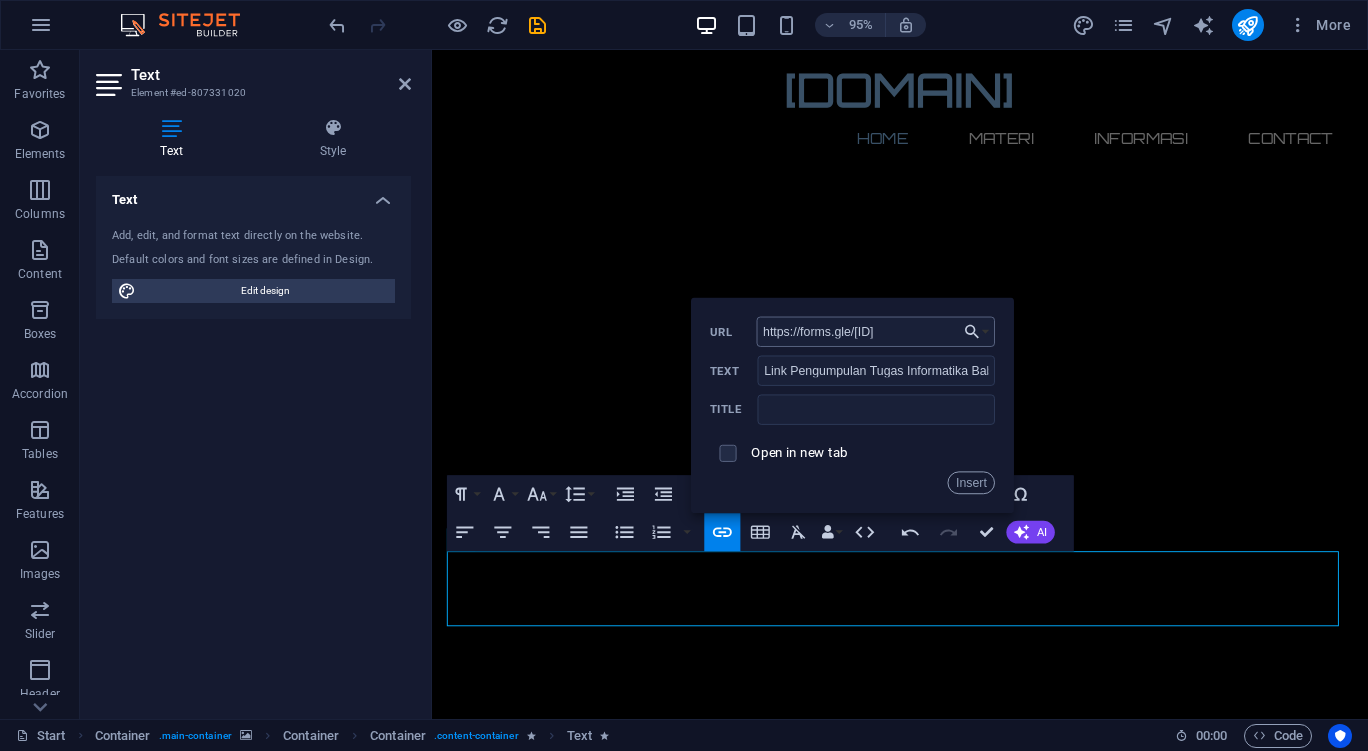 scroll, scrollTop: 0, scrollLeft: 31, axis: horizontal 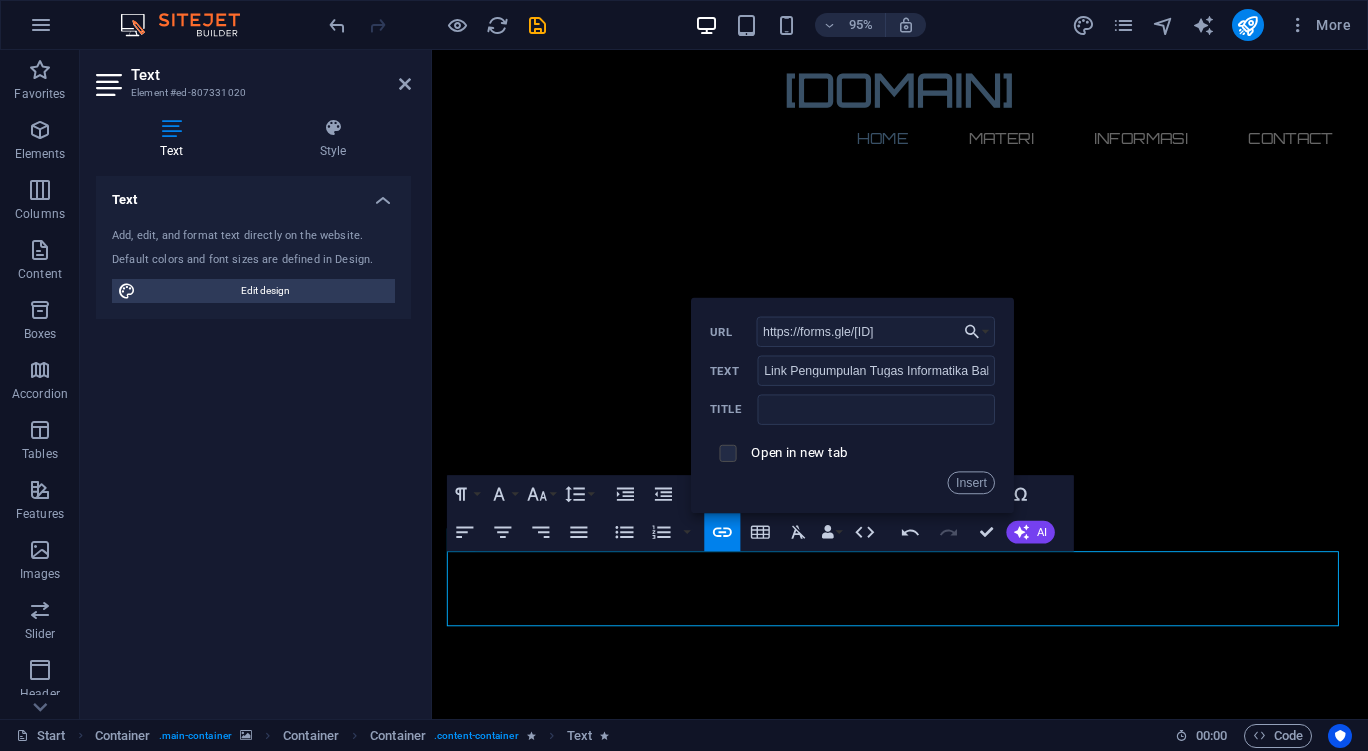 type on "https://forms.gle/[ID]" 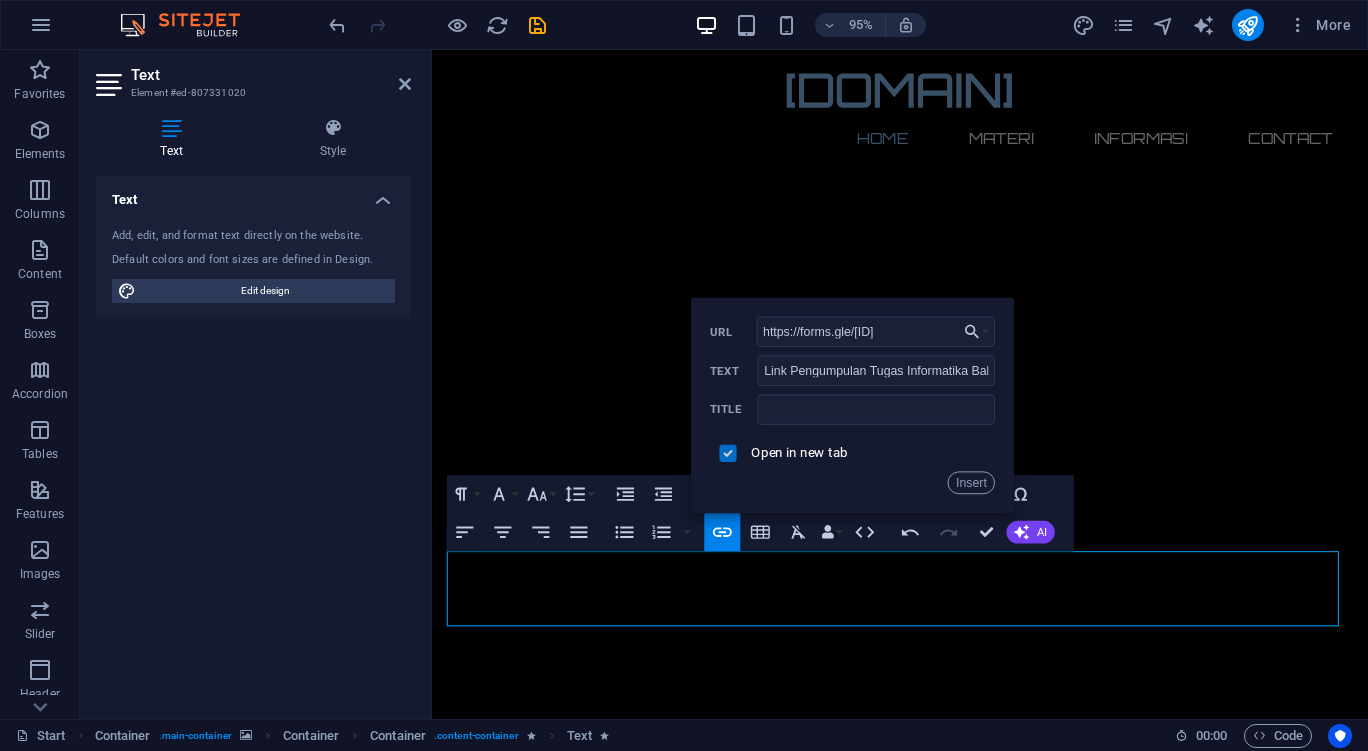 scroll, scrollTop: 0, scrollLeft: 0, axis: both 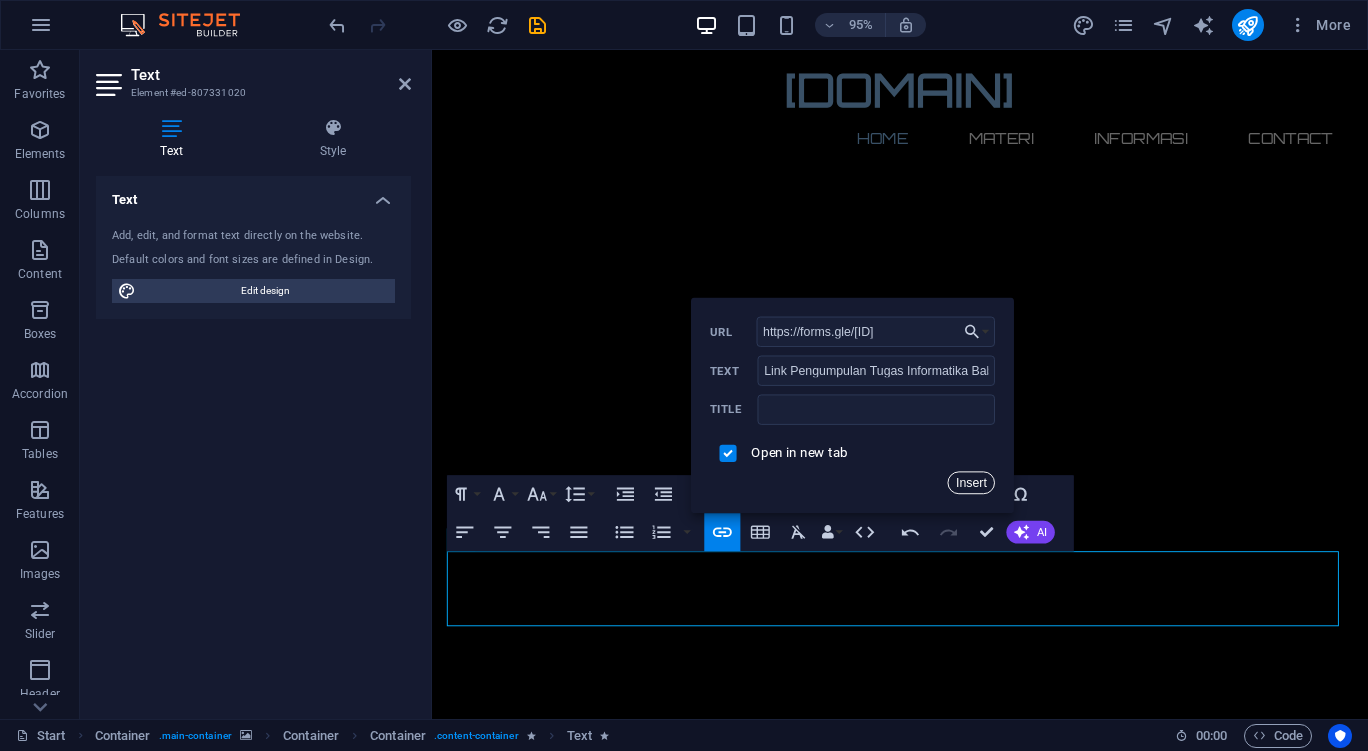 click on "Insert" at bounding box center (972, 483) 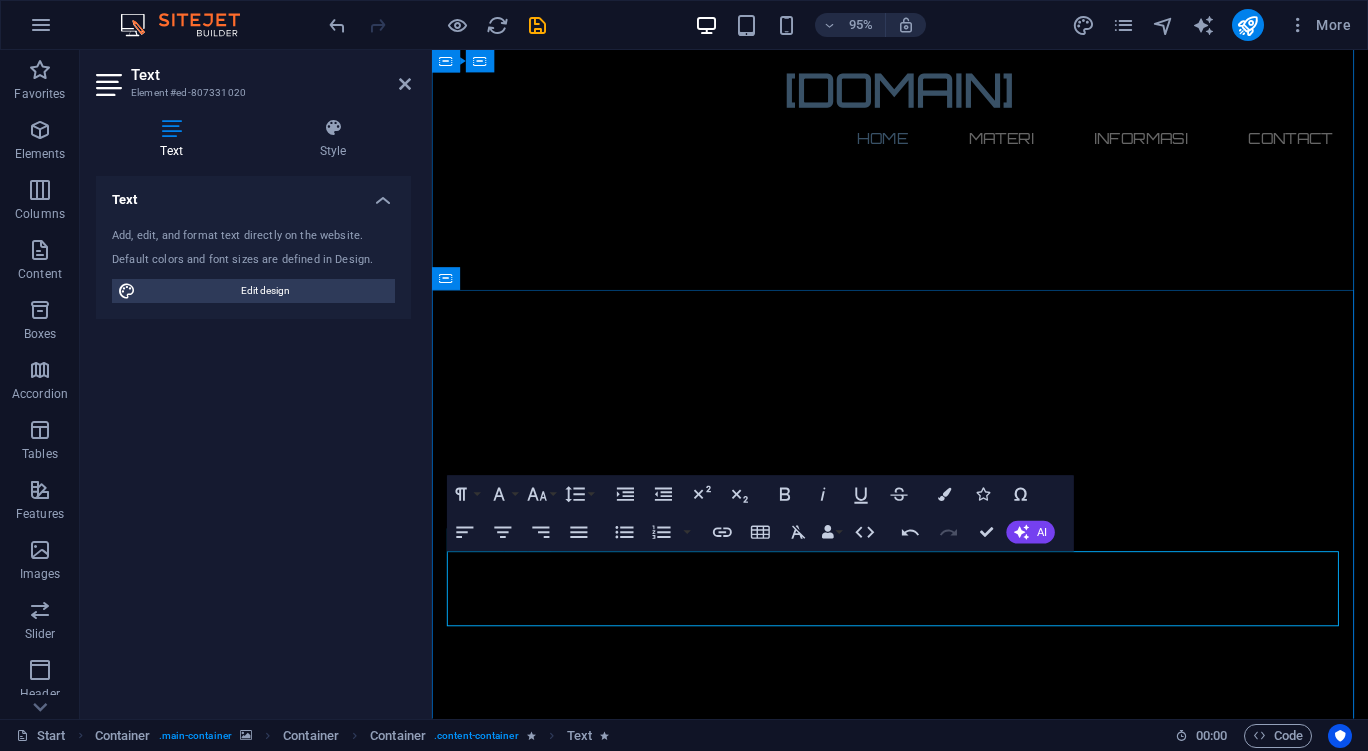 click on "Modul Pembelajaran Informatika Kelas X" at bounding box center (619, 3937) 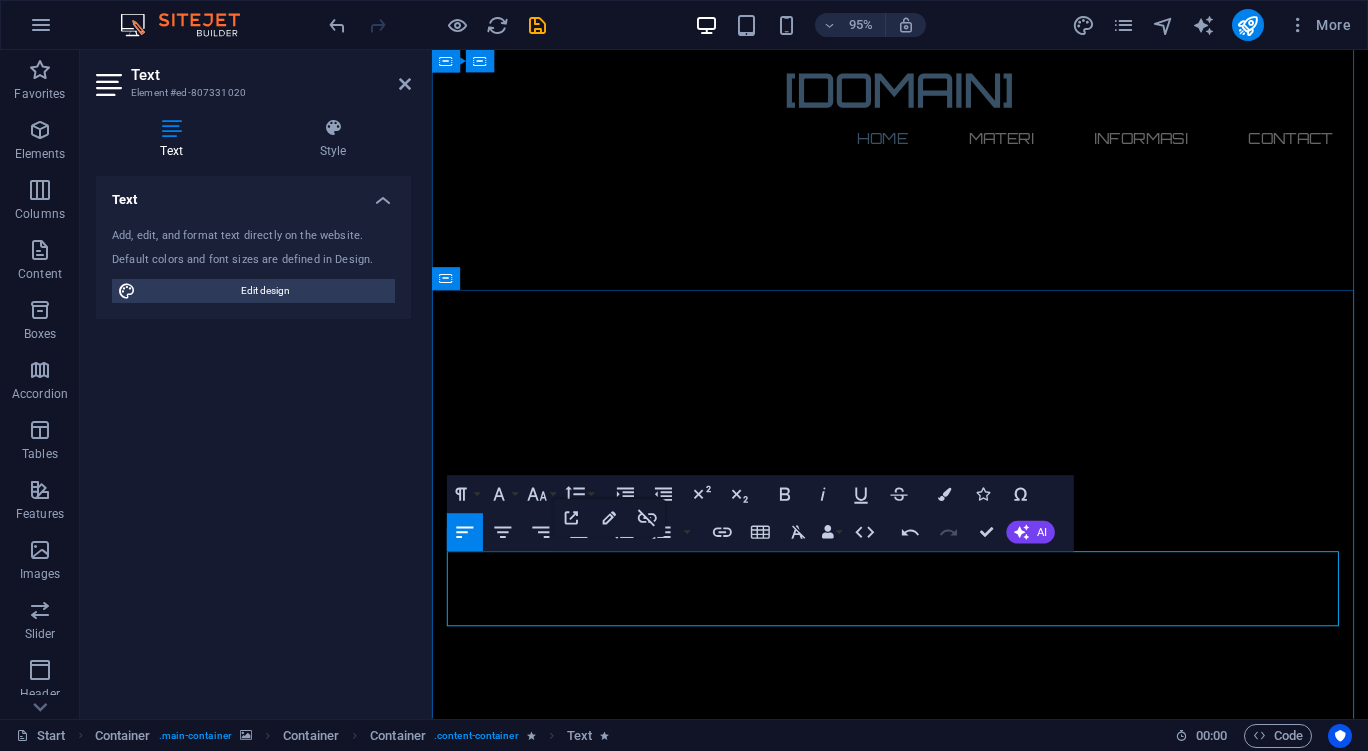 click on "Modul Pembelajaran Informatika Kelas X" at bounding box center [619, 3937] 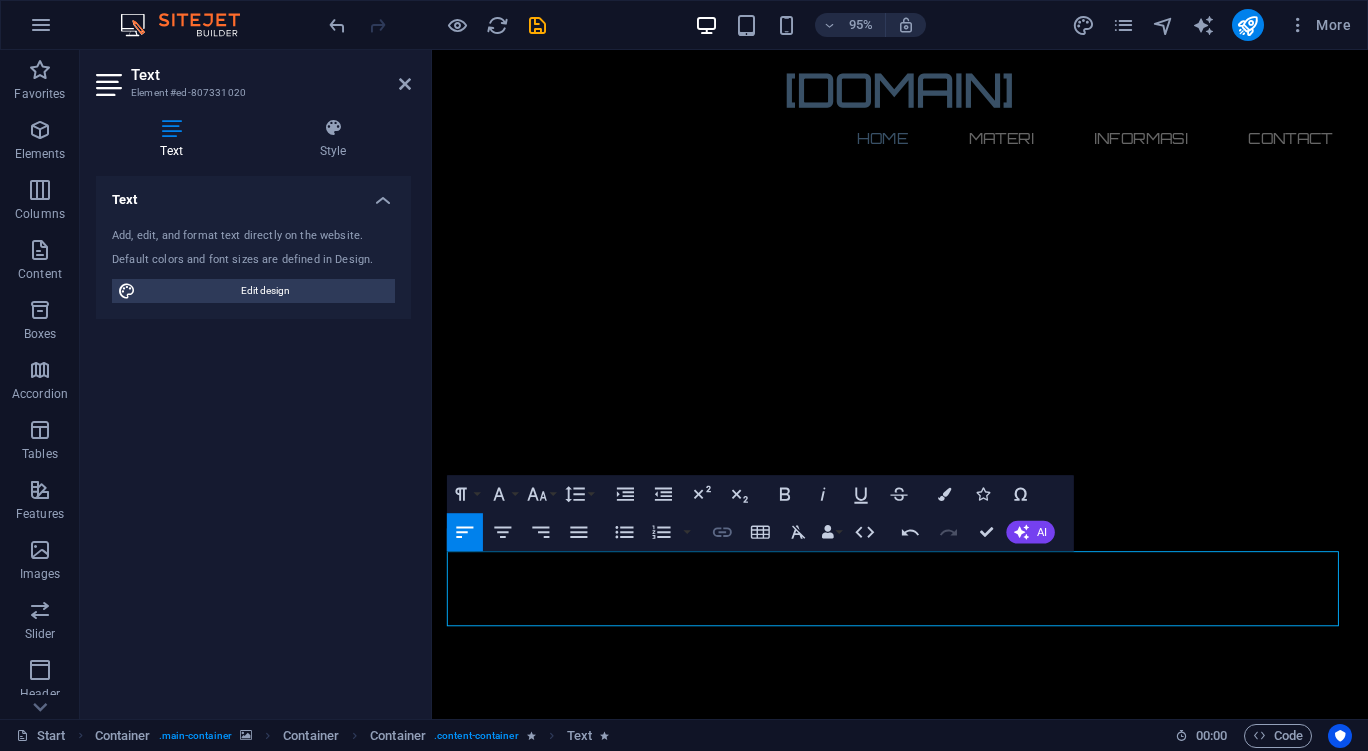 type 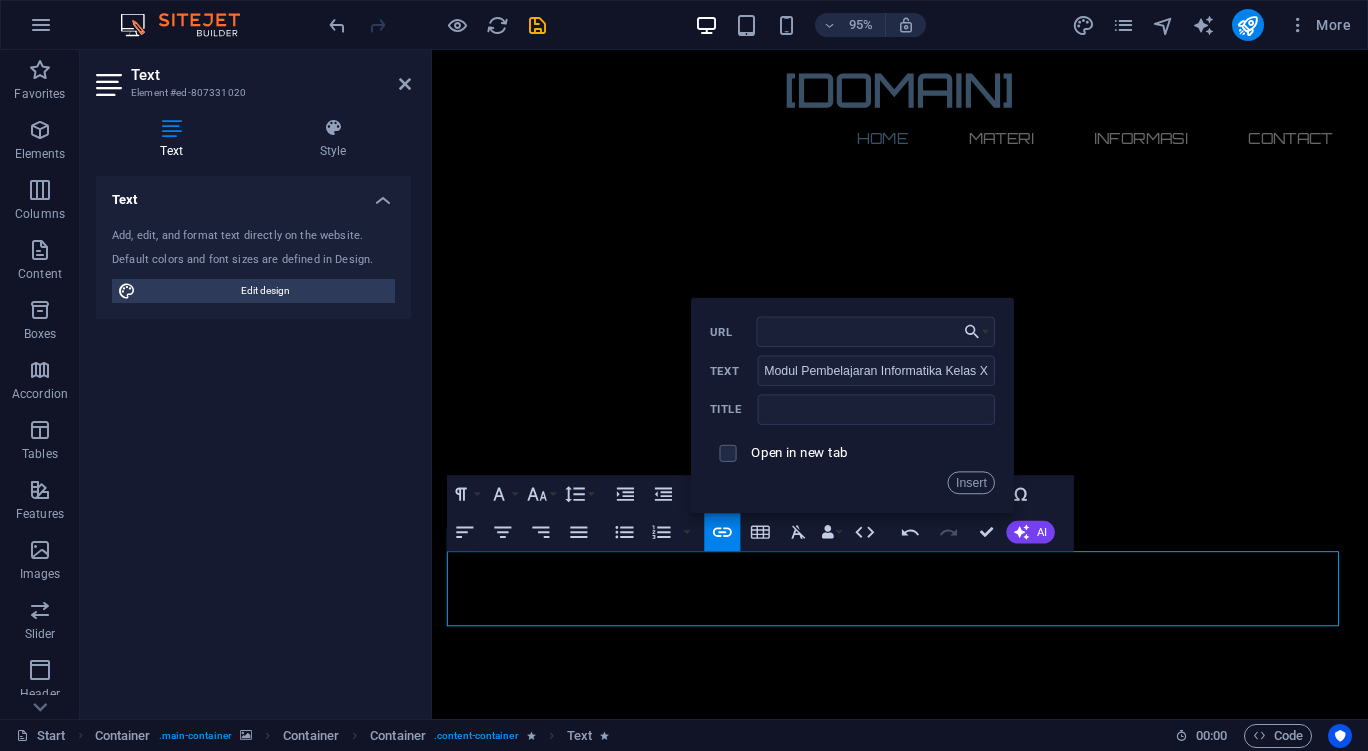 click at bounding box center (728, 453) 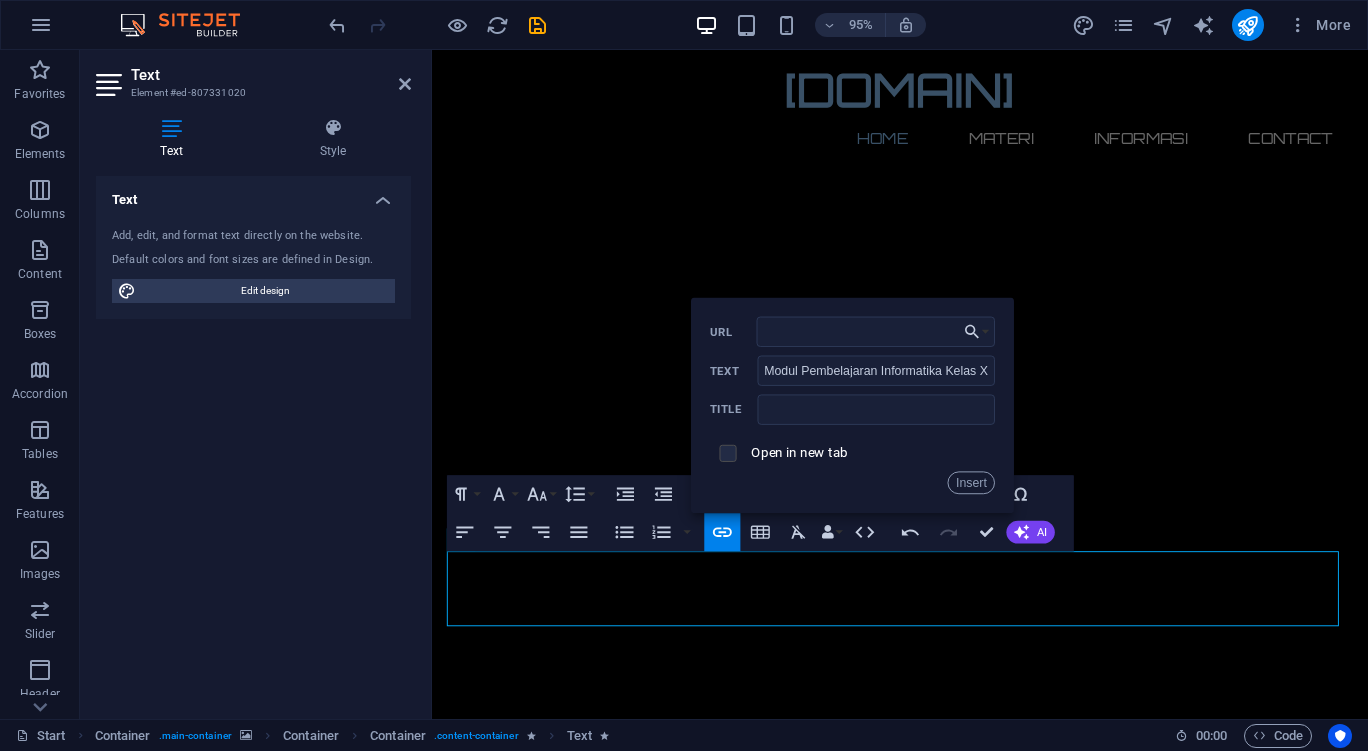 click at bounding box center [725, 450] 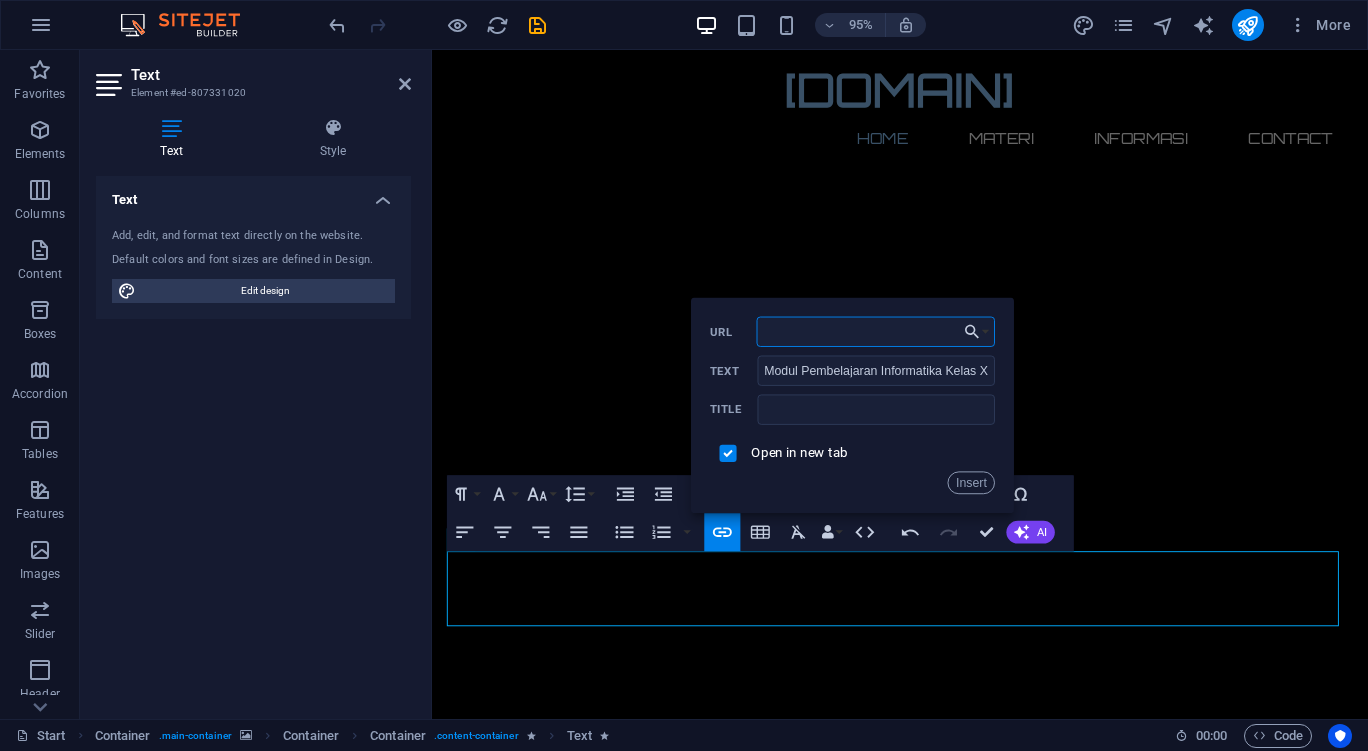 click on "URL" at bounding box center (876, 332) 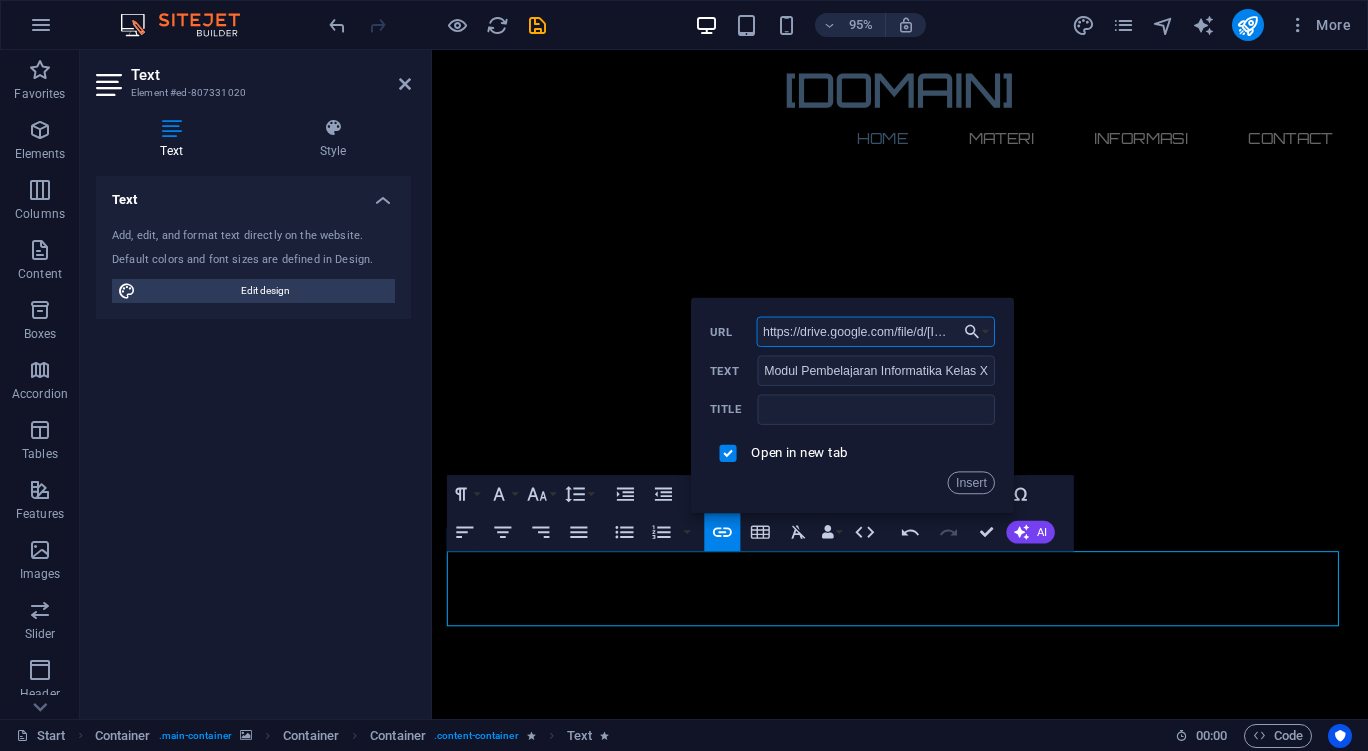 scroll, scrollTop: 0, scrollLeft: 239, axis: horizontal 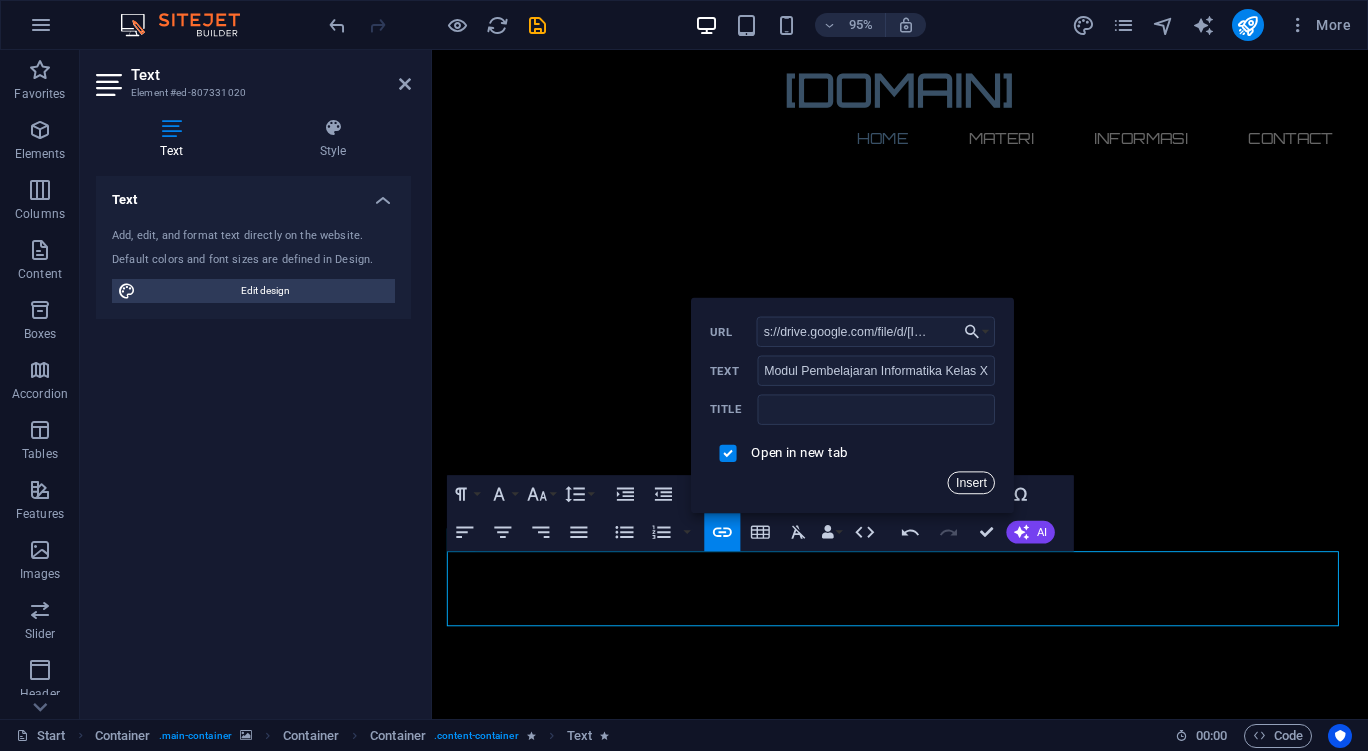 click on "Insert" at bounding box center [972, 483] 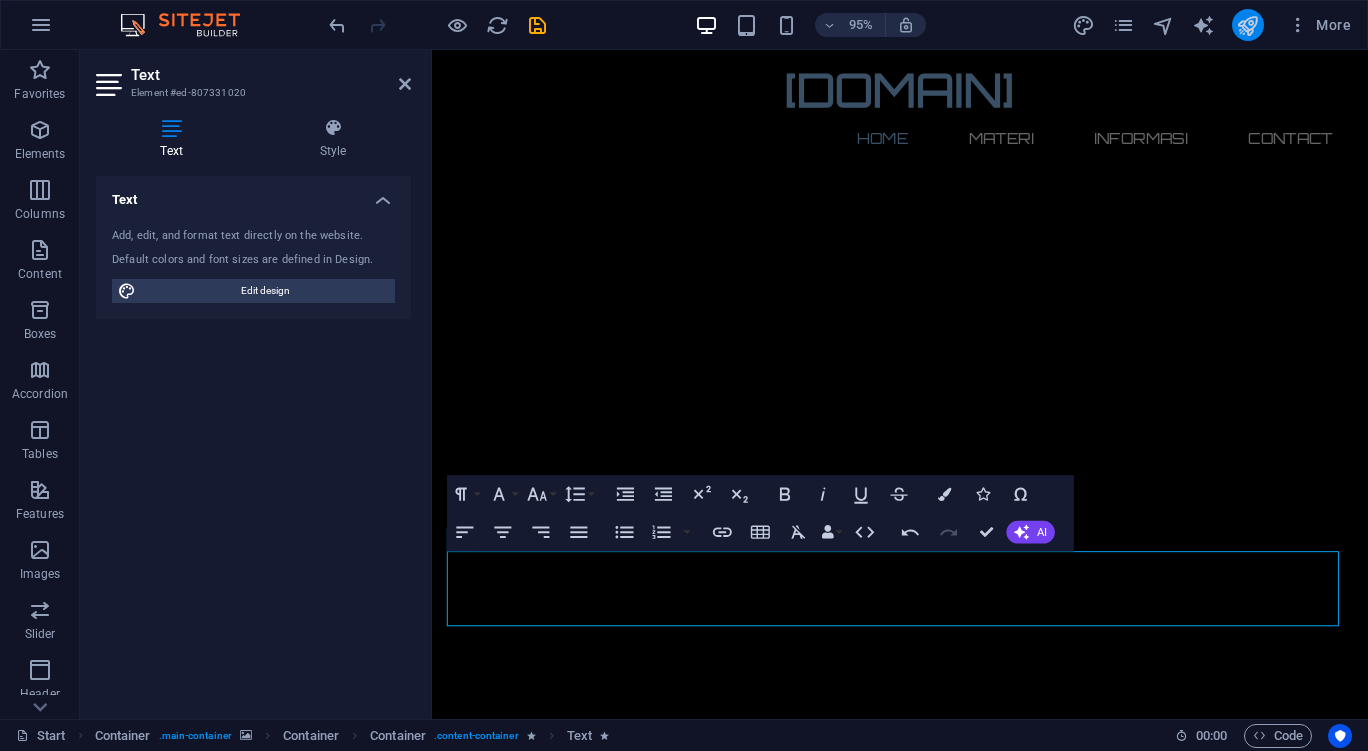 click at bounding box center [1248, 25] 